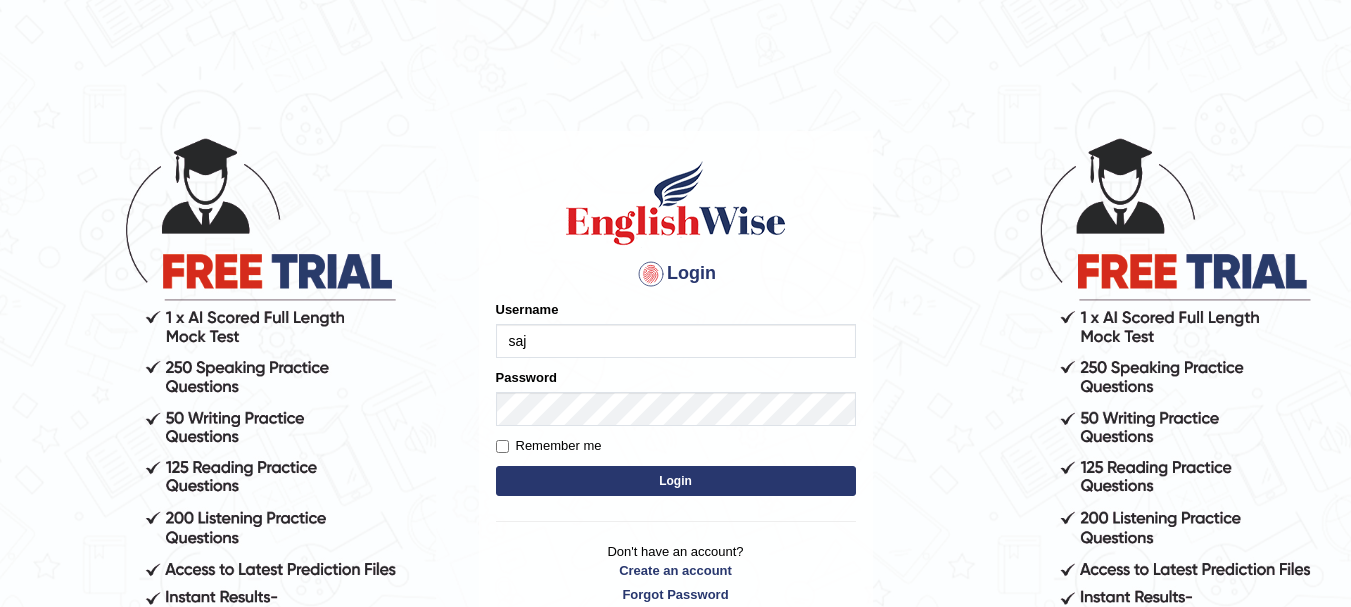 scroll, scrollTop: 0, scrollLeft: 0, axis: both 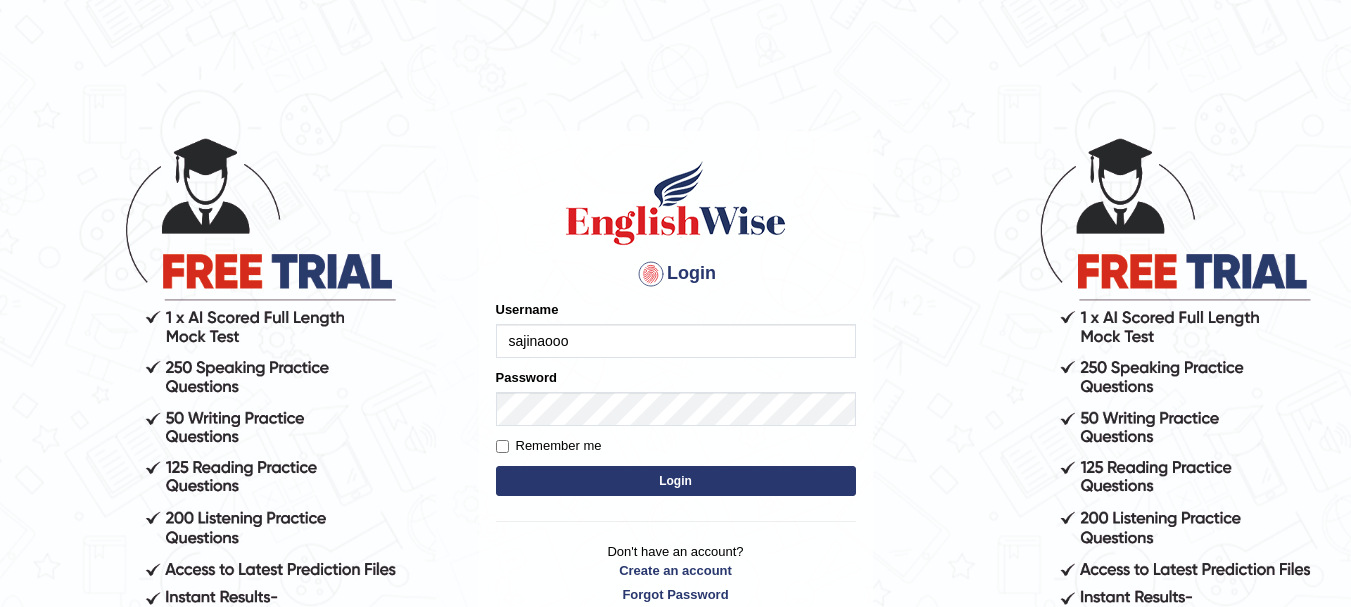 type on "sajinaooo" 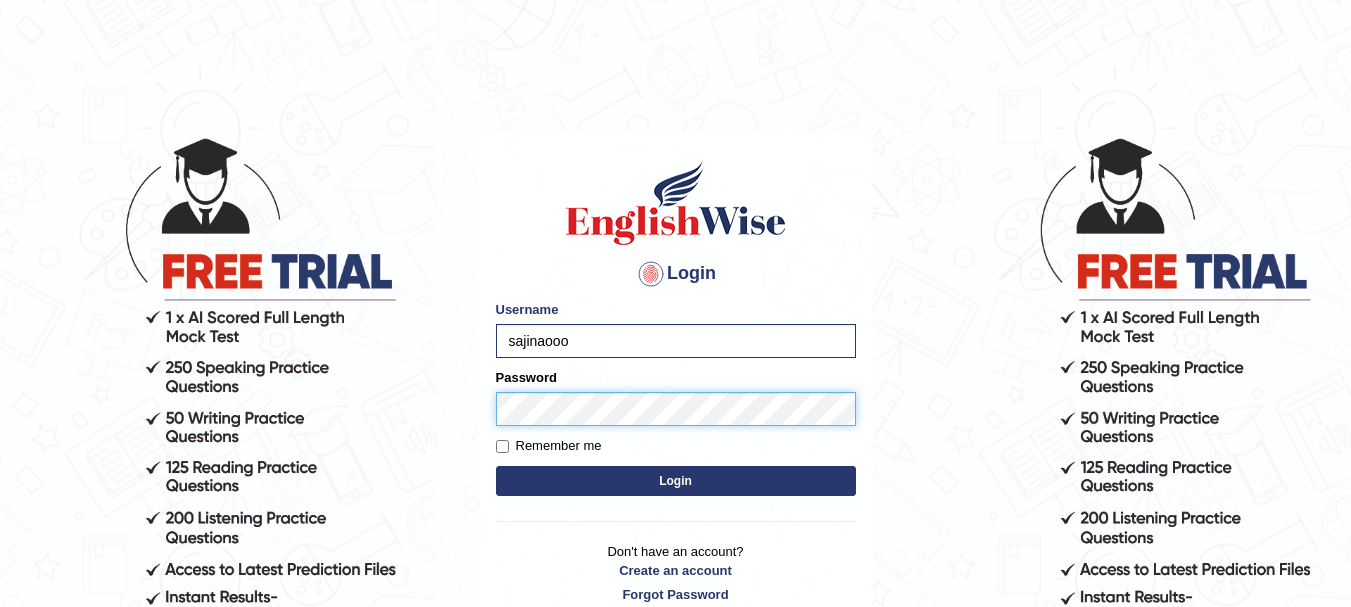 click on "Login" at bounding box center (676, 481) 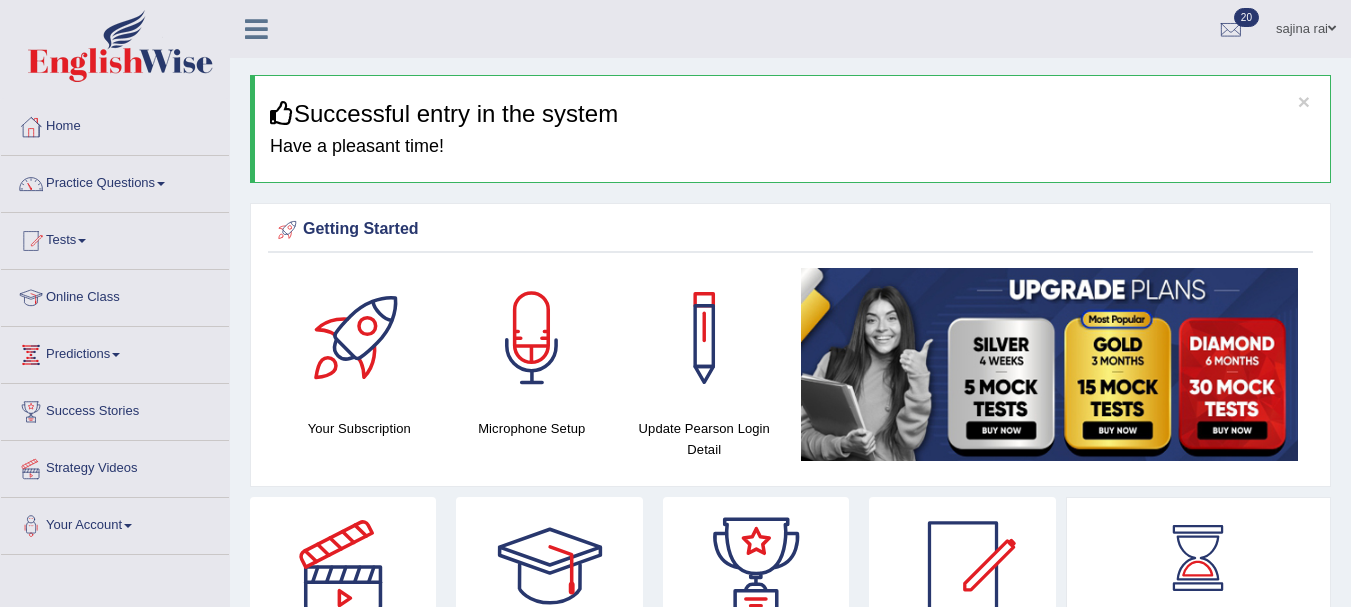 scroll, scrollTop: 0, scrollLeft: 0, axis: both 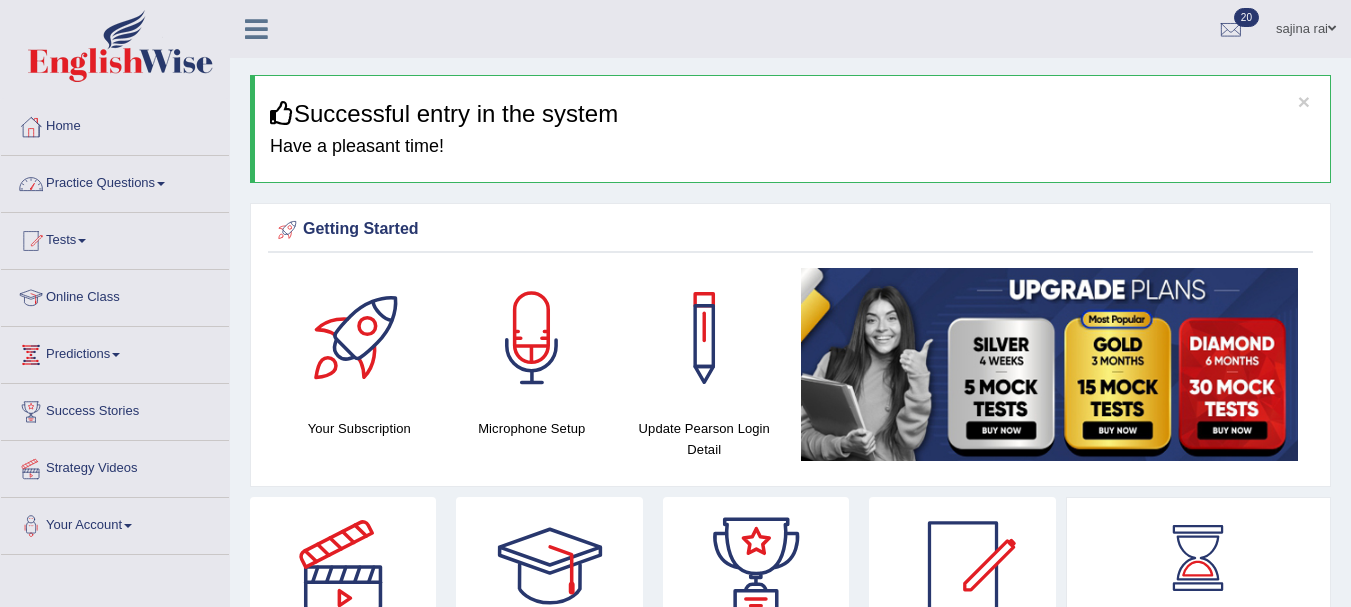 click at bounding box center (161, 184) 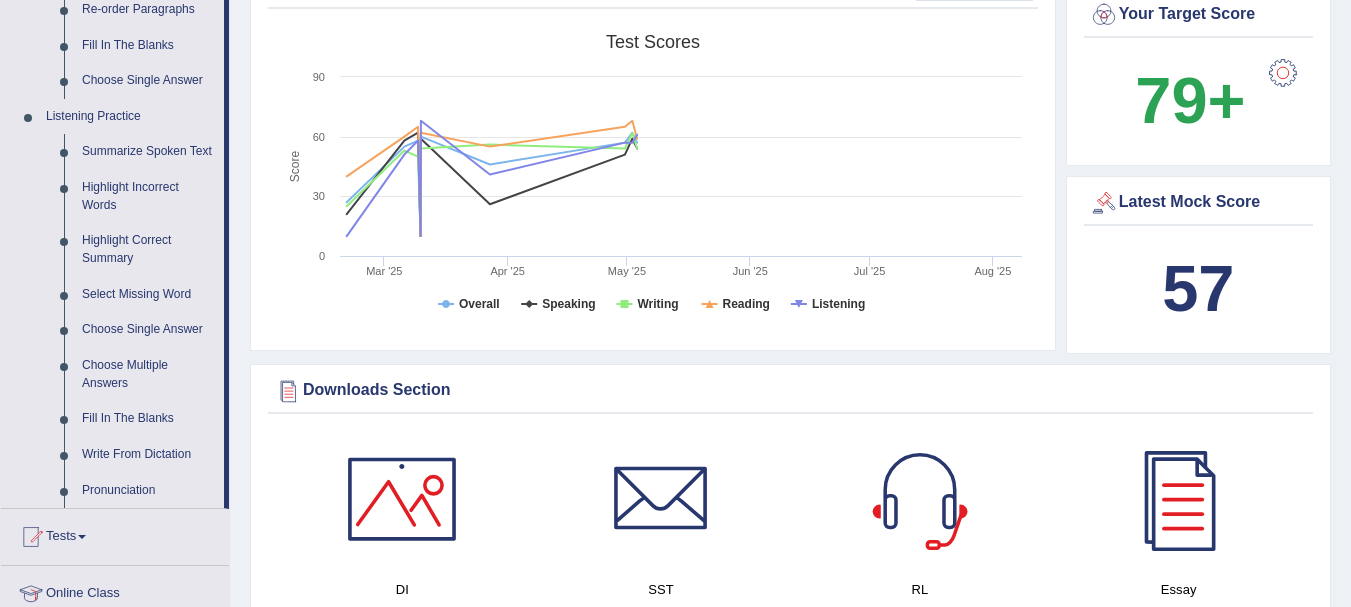scroll, scrollTop: 741, scrollLeft: 0, axis: vertical 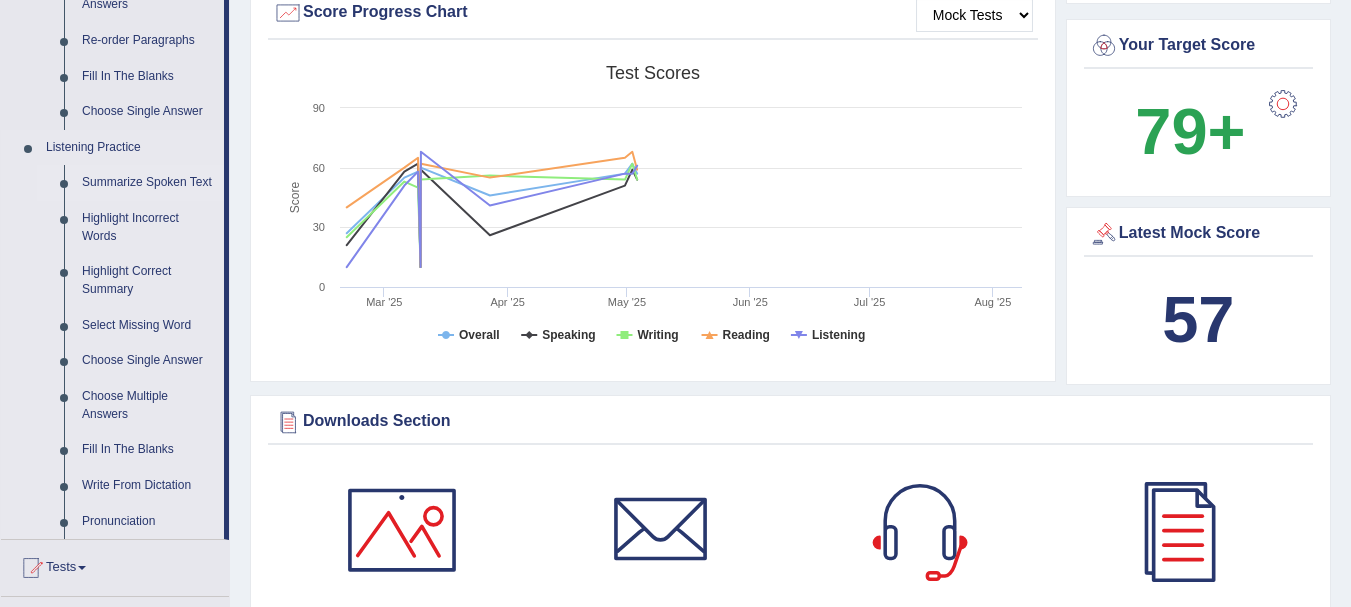 click on "Summarize Spoken Text" at bounding box center [148, 183] 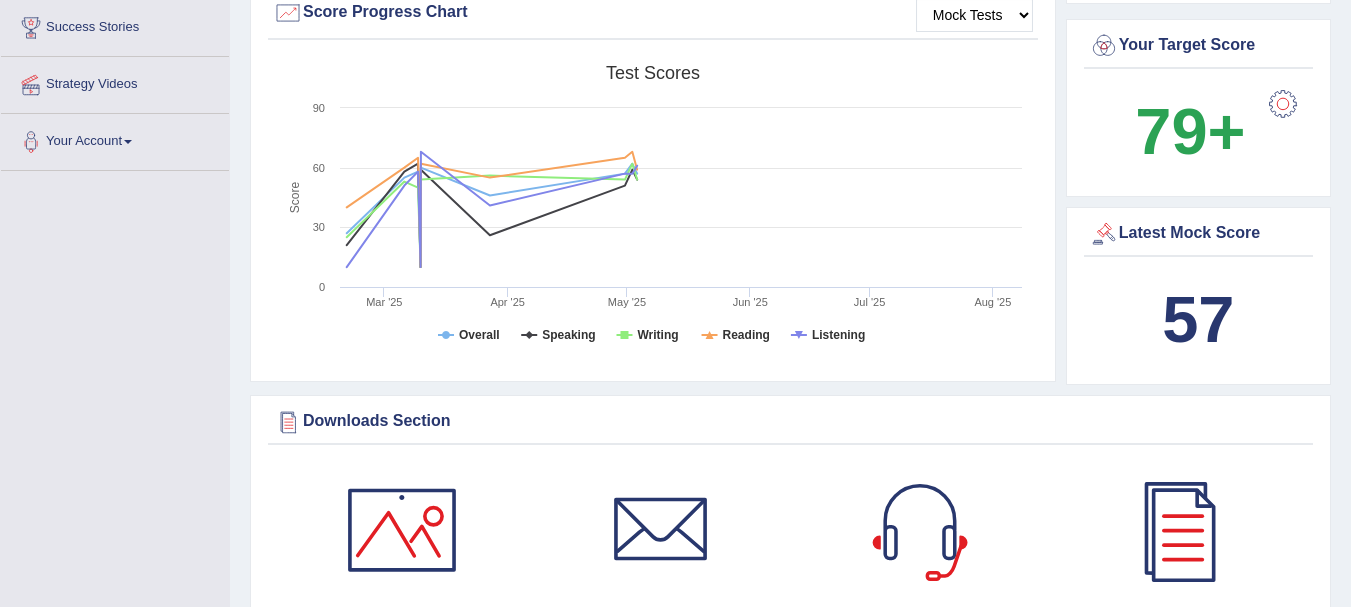 scroll, scrollTop: 387, scrollLeft: 0, axis: vertical 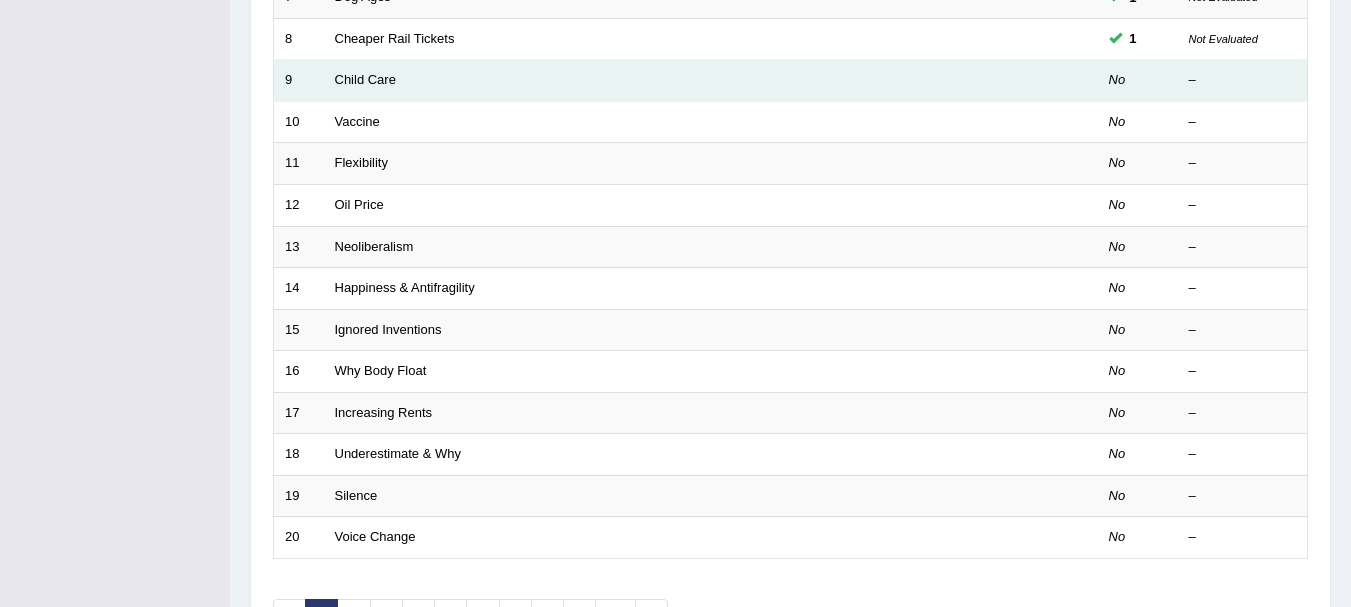 click on "Child Care" at bounding box center (636, 81) 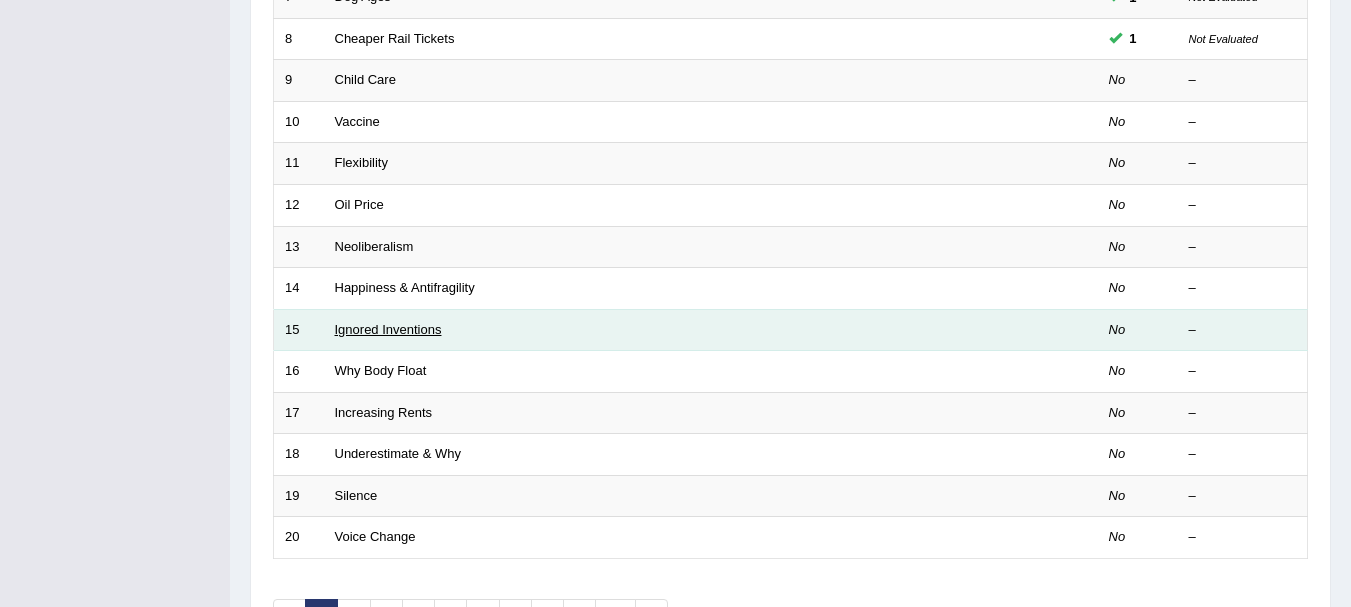click on "Ignored Inventions" at bounding box center [388, 329] 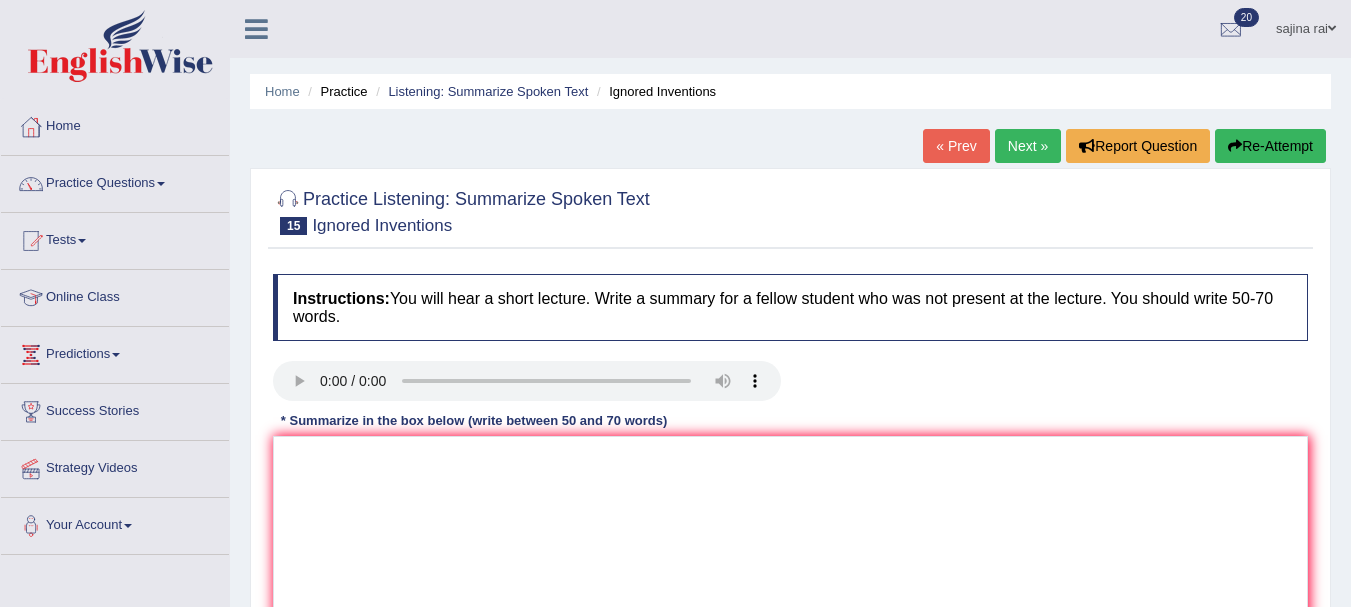 scroll, scrollTop: 0, scrollLeft: 0, axis: both 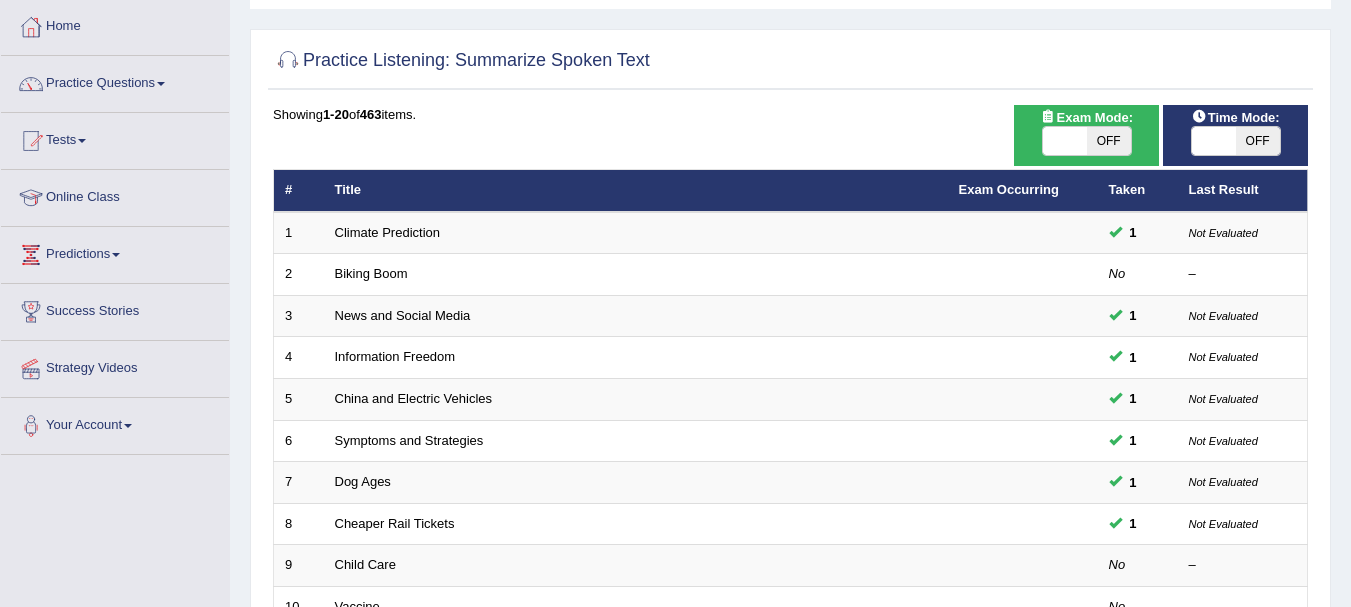 click on "OFF" at bounding box center [1258, 141] 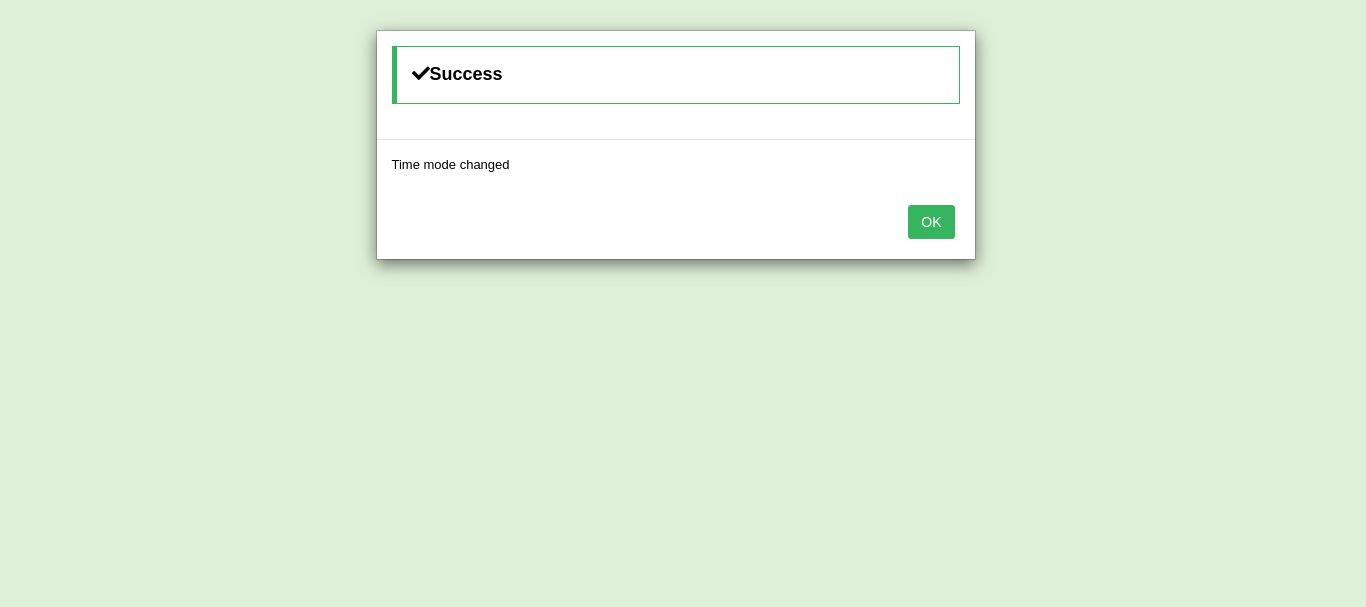 click on "OK" at bounding box center (931, 222) 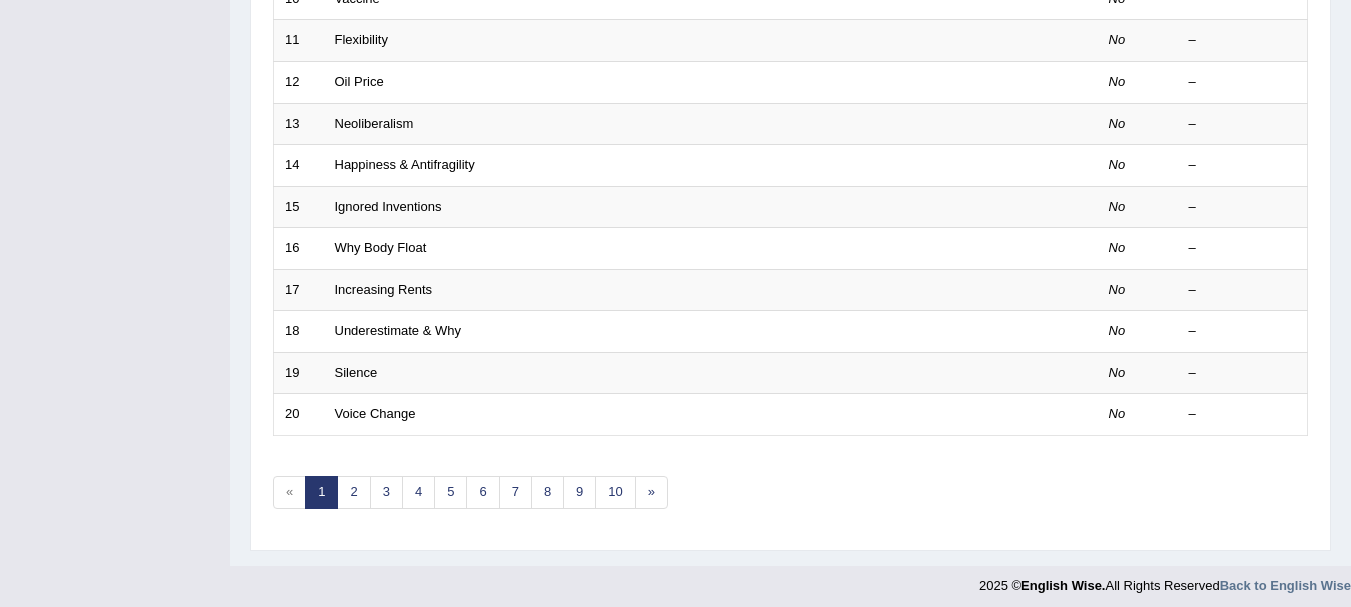 scroll, scrollTop: 717, scrollLeft: 0, axis: vertical 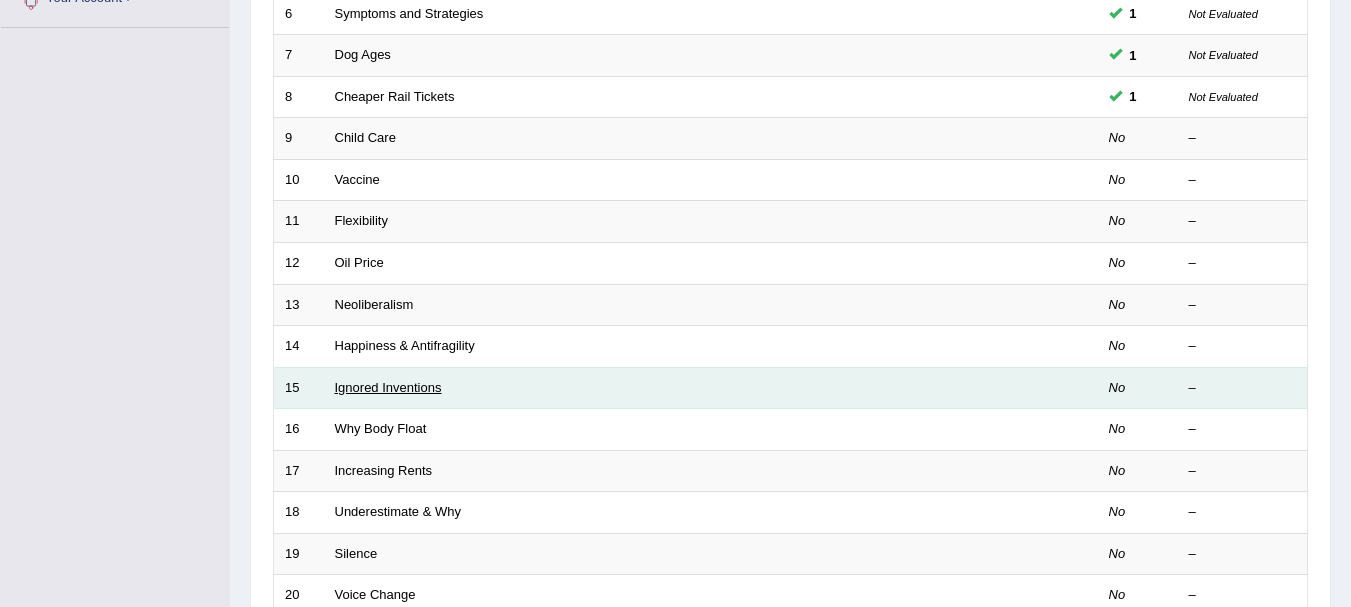click on "Ignored Inventions" at bounding box center (388, 387) 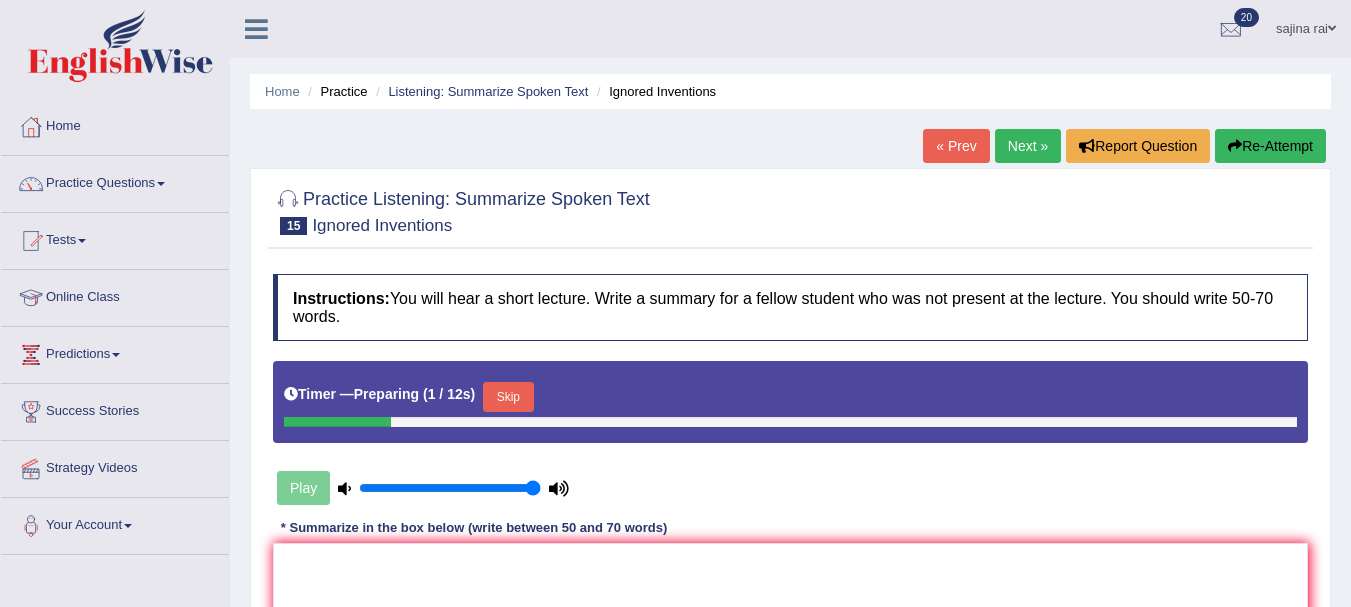 scroll, scrollTop: 0, scrollLeft: 0, axis: both 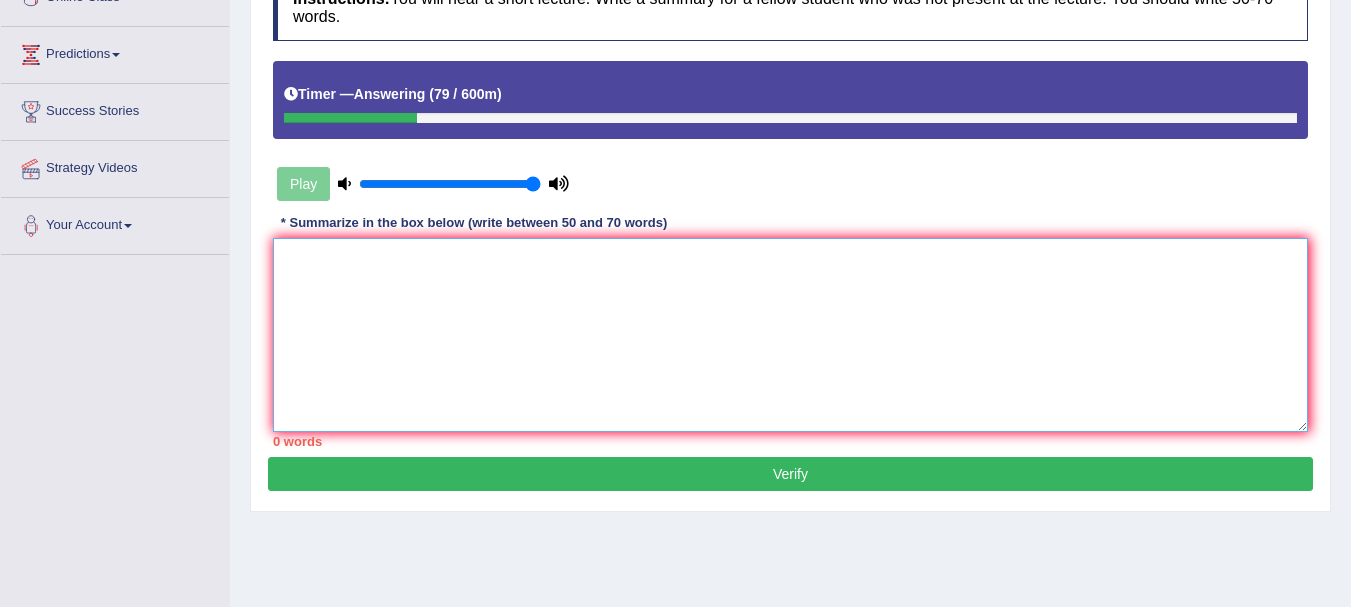 click at bounding box center [790, 335] 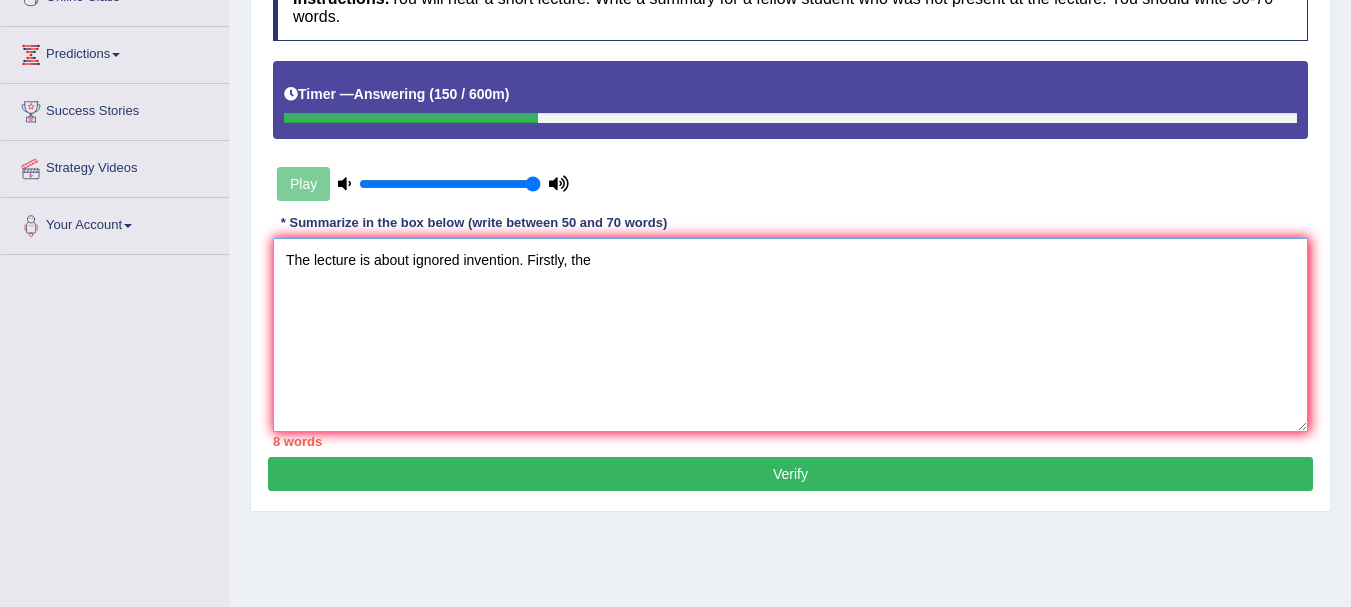 click on "The lecture is about ignored invention. Firstly, the" at bounding box center (790, 335) 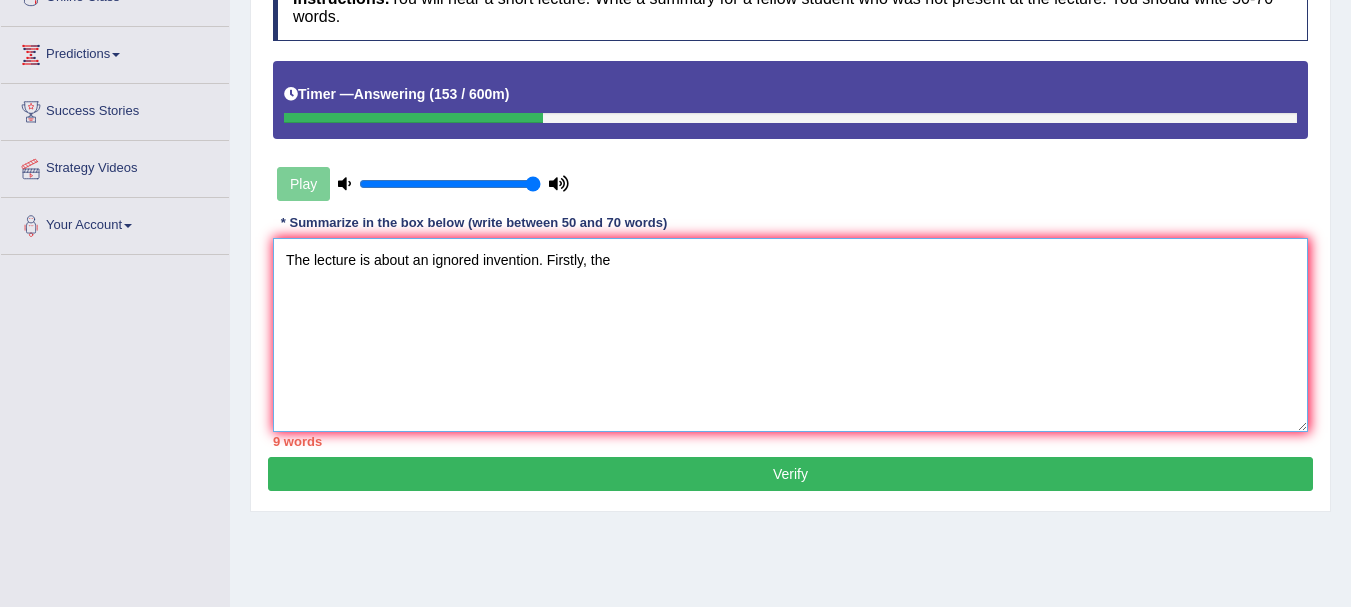click on "The lecture is about an ignored invention. Firstly, the" at bounding box center (790, 335) 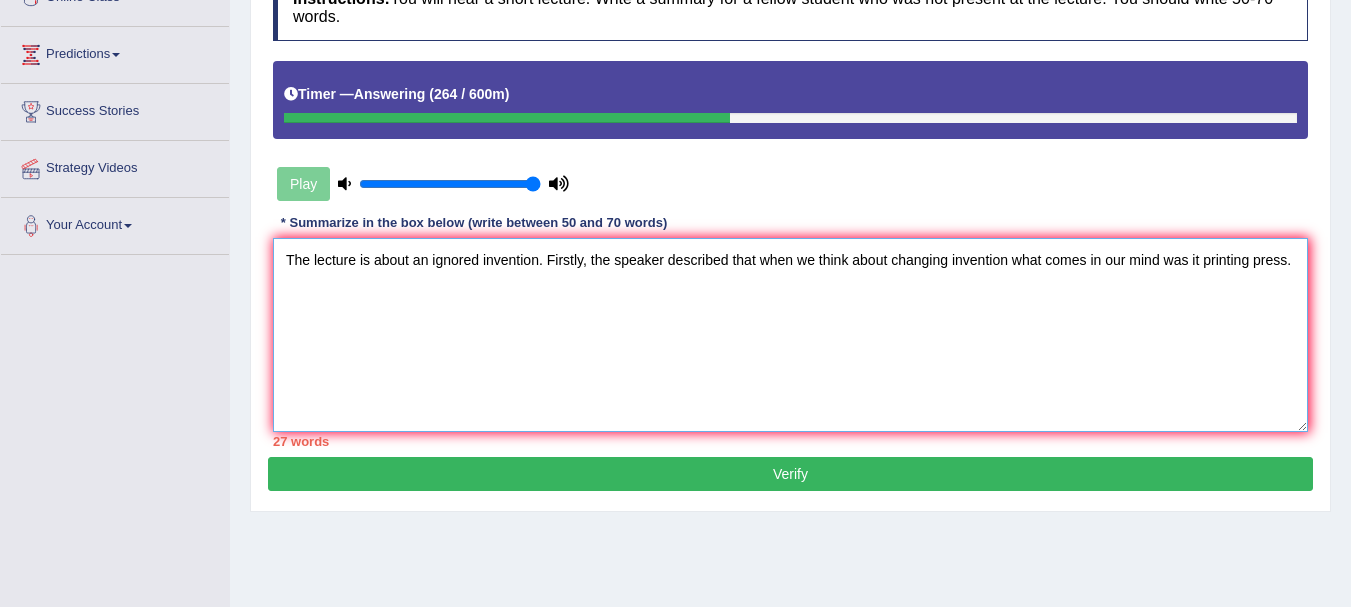 click on "The lecture is about an ignored invention. Firstly, the speaker described that when we think about changing invention what comes in our mind was it printing press." at bounding box center [790, 335] 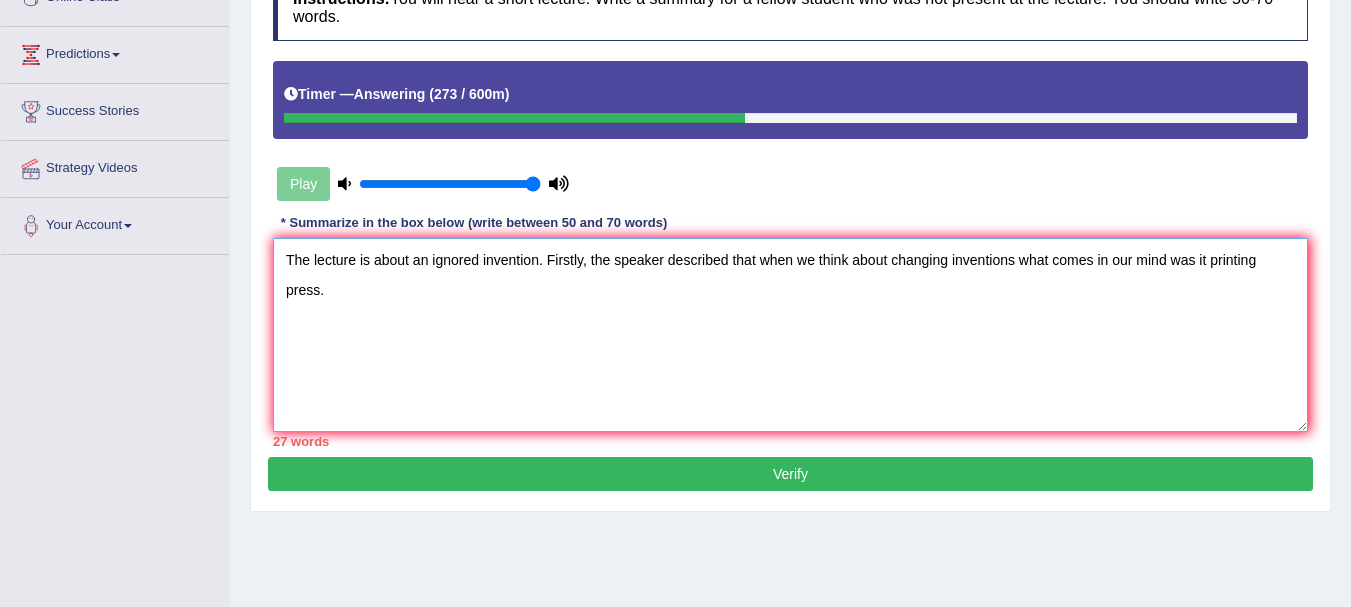 click on "The lecture is about an ignored invention. Firstly, the speaker described that when we think about changing inventions what comes in our mind was it printing press." at bounding box center [790, 335] 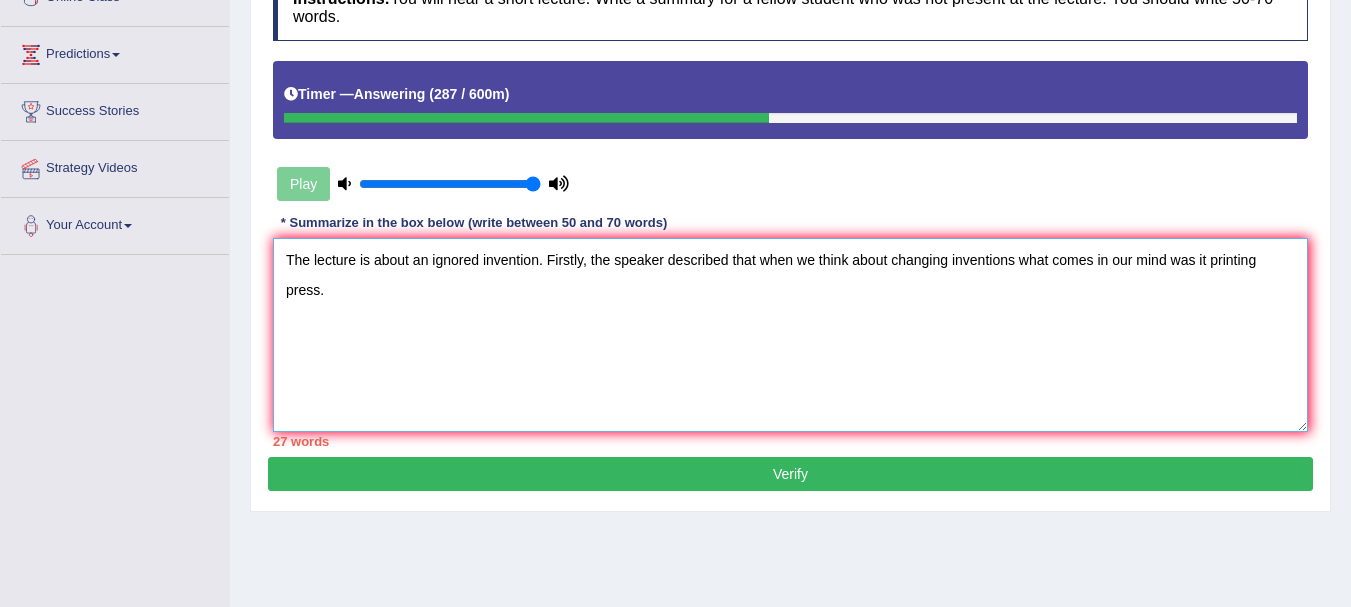 click on "The lecture is about an ignored invention. Firstly, the speaker described that when we think about changing inventions what comes in our mind was it printing press." at bounding box center (790, 335) 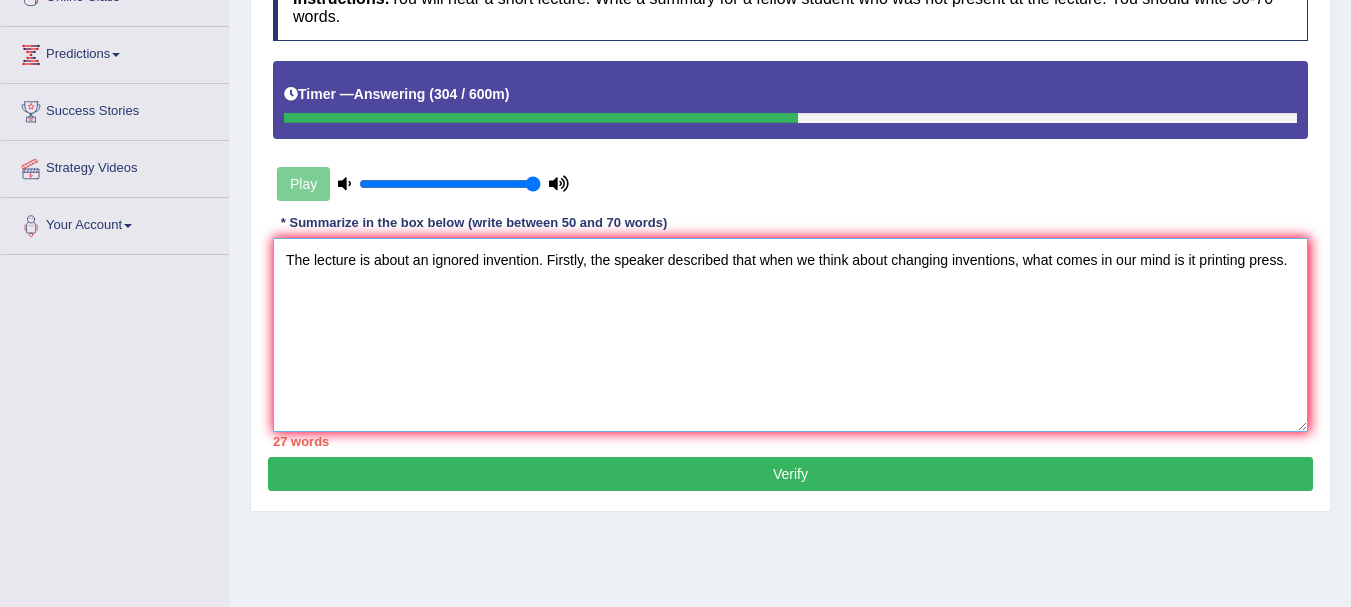 click on "The lecture is about an ignored invention. Firstly, the speaker described that when we think about changing inventions, what comes in our mind is it printing press." at bounding box center [790, 335] 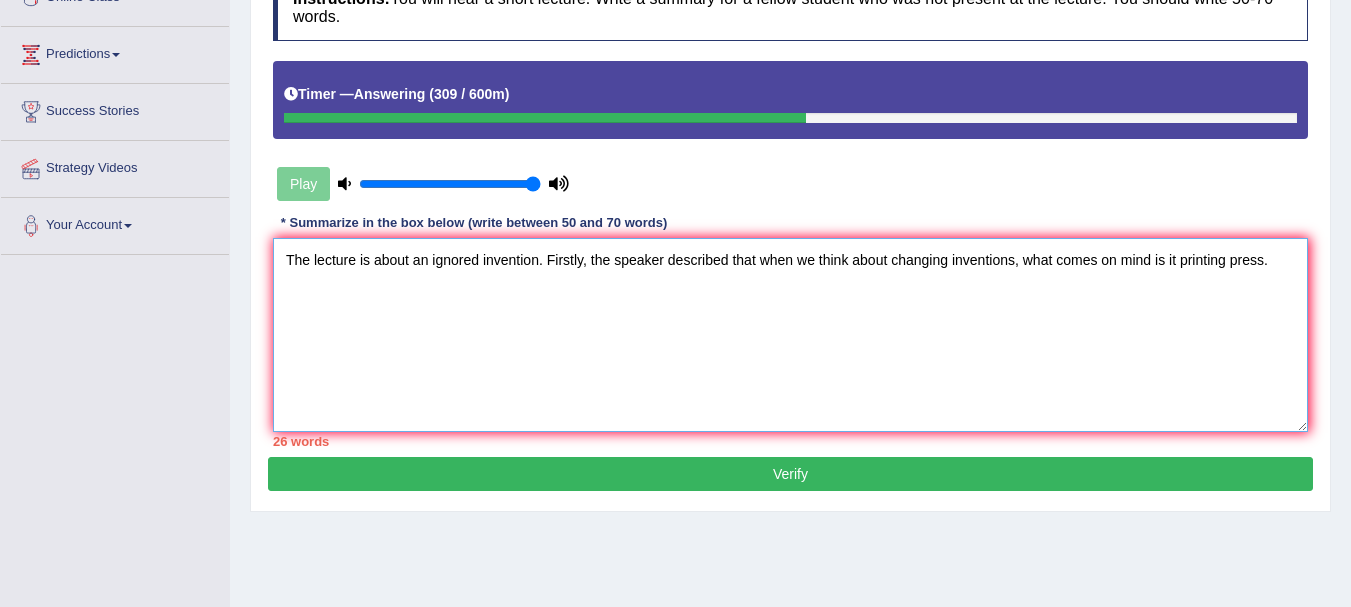 click on "The lecture is about an ignored invention. Firstly, the speaker described that when we think about changing inventions, what comes on mind is it printing press." at bounding box center (790, 335) 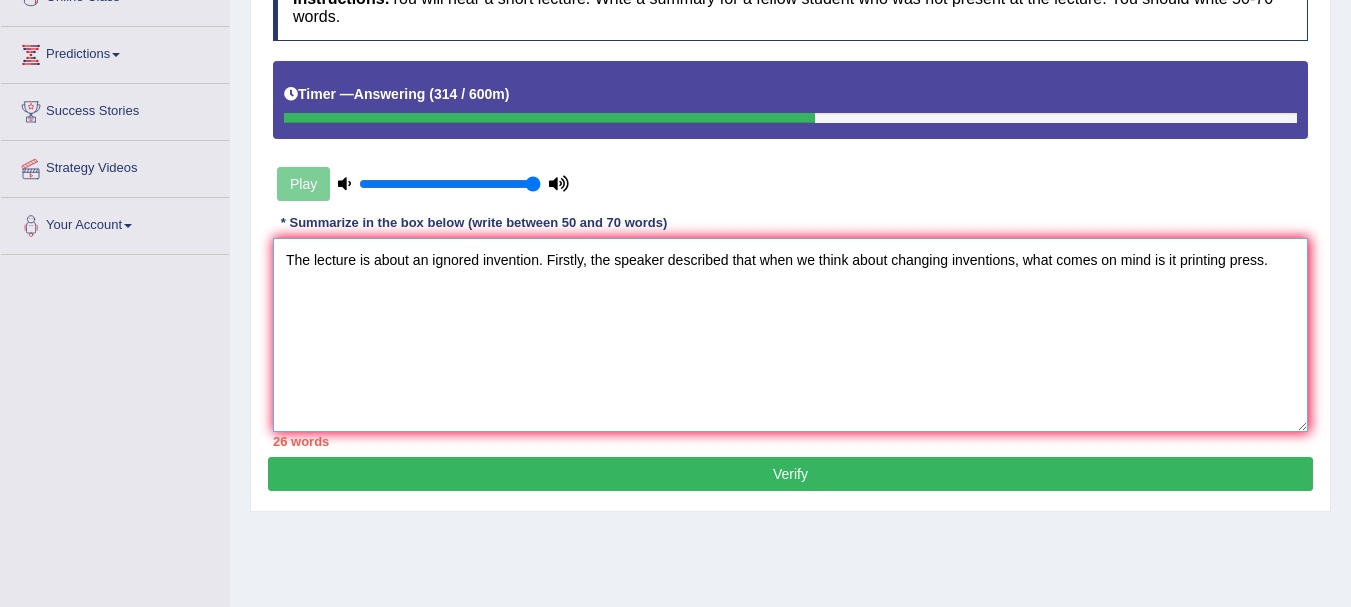 click on "The lecture is about an ignored invention. Firstly, the speaker described that when we think about changing inventions, what comes on mind is it printing press." at bounding box center [790, 335] 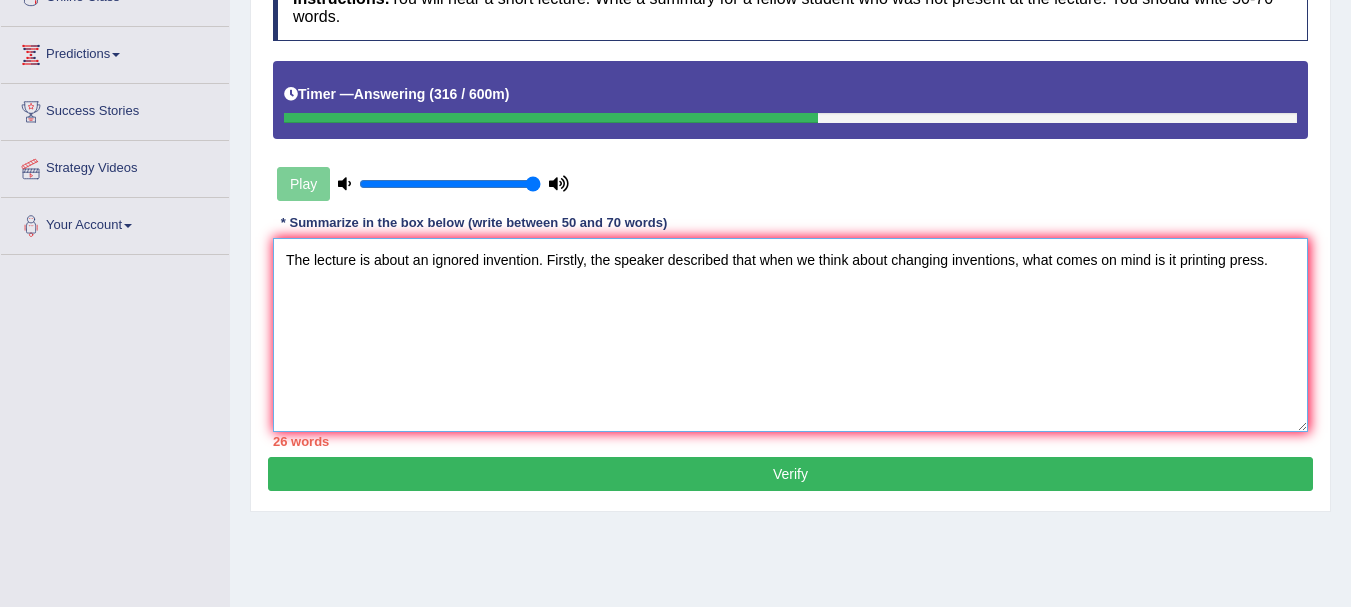 click on "The lecture is about an ignored invention. Firstly, the speaker described that when we think about changing inventions, what comes on mind is it printing press." at bounding box center (790, 335) 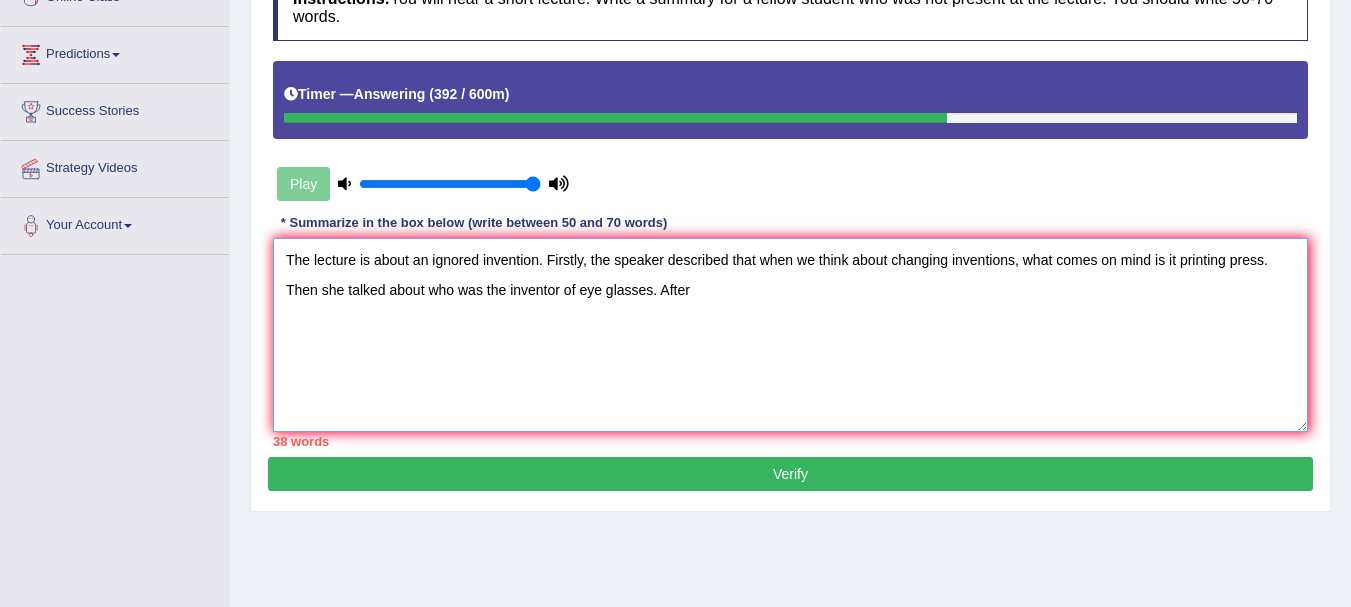 click on "The lecture is about an ignored invention. Firstly, the speaker described that when we think about changing inventions, what comes on mind is it printing press. Then she talked about who was the inventor of eye glasses. After" at bounding box center (790, 335) 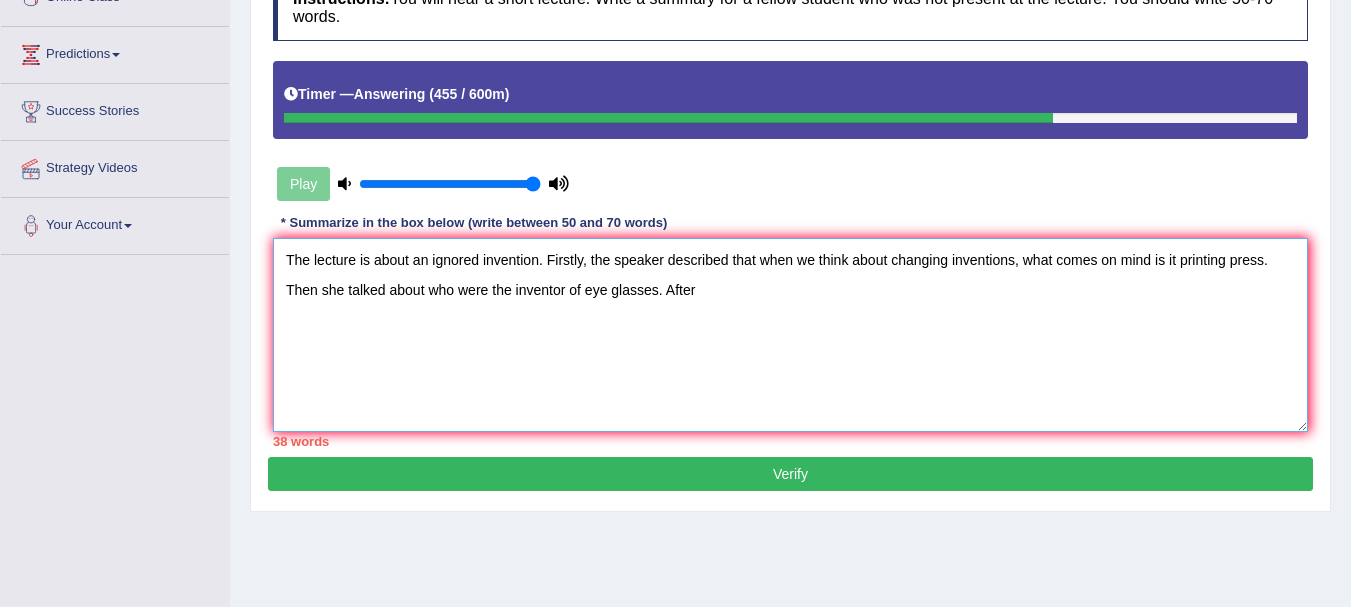 click on "The lecture is about an ignored invention. Firstly, the speaker described that when we think about changing inventions, what comes on mind is it printing press. Then she talked about who were the inventor of eye glasses. After" at bounding box center [790, 335] 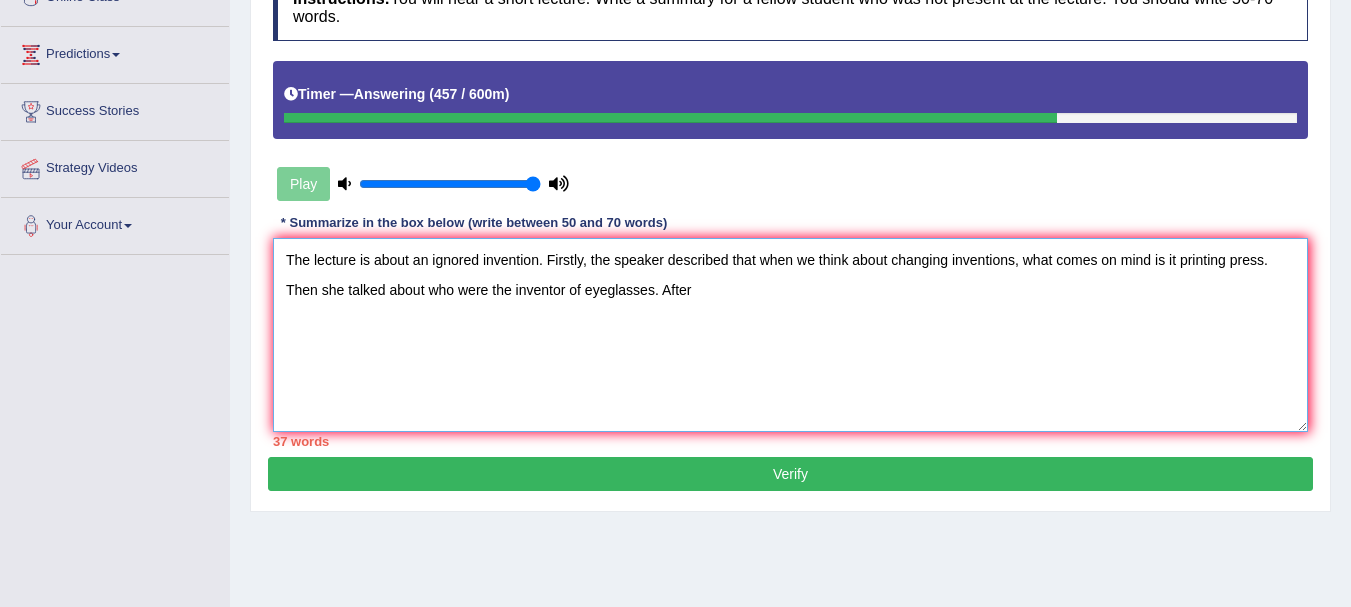 click on "The lecture is about an ignored invention. Firstly, the speaker described that when we think about changing inventions, what comes on mind is it printing press. Then she talked about who were the inventor of eyeglasses. After" at bounding box center (790, 335) 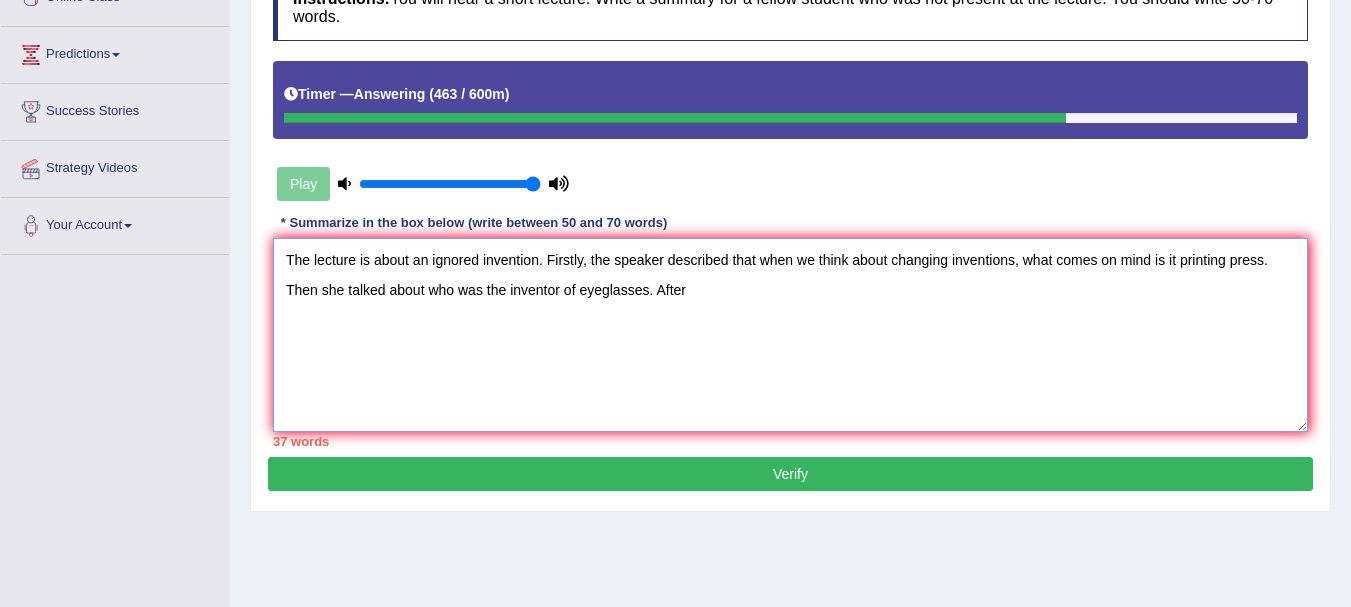 click on "The lecture is about an ignored invention. Firstly, the speaker described that when we think about changing inventions, what comes on mind is it printing press. Then she talked about who was the inventor of eyeglasses. After" at bounding box center (790, 335) 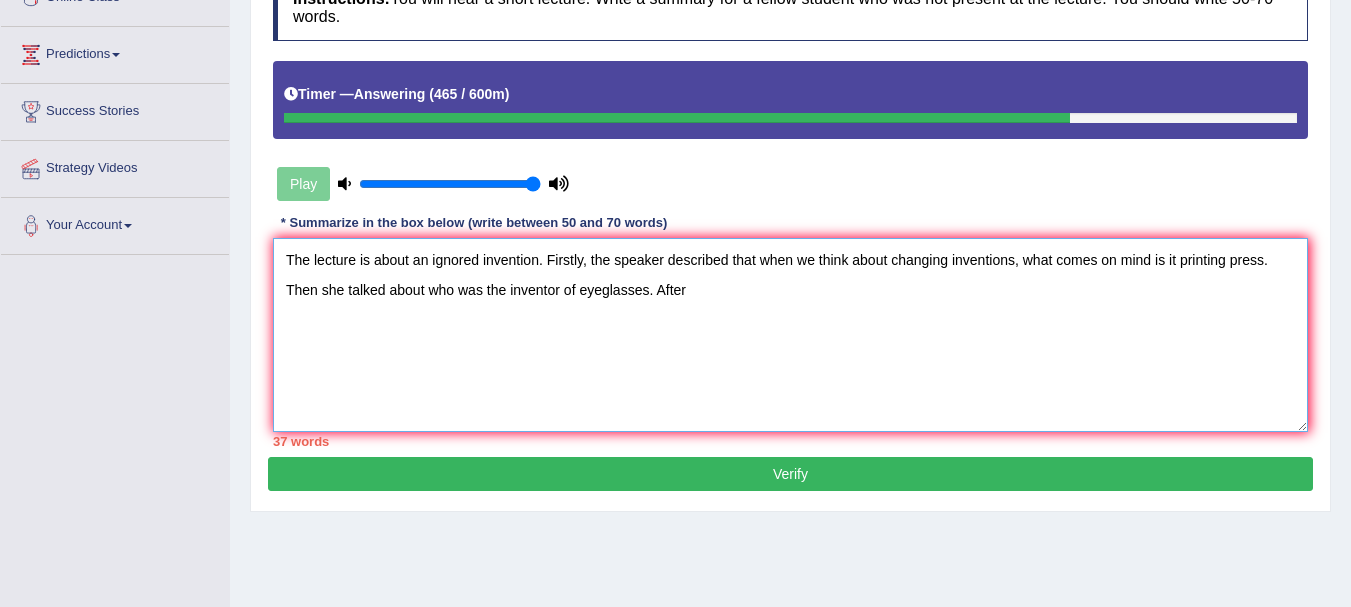 click on "The lecture is about an ignored invention. Firstly, the speaker described that when we think about changing inventions, what comes on mind is it printing press. Then she talked about who was the inventor of eyeglasses. After" at bounding box center (790, 335) 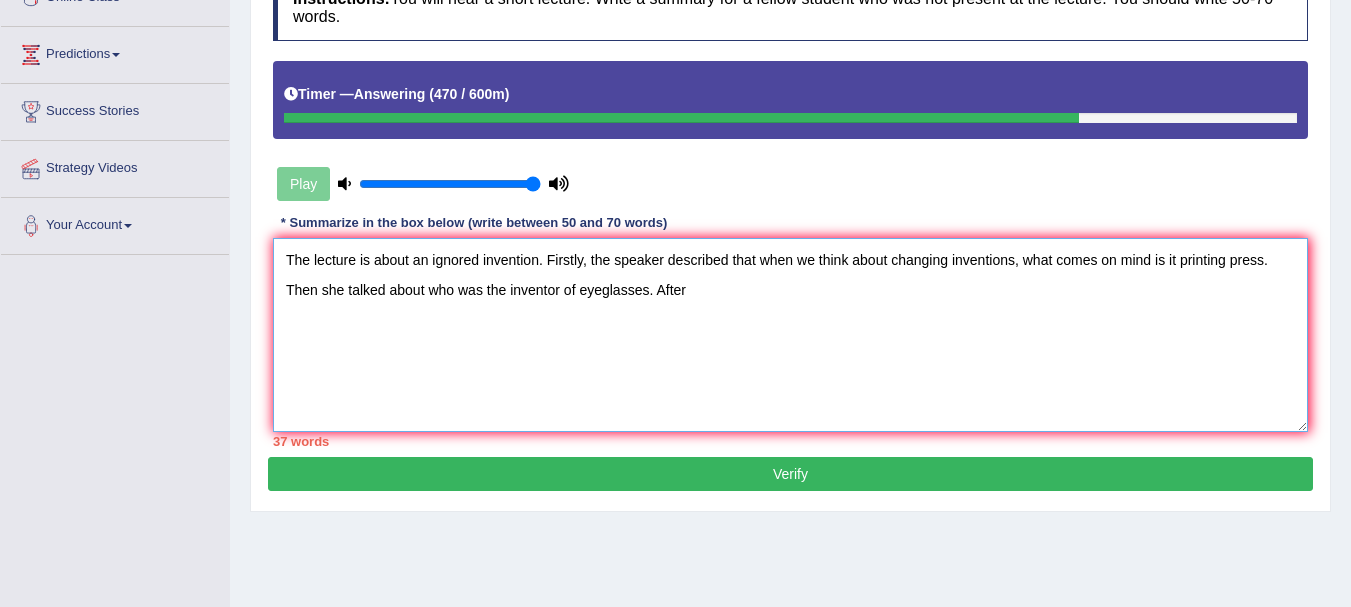 click on "The lecture is about an ignored invention. Firstly, the speaker described that when we think about changing inventions, what comes on mind is it printing press. Then she talked about who was the inventor of eyeglasses. After" at bounding box center [790, 335] 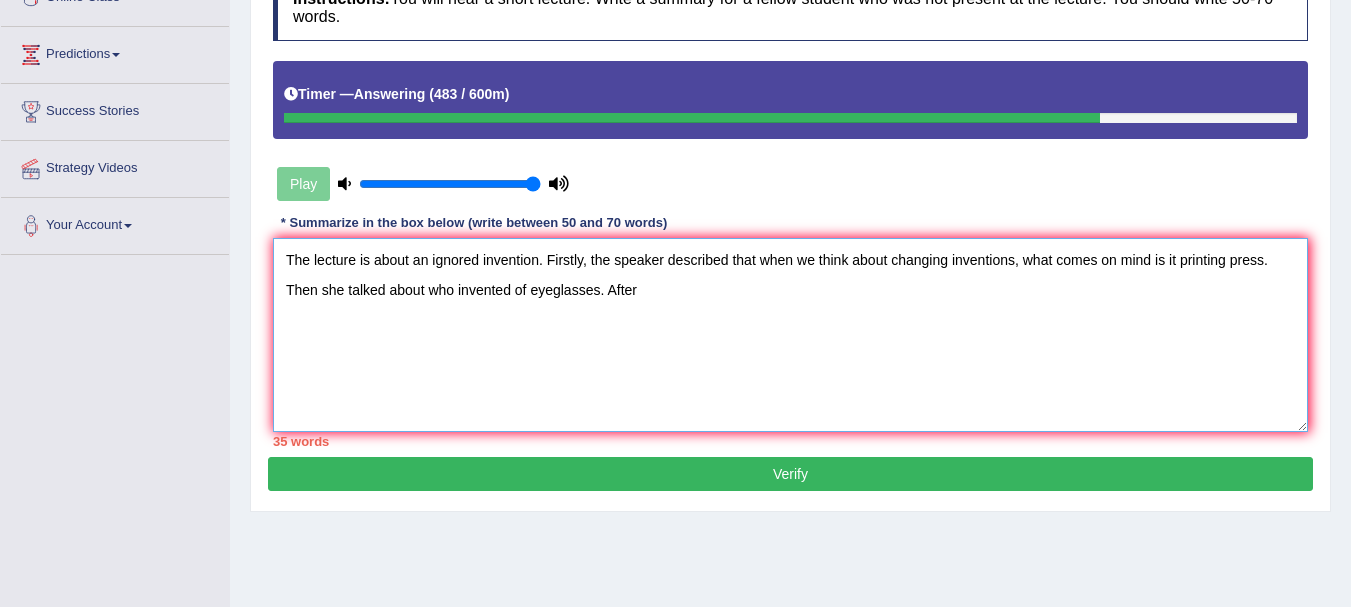 click on "The lecture is about an ignored invention. Firstly, the speaker described that when we think about changing inventions, what comes on mind is it printing press. Then she talked about who invented of eyeglasses. After" at bounding box center (790, 335) 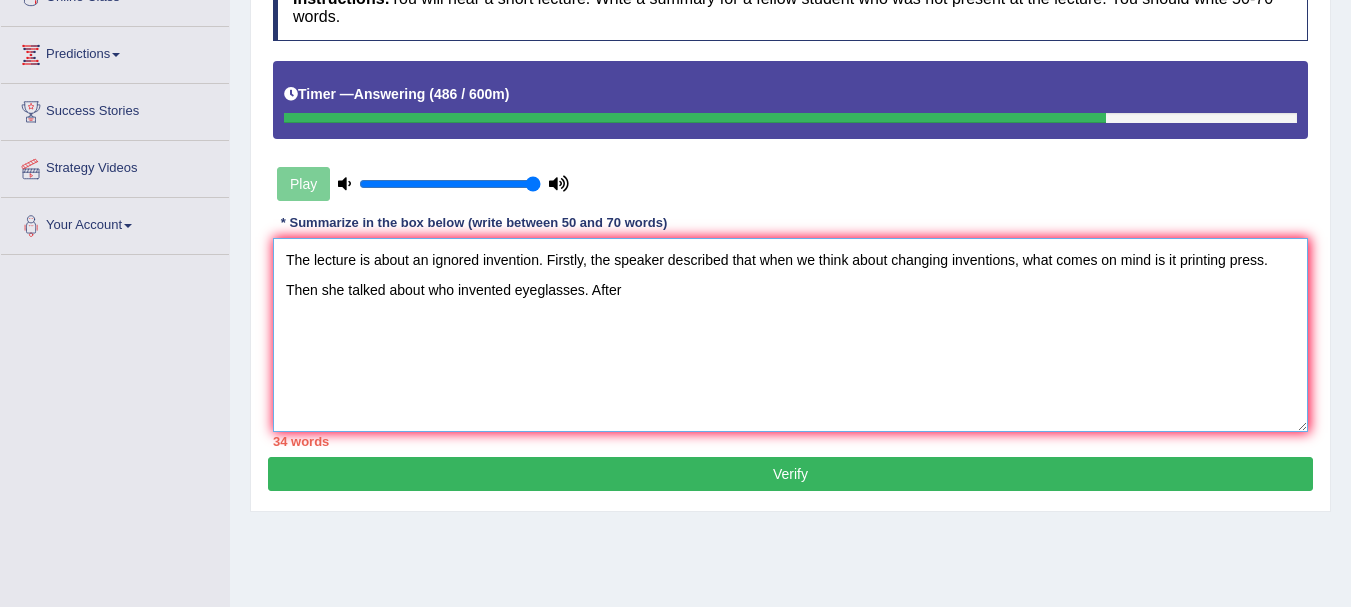 click on "The lecture is about an ignored invention. Firstly, the speaker described that when we think about changing inventions, what comes on mind is it printing press. Then she talked about who invented eyeglasses. After" at bounding box center [790, 335] 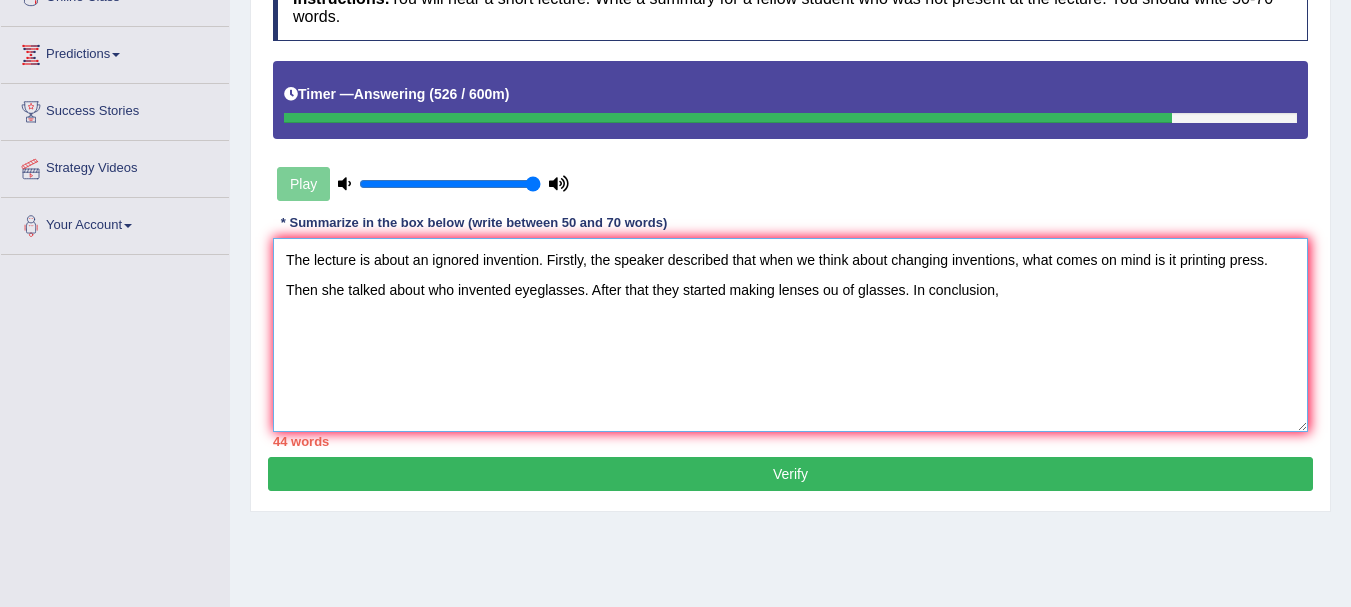 click on "The lecture is about an ignored invention. Firstly, the speaker described that when we think about changing inventions, what comes on mind is it printing press. Then she talked about who invented eyeglasses. After that they started making lenses ou of glasses. In conclusion," at bounding box center [790, 335] 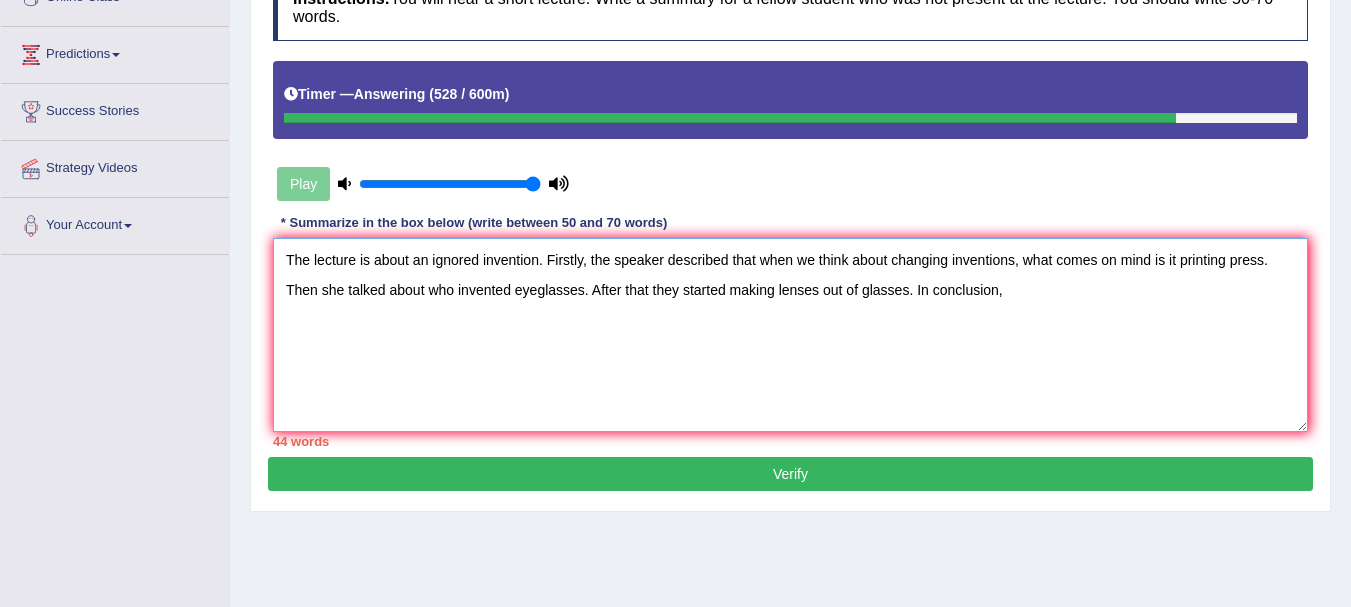 click on "The lecture is about an ignored invention. Firstly, the speaker described that when we think about changing inventions, what comes on mind is it printing press. Then she talked about who invented eyeglasses. After that they started making lenses out of glasses. In conclusion," at bounding box center (790, 335) 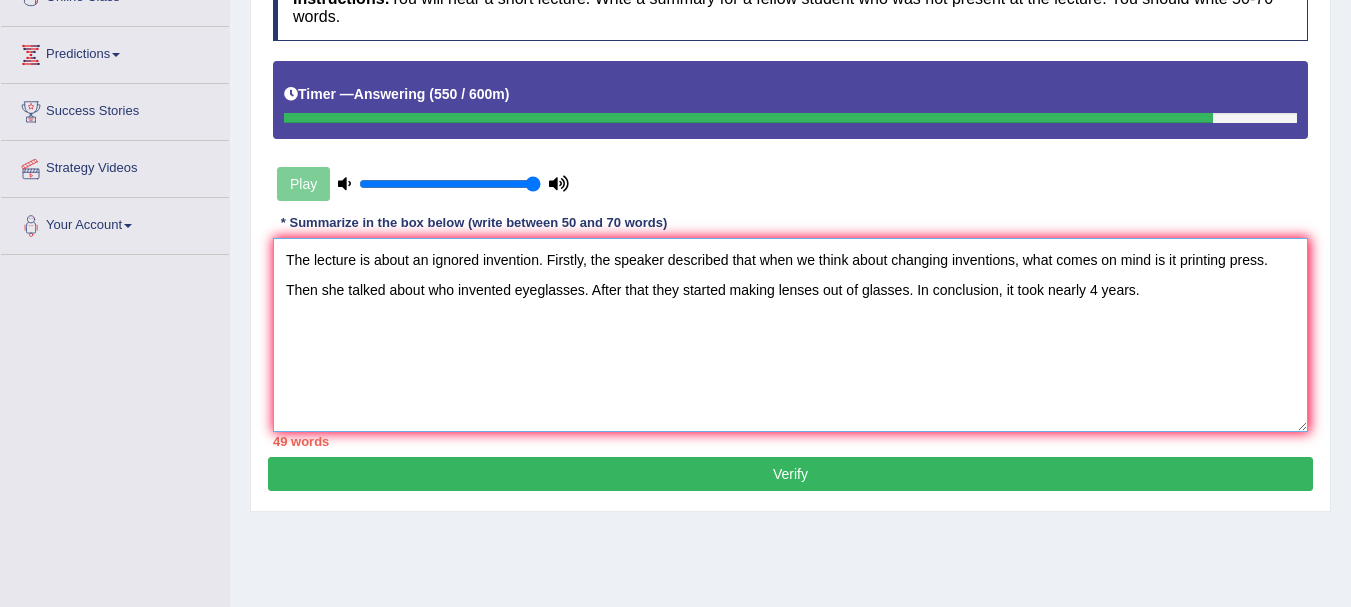 click on "The lecture is about an ignored invention. Firstly, the speaker described that when we think about changing inventions, what comes on mind is it printing press. Then she talked about who invented eyeglasses. After that they started making lenses out of glasses. In conclusion, it took nearly 4 years." at bounding box center [790, 335] 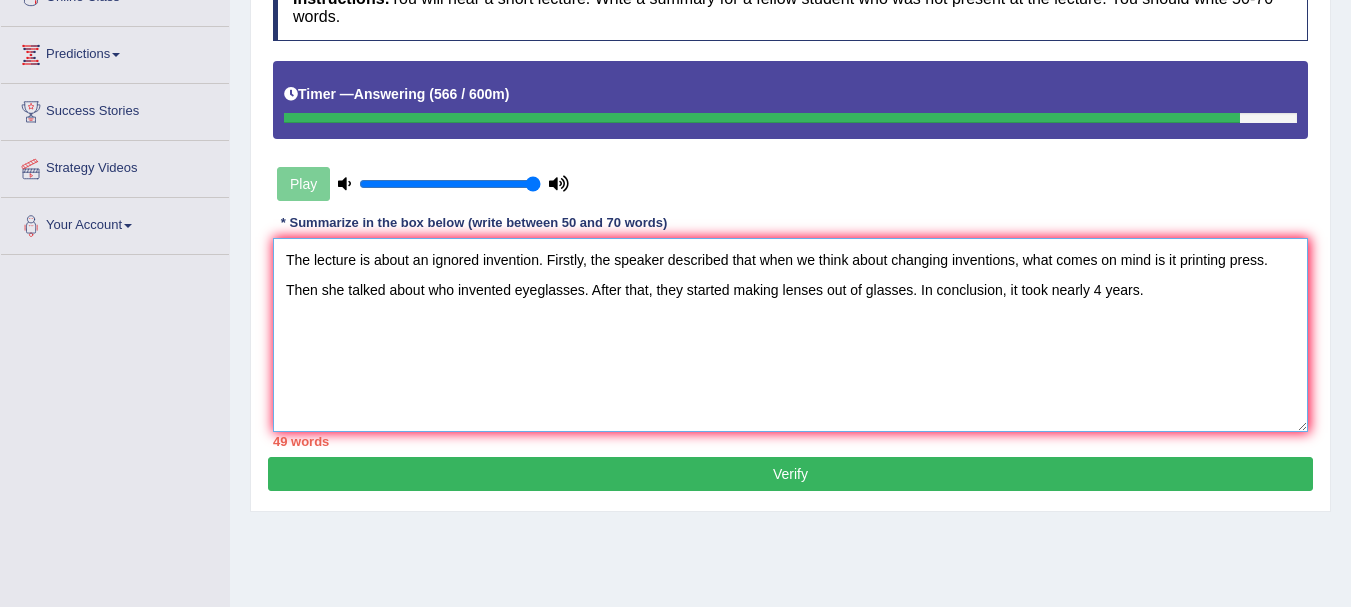 type on "The lecture is about an ignored invention. Firstly, the speaker described that when we think about changing inventions, what comes on mind is it printing press. Then she talked about who invented eyeglasses. After that, they started making lenses out of glasses. In conclusion, it took nearly 4 years." 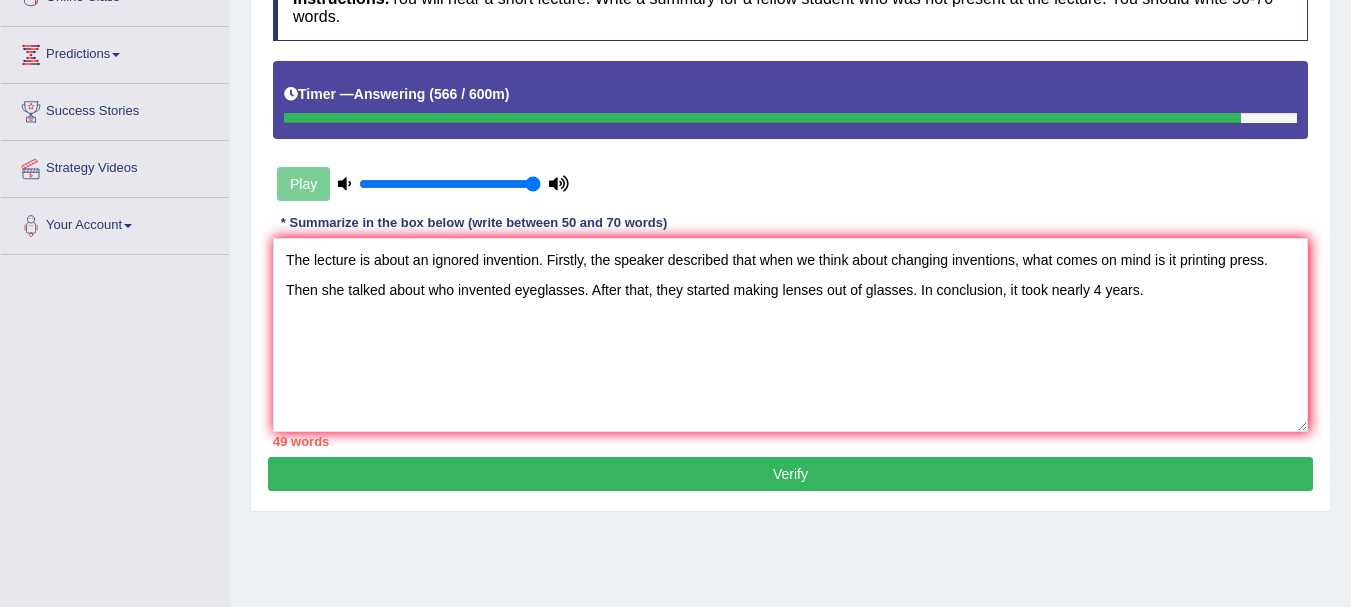 click on "Verify" at bounding box center (790, 474) 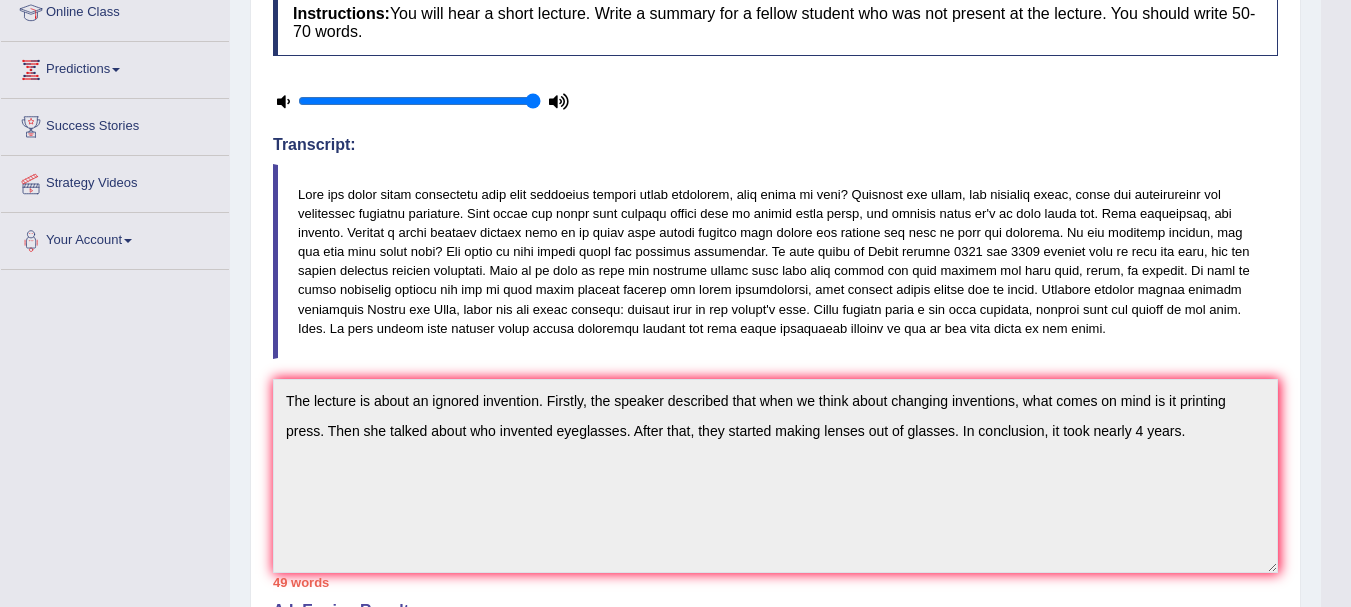 scroll, scrollTop: 280, scrollLeft: 0, axis: vertical 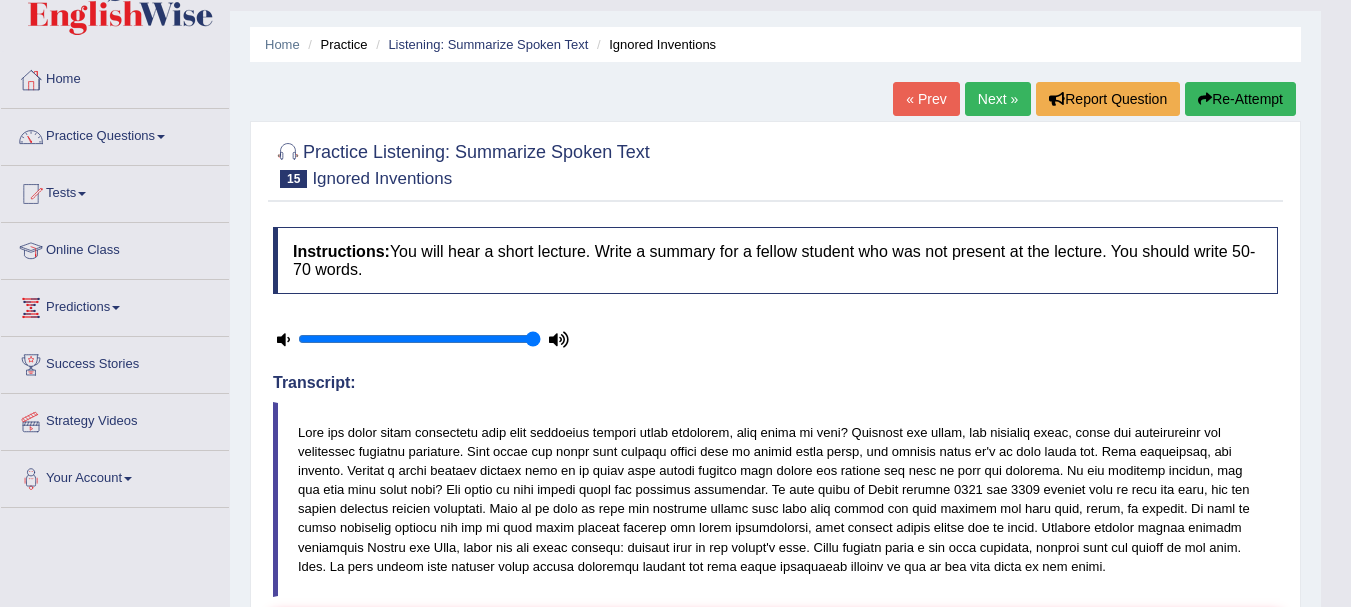 click on "Next »" at bounding box center [998, 99] 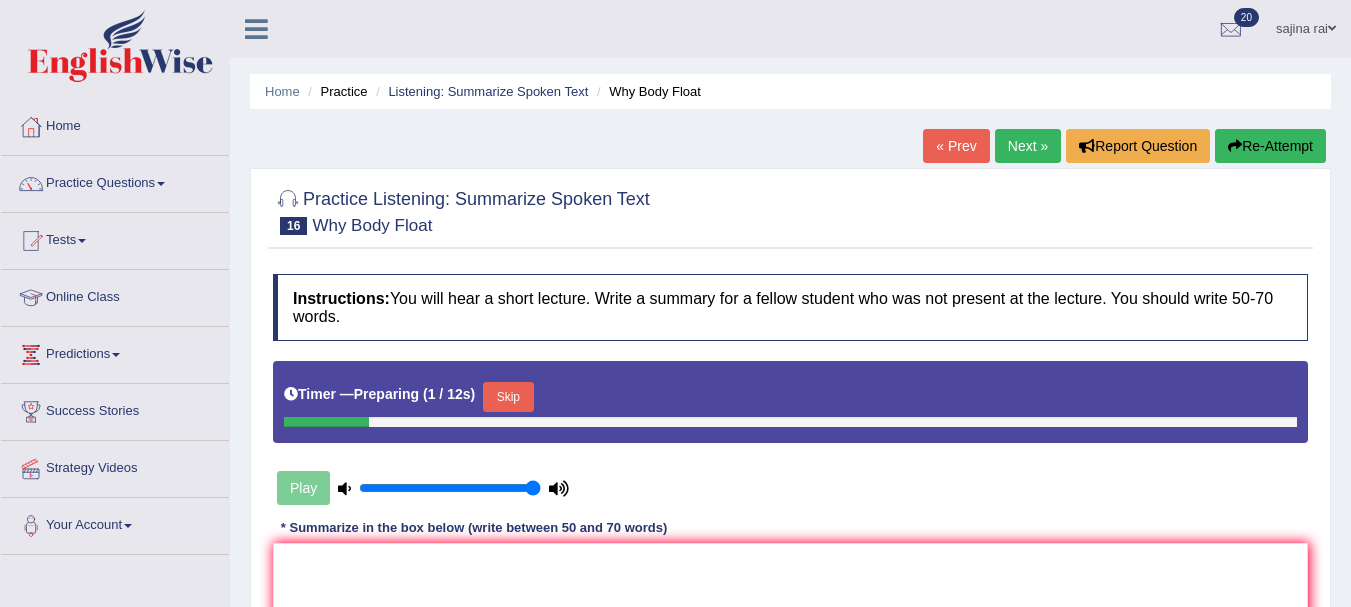 scroll, scrollTop: 0, scrollLeft: 0, axis: both 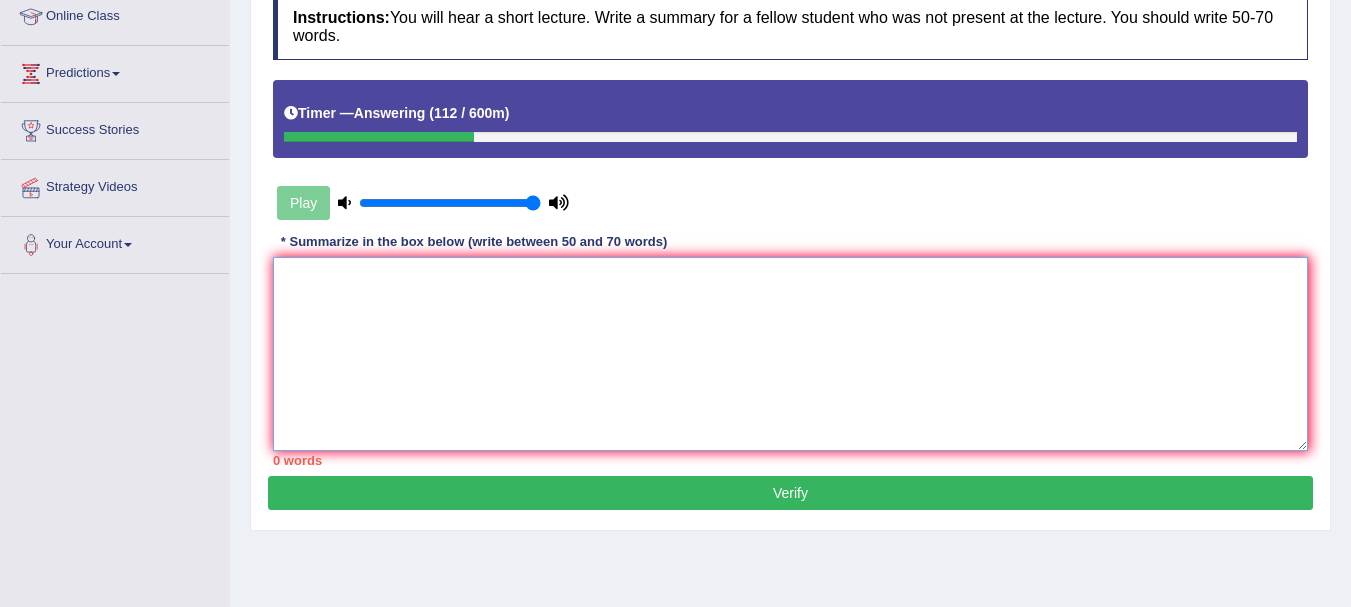 click at bounding box center [790, 354] 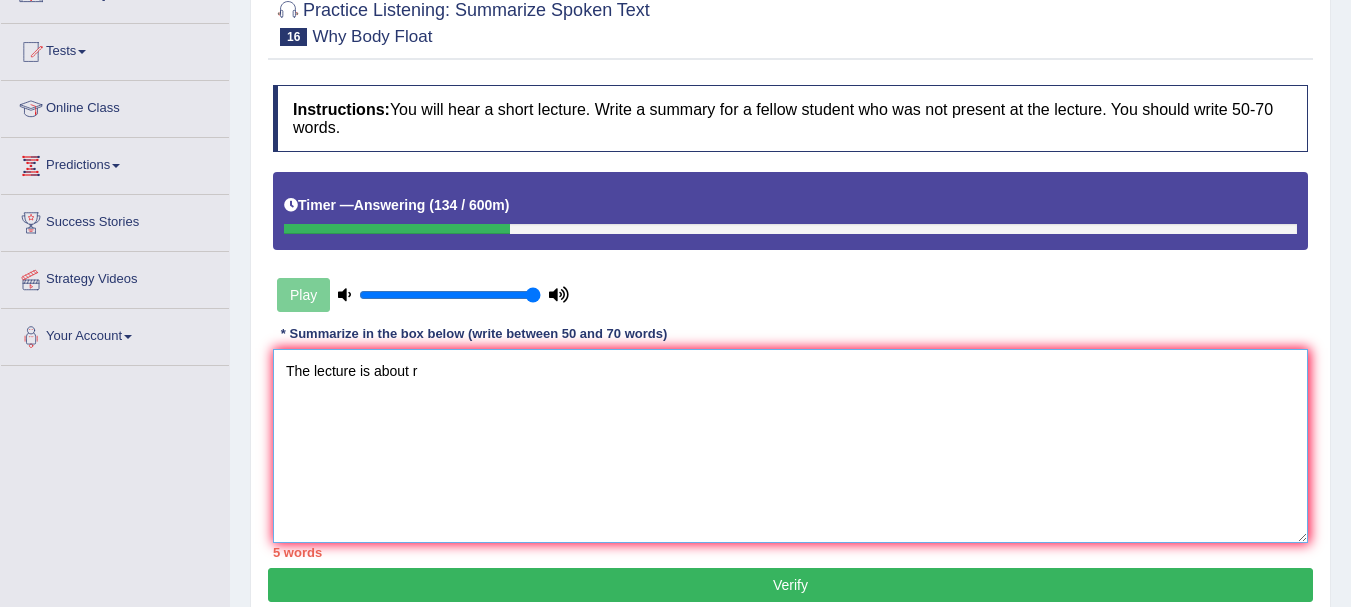 scroll, scrollTop: 184, scrollLeft: 0, axis: vertical 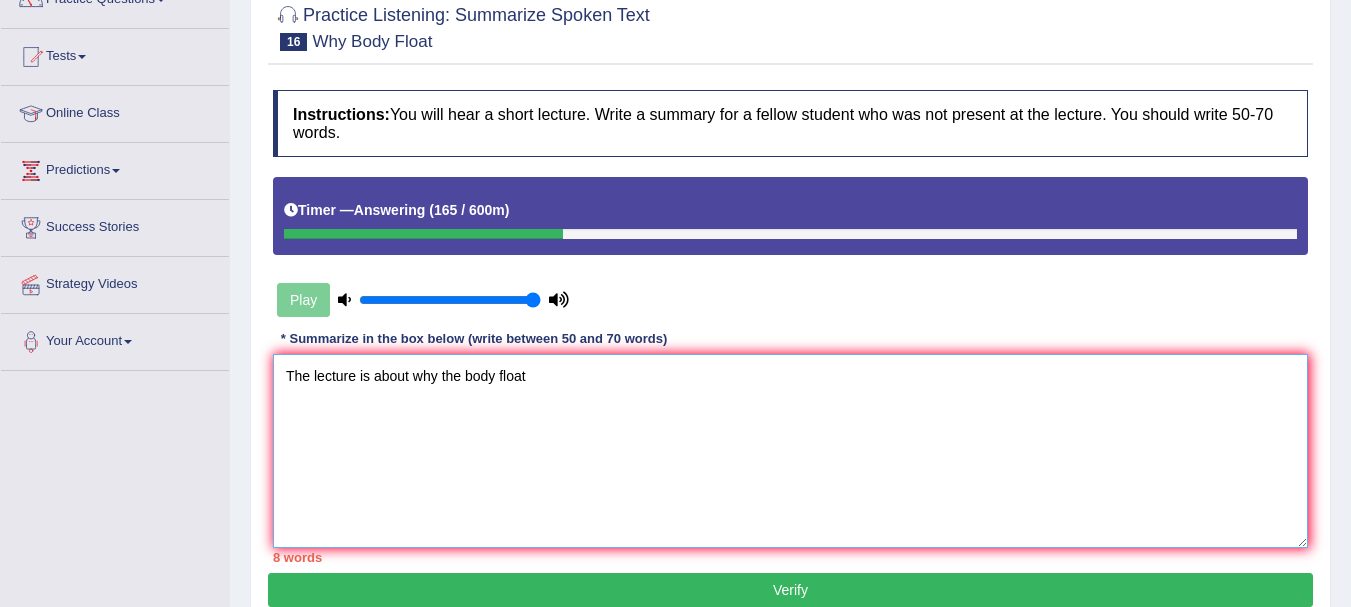 click on "The lecture is about why the body float" at bounding box center (790, 451) 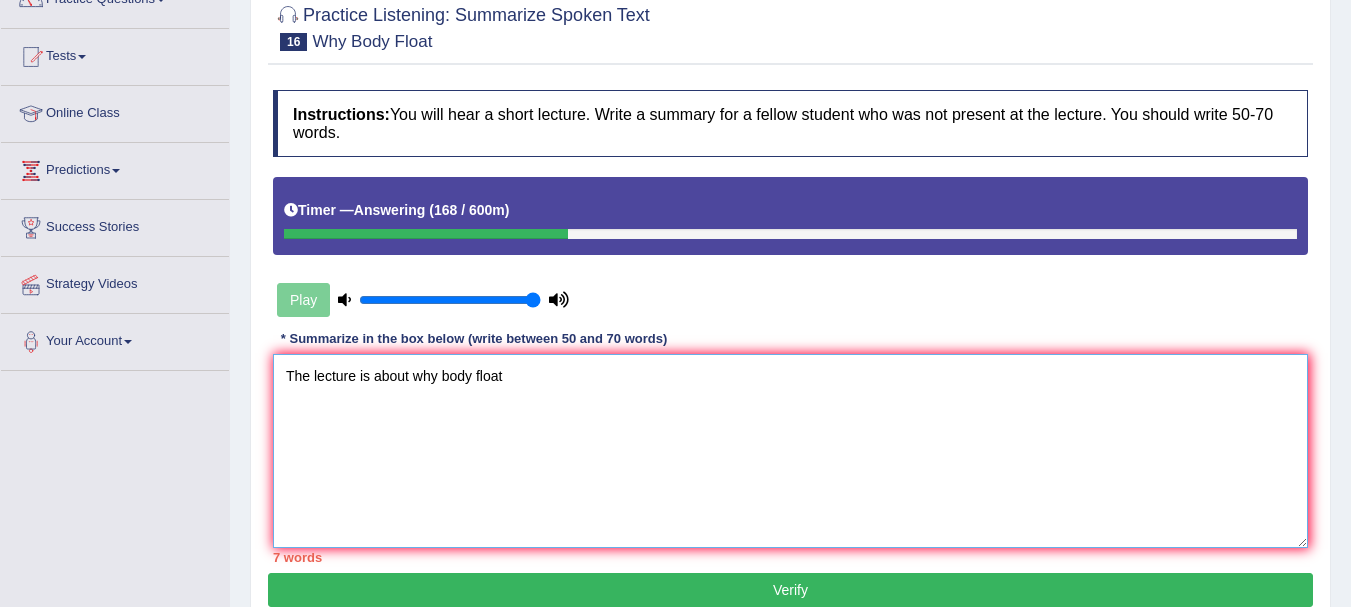 click on "The lecture is about why body float" at bounding box center (790, 451) 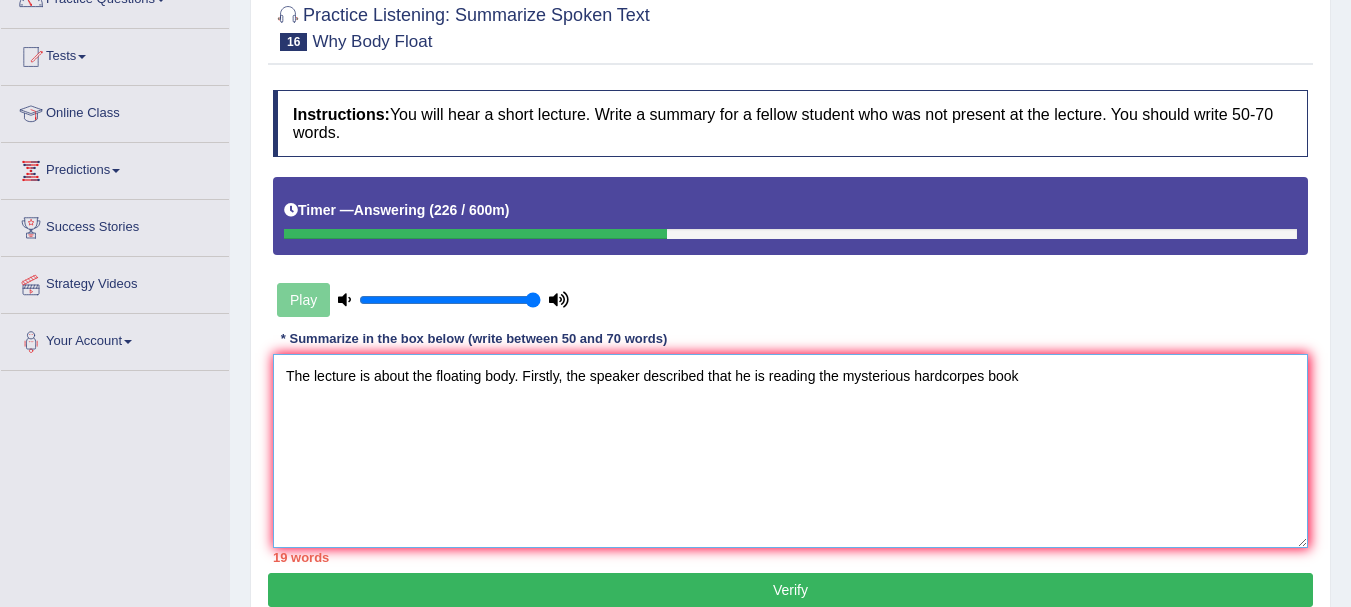 click on "The lecture is about the floating body. Firstly, the speaker described that he is reading the mysterious hardcorpes book" at bounding box center [790, 451] 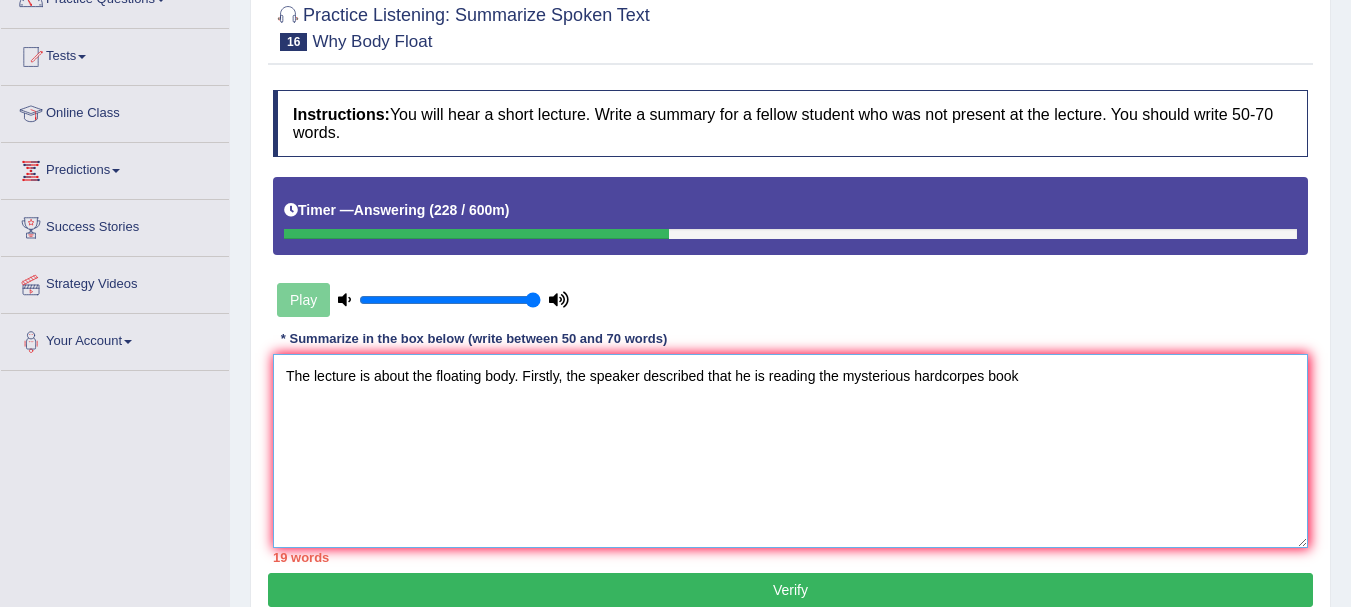 click on "The lecture is about the floating body. Firstly, the speaker described that he is reading the mysterious hardcorpes book" at bounding box center [790, 451] 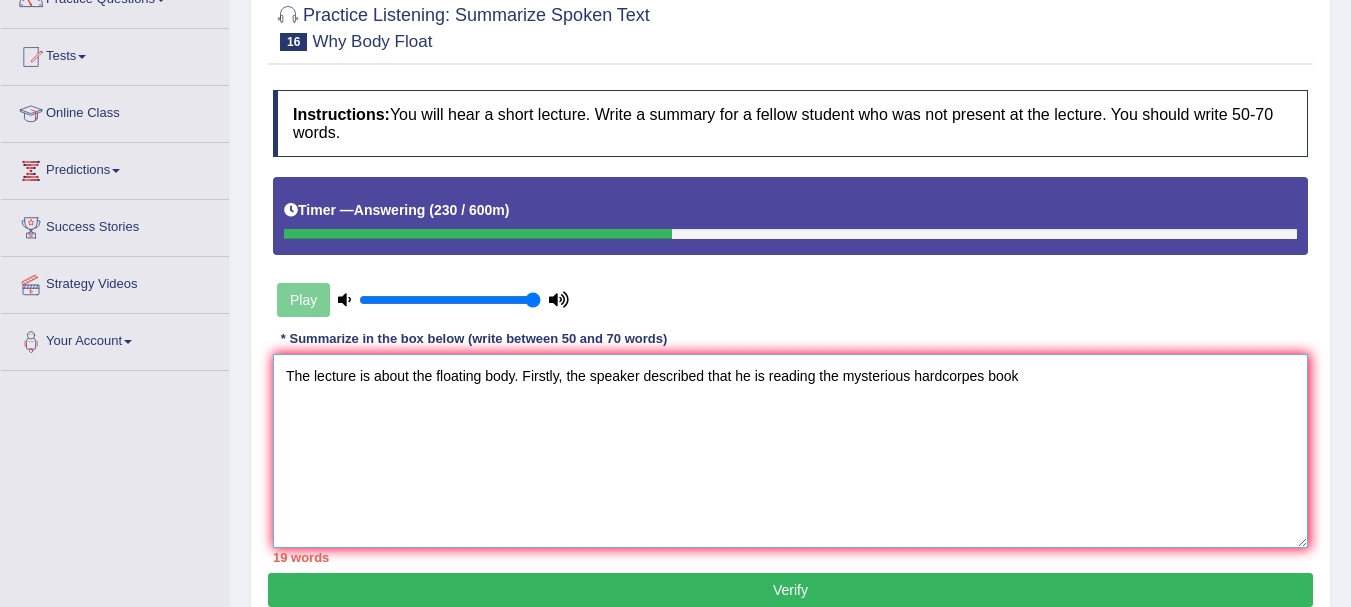 click on "The lecture is about the floating body. Firstly, the speaker described that he is reading the mysterious hardcorpes book" at bounding box center (790, 451) 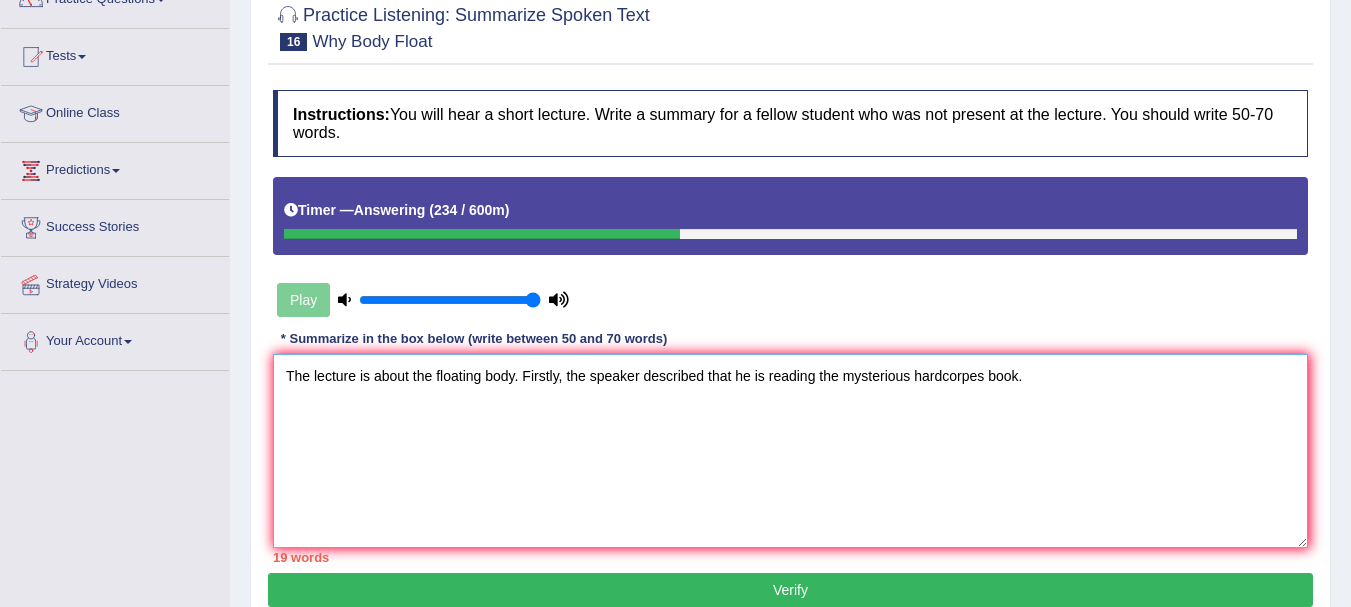 click on "The lecture is about the floating body. Firstly, the speaker described that he is reading the mysterious hardcorpes book." at bounding box center (790, 451) 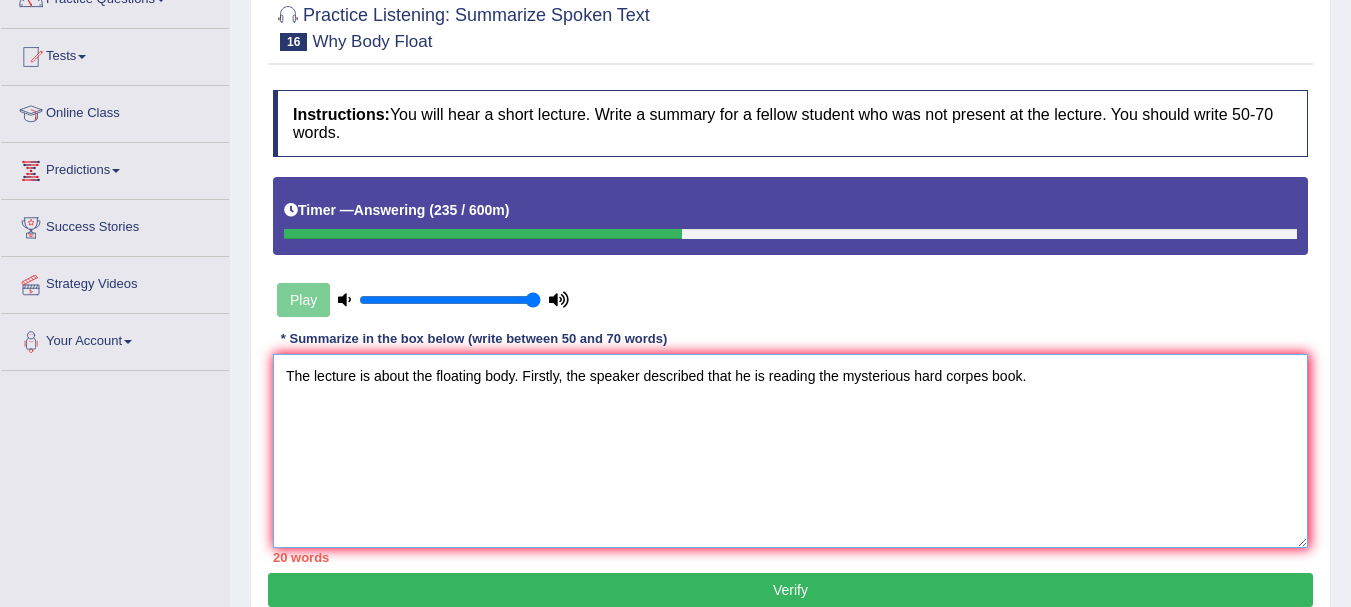 click on "The lecture is about the floating body. Firstly, the speaker described that he is reading the mysterious hard corpes book." at bounding box center (790, 451) 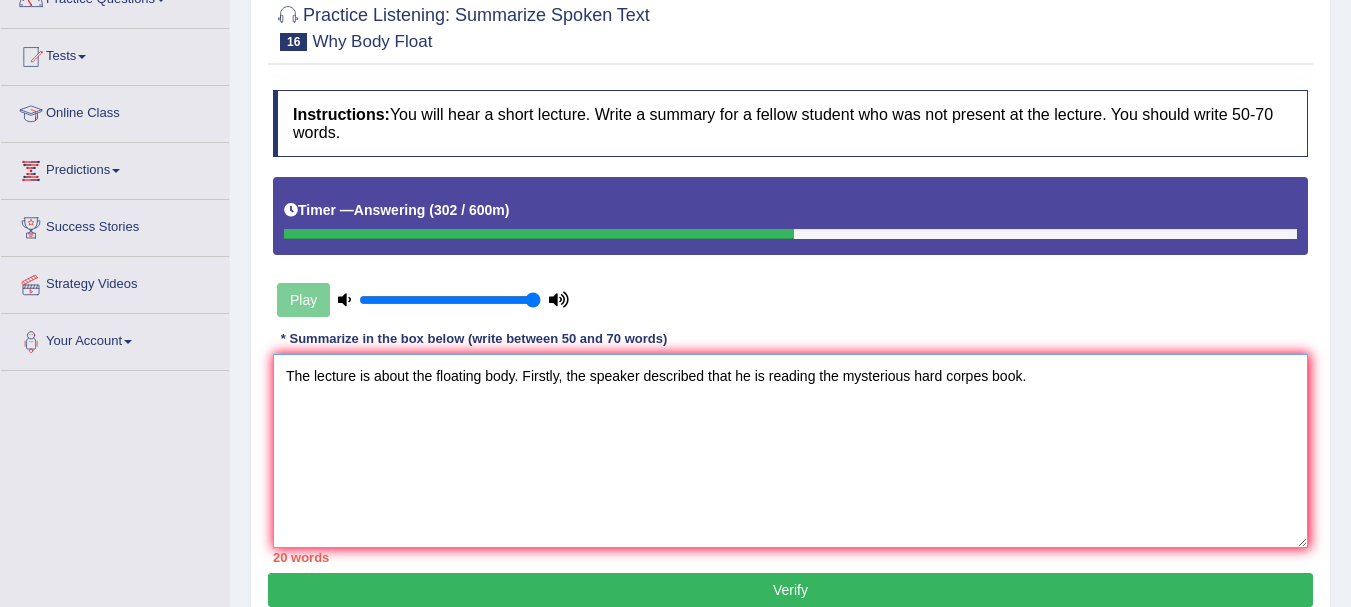 click on "The lecture is about the floating body. Firstly, the speaker described that he is reading the mysterious hard corpes book." at bounding box center [790, 451] 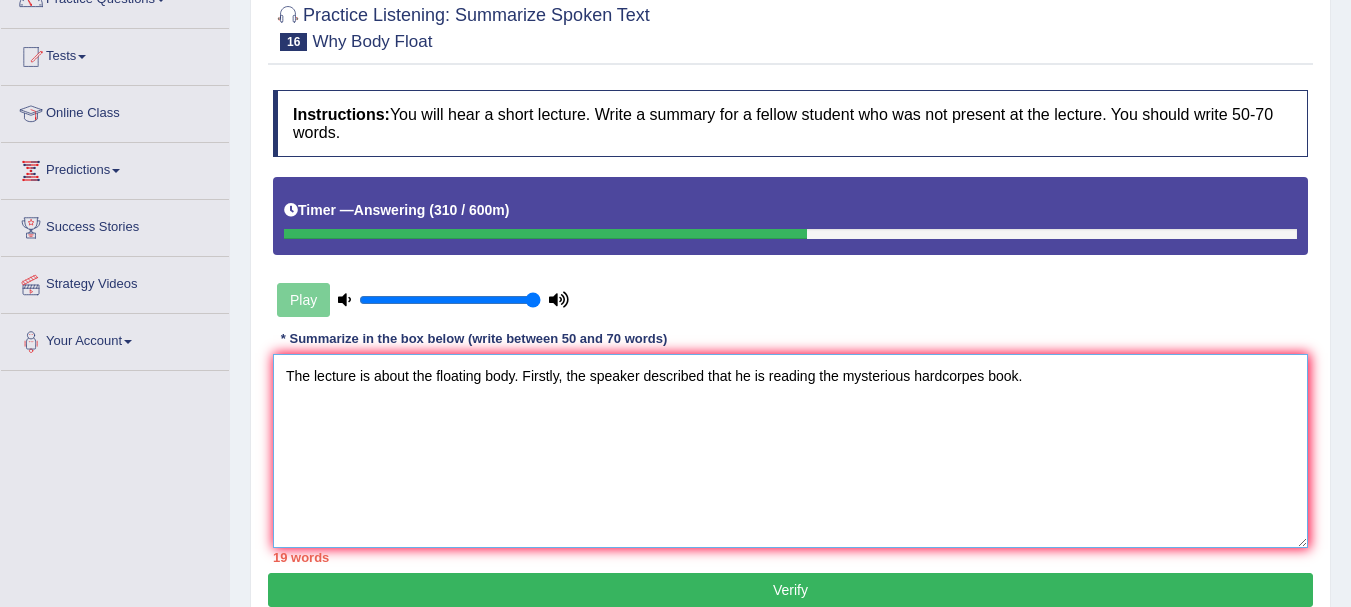 click on "The lecture is about the floating body. Firstly, the speaker described that he is reading the mysterious hardcorpes book." at bounding box center [790, 451] 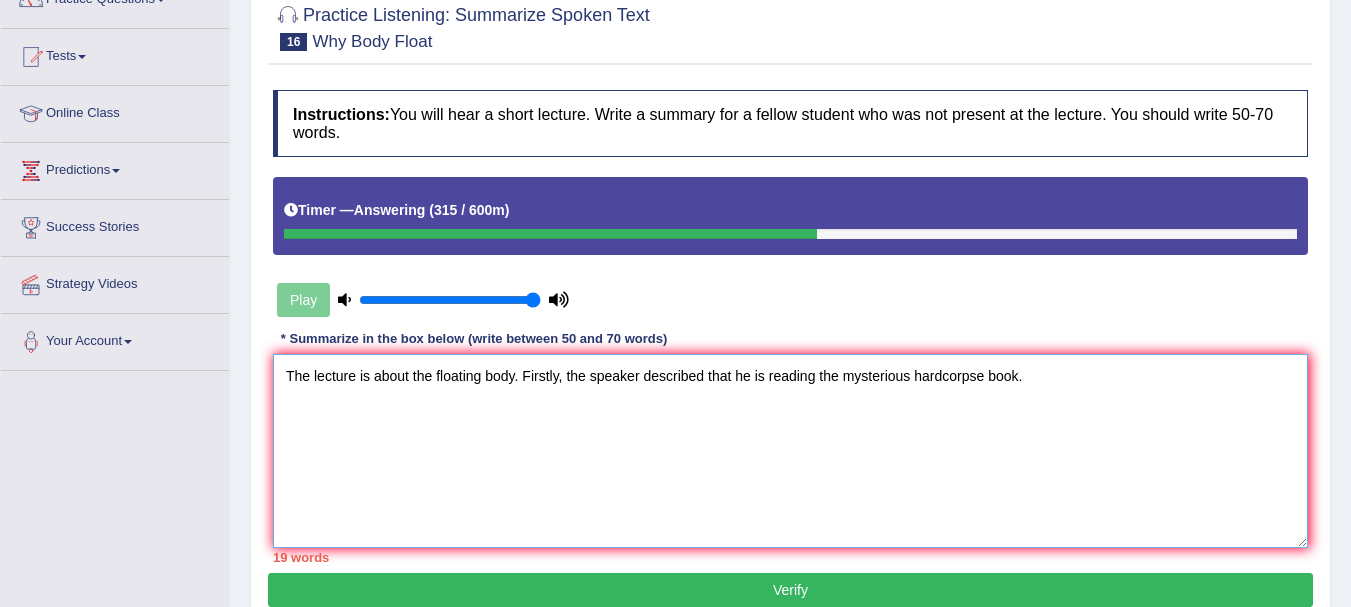 click on "The lecture is about the floating body. Firstly, the speaker described that he is reading the mysterious hardcorpse book." at bounding box center (790, 451) 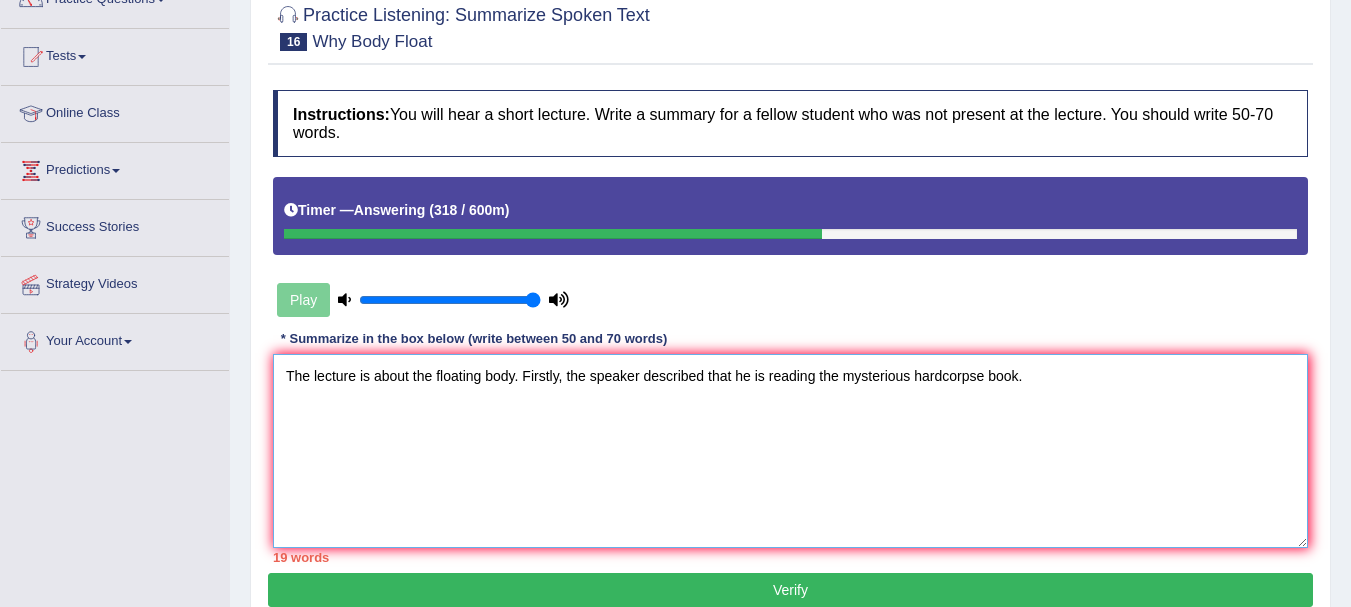 click on "The lecture is about the floating body. Firstly, the speaker described that he is reading the mysterious hardcorpse book." at bounding box center (790, 451) 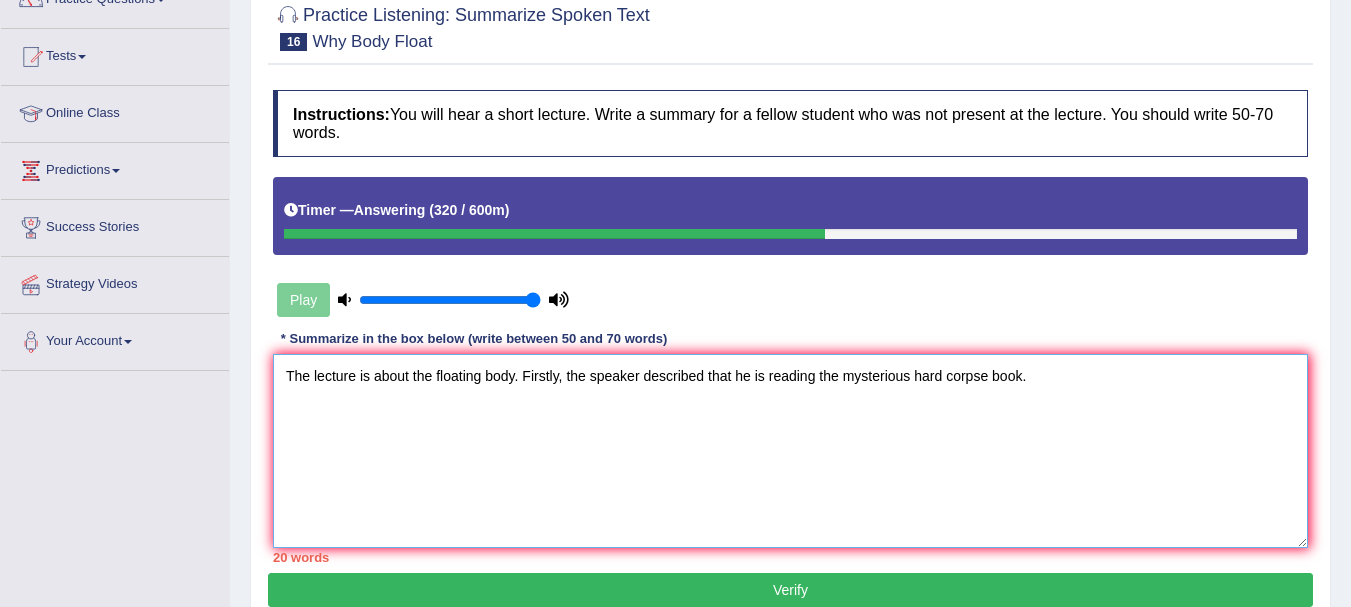 click on "The lecture is about the floating body. Firstly, the speaker described that he is reading the mysterious hard corpse book." at bounding box center [790, 451] 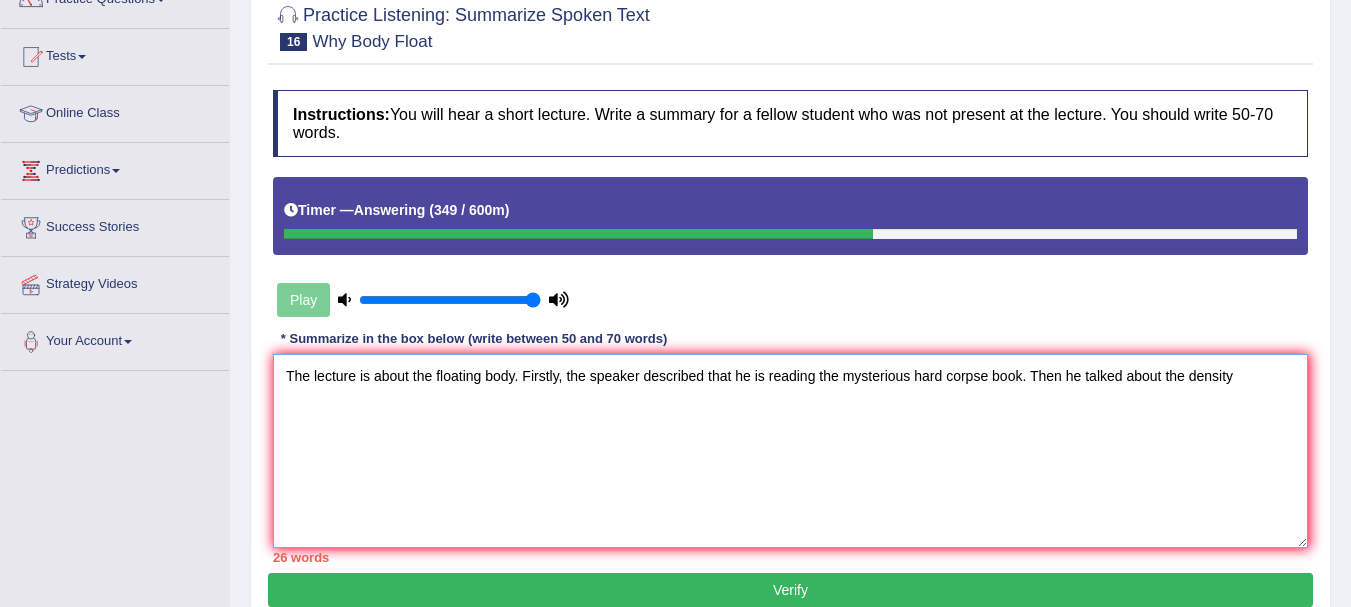 click on "The lecture is about the floating body. Firstly, the speaker described that he is reading the mysterious hard corpse book. Then he talked about the density" at bounding box center [790, 451] 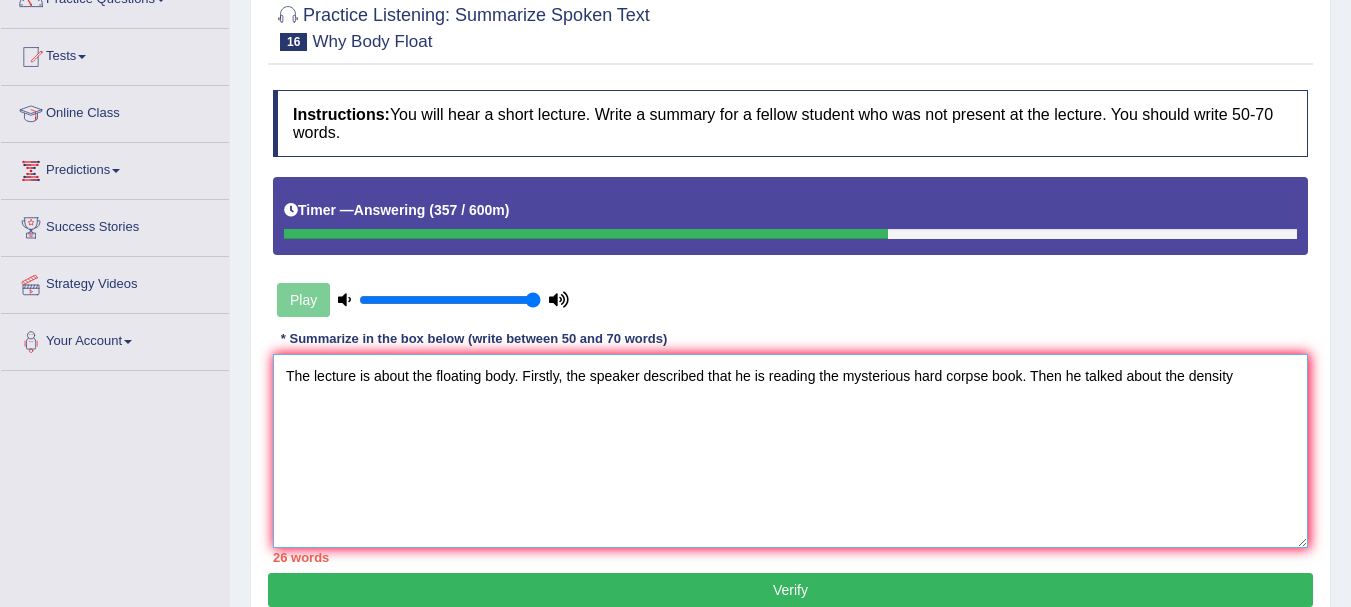 click on "The lecture is about the floating body. Firstly, the speaker described that he is reading the mysterious hard corpse book. Then he talked about the density" at bounding box center (790, 451) 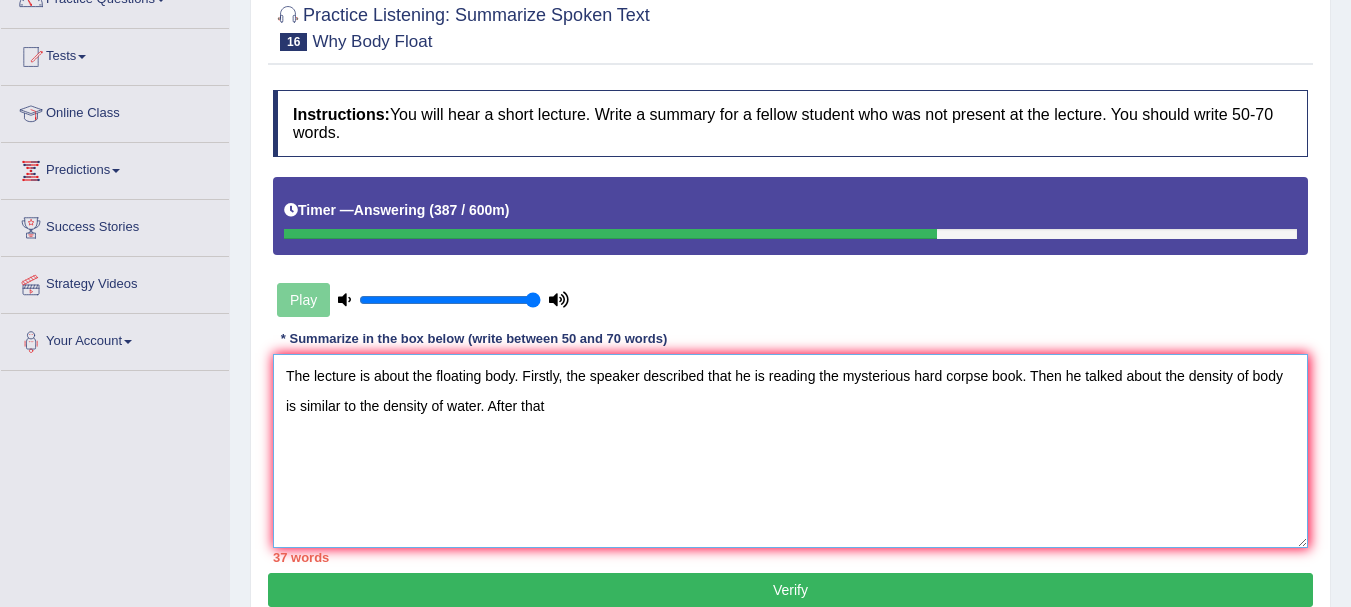 click on "The lecture is about the floating body. Firstly, the speaker described that he is reading the mysterious hard corpse book. Then he talked about the density of body is similar to the density of water. After that" at bounding box center (790, 451) 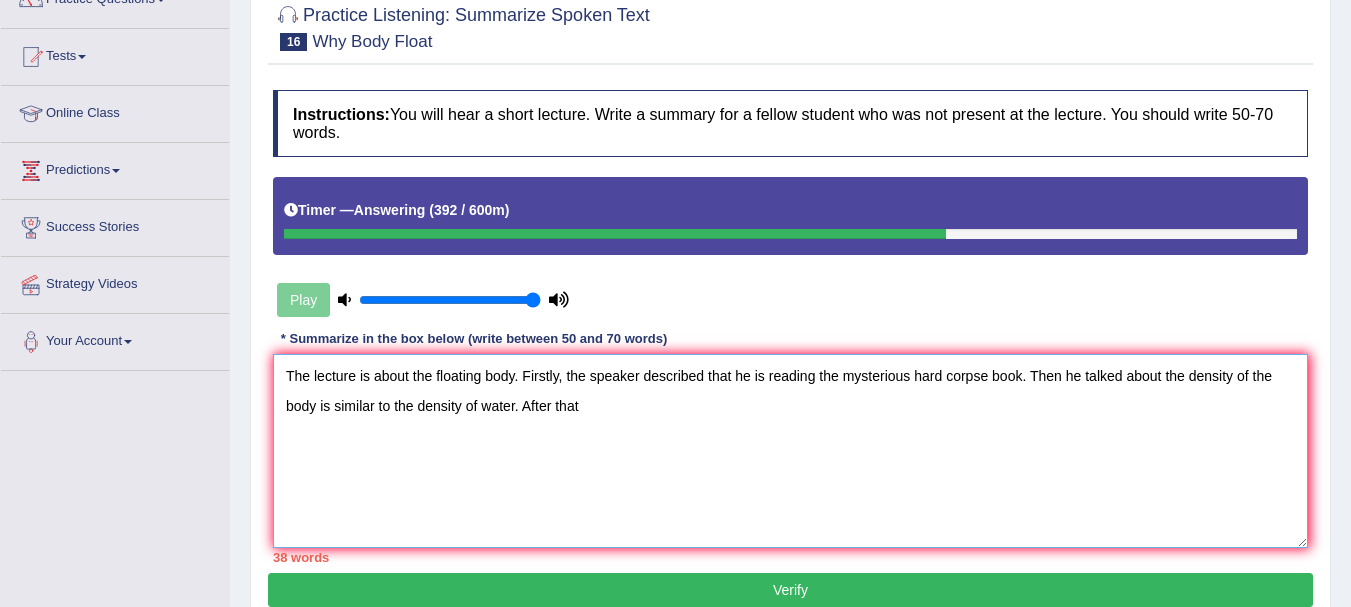 click on "The lecture is about the floating body. Firstly, the speaker described that he is reading the mysterious hard corpse book. Then he talked about the density of the body is similar to the density of water. After that" at bounding box center (790, 451) 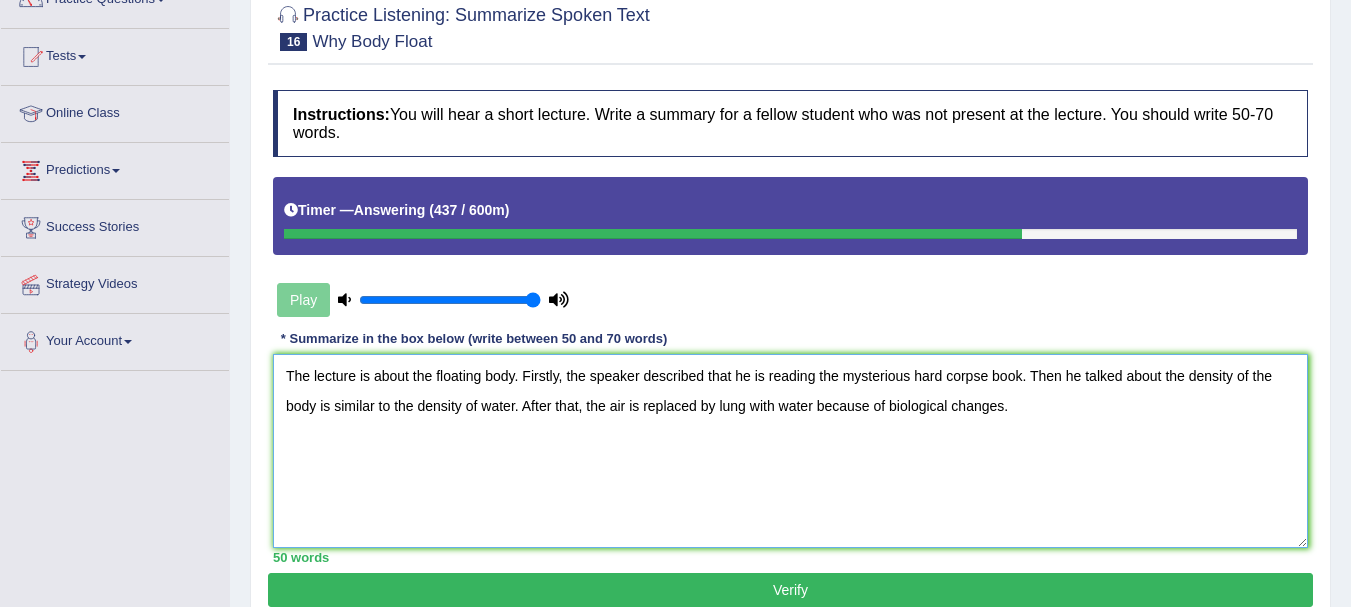 click on "The lecture is about the floating body. Firstly, the speaker described that he is reading the mysterious hard corpse book. Then he talked about the density of the body is similar to the density of water. After that, the air is replaced by lung with water because of biological changes." at bounding box center [790, 451] 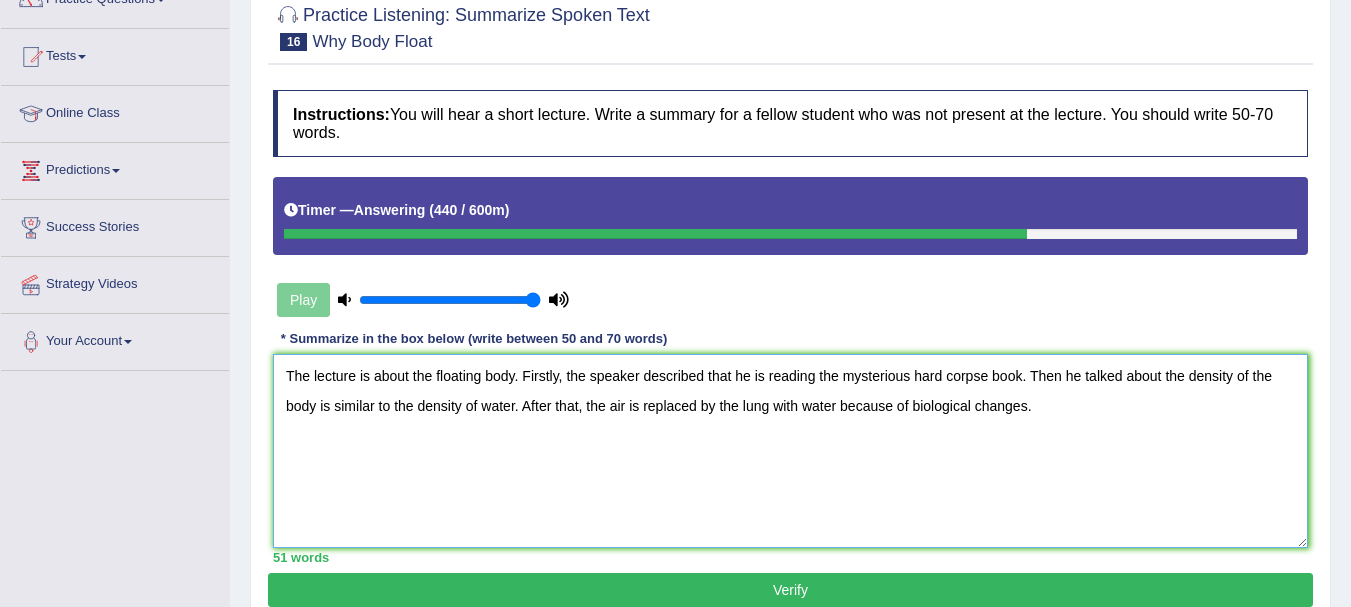 click on "The lecture is about the floating body. Firstly, the speaker described that he is reading the mysterious hard corpse book. Then he talked about the density of the body is similar to the density of water. After that, the air is replaced by the lung with water because of biological changes." at bounding box center [790, 451] 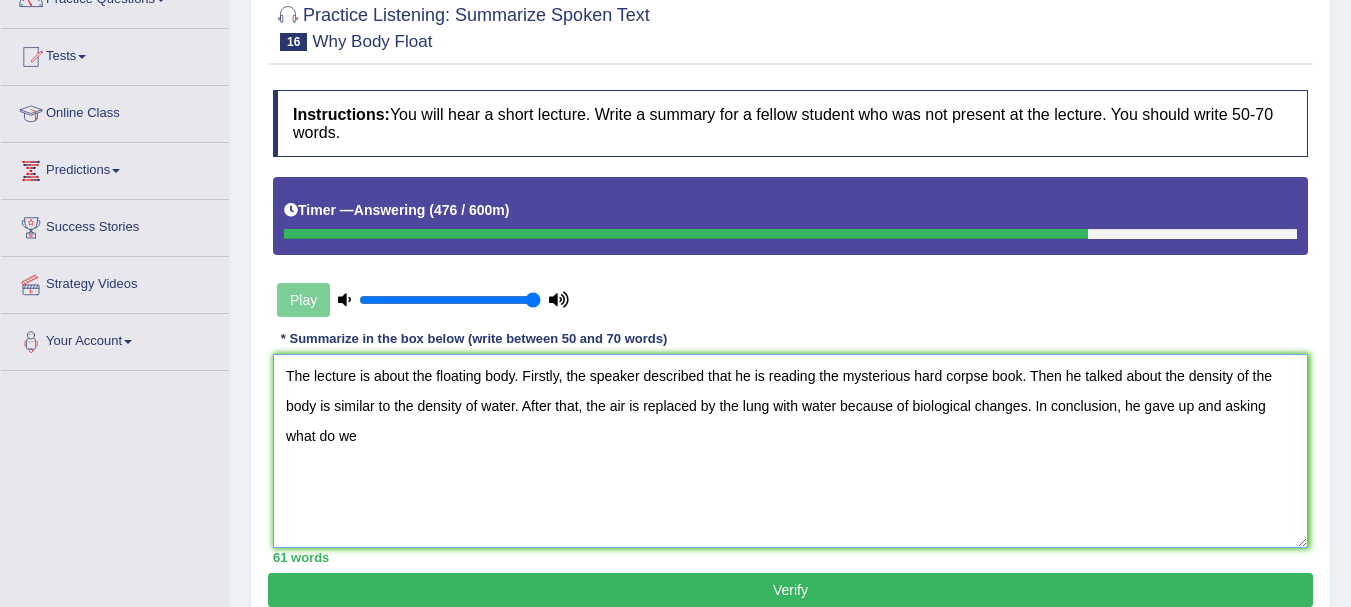 click on "The lecture is about the floating body. Firstly, the speaker described that he is reading the mysterious hard corpse book. Then he talked about the density of the body is similar to the density of water. After that, the air is replaced by the lung with water because of biological changes. In conclusion, he gave up and asking what do we" at bounding box center [790, 451] 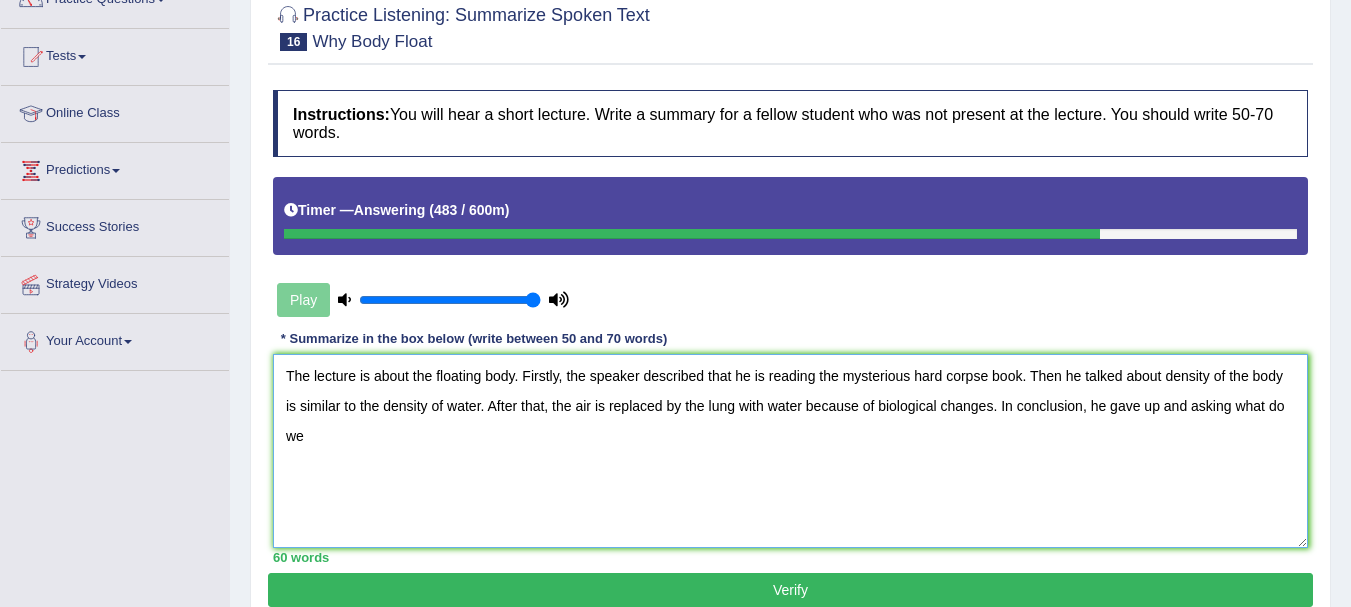 click on "The lecture is about the floating body. Firstly, the speaker described that he is reading the mysterious hard corpse book. Then he talked about density of the body is similar to the density of water. After that, the air is replaced by the lung with water because of biological changes. In conclusion, he gave up and asking what do we" at bounding box center (790, 451) 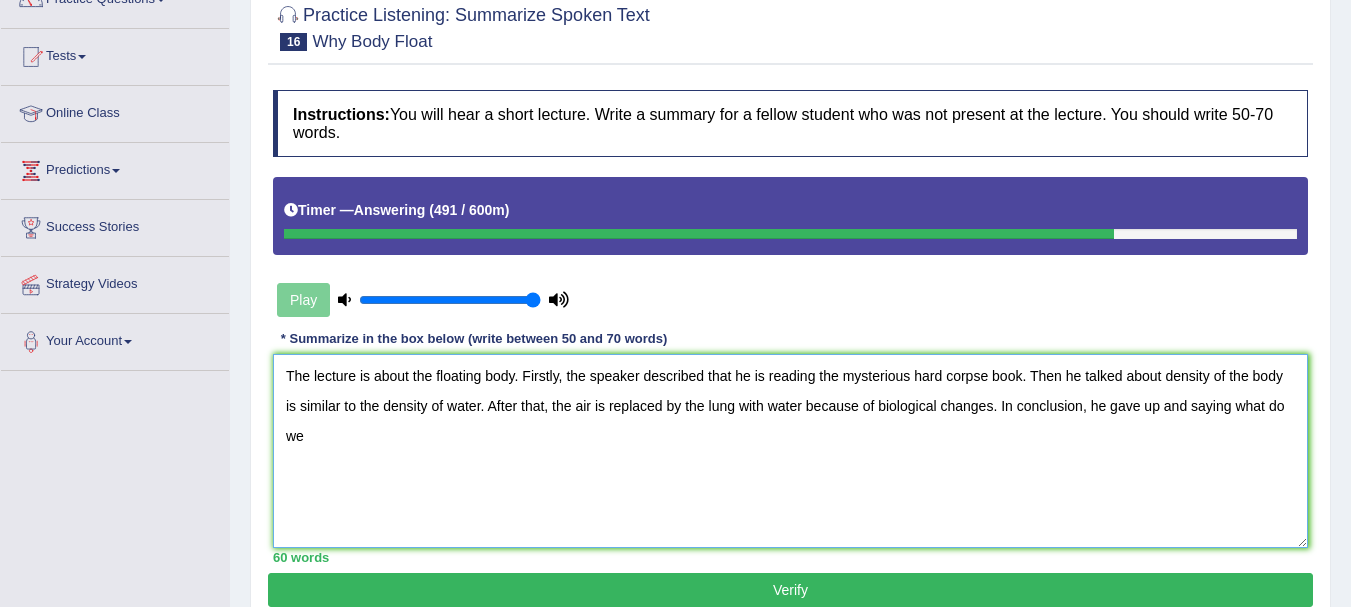 click on "The lecture is about the floating body. Firstly, the speaker described that he is reading the mysterious hard corpse book. Then he talked about density of the body is similar to the density of water. After that, the air is replaced by the lung with water because of biological changes. In conclusion, he gave up and saying what do we" at bounding box center [790, 451] 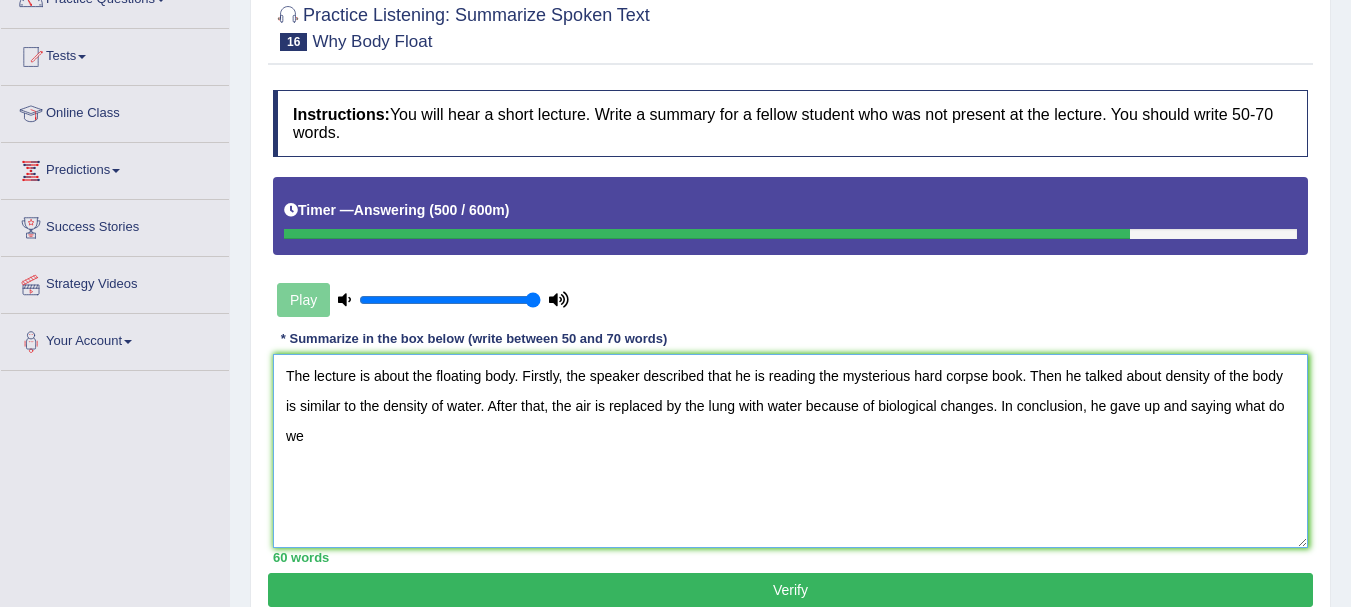 click on "The lecture is about the floating body. Firstly, the speaker described that he is reading the mysterious hard corpse book. Then he talked about density of the body is similar to the density of water. After that, the air is replaced by the lung with water because of biological changes. In conclusion, he gave up and saying what do we" at bounding box center (790, 451) 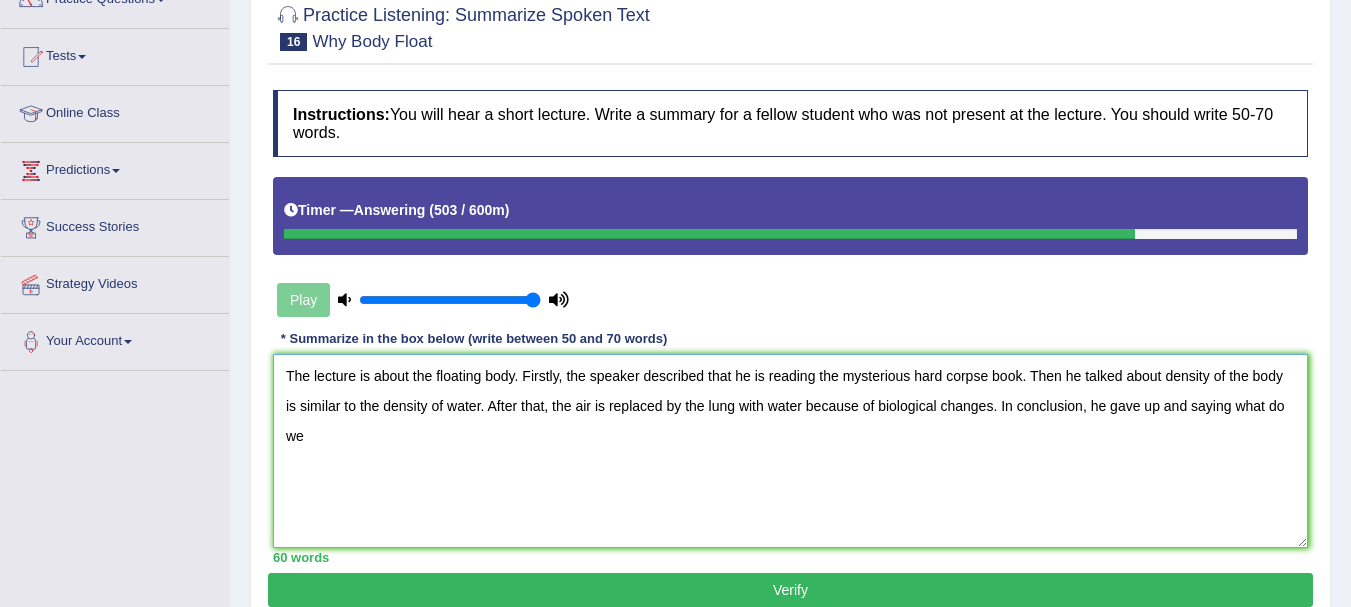 click on "The lecture is about the floating body. Firstly, the speaker described that he is reading the mysterious hard corpse book. Then he talked about density of the body is similar to the density of water. After that, the air is replaced by the lung with water because of biological changes. In conclusion, he gave up and saying what do we" at bounding box center (790, 451) 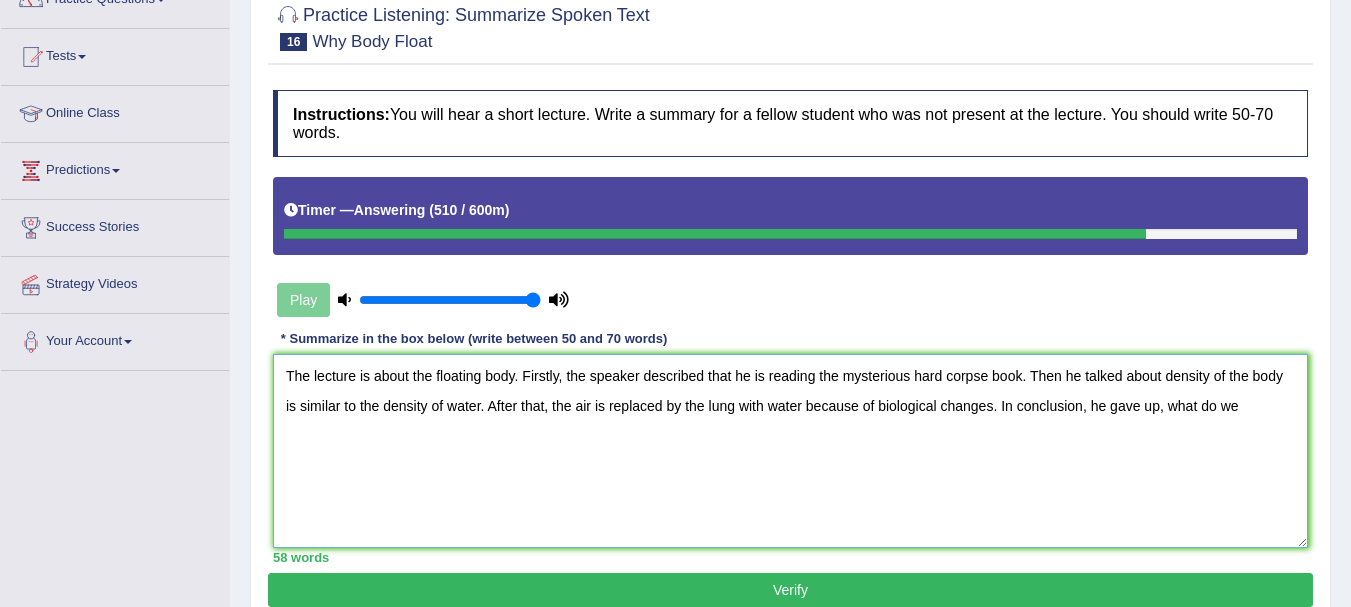click on "The lecture is about the floating body. Firstly, the speaker described that he is reading the mysterious hard corpse book. Then he talked about density of the body is similar to the density of water. After that, the air is replaced by the lung with water because of biological changes. In conclusion, he gave up, what do we" at bounding box center [790, 451] 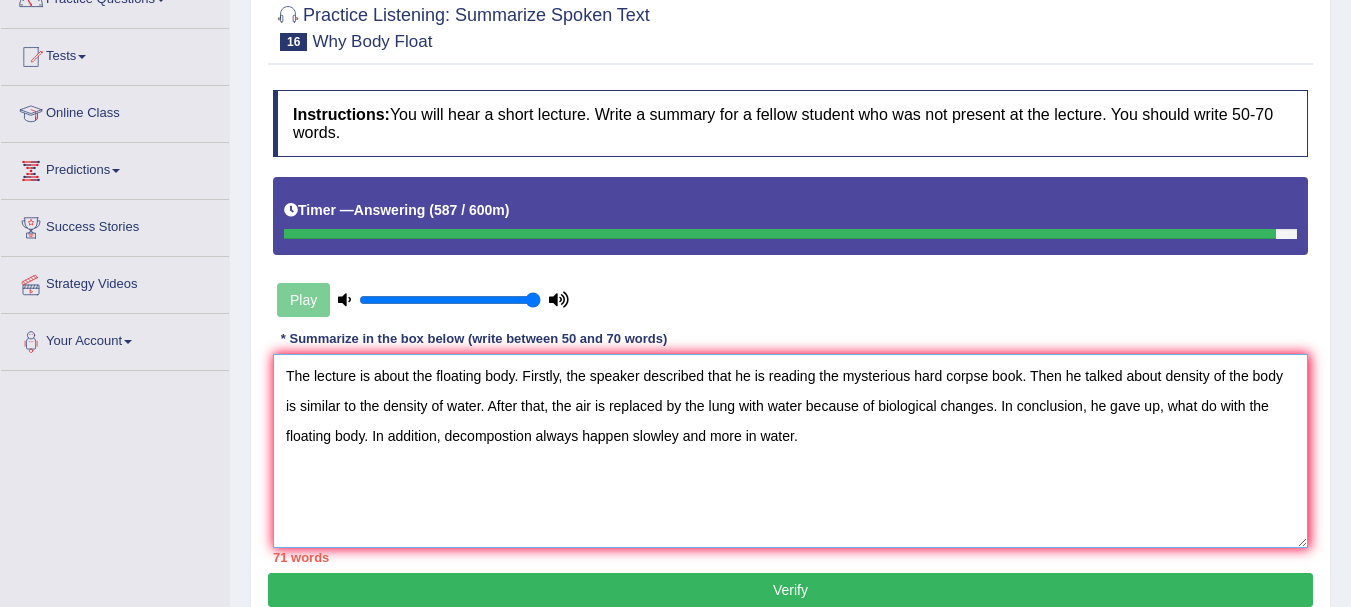 click on "The lecture is about the floating body. Firstly, the speaker described that he is reading the mysterious hard corpse book. Then he talked about density of the body is similar to the density of water. After that, the air is replaced by the lung with water because of biological changes. In conclusion, he gave up, what do with the floating body. In addition, decompostion always happen slowley and more in water." at bounding box center [790, 451] 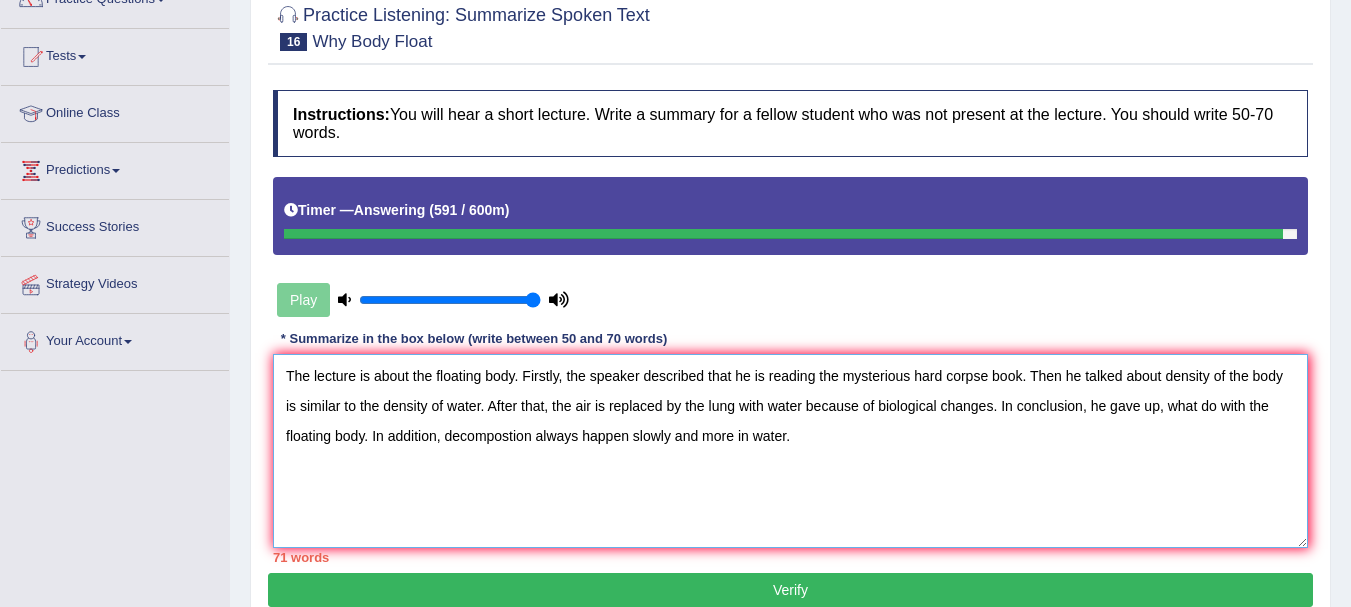 click on "The lecture is about the floating body. Firstly, the speaker described that he is reading the mysterious hard corpse book. Then he talked about density of the body is similar to the density of water. After that, the air is replaced by the lung with water because of biological changes. In conclusion, he gave up, what do with the floating body. In addition, decompostion always happen slowly and more in water." at bounding box center [790, 451] 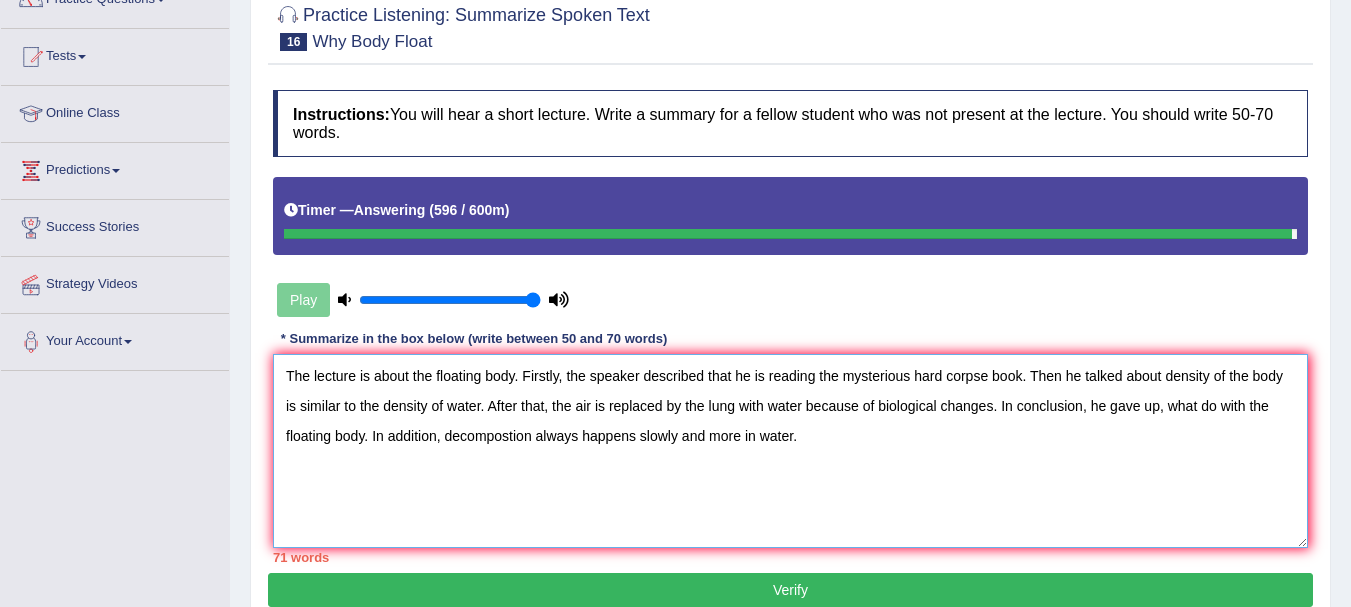 type on "The lecture is about the floating body. Firstly, the speaker described that he is reading the mysterious hard corpse book. Then he talked about density of the body is similar to the density of water. After that, the air is replaced by the lung with water because of biological changes. In conclusion, he gave up, what do with the floating body. In addition, decompostion always happens slowly and more in water." 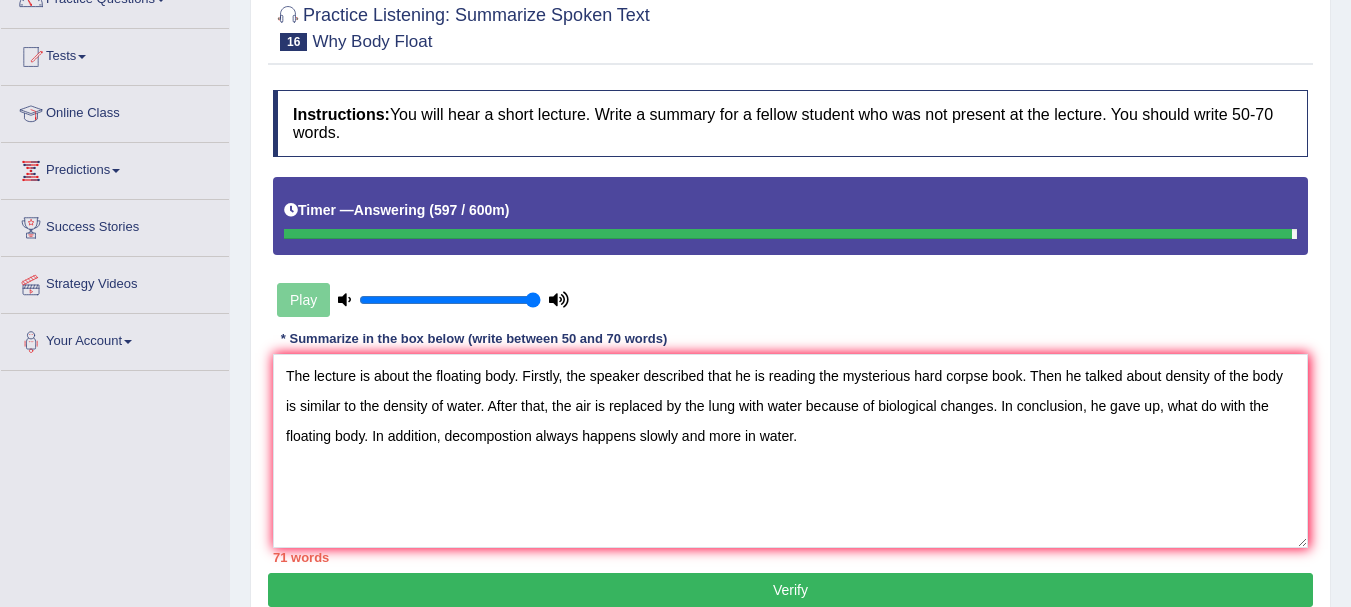 click on "Verify" at bounding box center [790, 590] 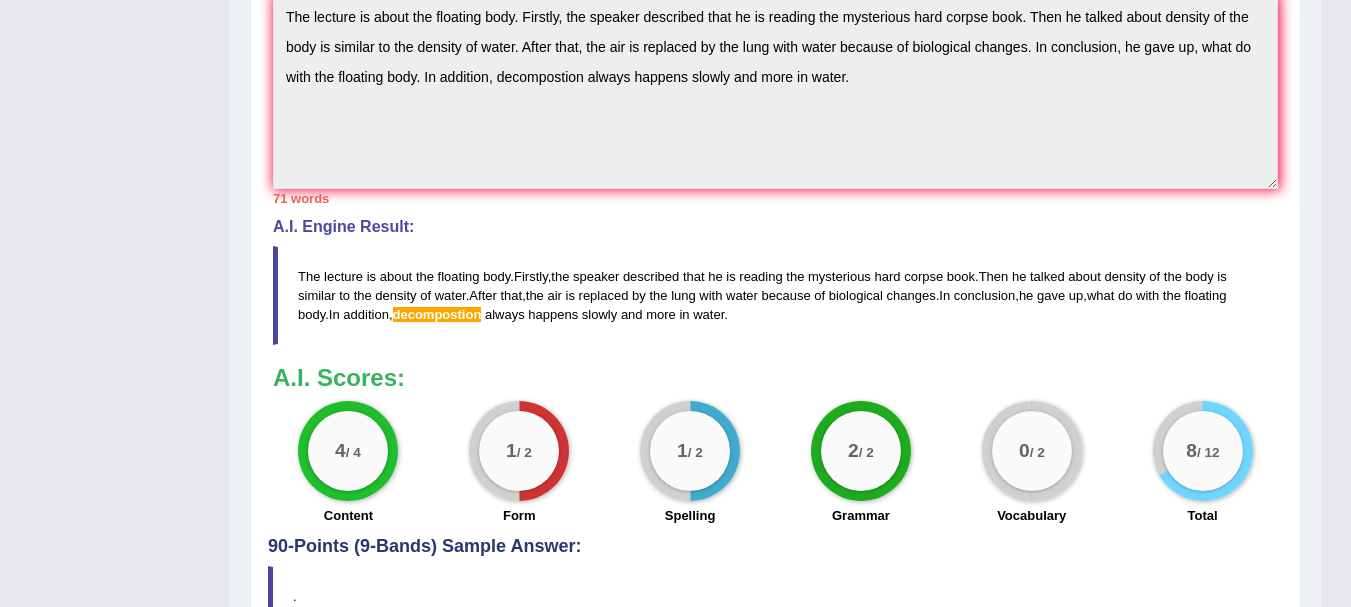scroll, scrollTop: 692, scrollLeft: 0, axis: vertical 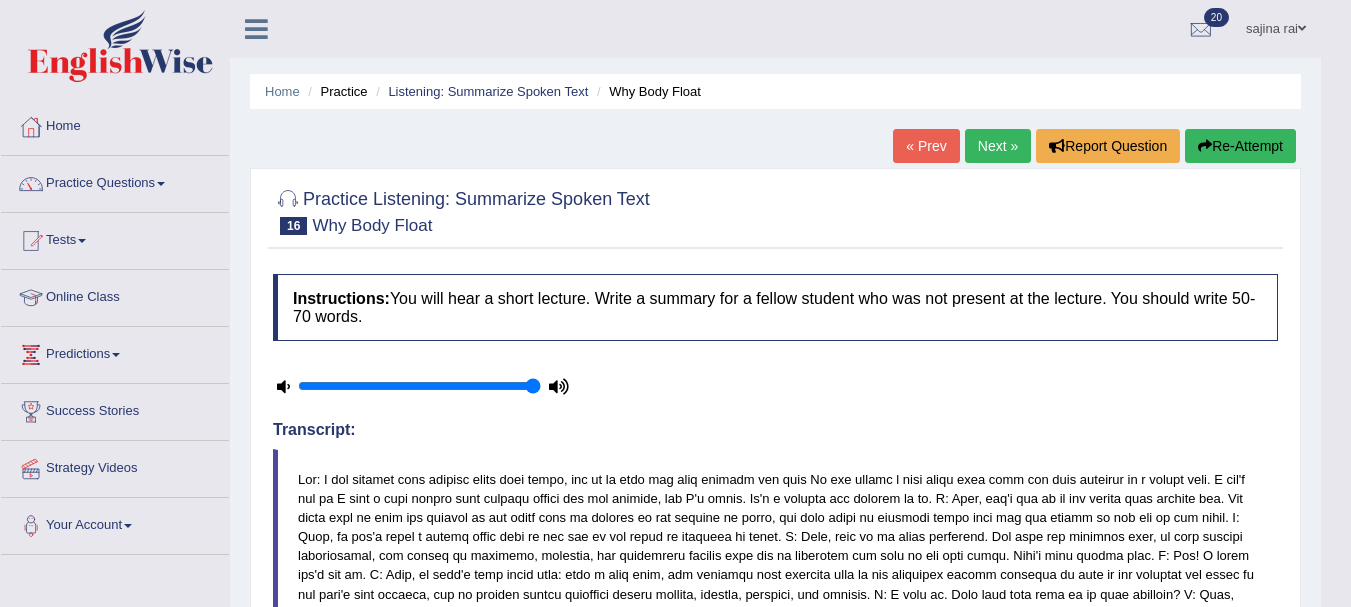 click on "Next »" at bounding box center (998, 146) 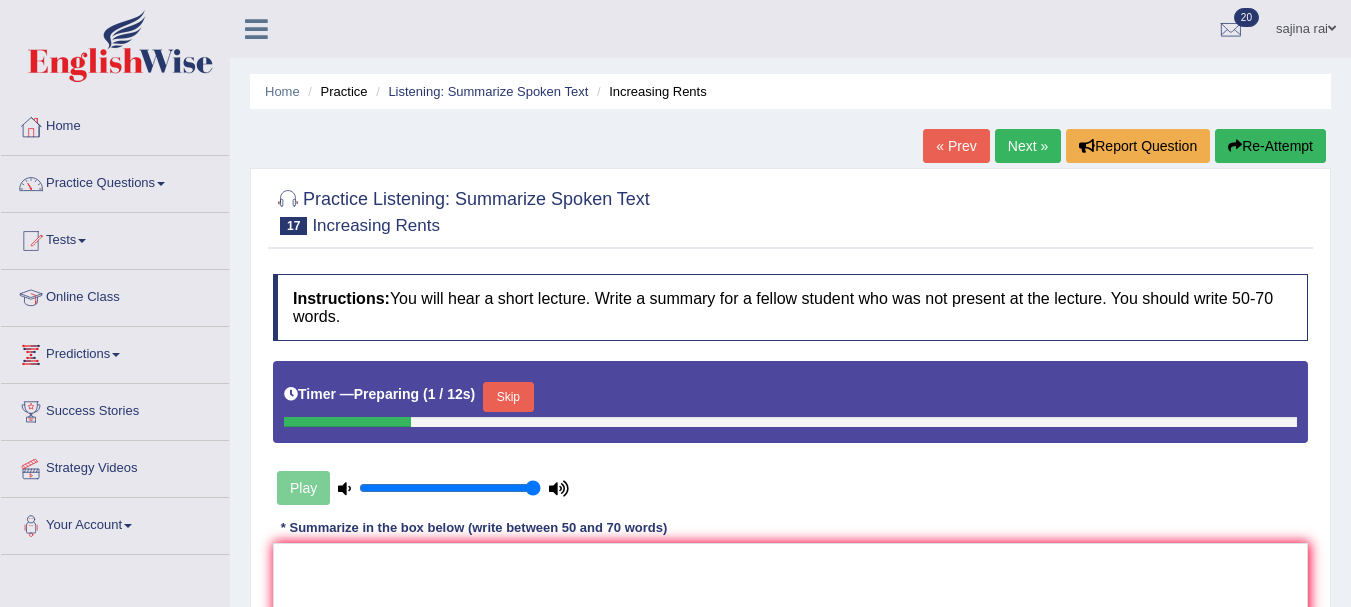scroll, scrollTop: 0, scrollLeft: 0, axis: both 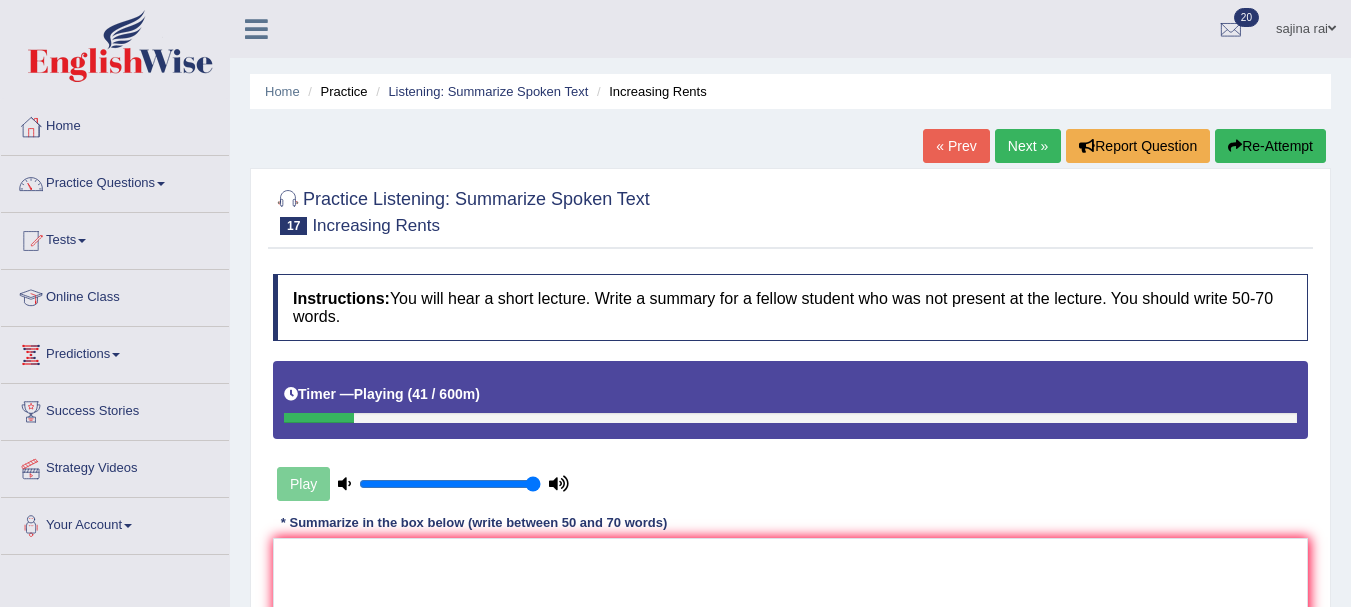 click on "Next »" at bounding box center [1028, 146] 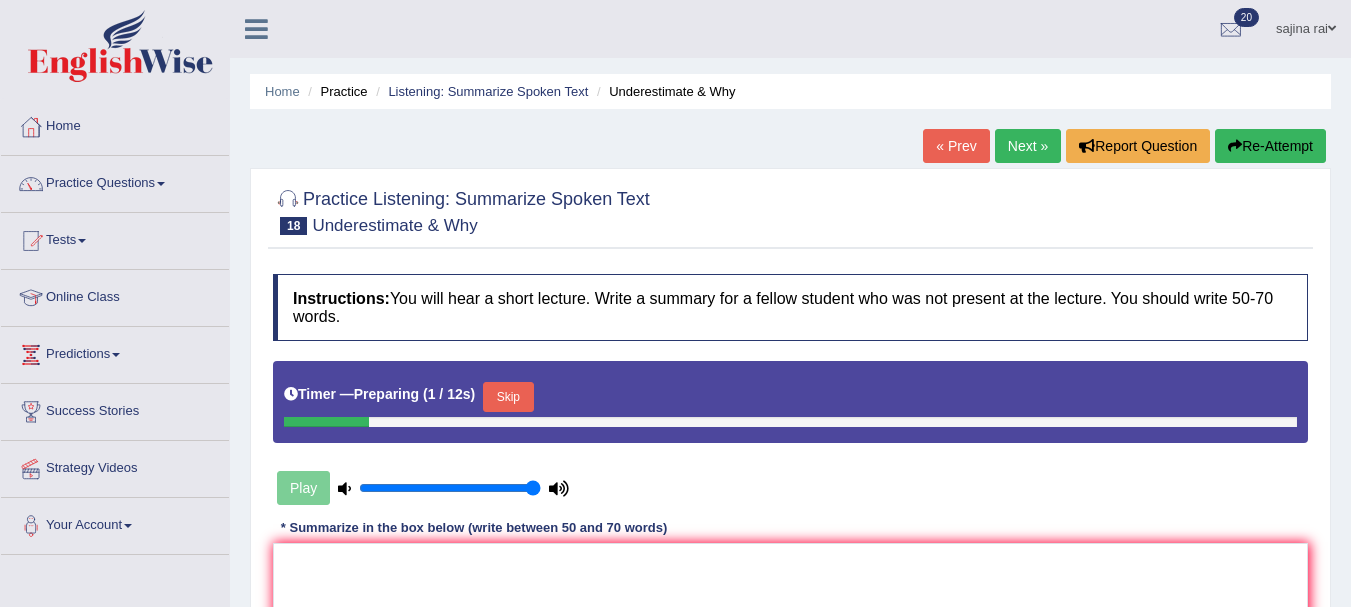 scroll, scrollTop: 0, scrollLeft: 0, axis: both 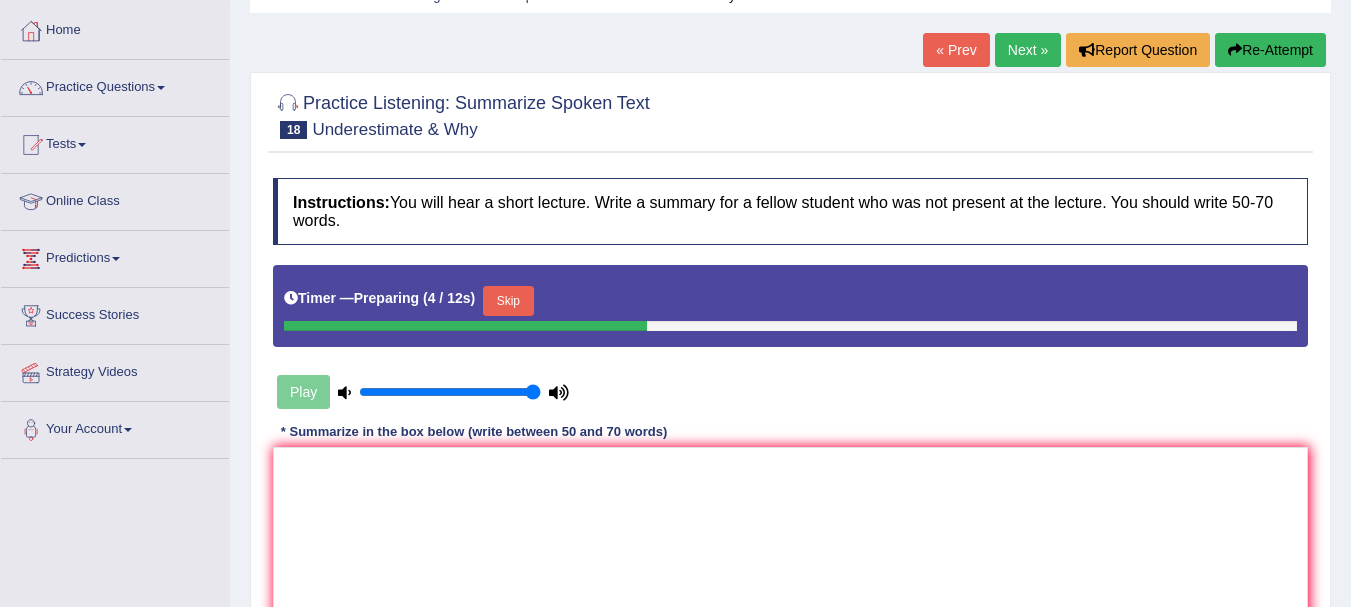 click on "Skip" at bounding box center (508, 301) 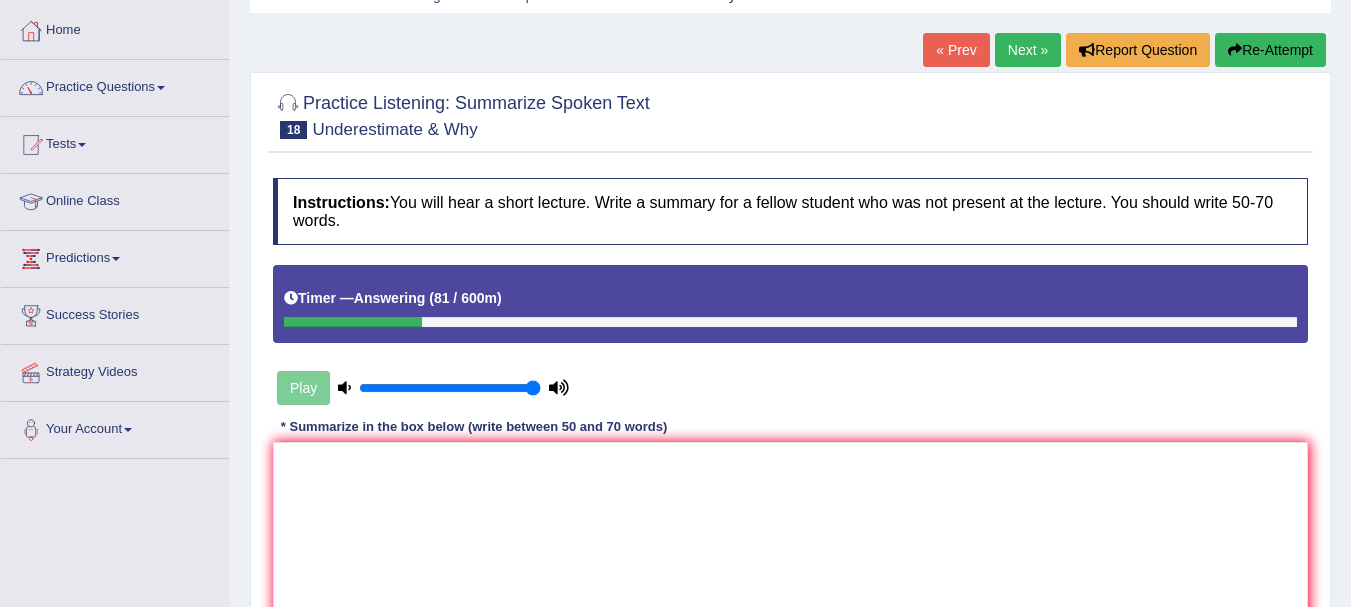 click on "Next »" at bounding box center (1028, 50) 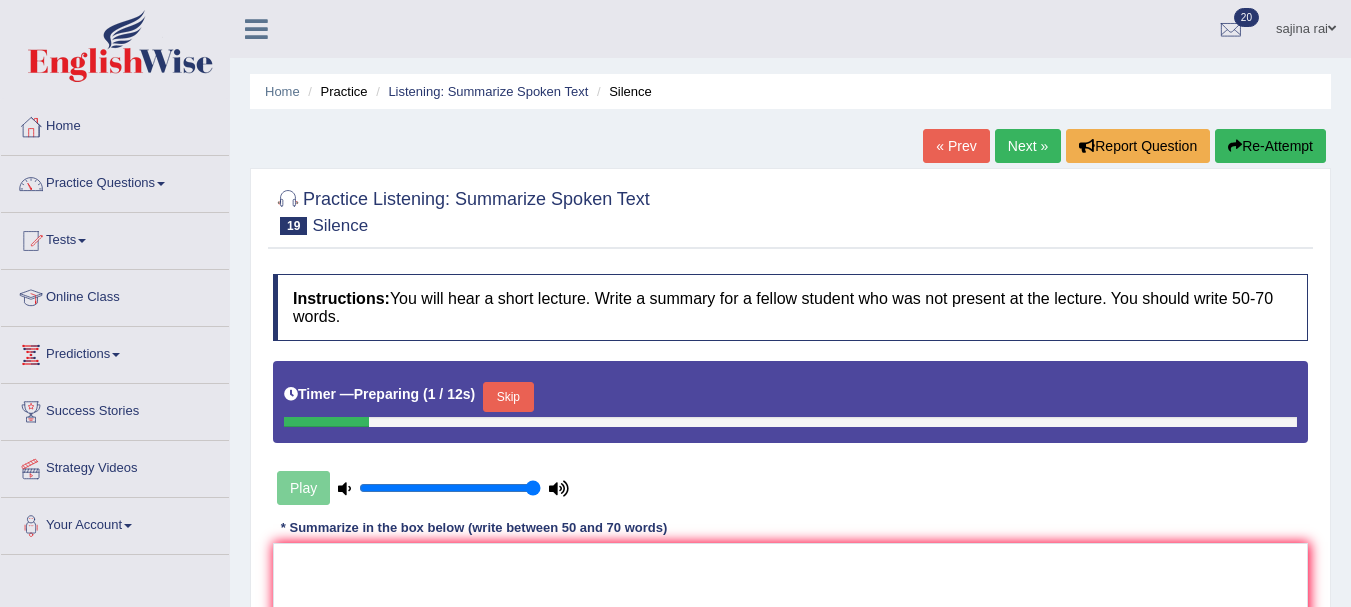 scroll, scrollTop: 0, scrollLeft: 0, axis: both 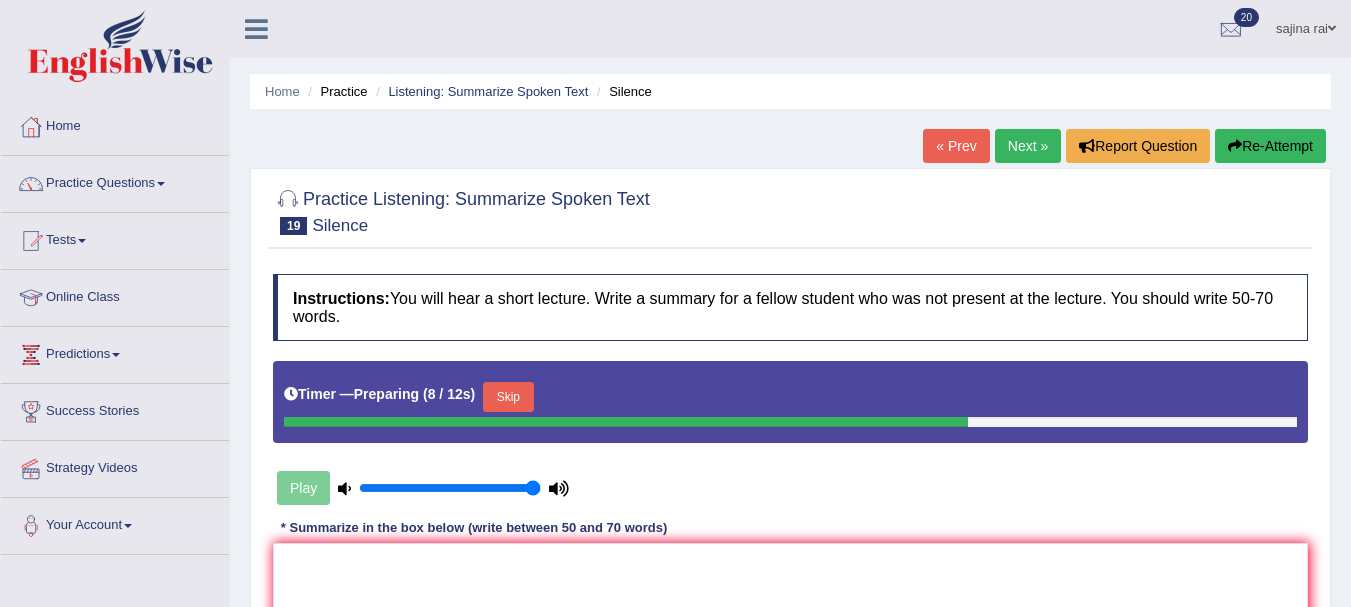 click on "Skip" at bounding box center (508, 397) 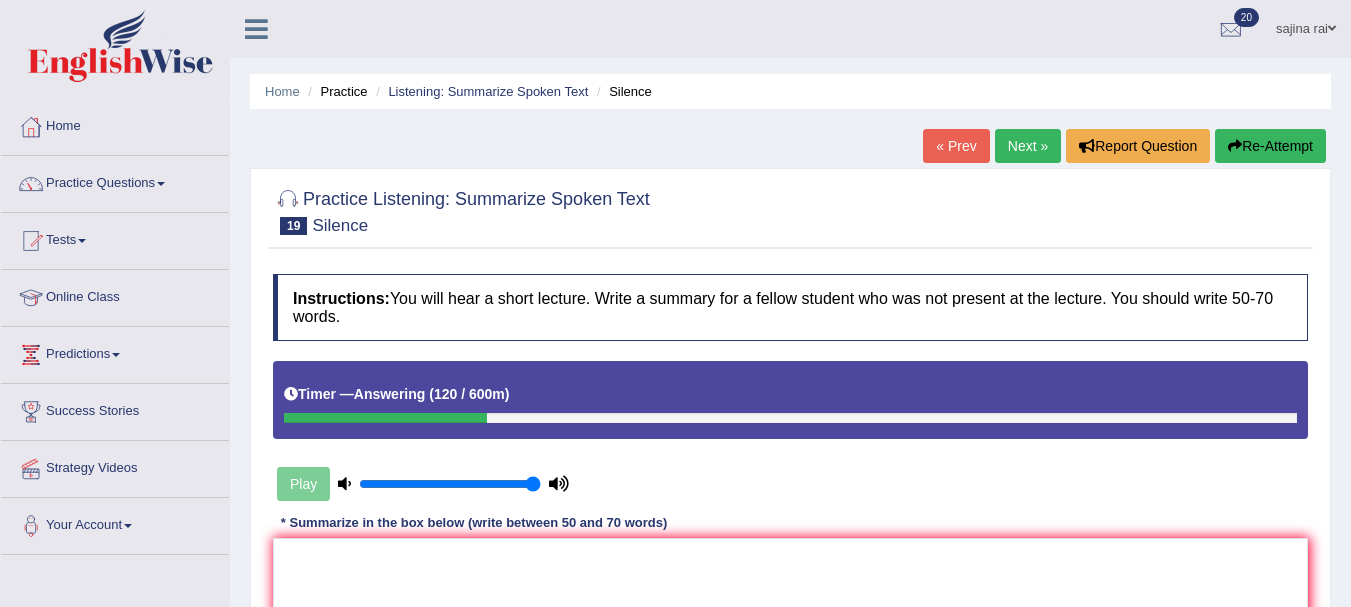click on "Next »" at bounding box center (1028, 146) 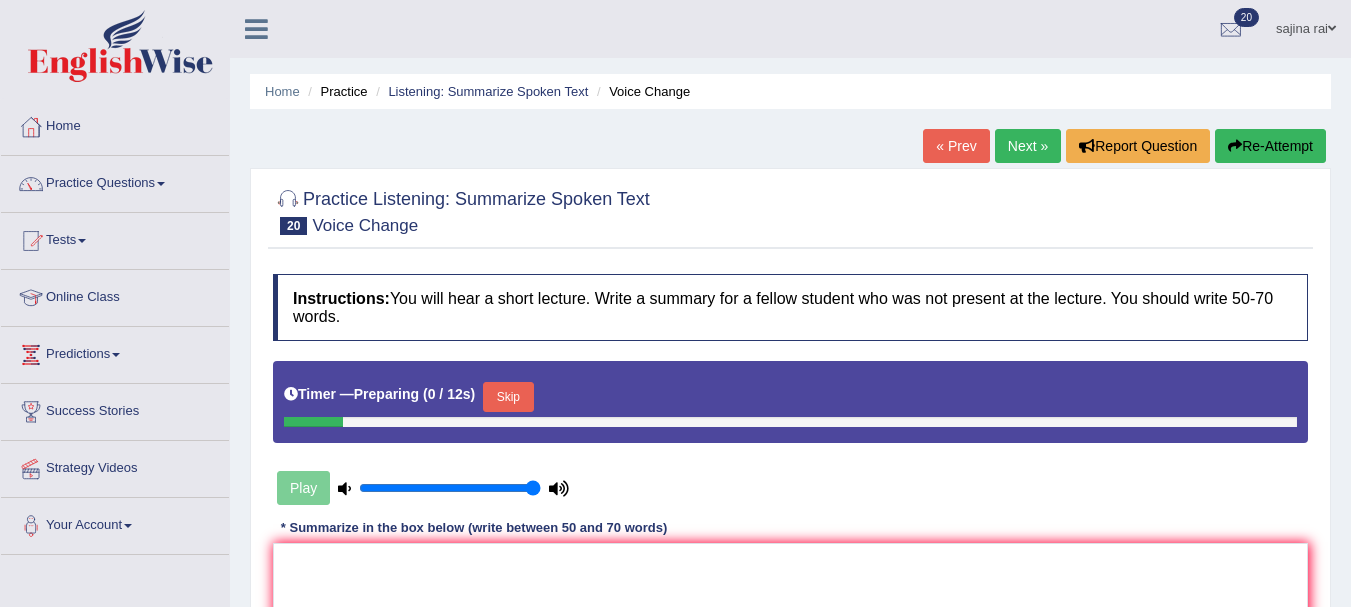 scroll, scrollTop: 0, scrollLeft: 0, axis: both 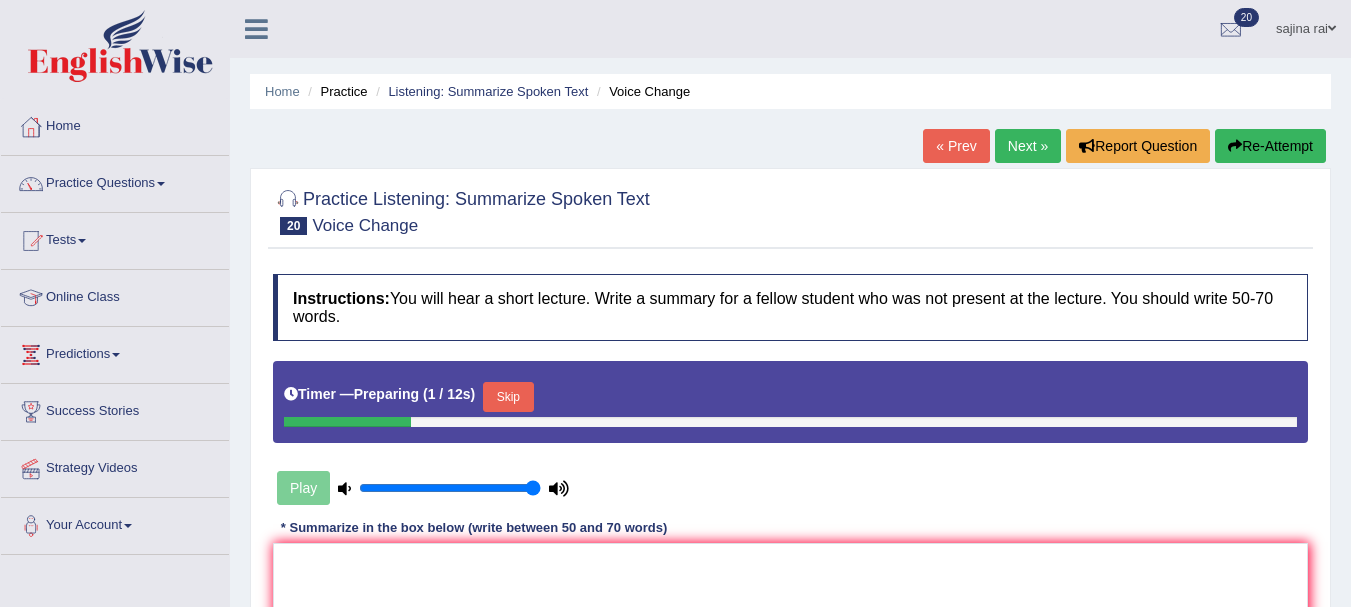 click on "Skip" at bounding box center (508, 397) 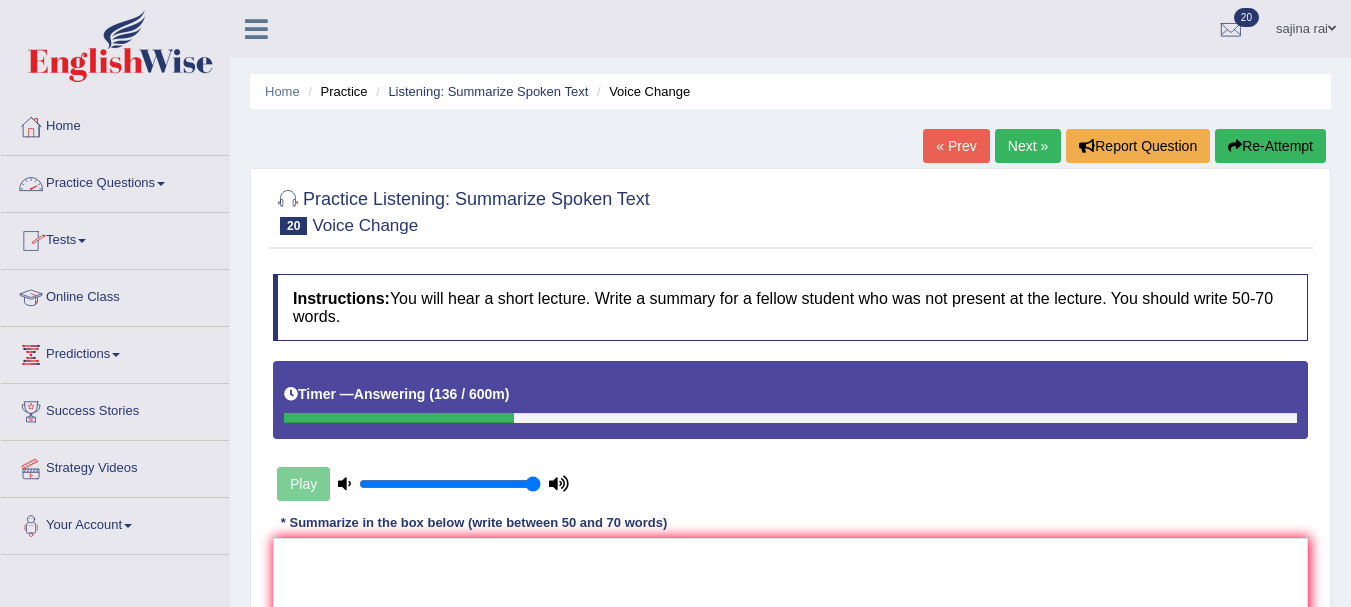 click at bounding box center (161, 184) 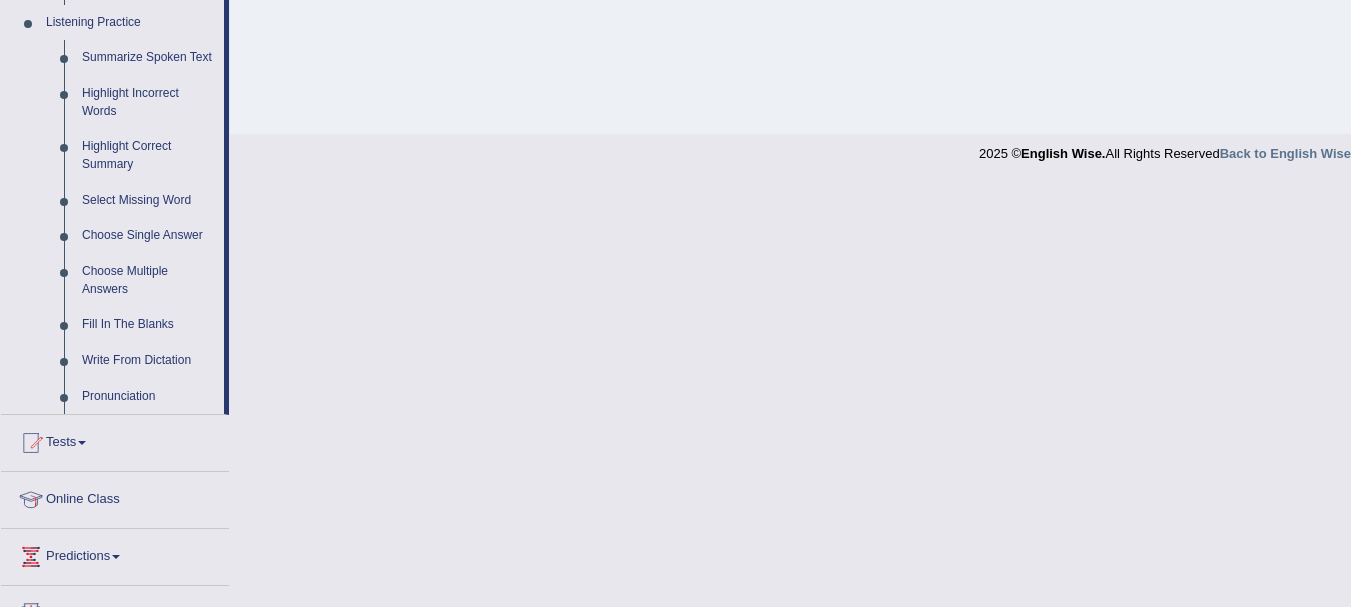scroll, scrollTop: 875, scrollLeft: 0, axis: vertical 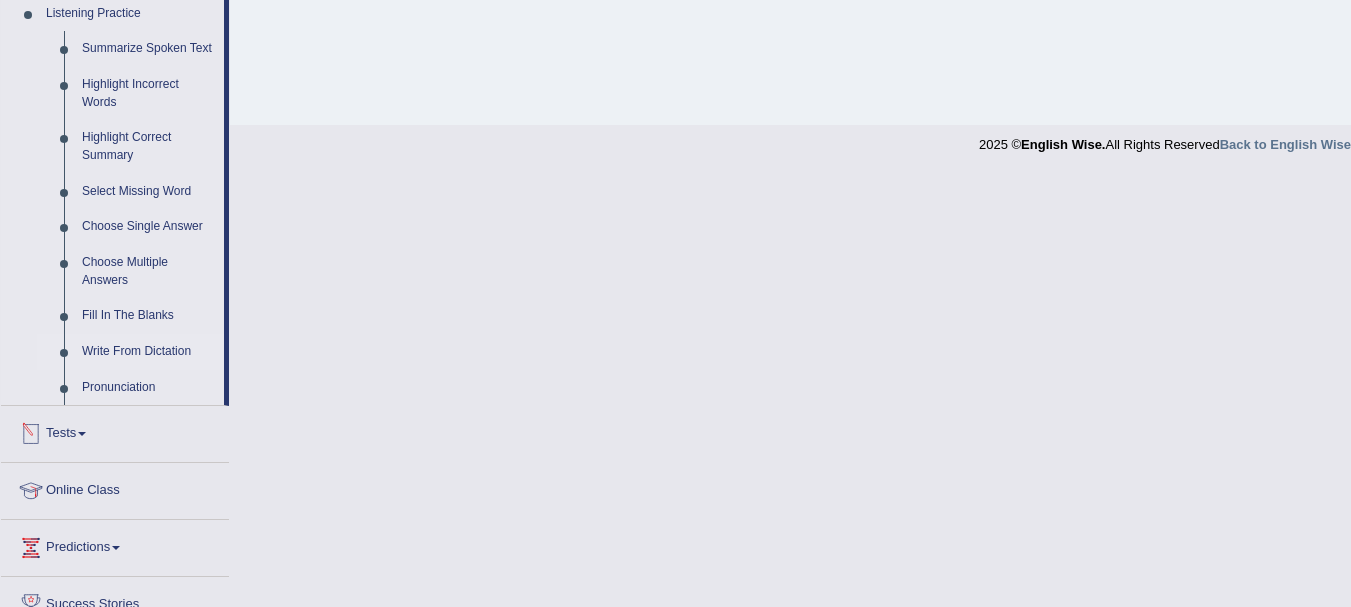 click on "Write From Dictation" at bounding box center [148, 352] 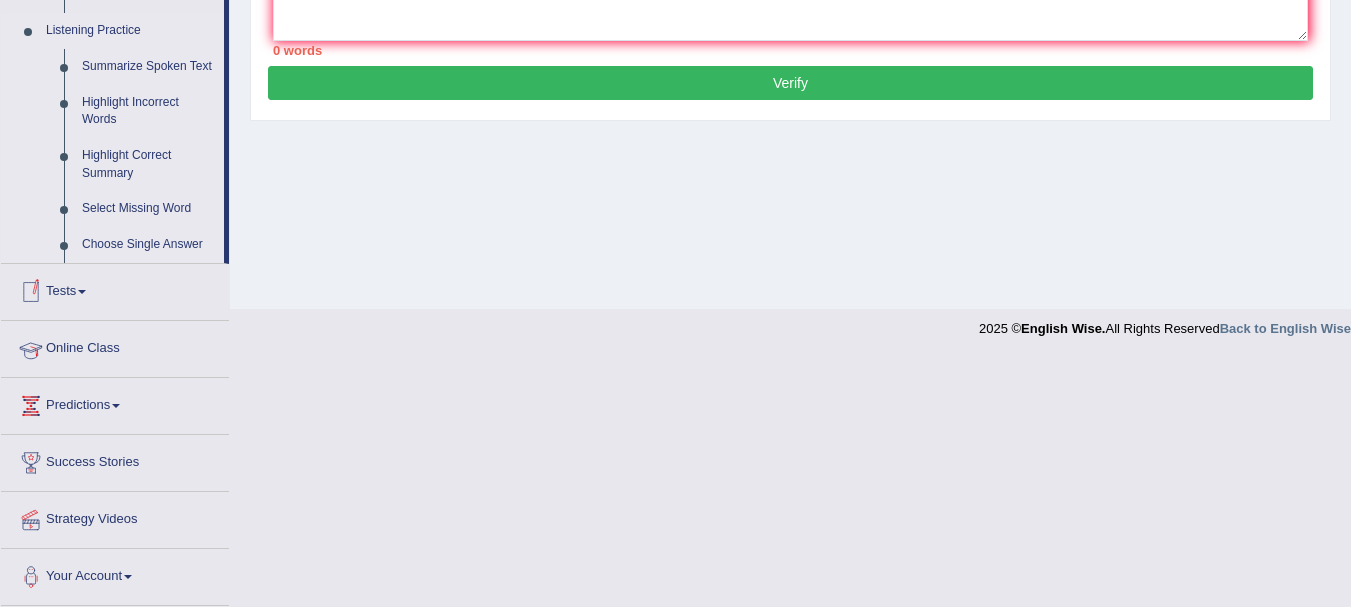 scroll, scrollTop: 336, scrollLeft: 0, axis: vertical 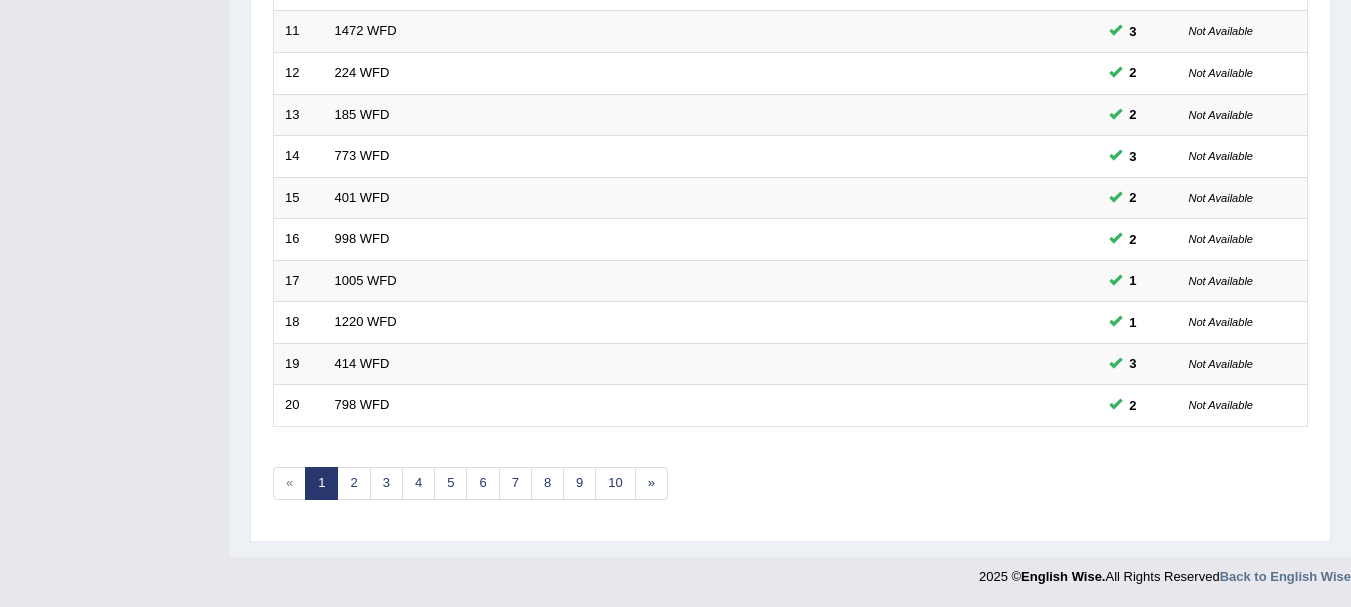 click on "Toggle navigation
Home
Practice Questions   Speaking Practice Read Aloud
Repeat Sentence
Describe Image
Re-tell Lecture
Answer Short Question
Summarize Group Discussion
Respond To A Situation
Writing Practice  Summarize Written Text
Write Essay
Reading Practice  Reading & Writing: Fill In The Blanks
Choose Multiple Answers
Re-order Paragraphs
Fill In The Blanks
Choose Single Answer
Listening Practice  Summarize Spoken Text
Highlight Incorrect Words
Highlight Correct Summary
Select Missing Word
Choose Single Answer
Choose Multiple Answers
Fill In The Blanks
Write From Dictation
Pronunciation
Tests
Take Mock Test" at bounding box center (675, -414) 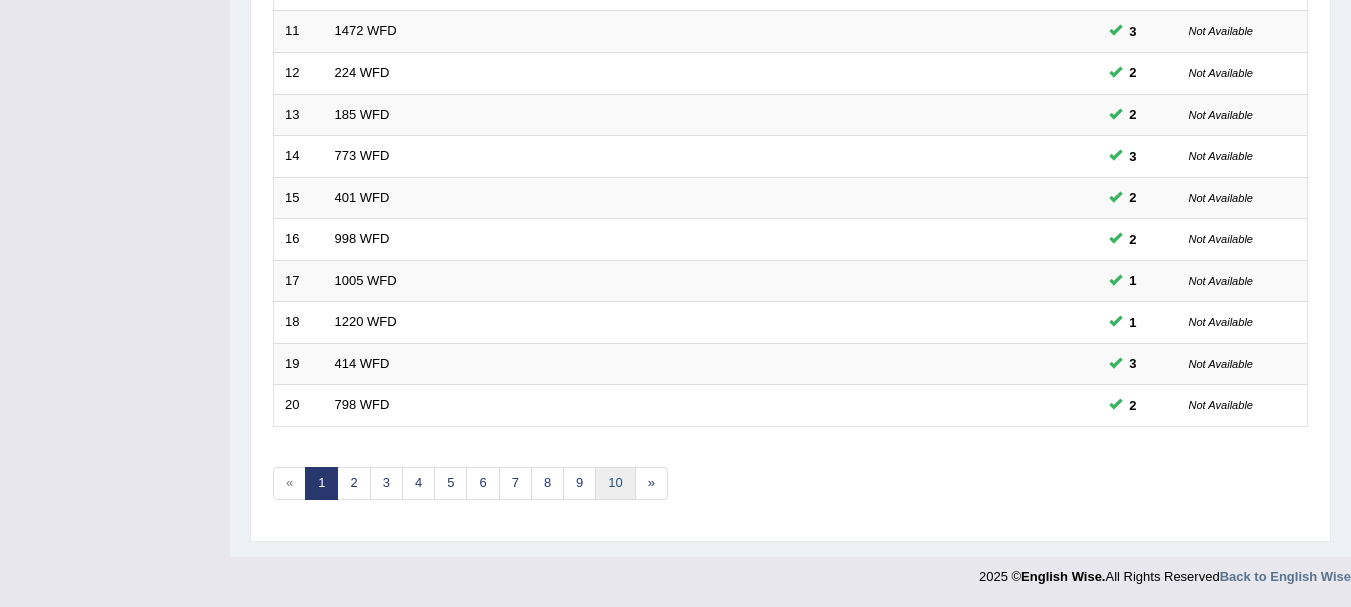click on "10" at bounding box center [615, 483] 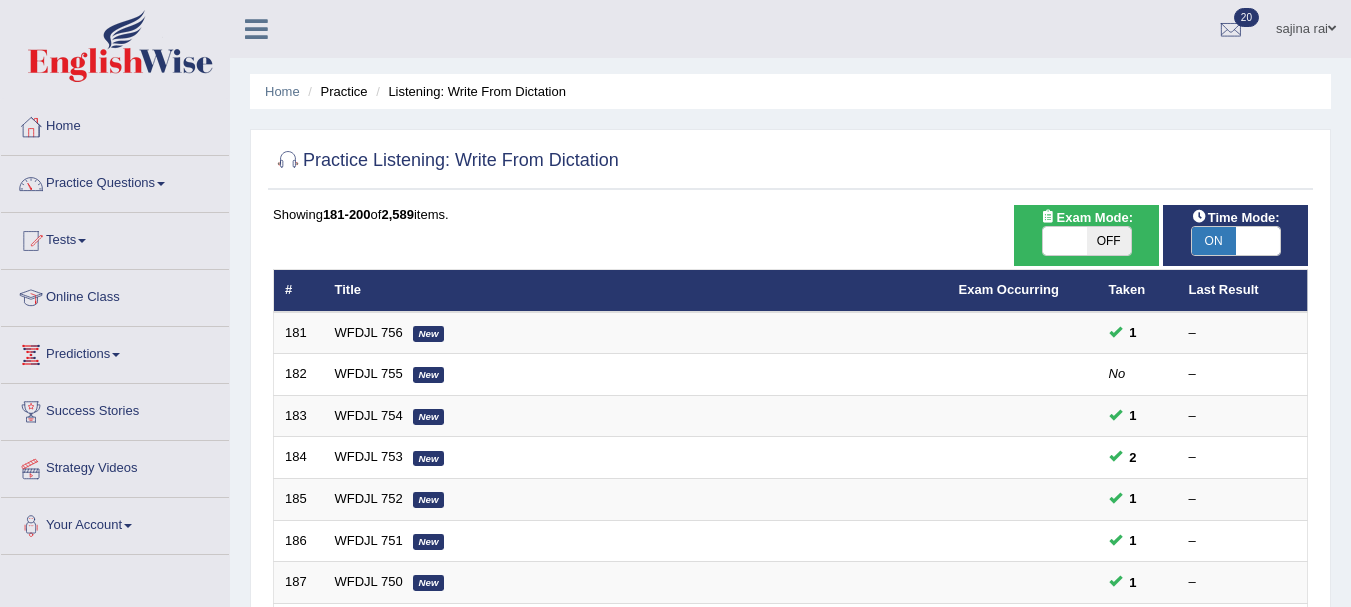 scroll, scrollTop: 0, scrollLeft: 0, axis: both 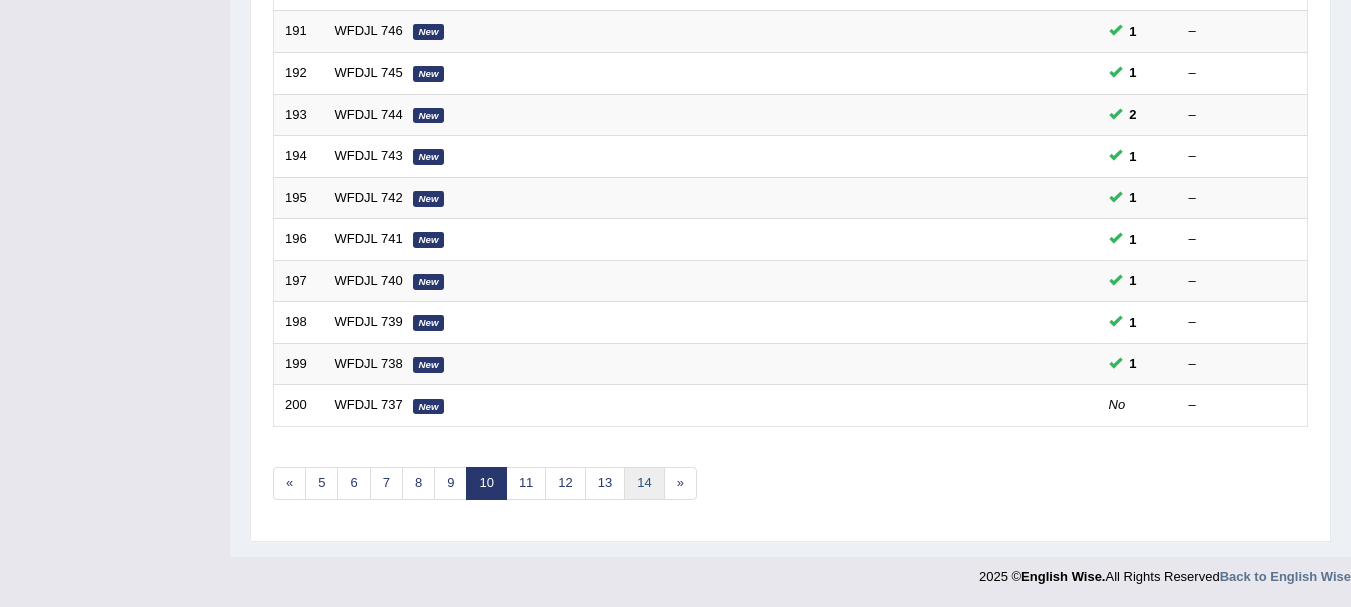 click on "14" at bounding box center [644, 483] 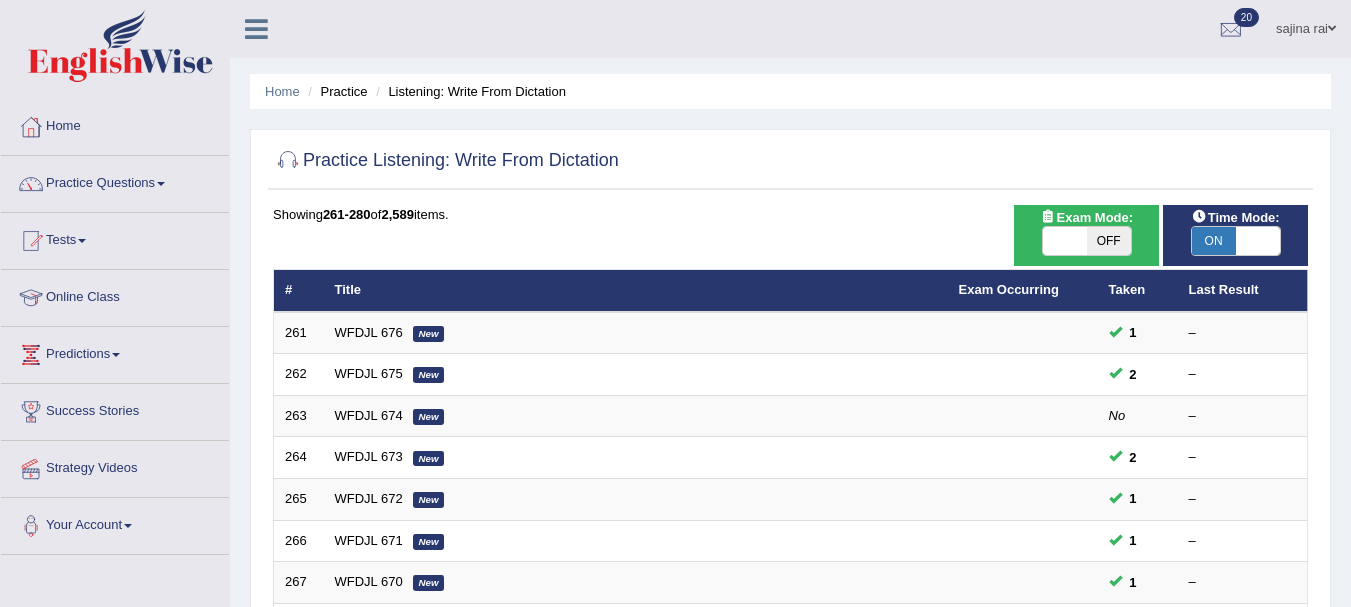scroll, scrollTop: 0, scrollLeft: 0, axis: both 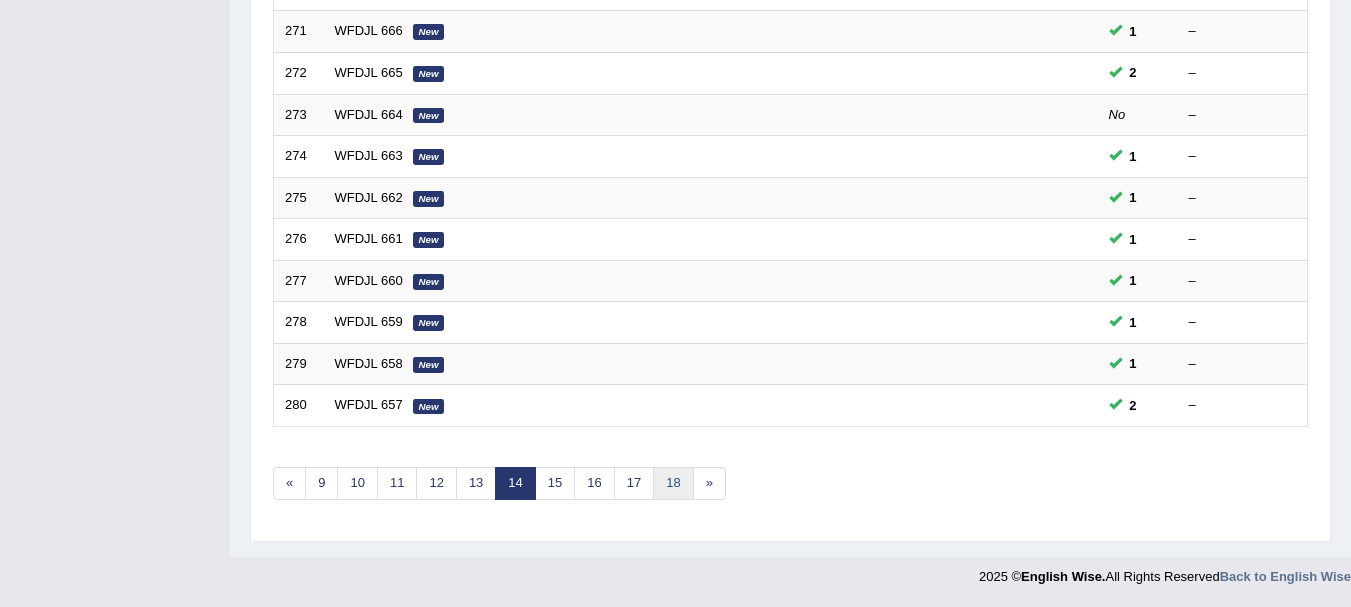 click on "18" at bounding box center (673, 483) 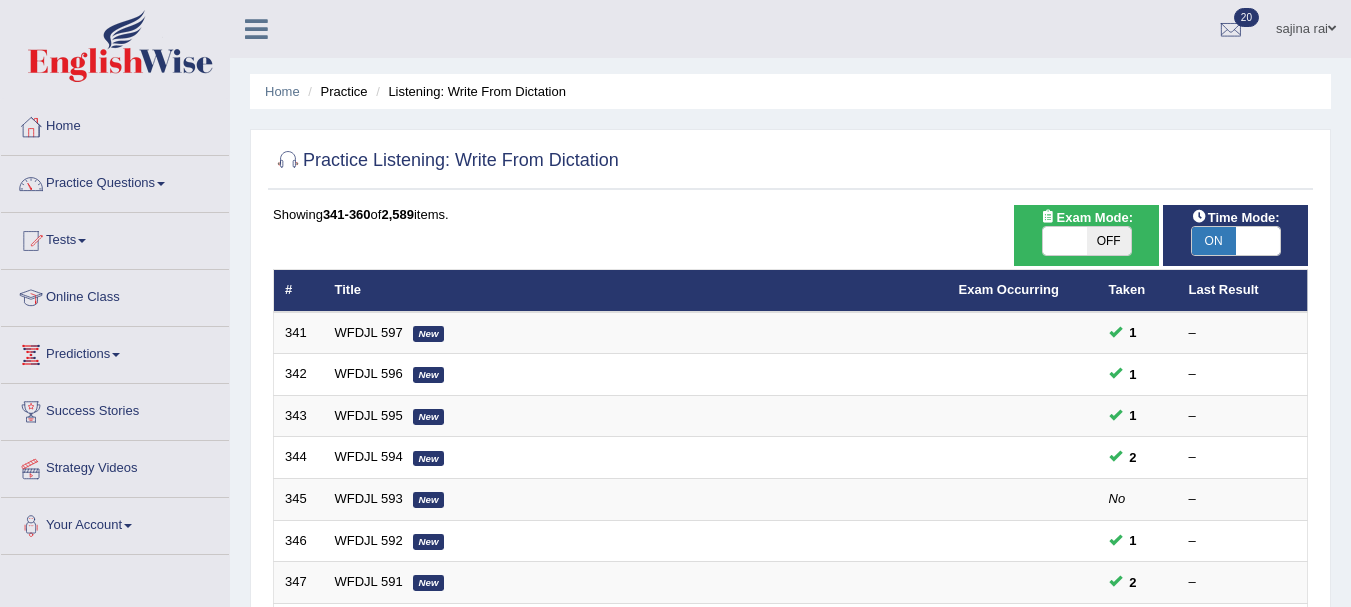 scroll, scrollTop: 0, scrollLeft: 0, axis: both 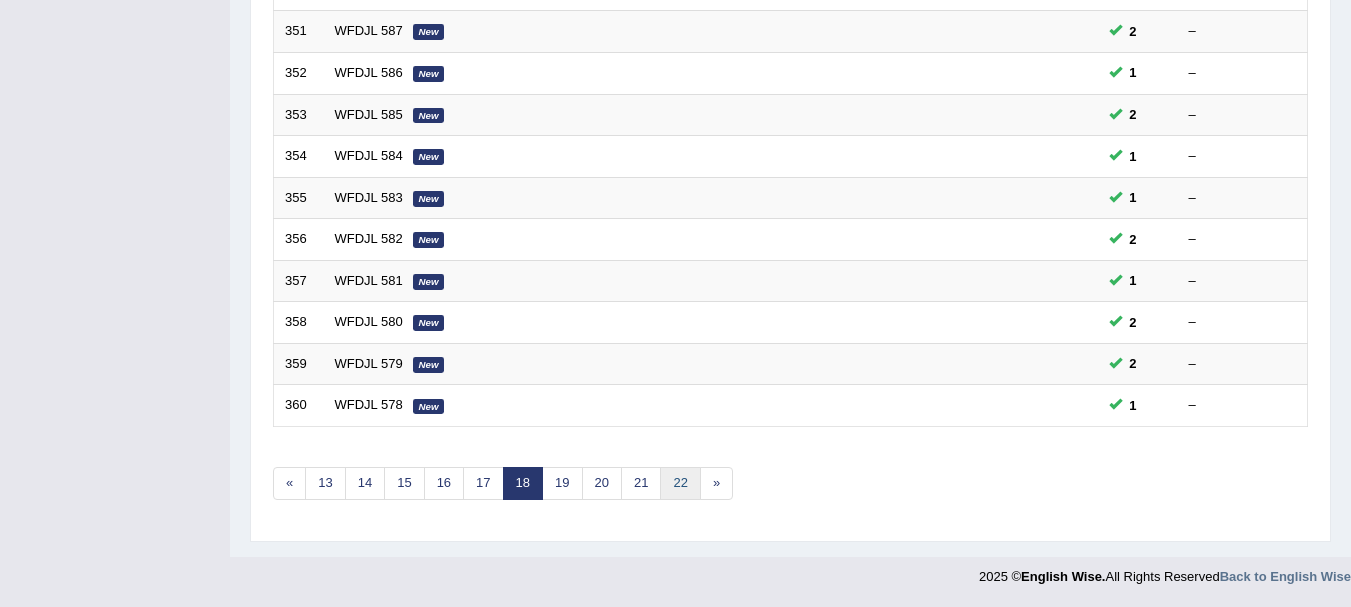 click on "22" at bounding box center (680, 483) 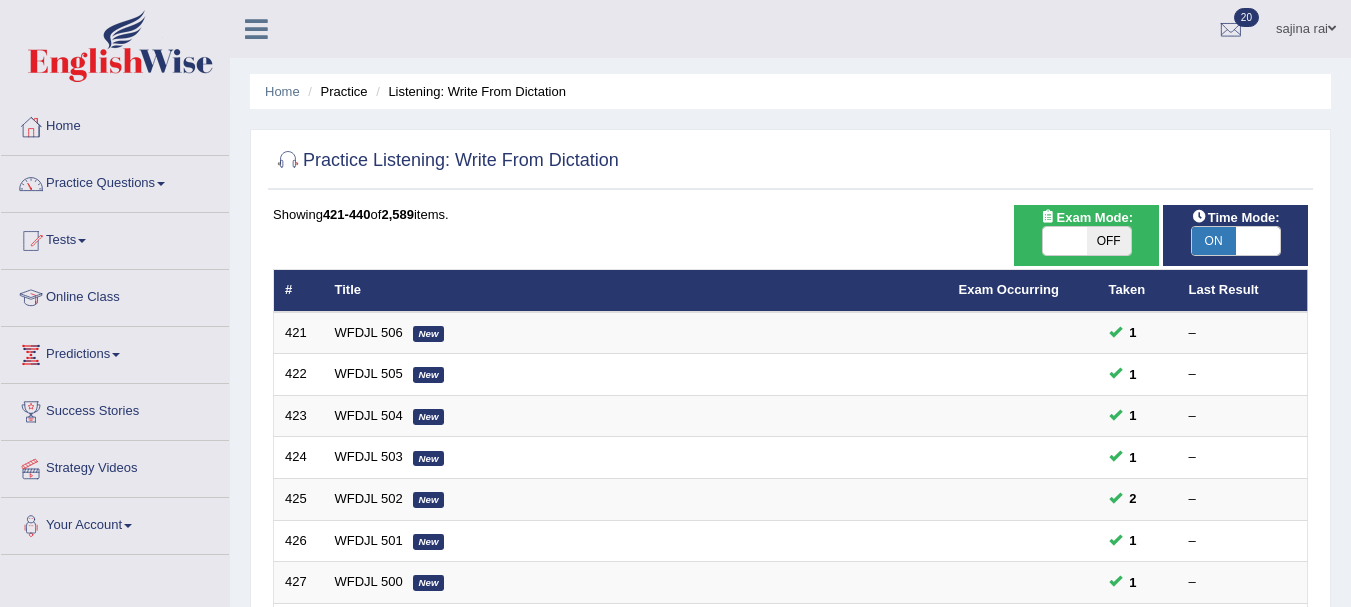 scroll, scrollTop: 0, scrollLeft: 0, axis: both 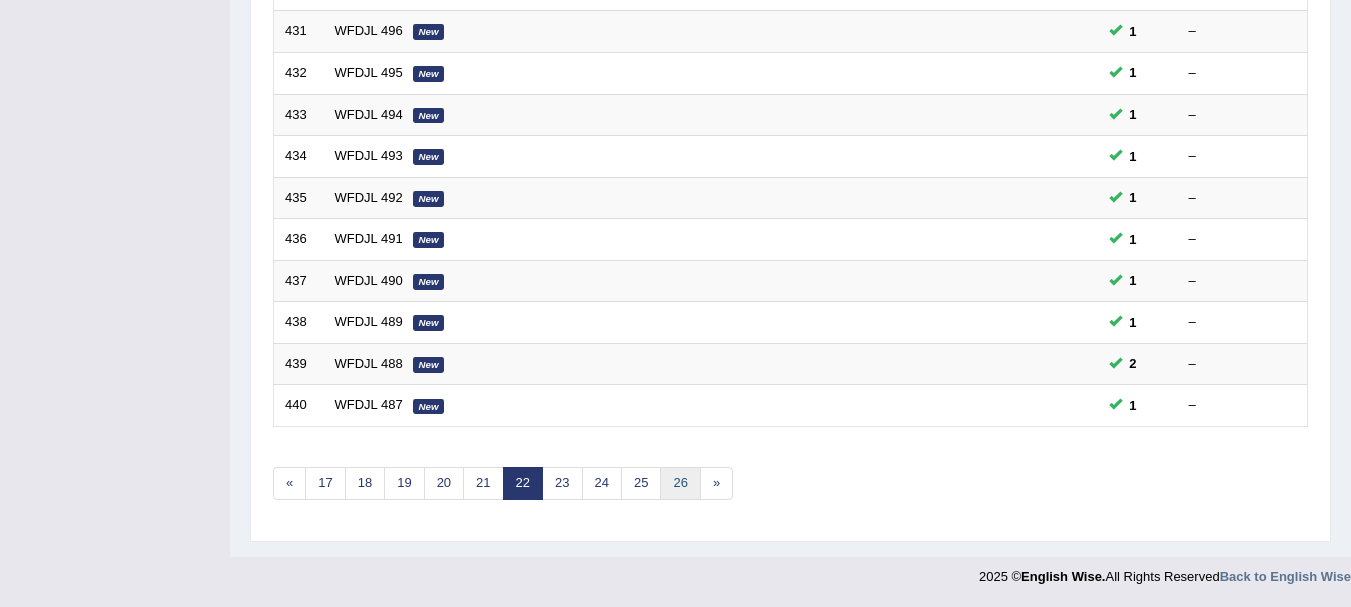 click on "26" at bounding box center [680, 483] 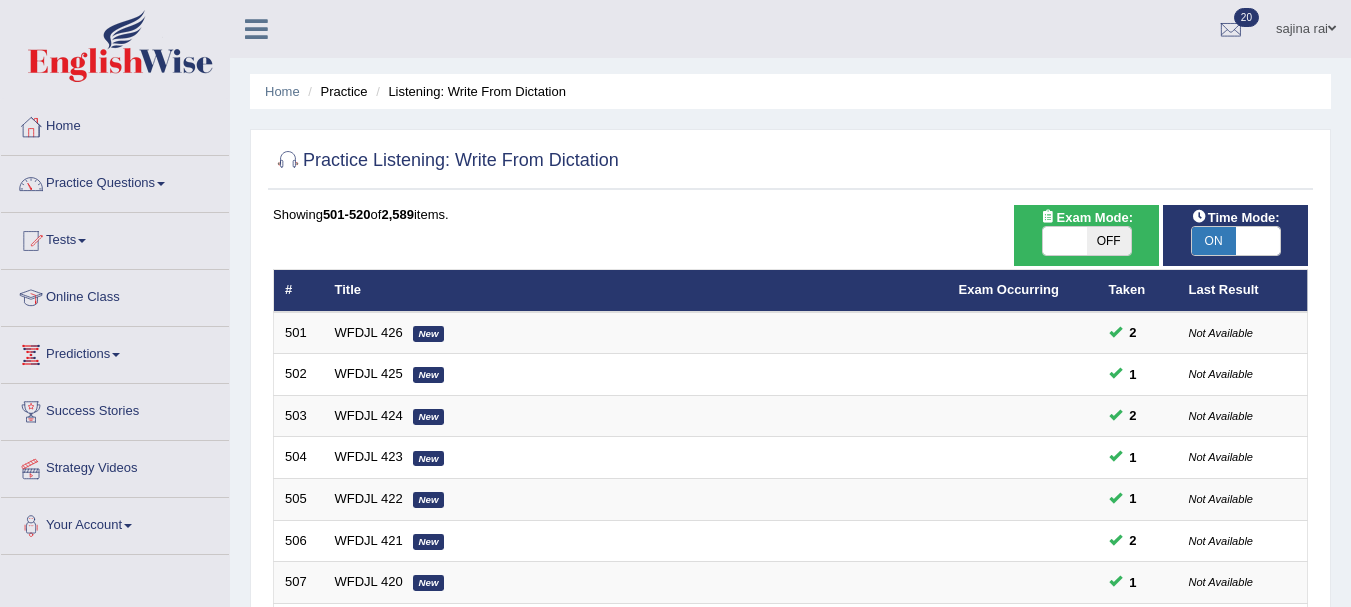 scroll, scrollTop: 0, scrollLeft: 0, axis: both 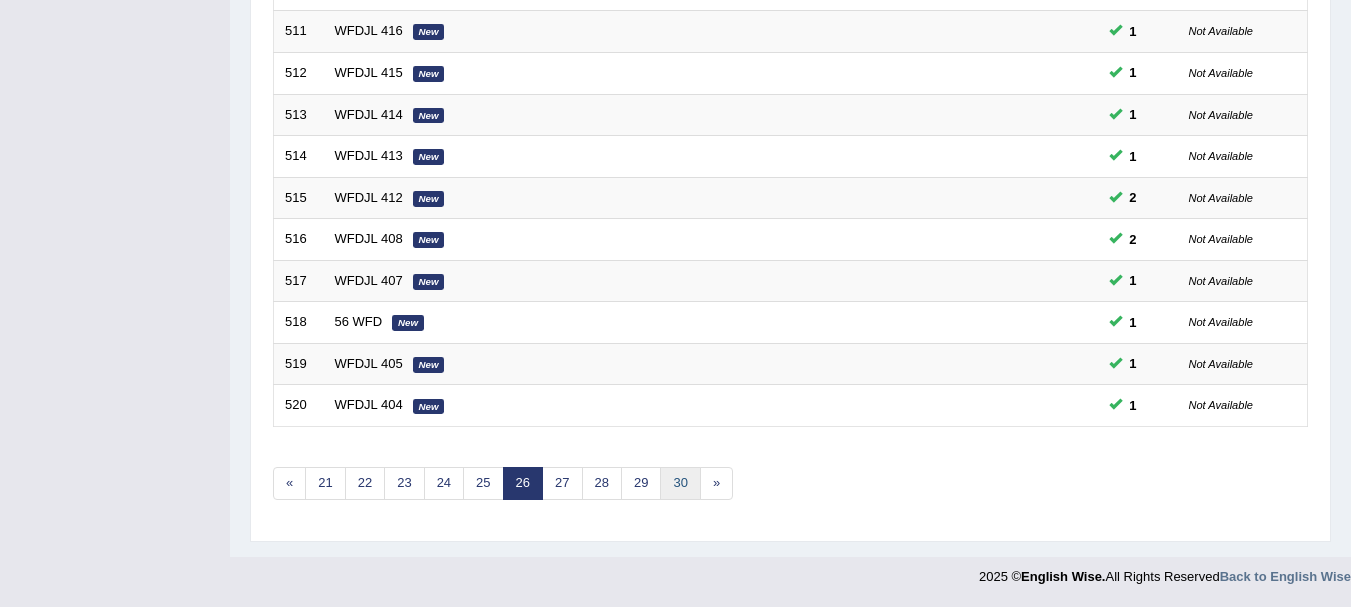 click on "30" at bounding box center [680, 483] 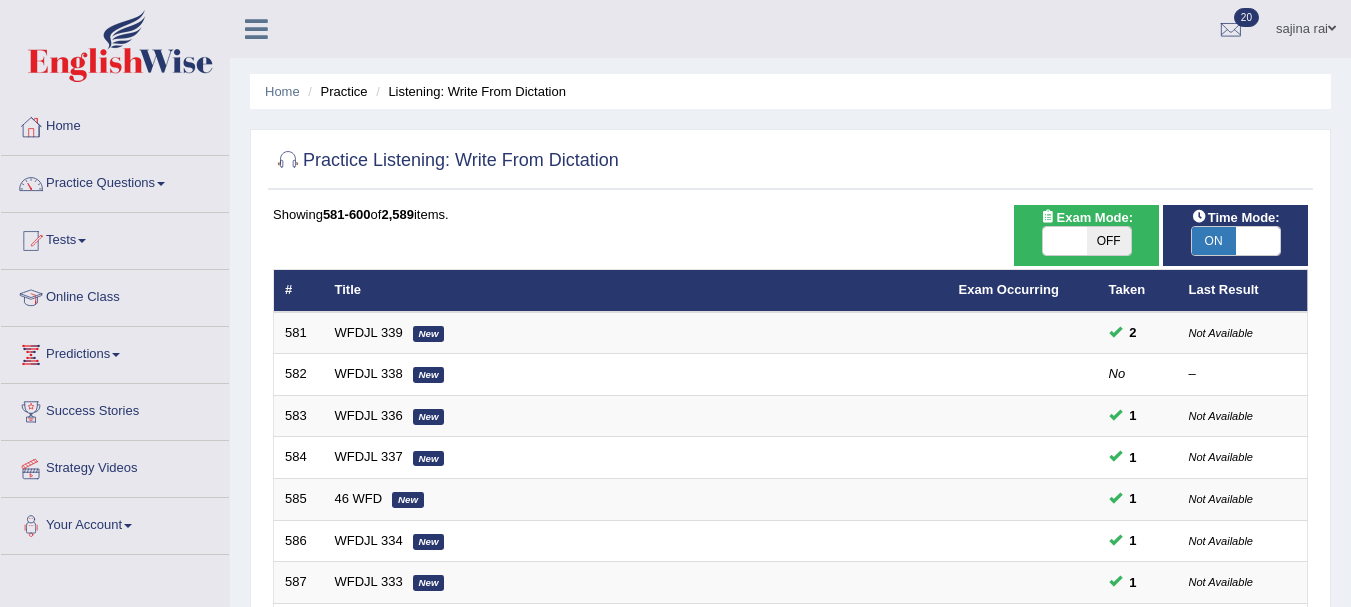 scroll, scrollTop: 0, scrollLeft: 0, axis: both 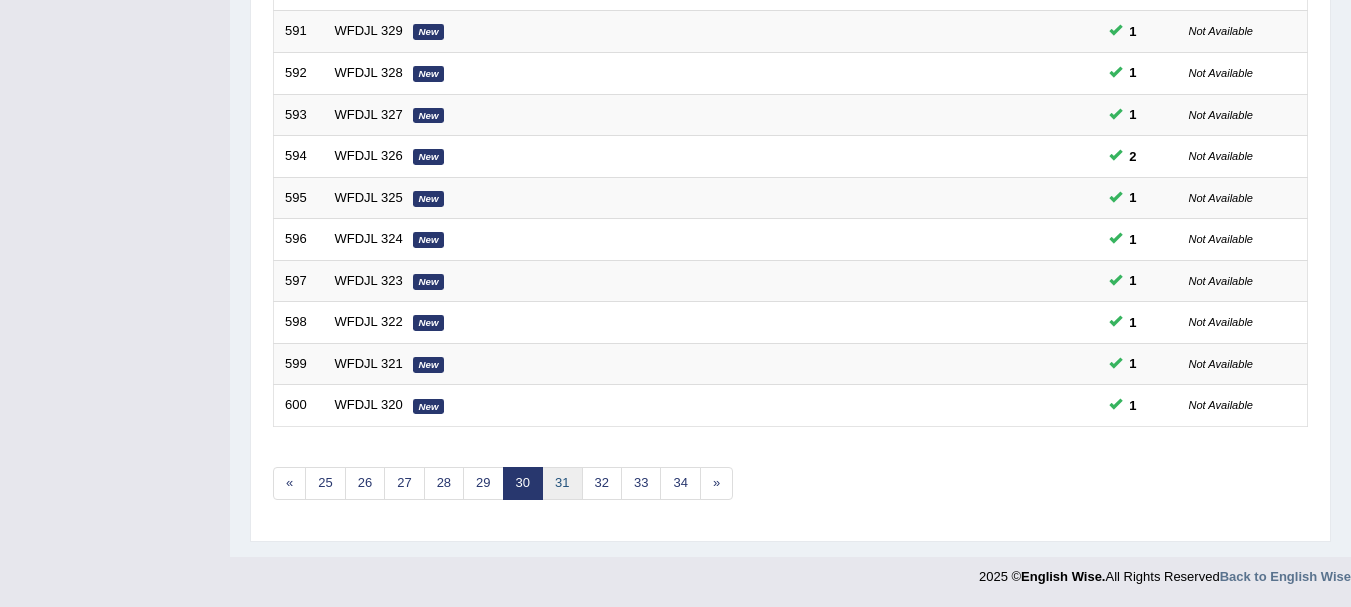 click on "31" at bounding box center [562, 483] 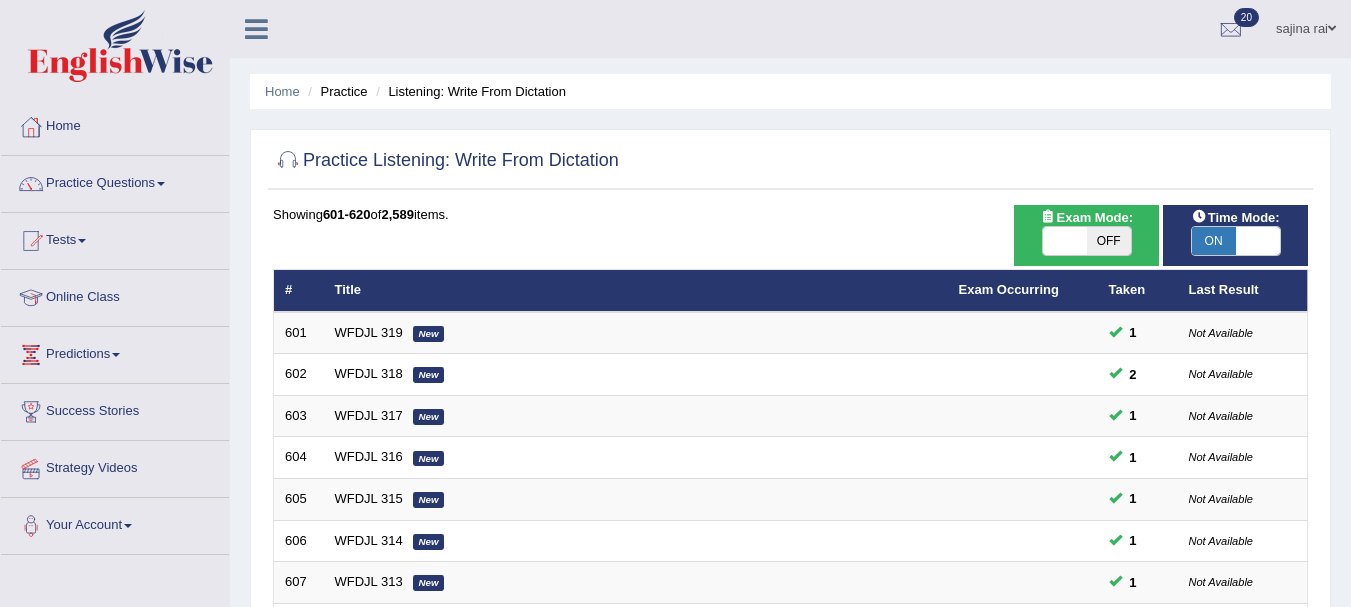 scroll, scrollTop: 0, scrollLeft: 0, axis: both 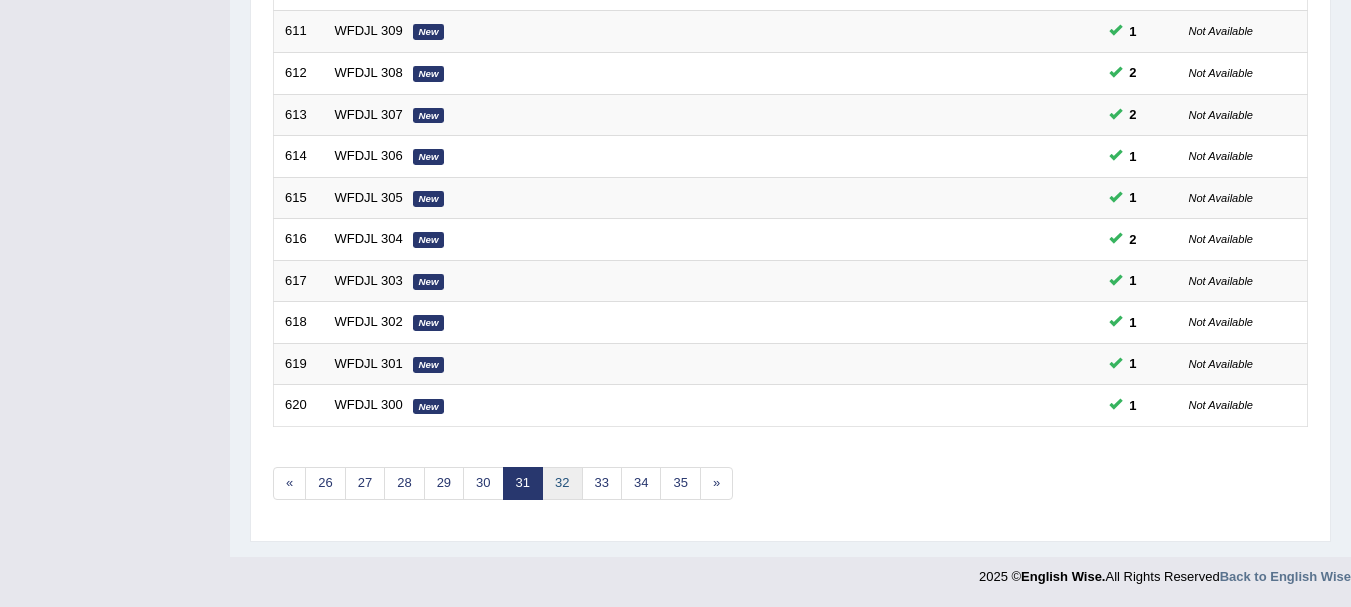 click on "32" at bounding box center [562, 483] 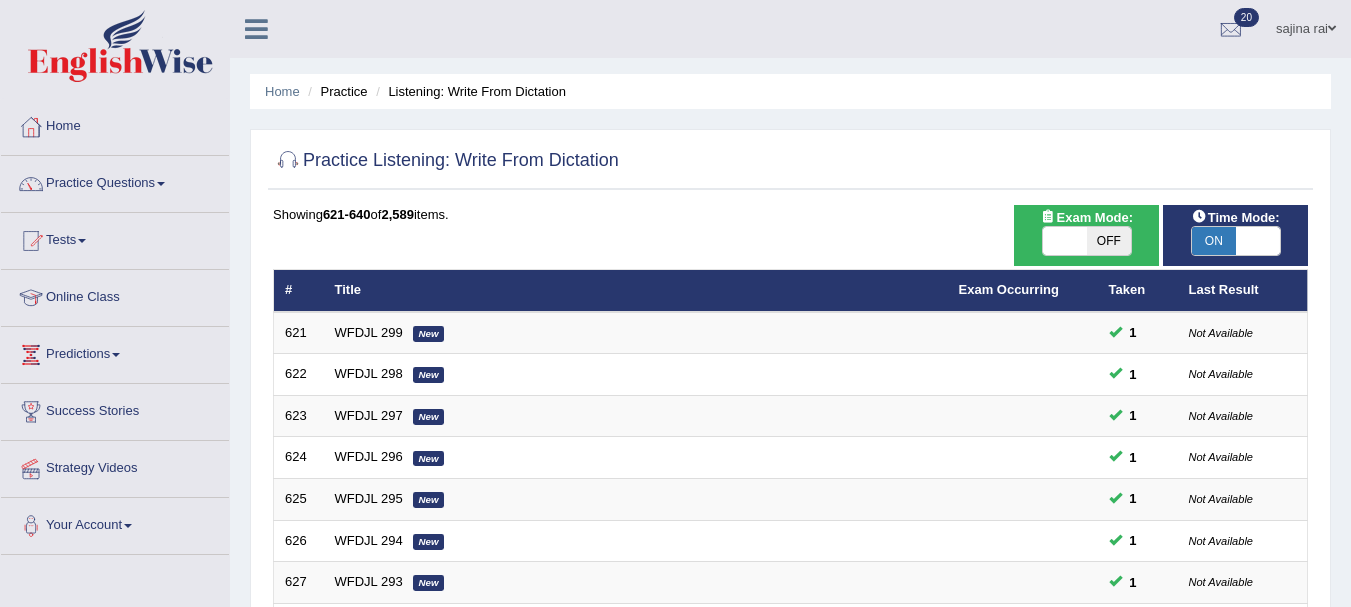 scroll, scrollTop: 0, scrollLeft: 0, axis: both 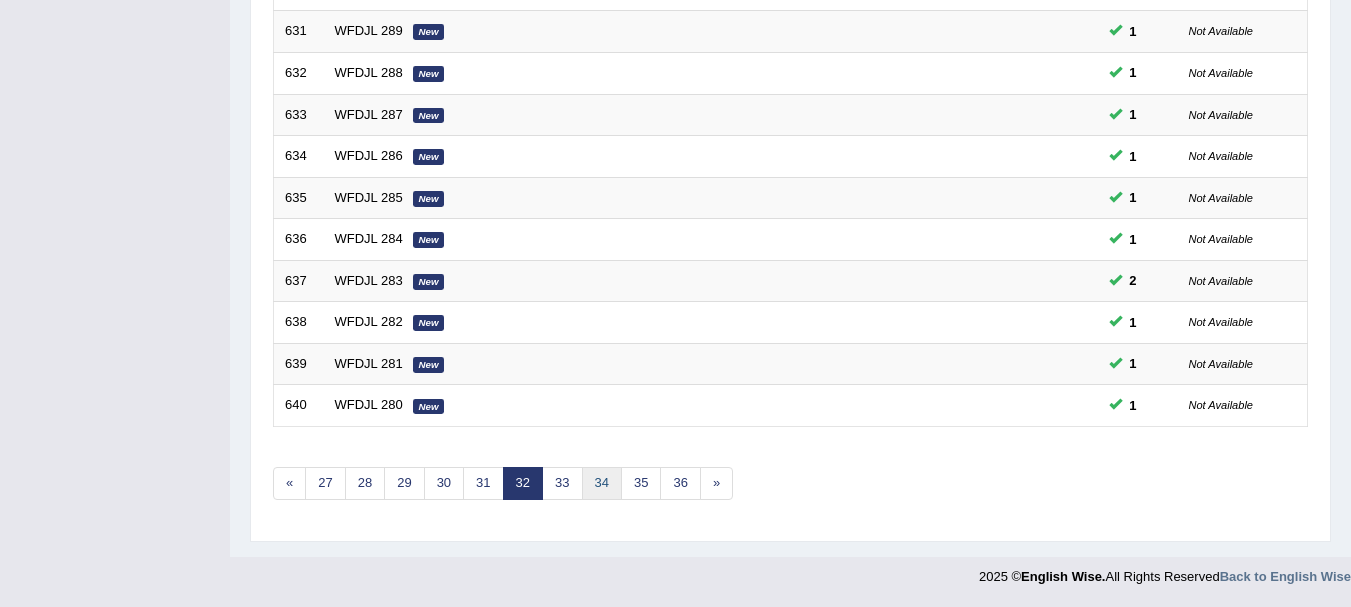 click on "34" at bounding box center (602, 483) 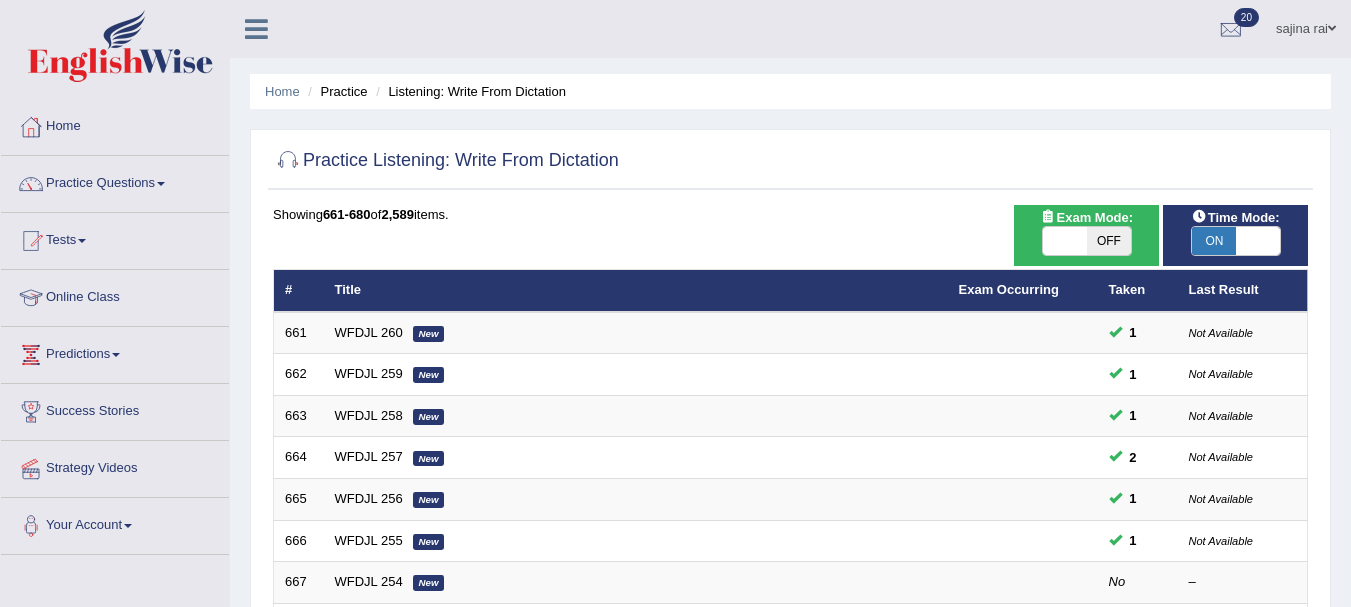 scroll, scrollTop: 0, scrollLeft: 0, axis: both 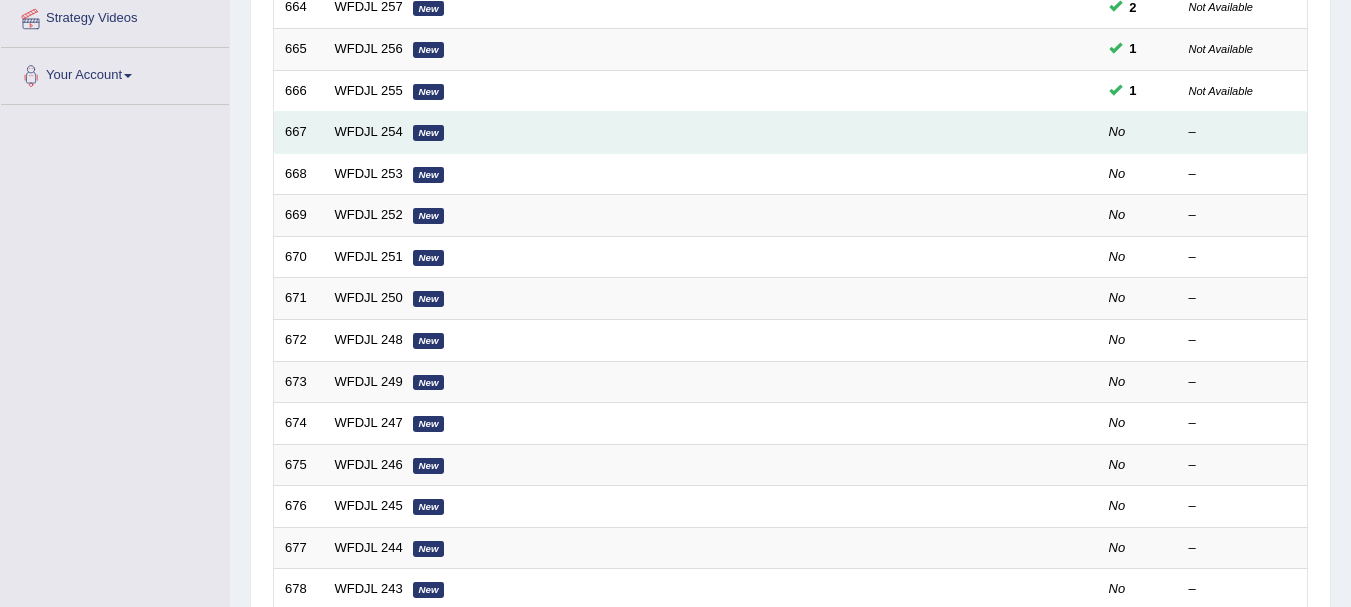 click on "WFDJL 254 [ADDRESS]" at bounding box center [636, 133] 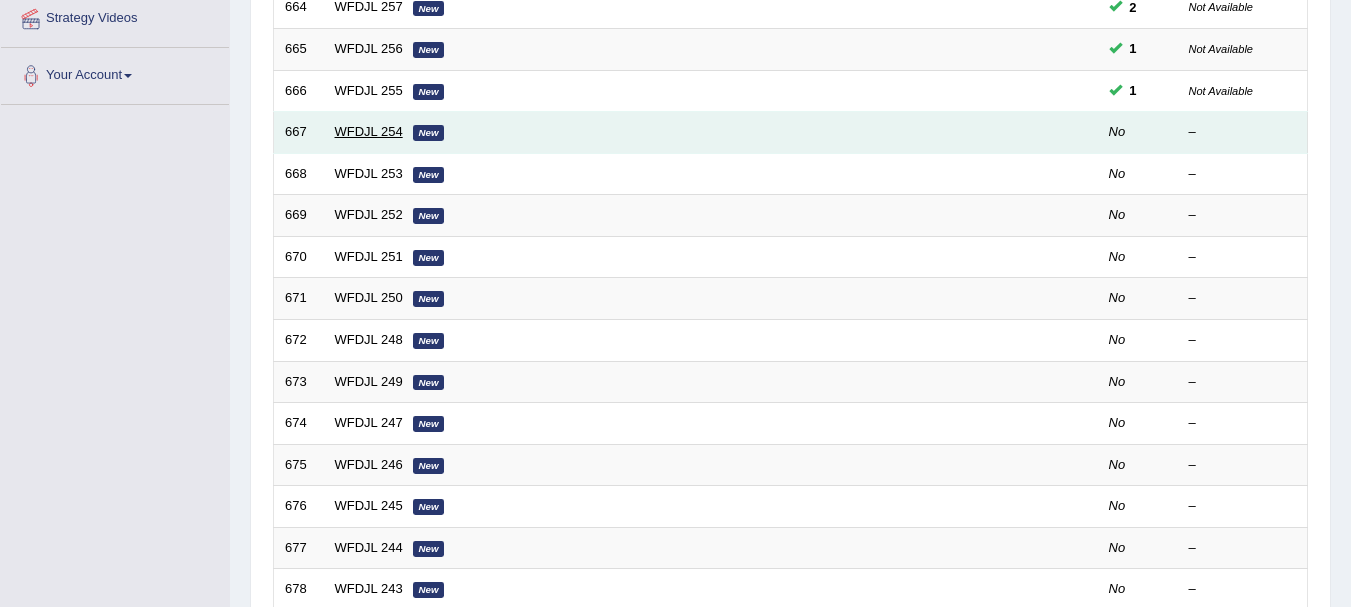 click on "WFDJL 254" at bounding box center [369, 131] 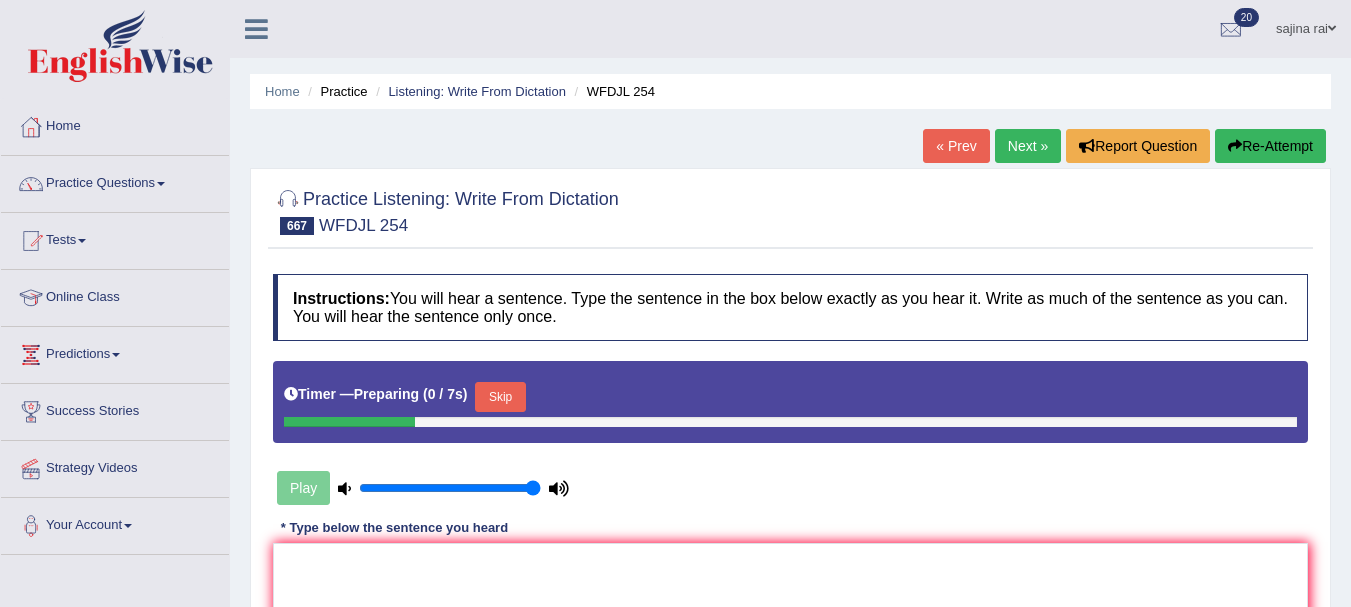 scroll, scrollTop: 0, scrollLeft: 0, axis: both 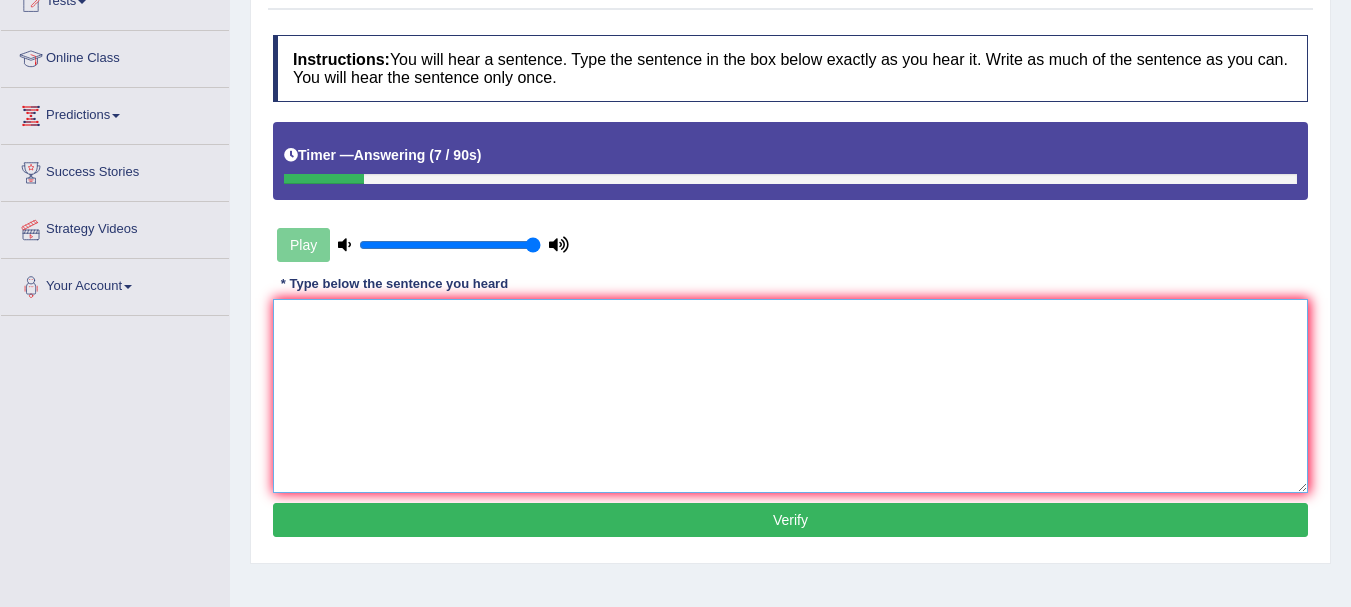 click at bounding box center (790, 396) 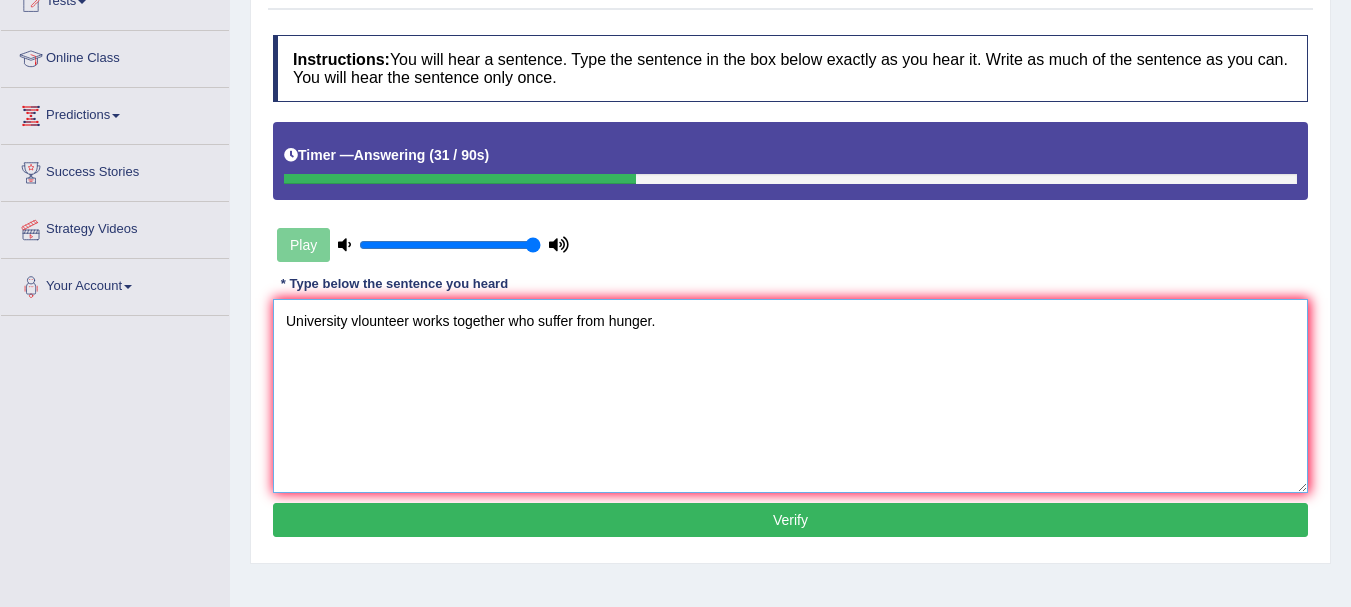 click on "University vlounteer works together who suffer from hunger." at bounding box center (790, 396) 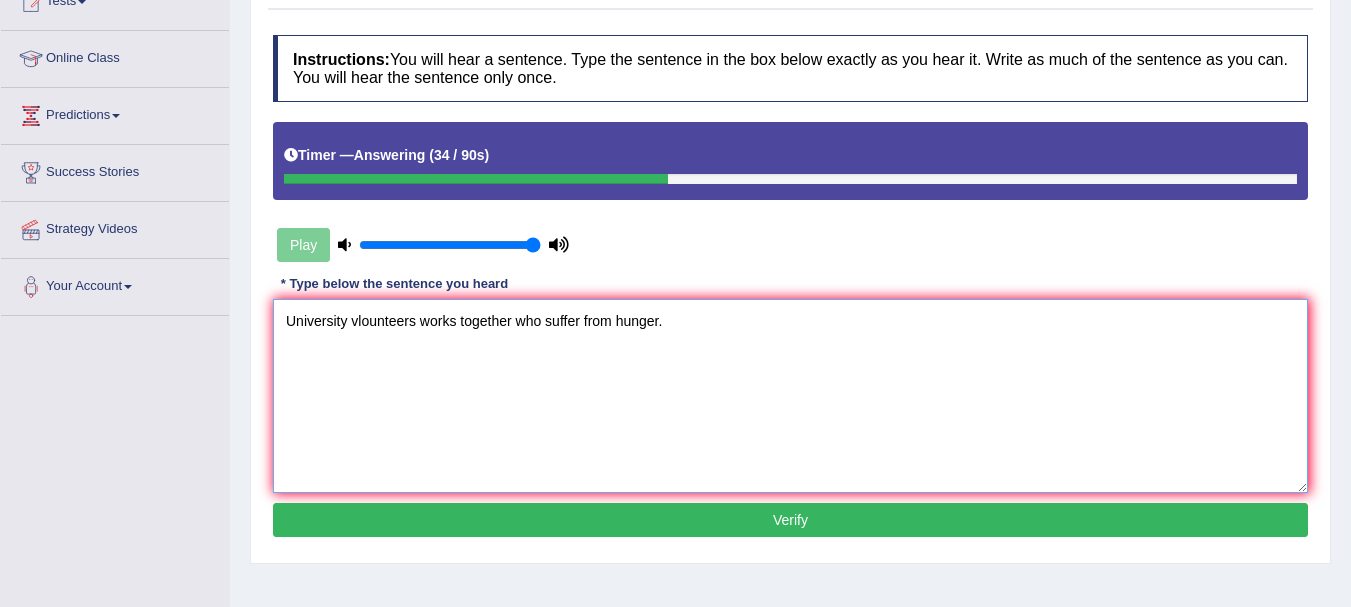 click on "University vlounteers works together who suffer from hunger." at bounding box center (790, 396) 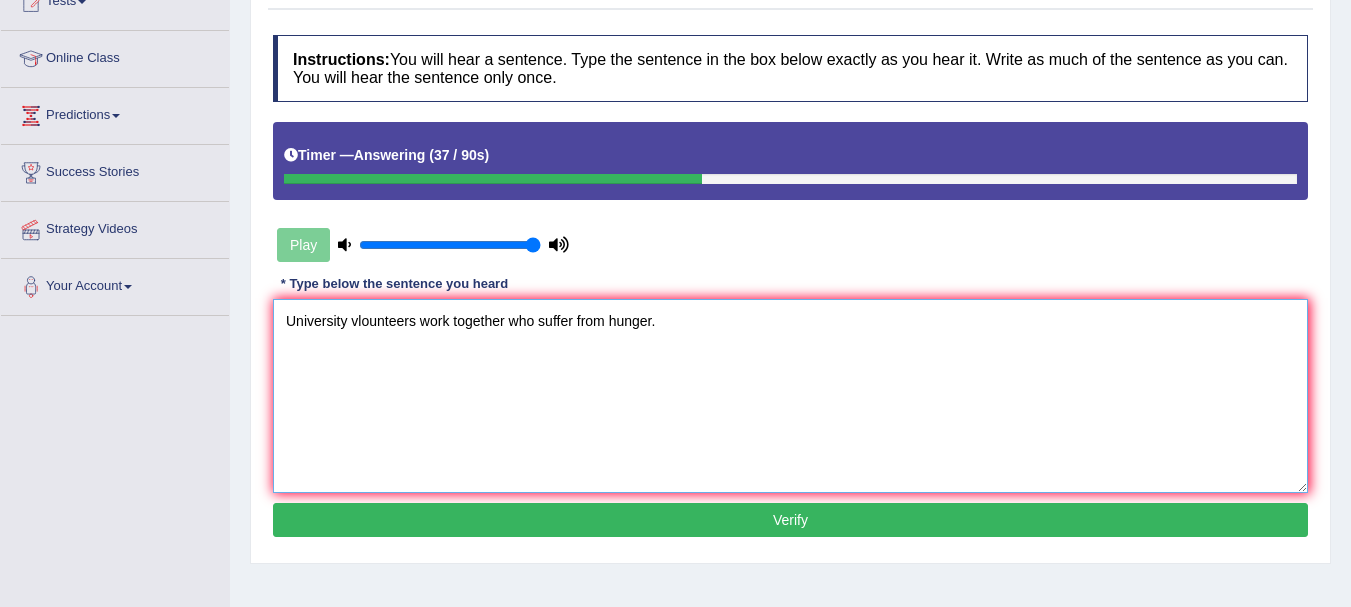 click on "University vlounteers work together who suffer from hunger." at bounding box center (790, 396) 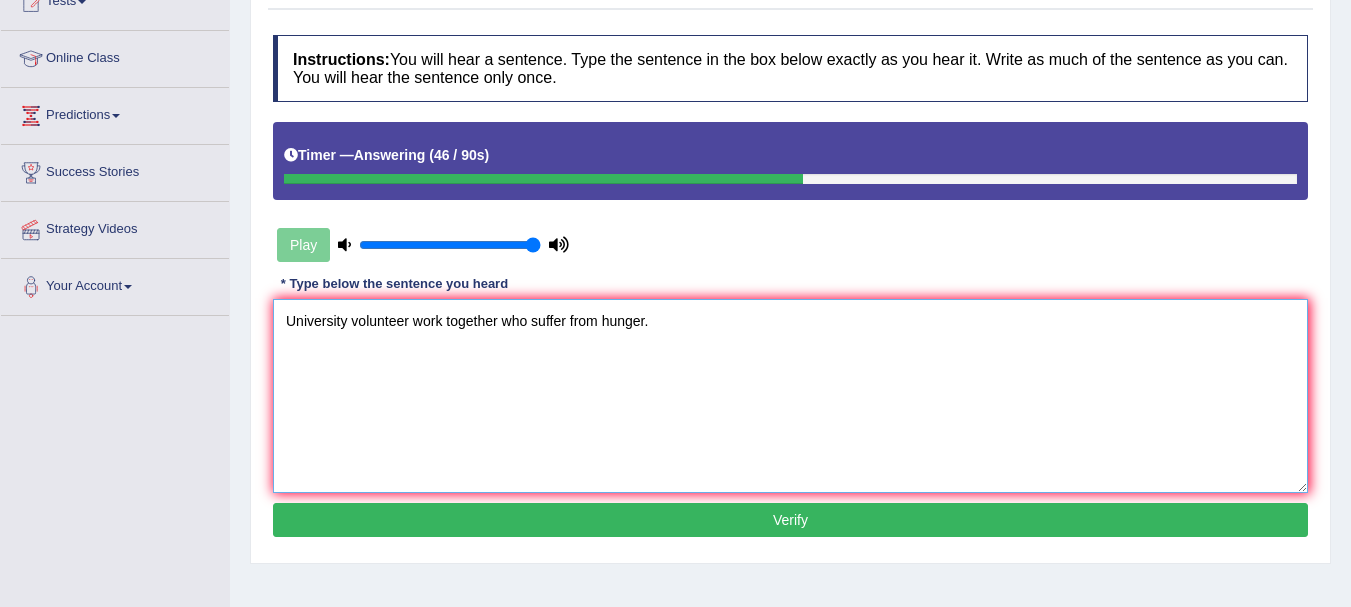 click on "University volunteer work together who suffer from hunger." at bounding box center [790, 396] 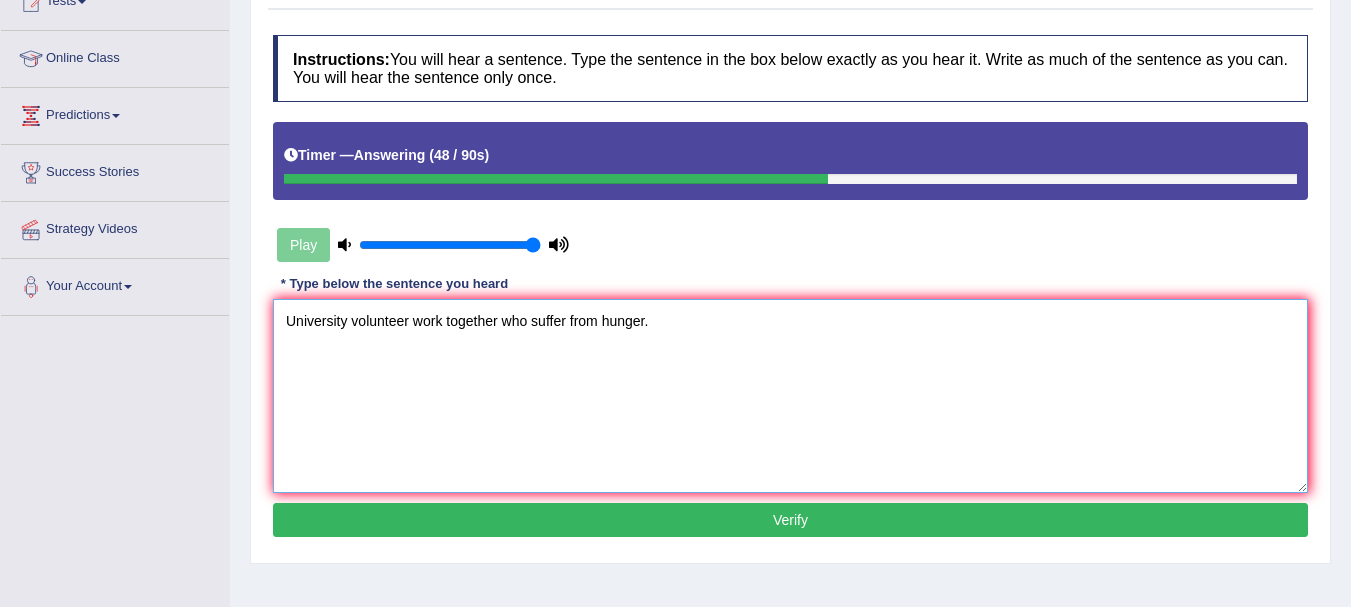 click on "University volunteer work together who suffer from hunger." at bounding box center [790, 396] 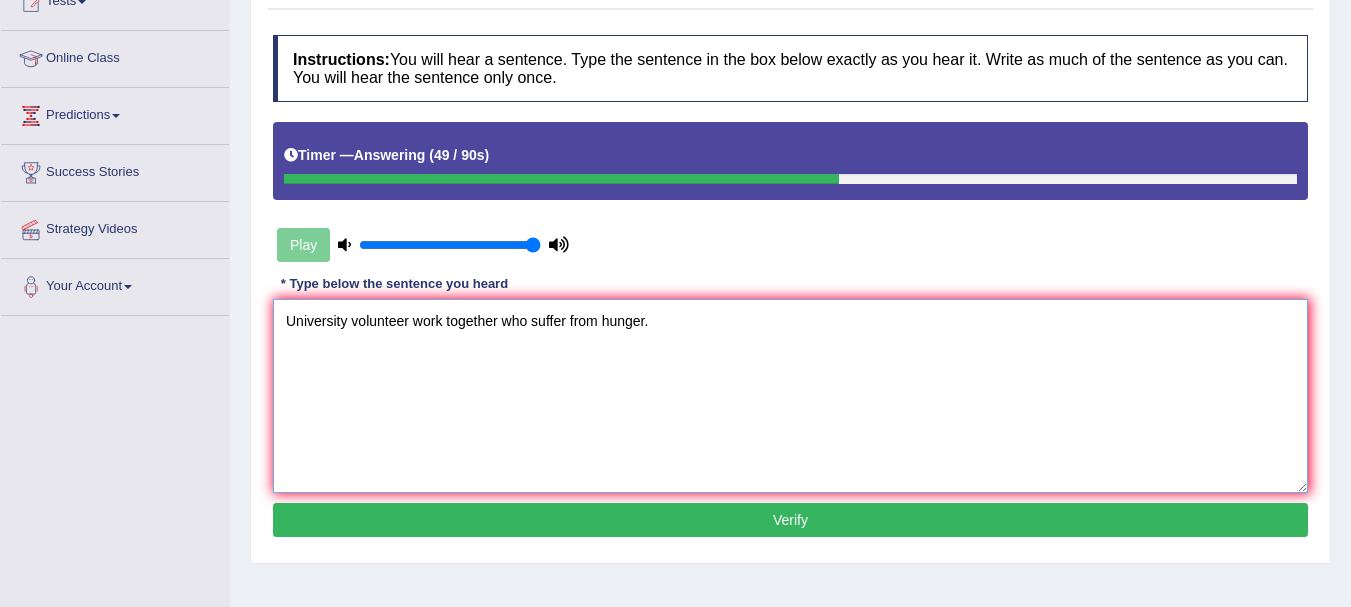 click on "University volunteer work together who suffer from hunger." at bounding box center [790, 396] 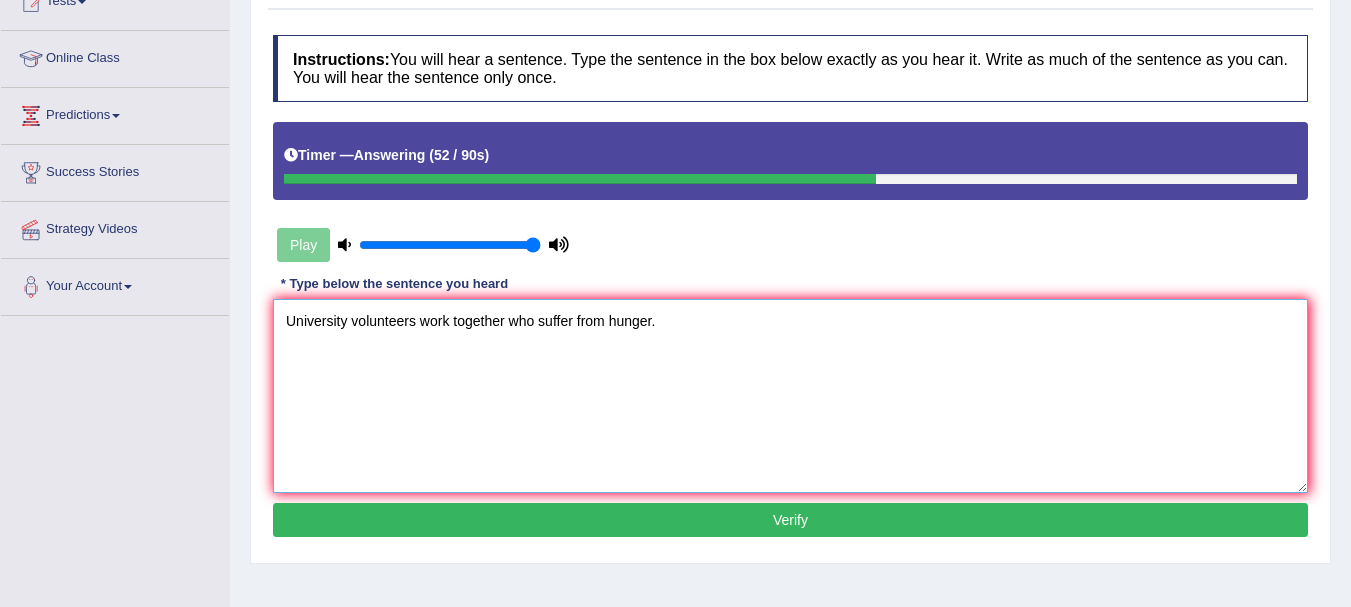 type on "University volunteers work together who suffer from hunger." 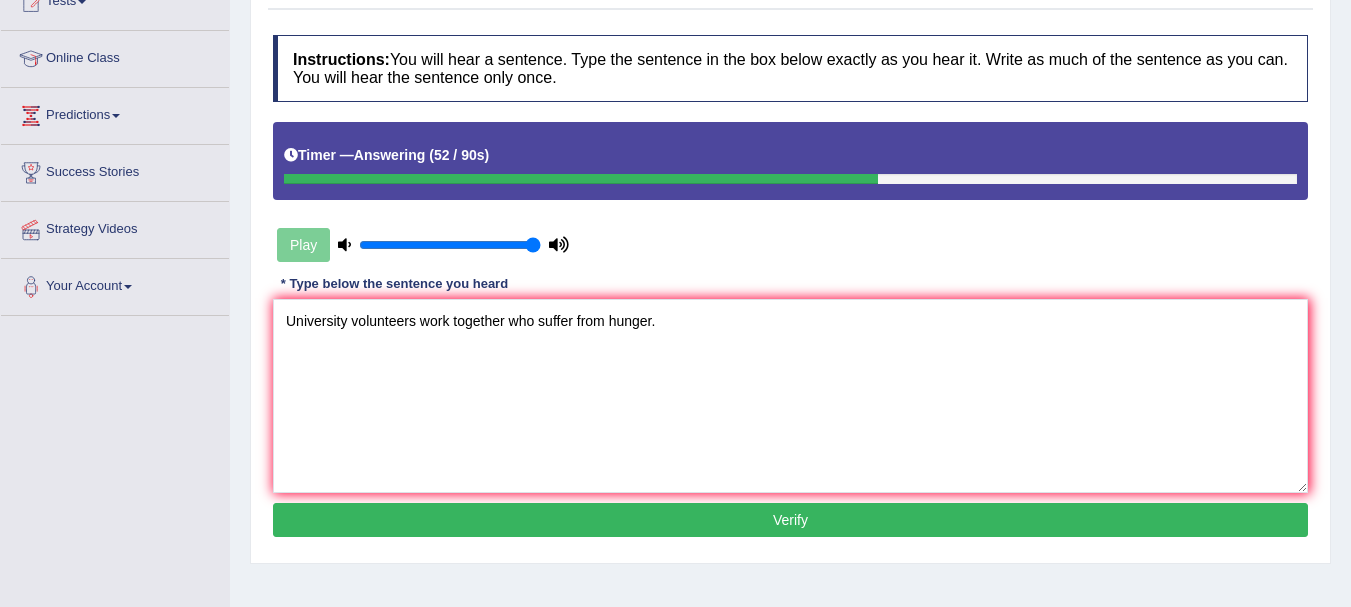 click on "Verify" at bounding box center [790, 520] 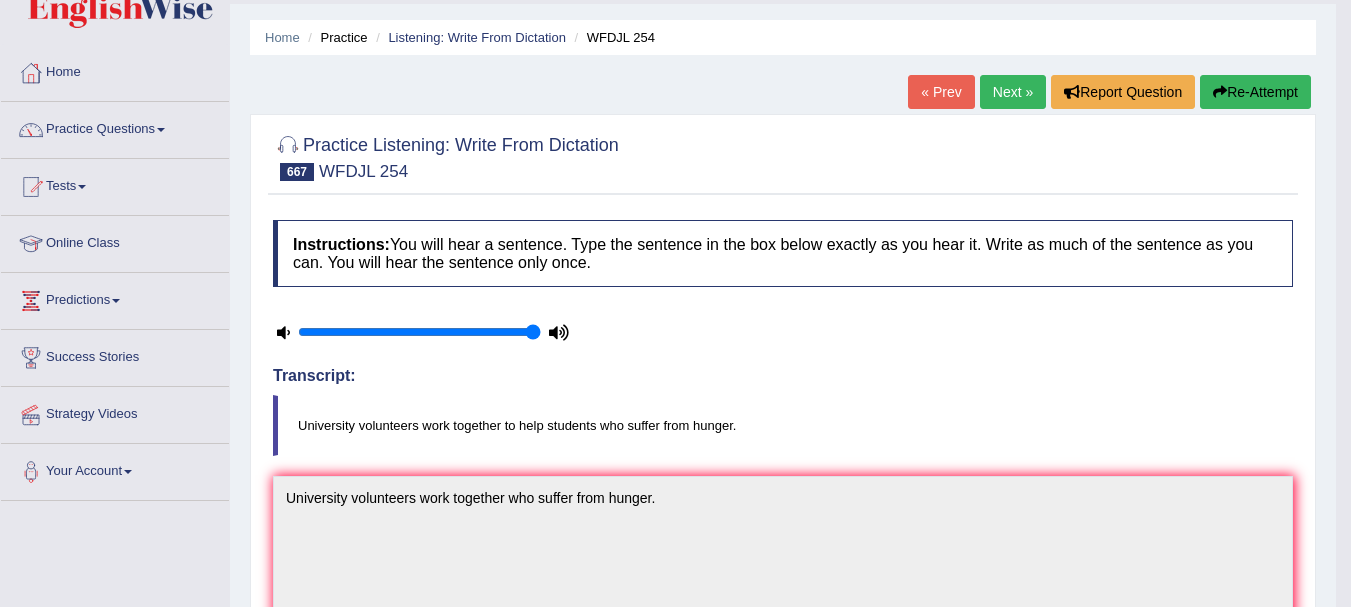 scroll, scrollTop: 18, scrollLeft: 0, axis: vertical 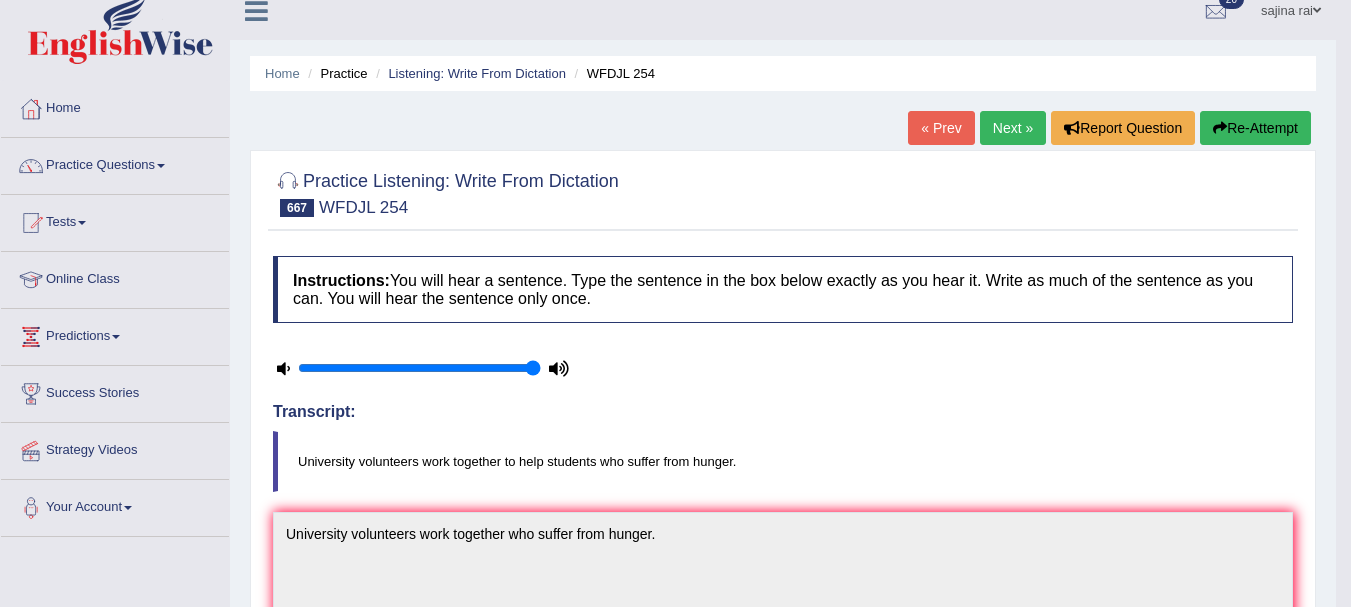 click on "Next »" at bounding box center (1013, 128) 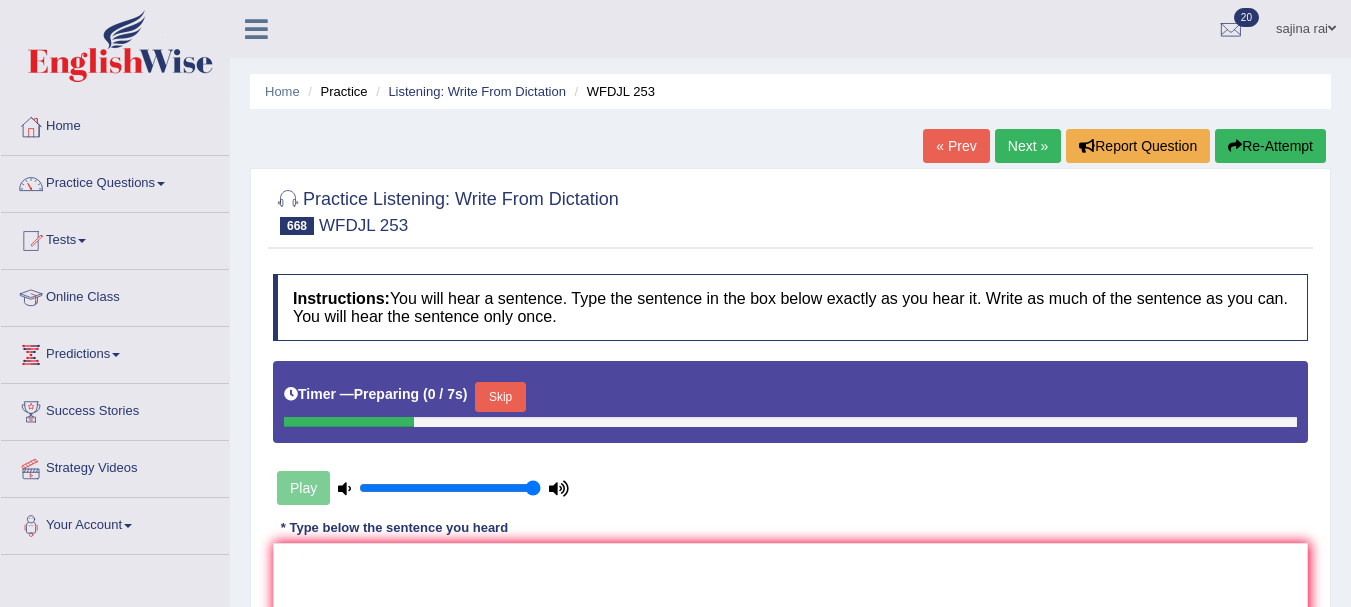 scroll, scrollTop: 0, scrollLeft: 0, axis: both 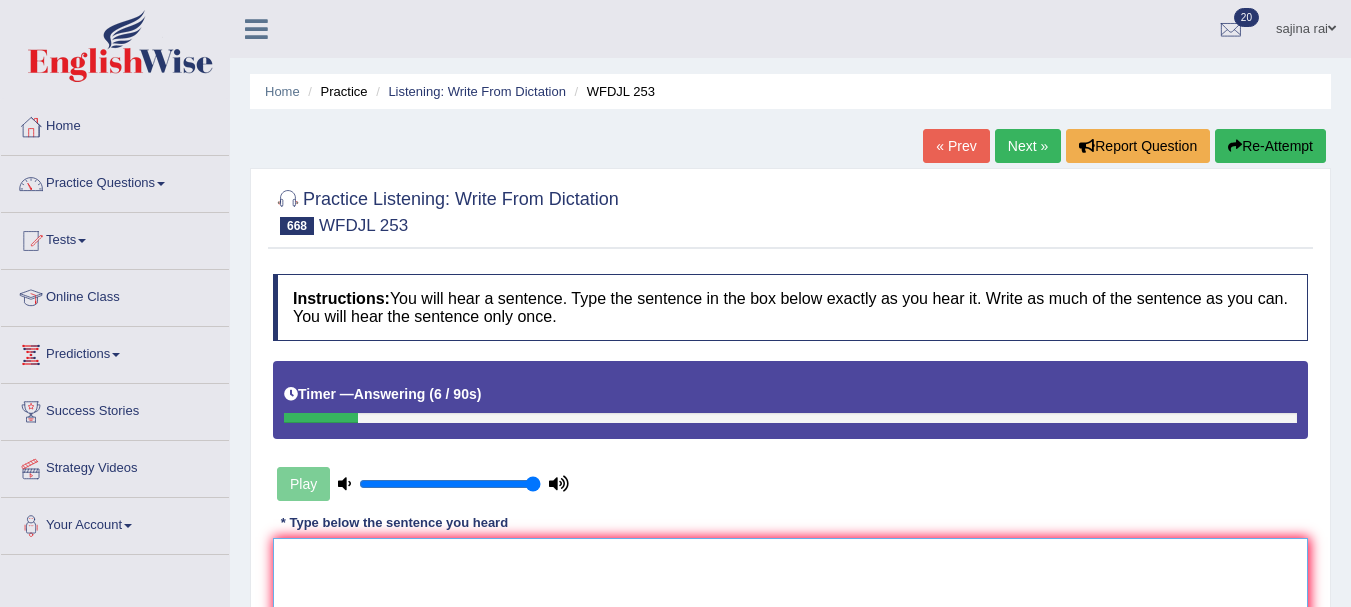 click at bounding box center (790, 635) 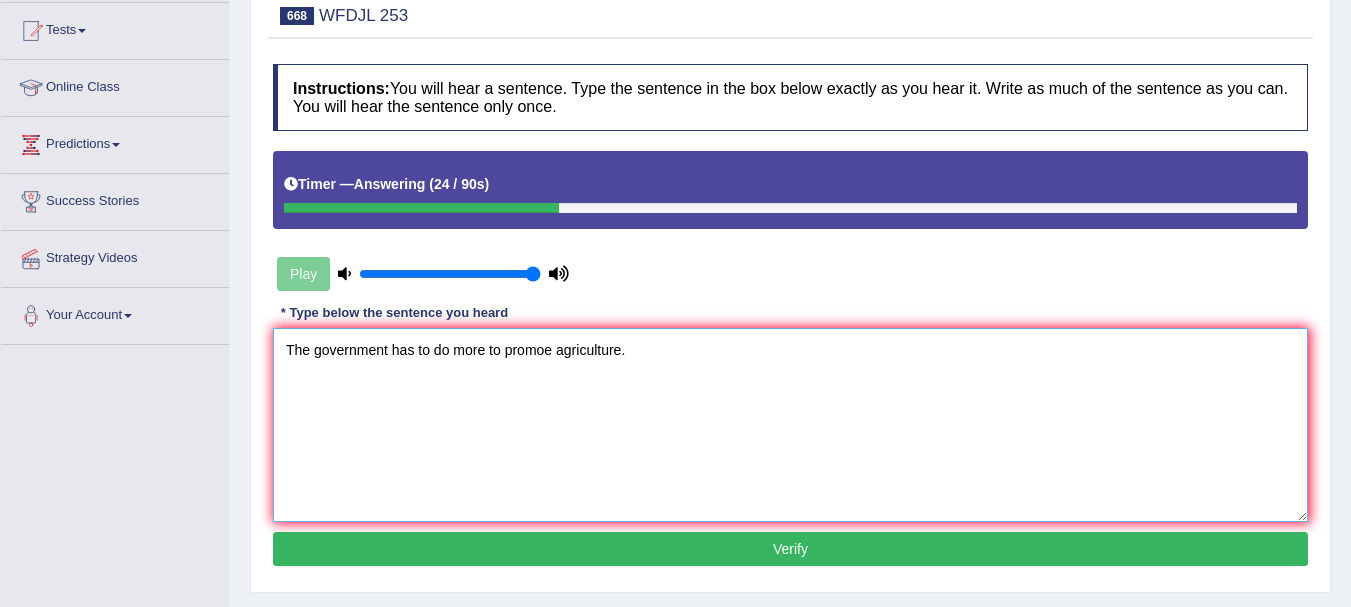 scroll, scrollTop: 217, scrollLeft: 0, axis: vertical 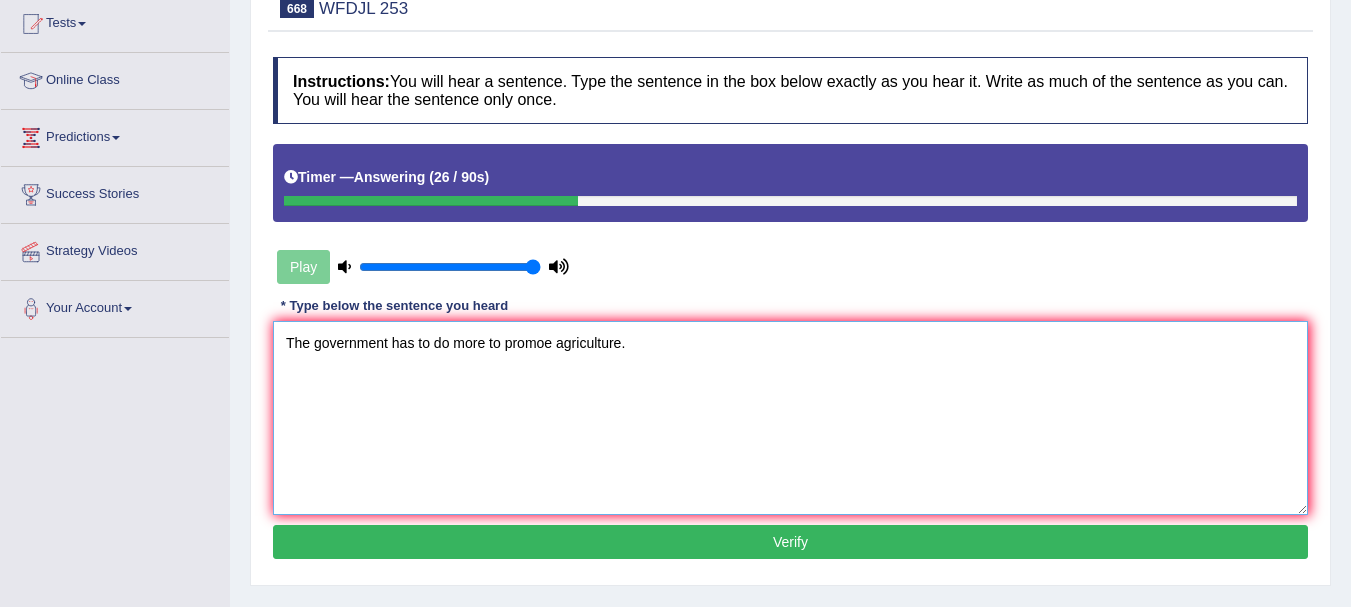 click on "The government has to do more to promoe agriculture." at bounding box center [790, 418] 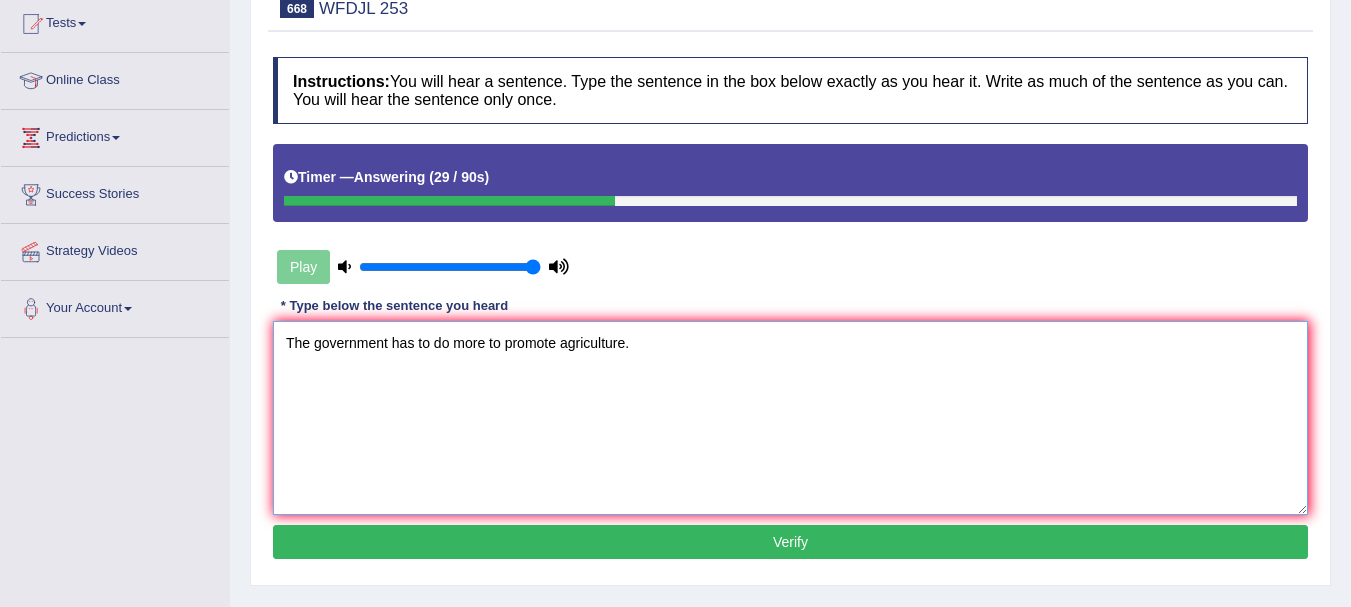 type on "The government has to do more to promote agriculture." 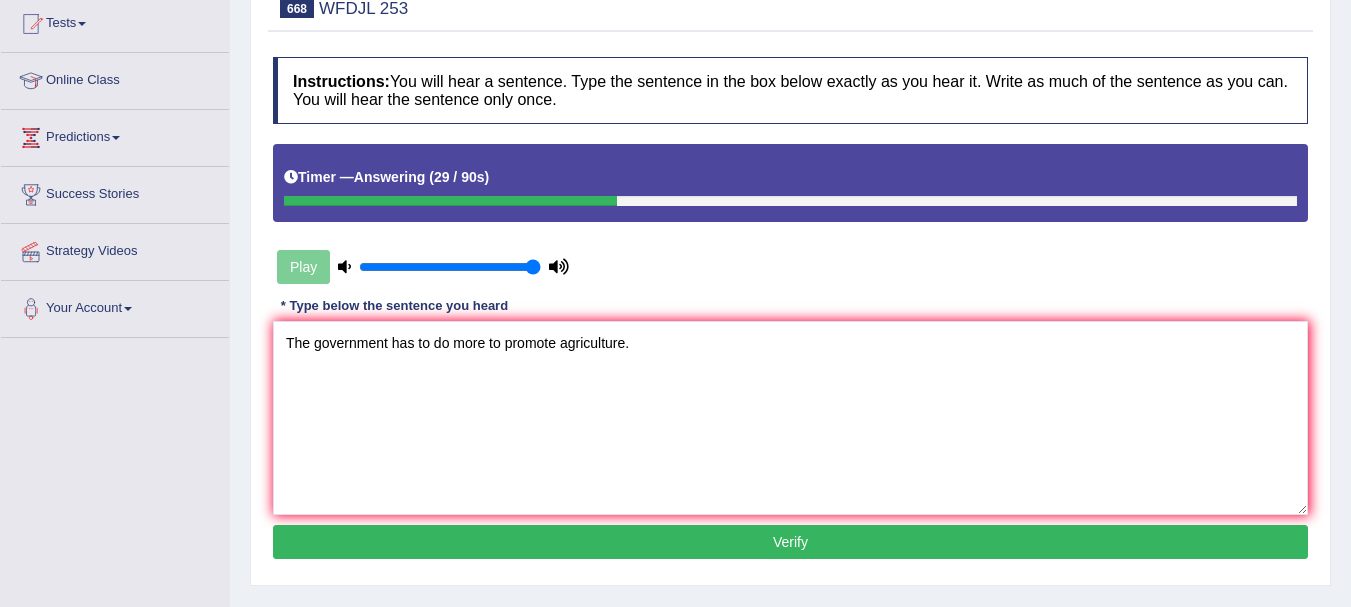 click on "Verify" at bounding box center (790, 542) 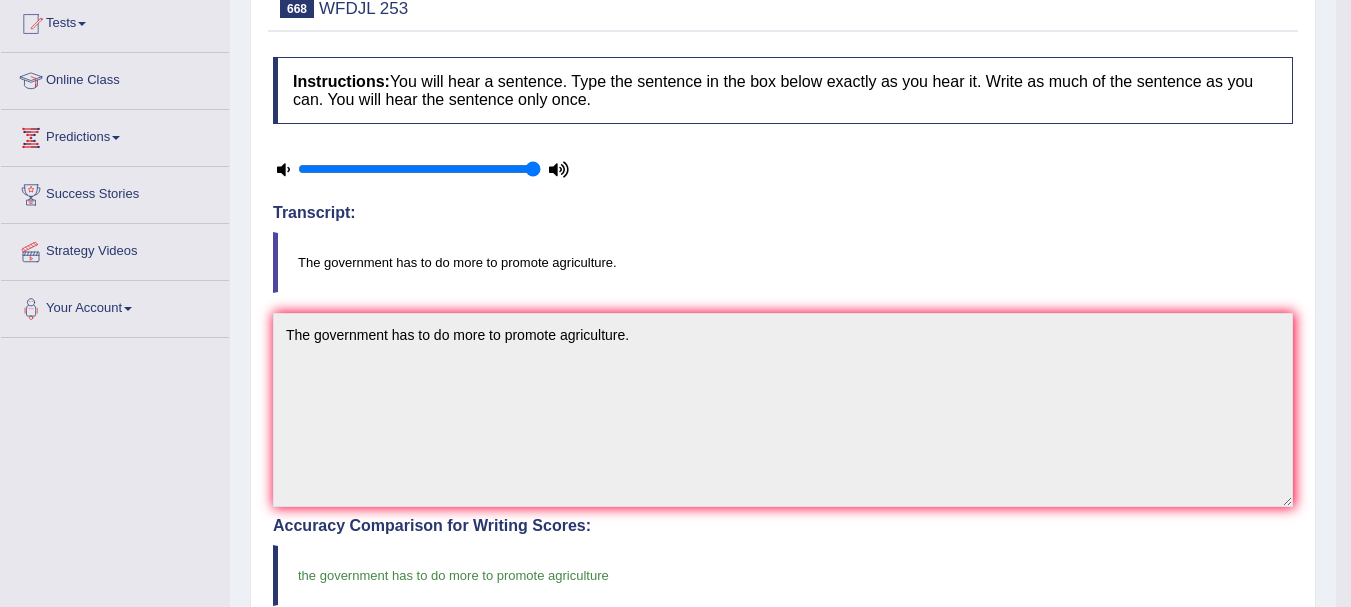 scroll, scrollTop: 36, scrollLeft: 0, axis: vertical 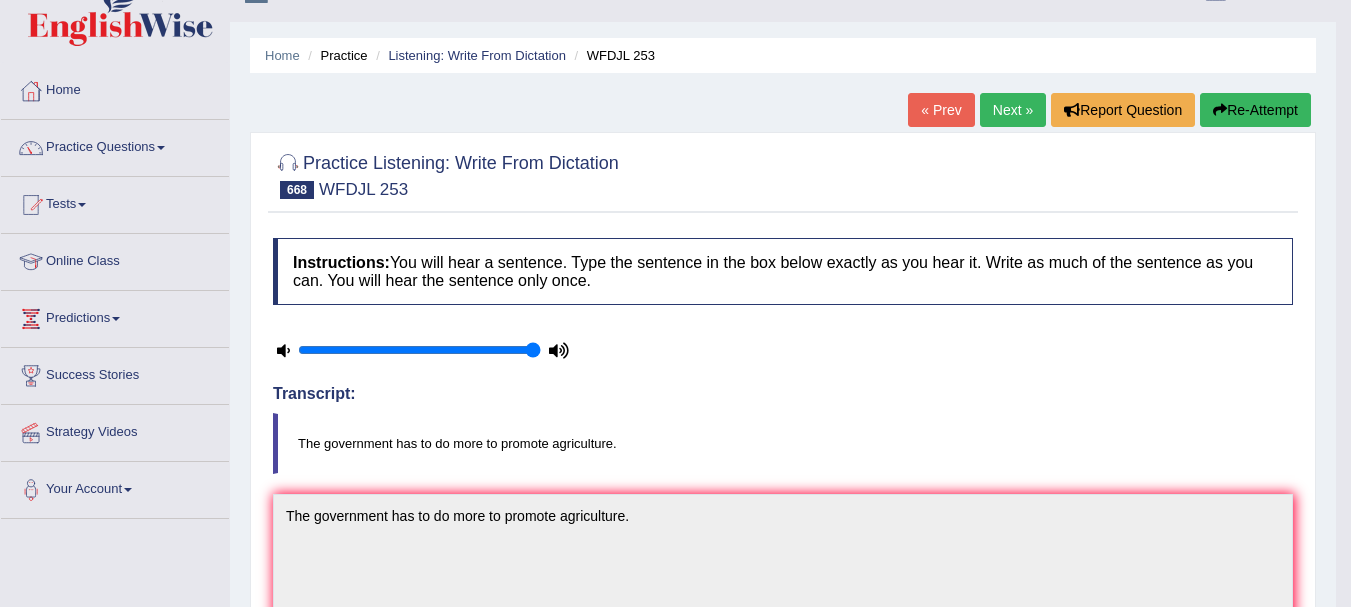 click on "Next »" at bounding box center [1013, 110] 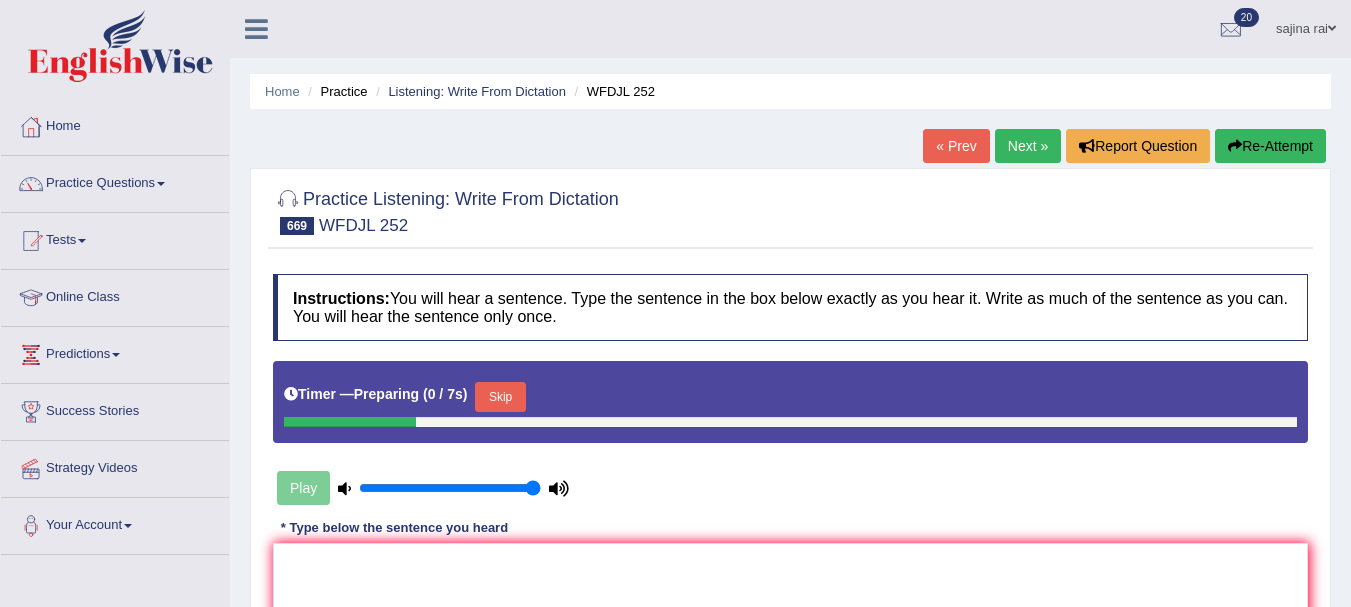 scroll, scrollTop: 0, scrollLeft: 0, axis: both 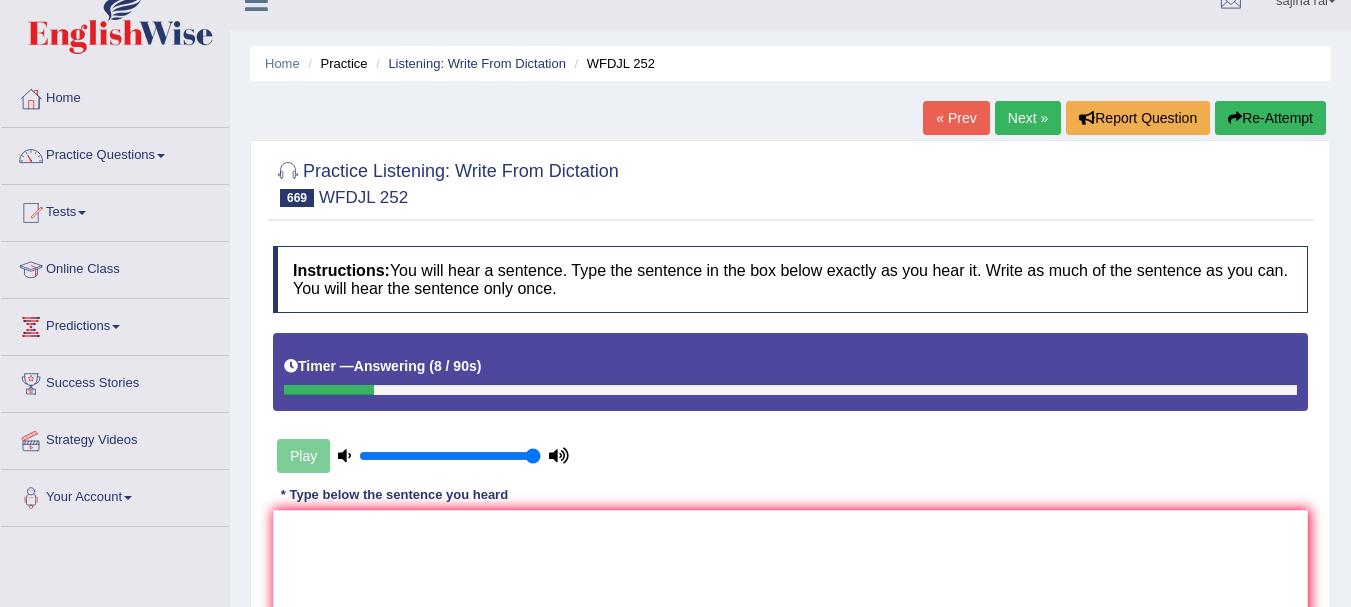 click on "Re-Attempt" at bounding box center (1270, 118) 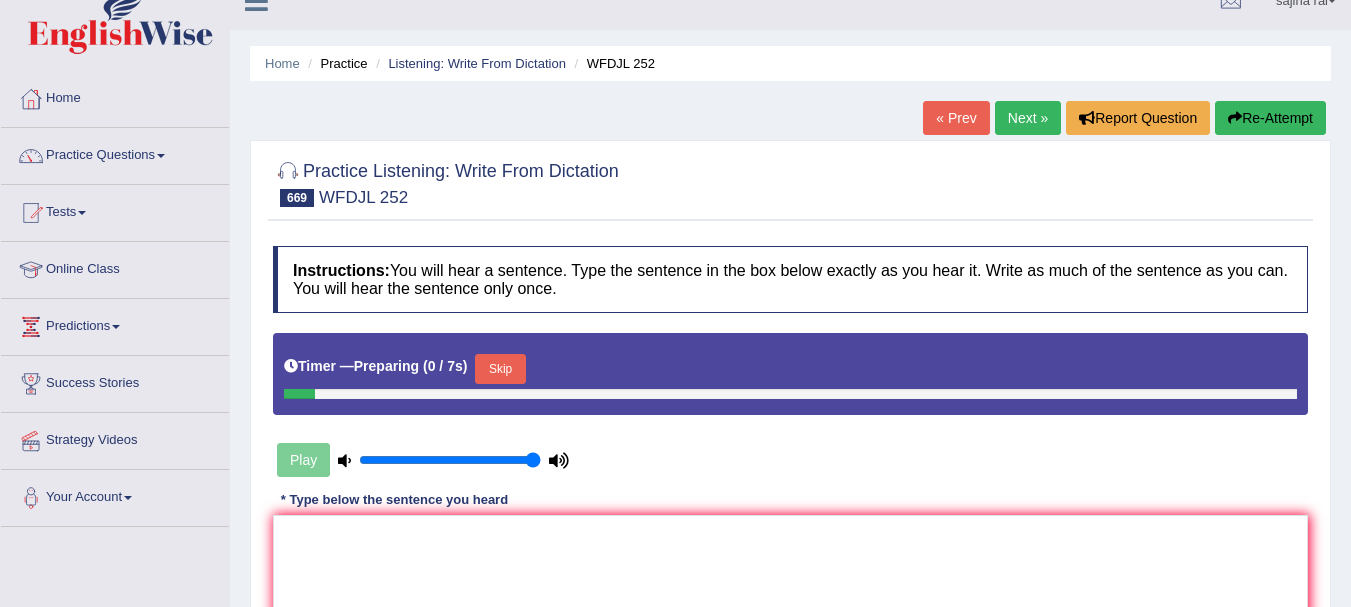 scroll, scrollTop: 28, scrollLeft: 0, axis: vertical 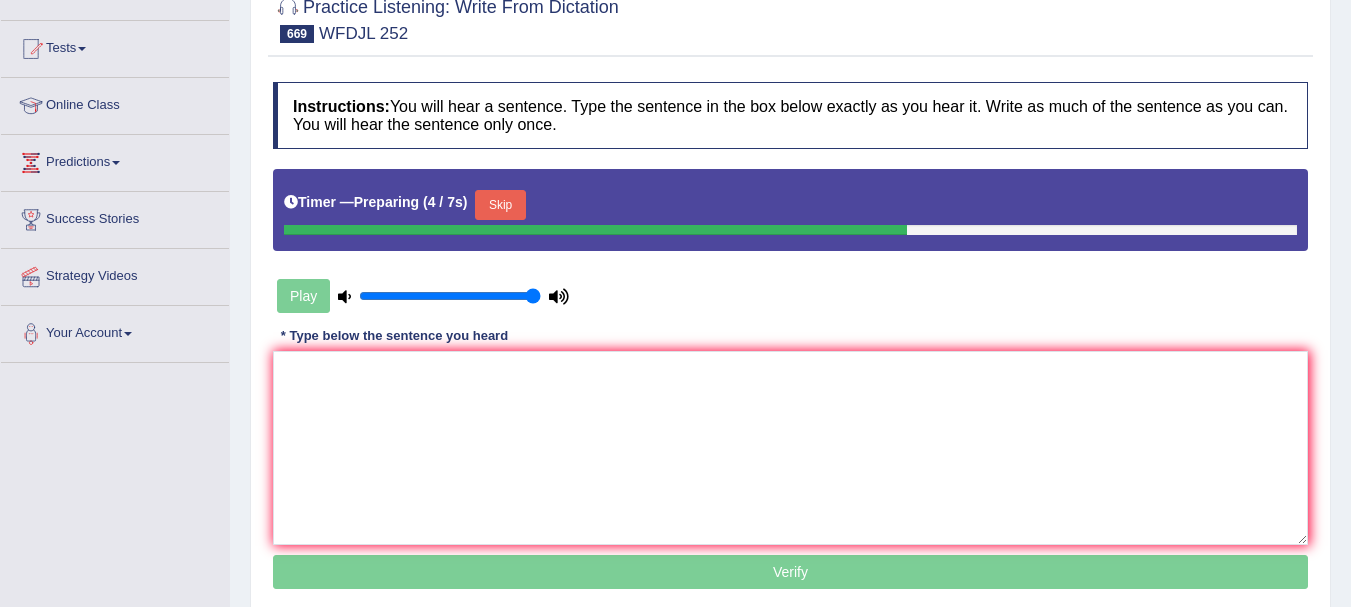 click on "Skip" at bounding box center [500, 205] 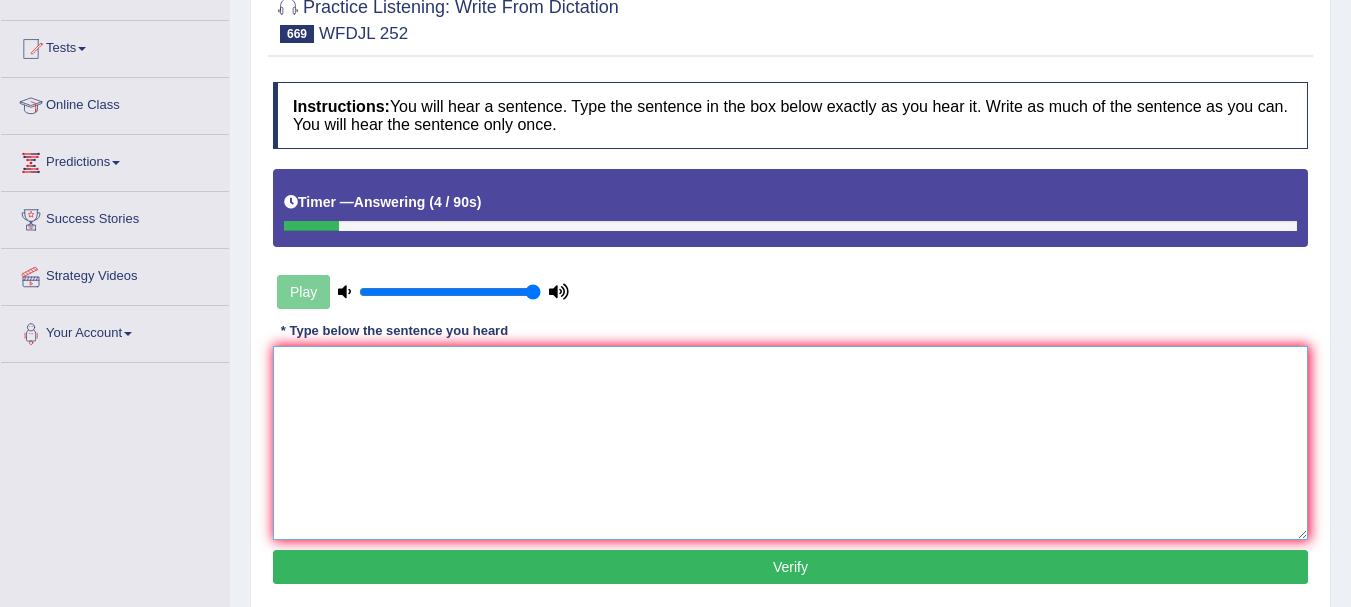 click at bounding box center [790, 443] 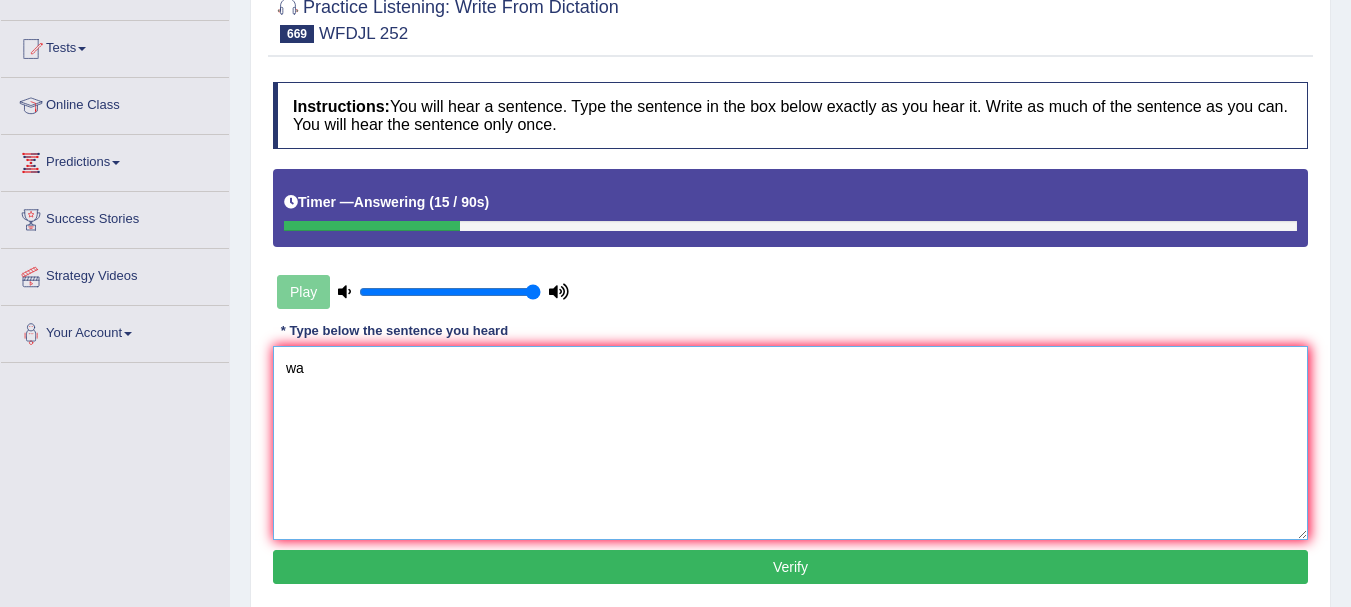 type on "w" 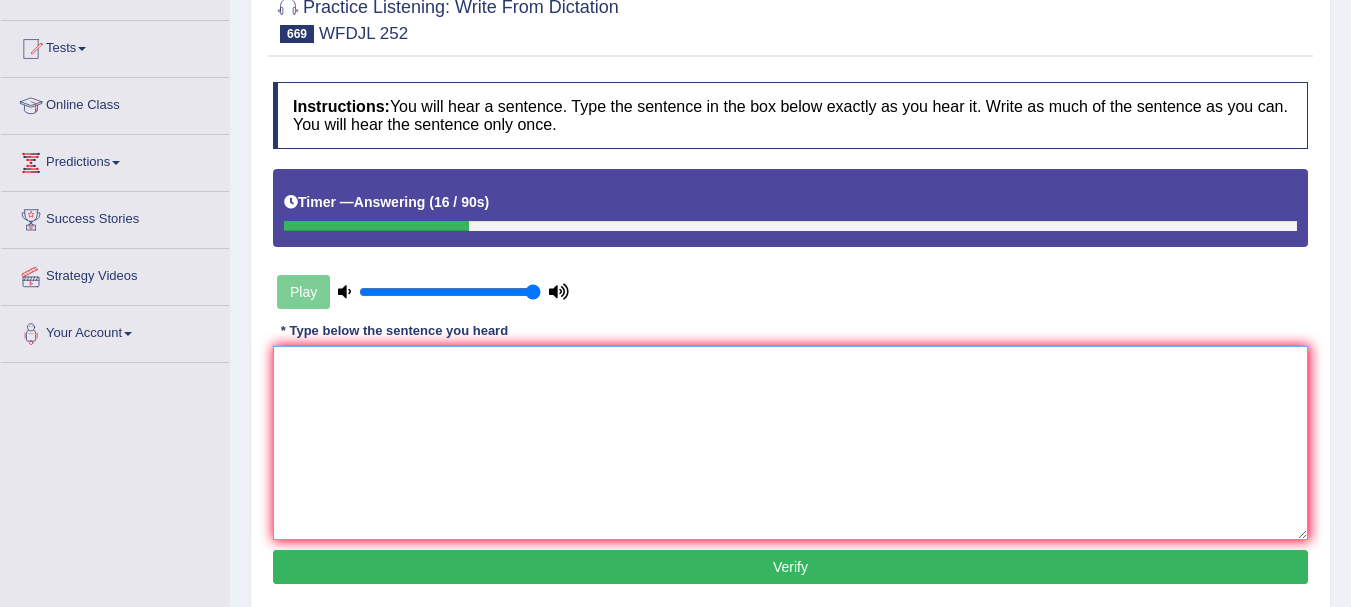 type on "A" 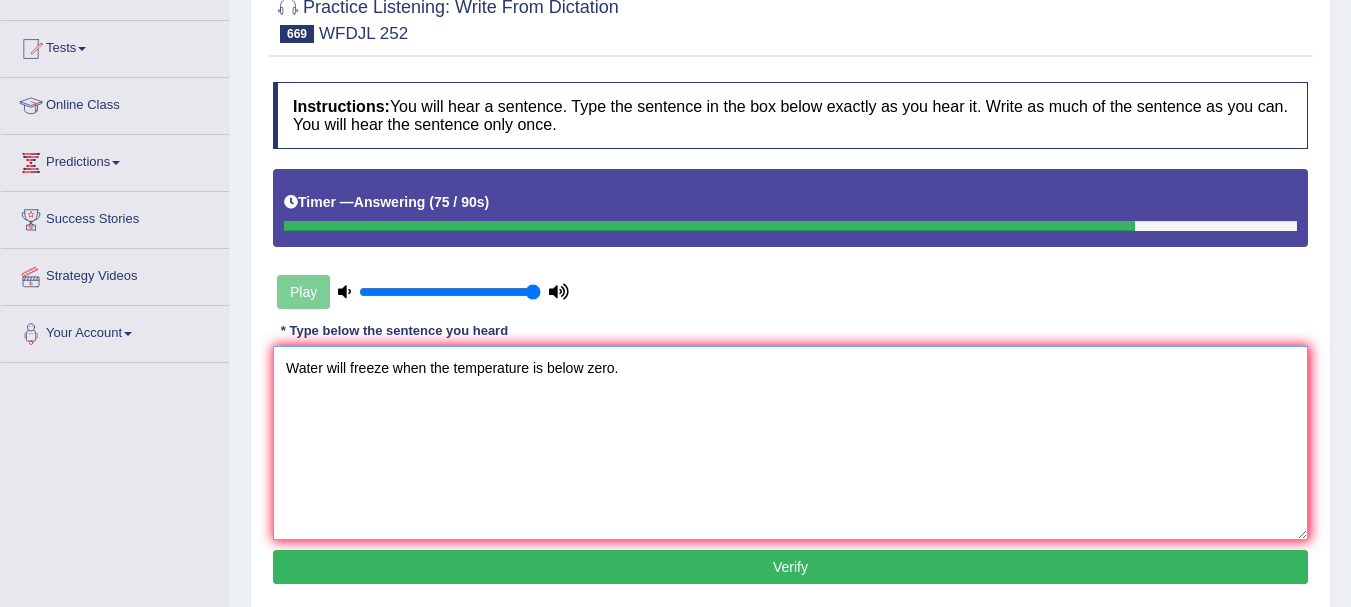 type on "Water will freeze when the temperature is below zero." 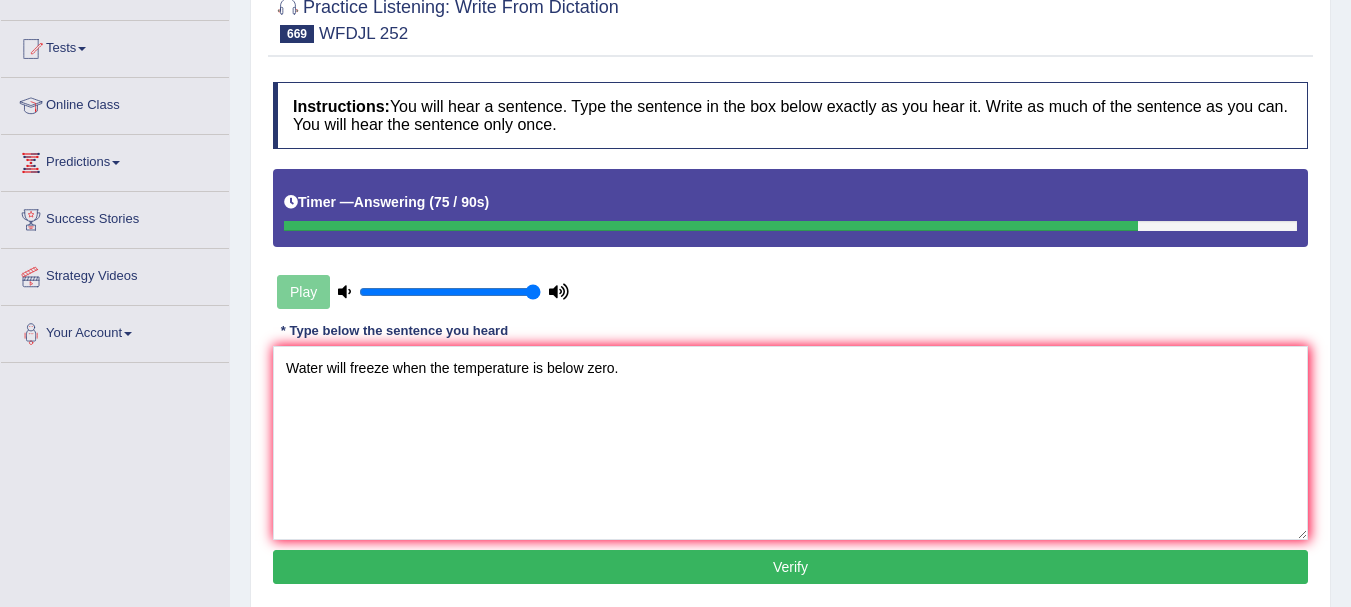 click on "Verify" at bounding box center (790, 567) 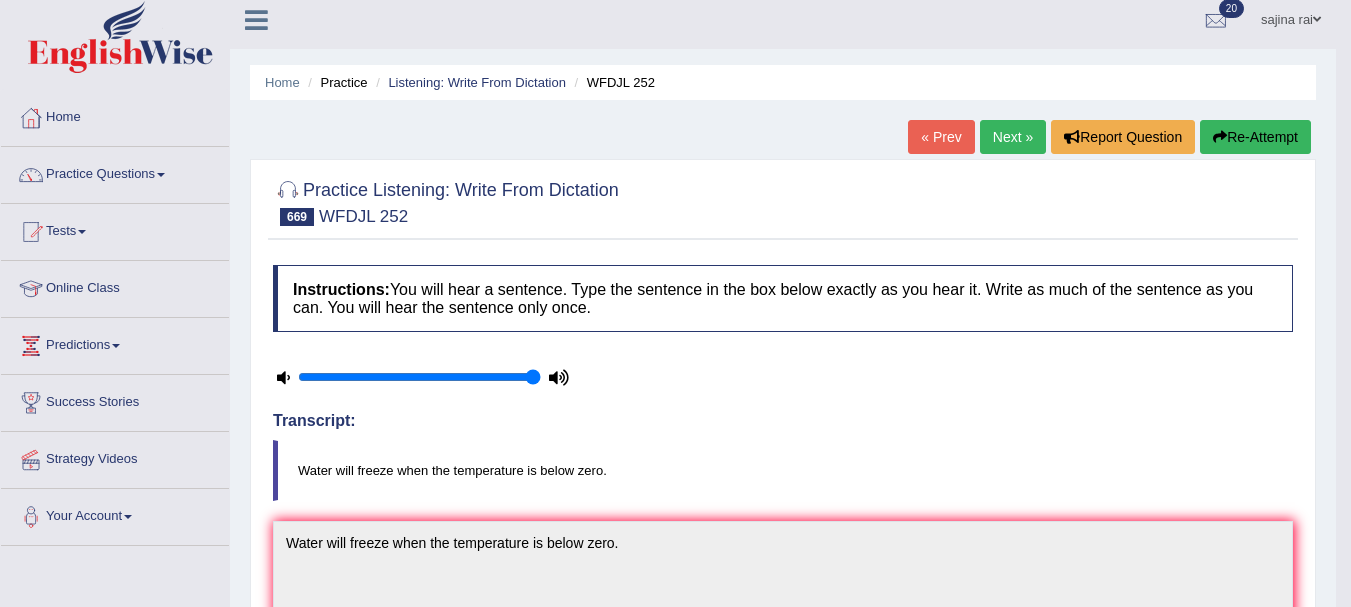 scroll, scrollTop: 0, scrollLeft: 0, axis: both 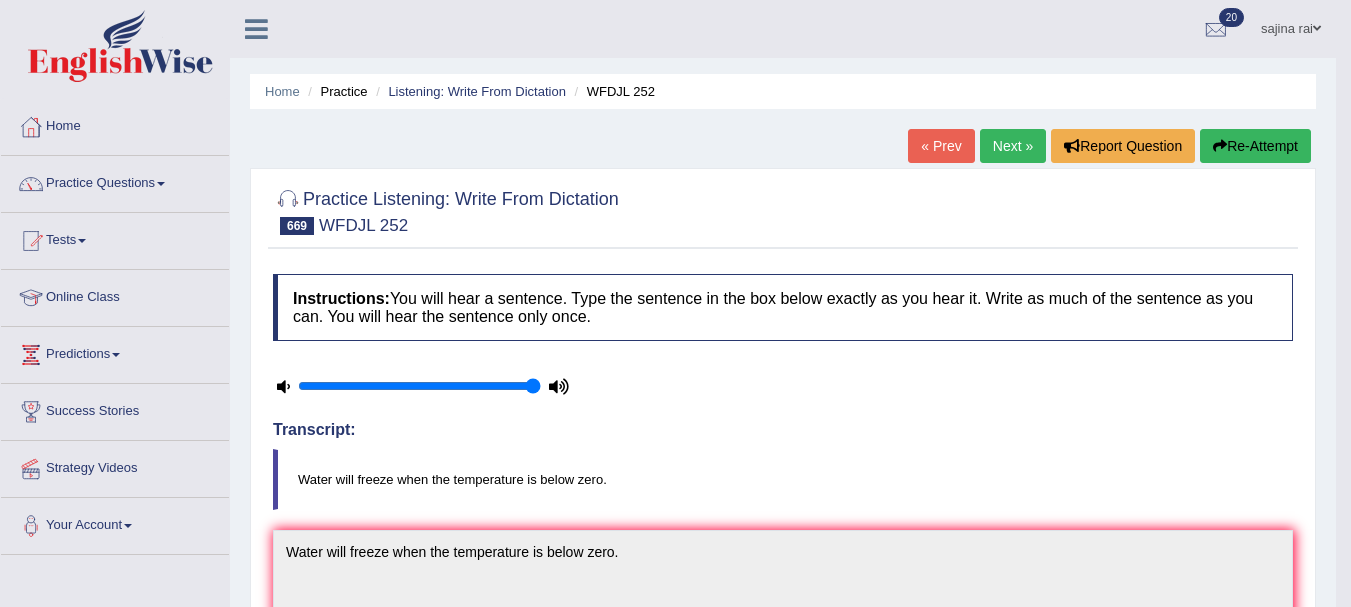 click on "Next »" at bounding box center (1013, 146) 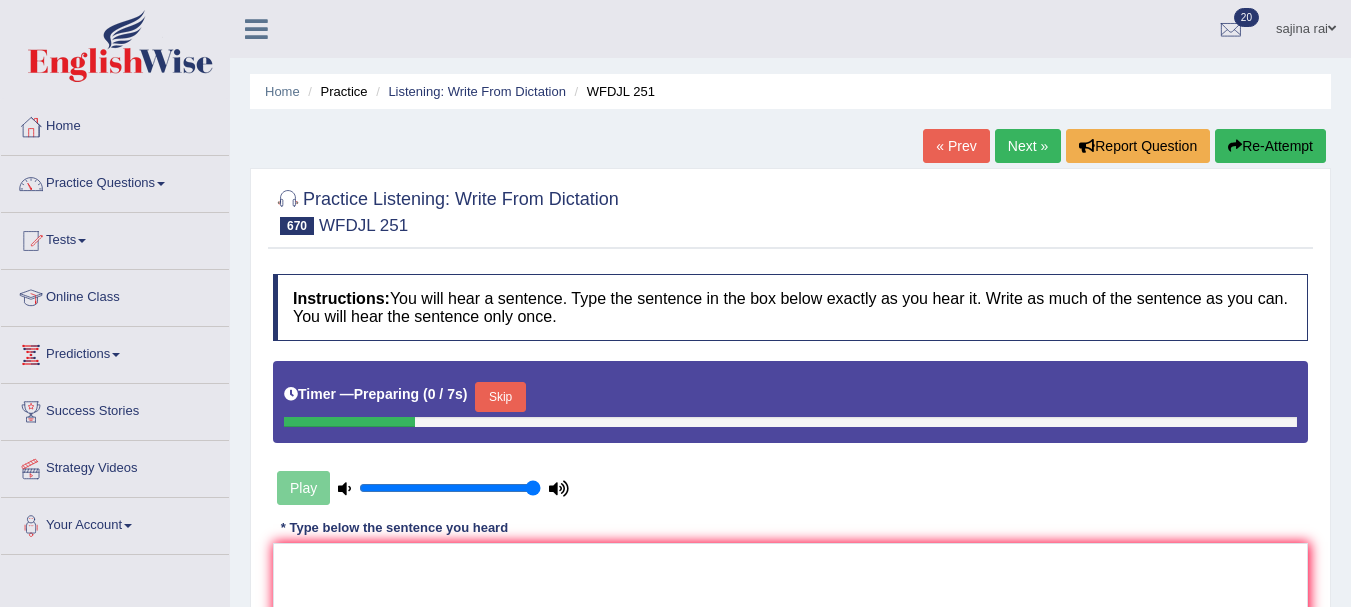 scroll, scrollTop: 0, scrollLeft: 0, axis: both 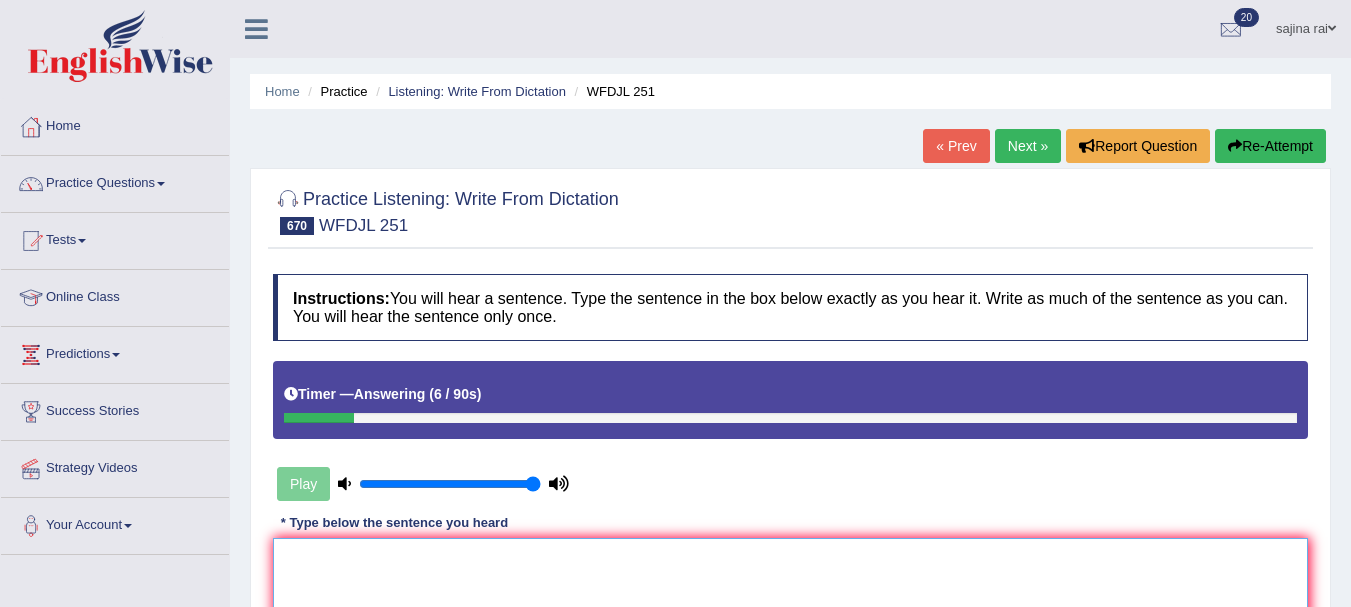 click at bounding box center (790, 635) 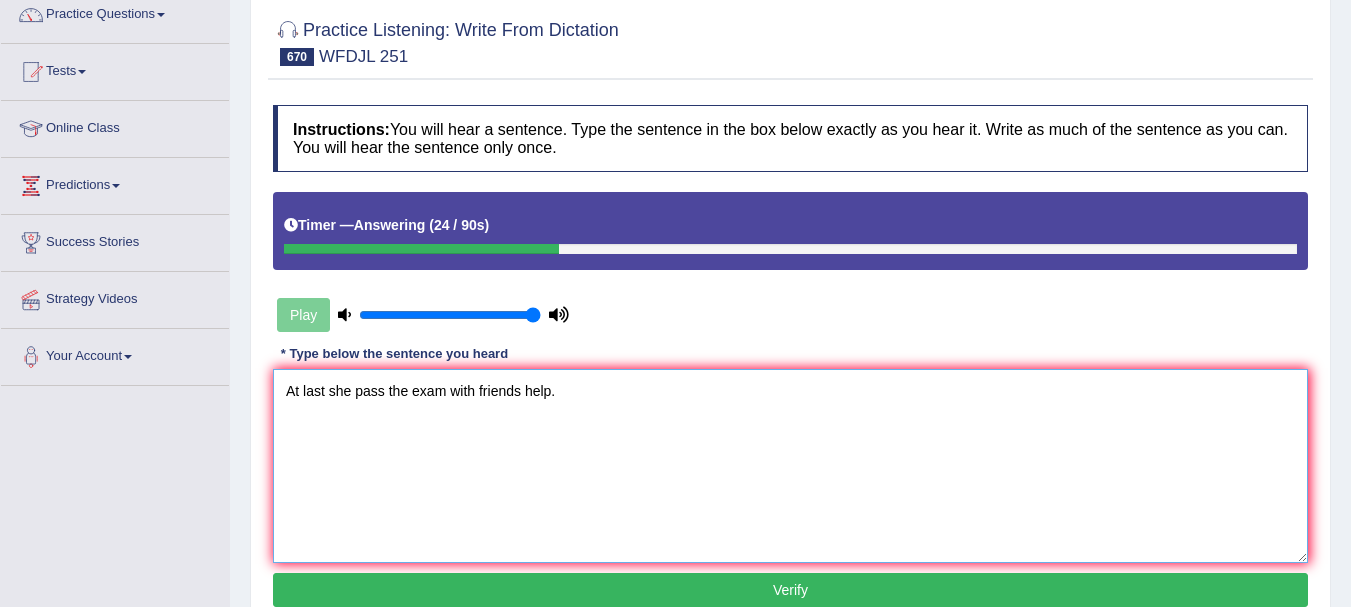 scroll, scrollTop: 175, scrollLeft: 0, axis: vertical 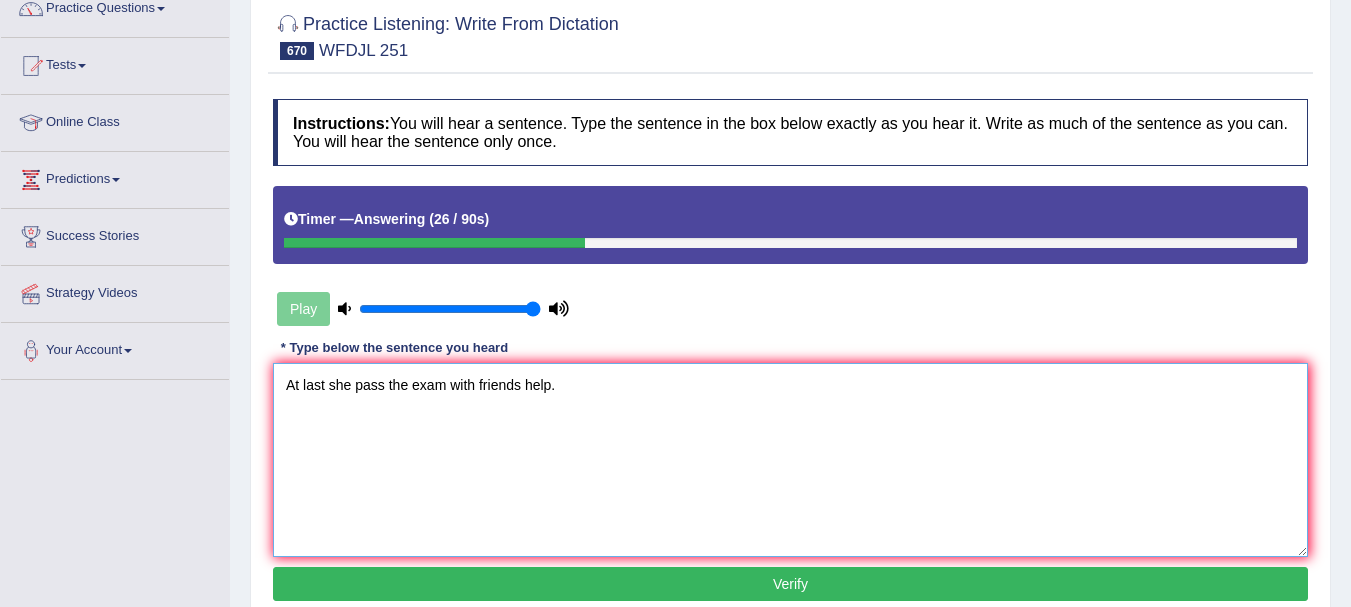 click on "At last she pass the exam with friends help." at bounding box center (790, 460) 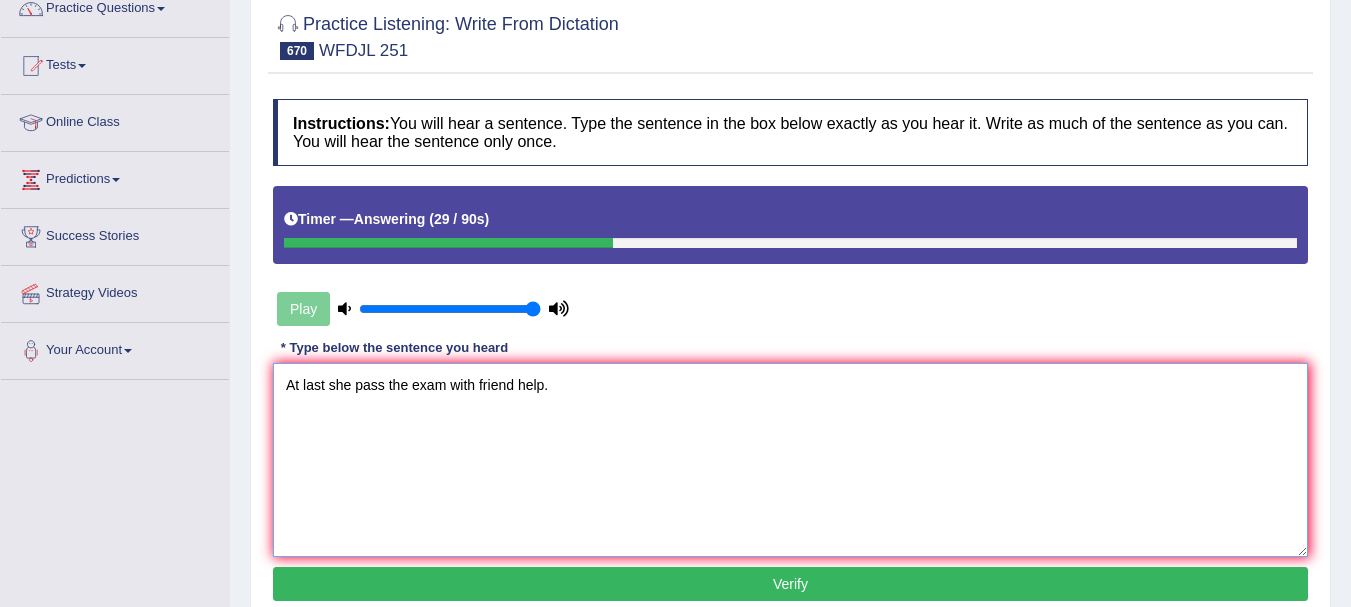 click on "At last she pass the exam with friend help." at bounding box center [790, 460] 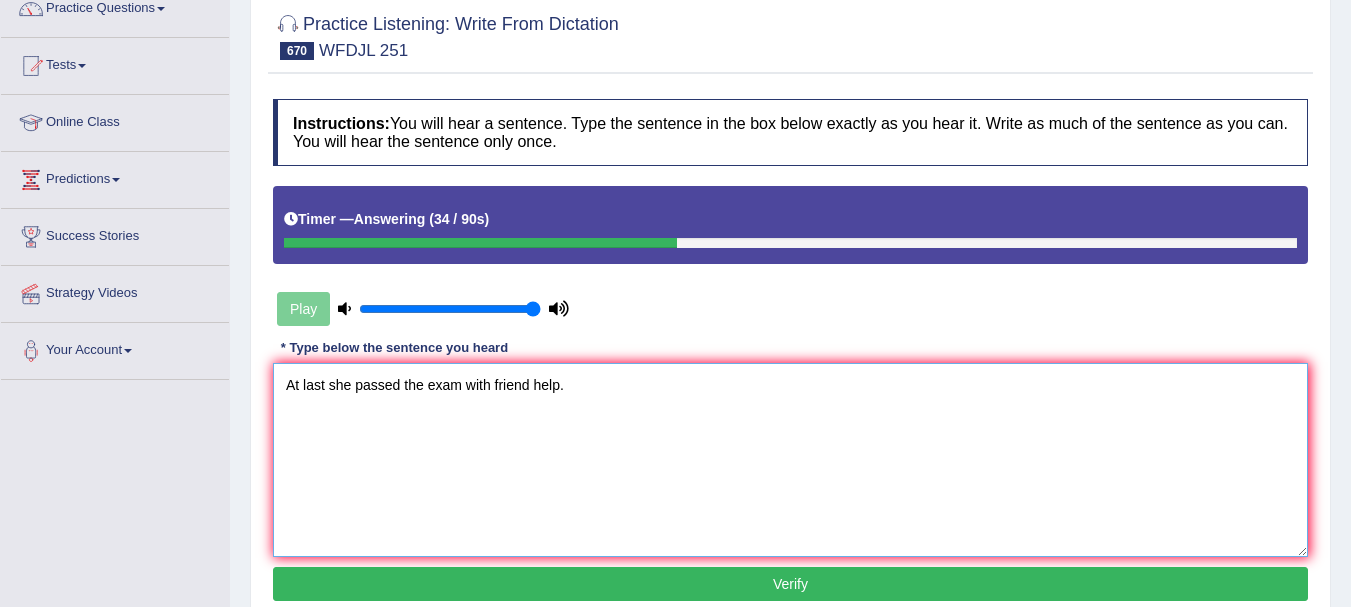 click on "At last she passed the exam with friend help." at bounding box center [790, 460] 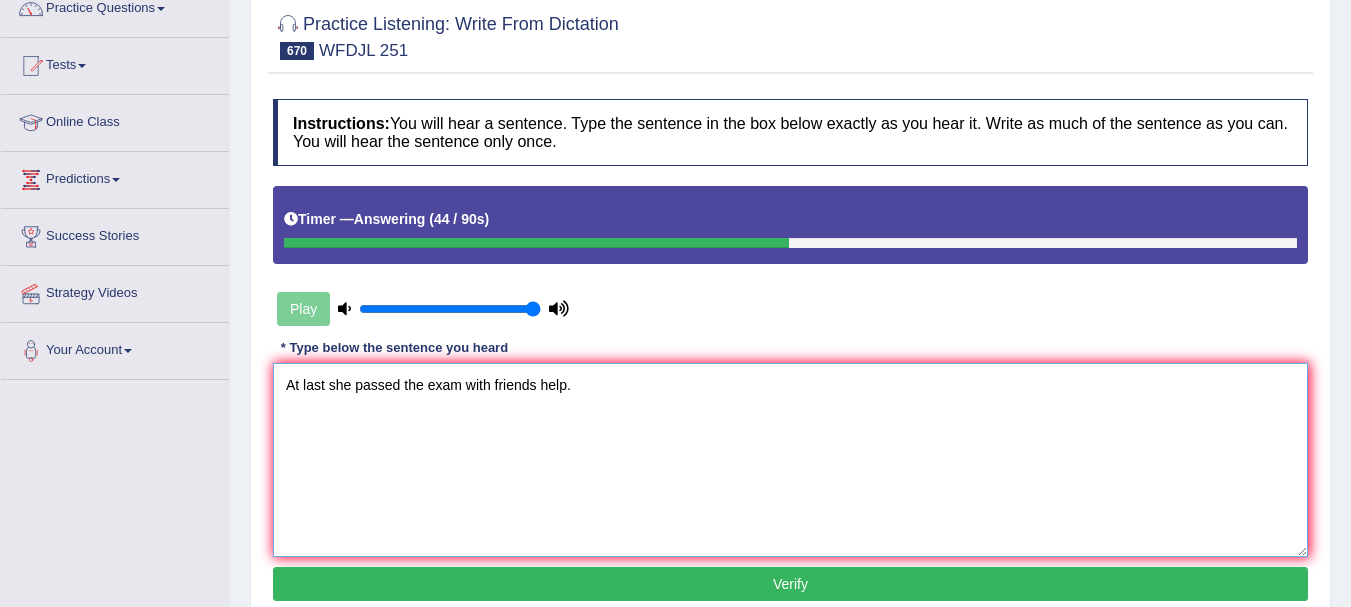 click on "At last she passed the exam with friends help." at bounding box center (790, 460) 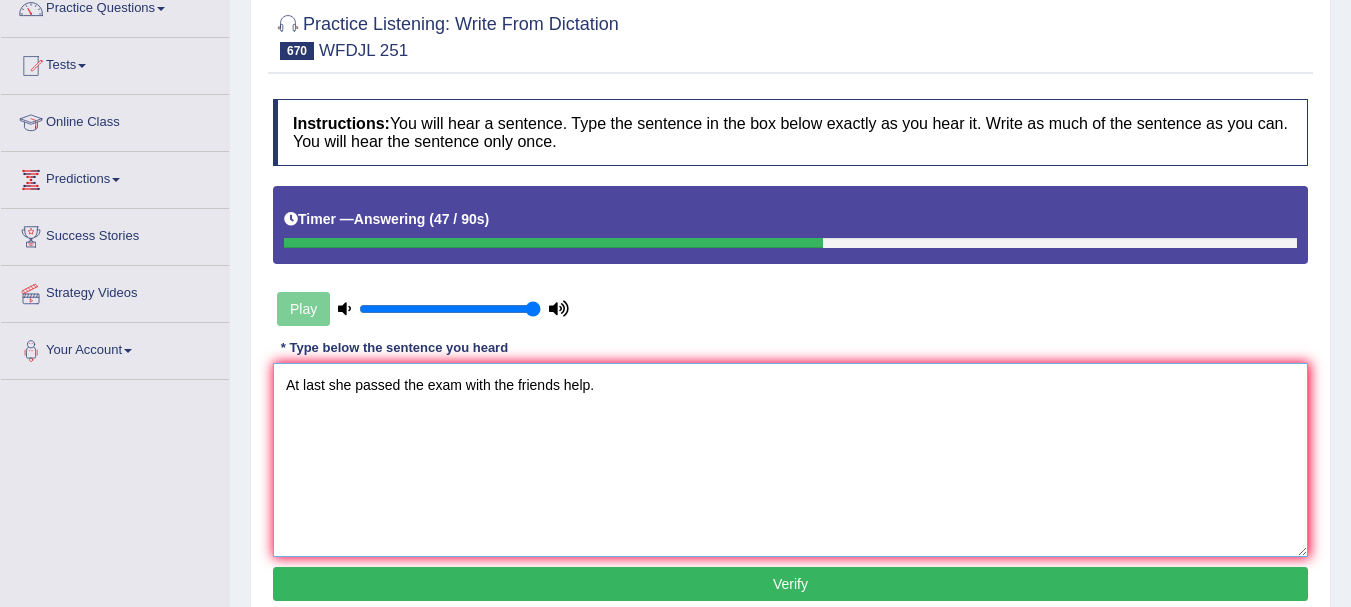 click on "At last she passed the exam with the friends help." at bounding box center [790, 460] 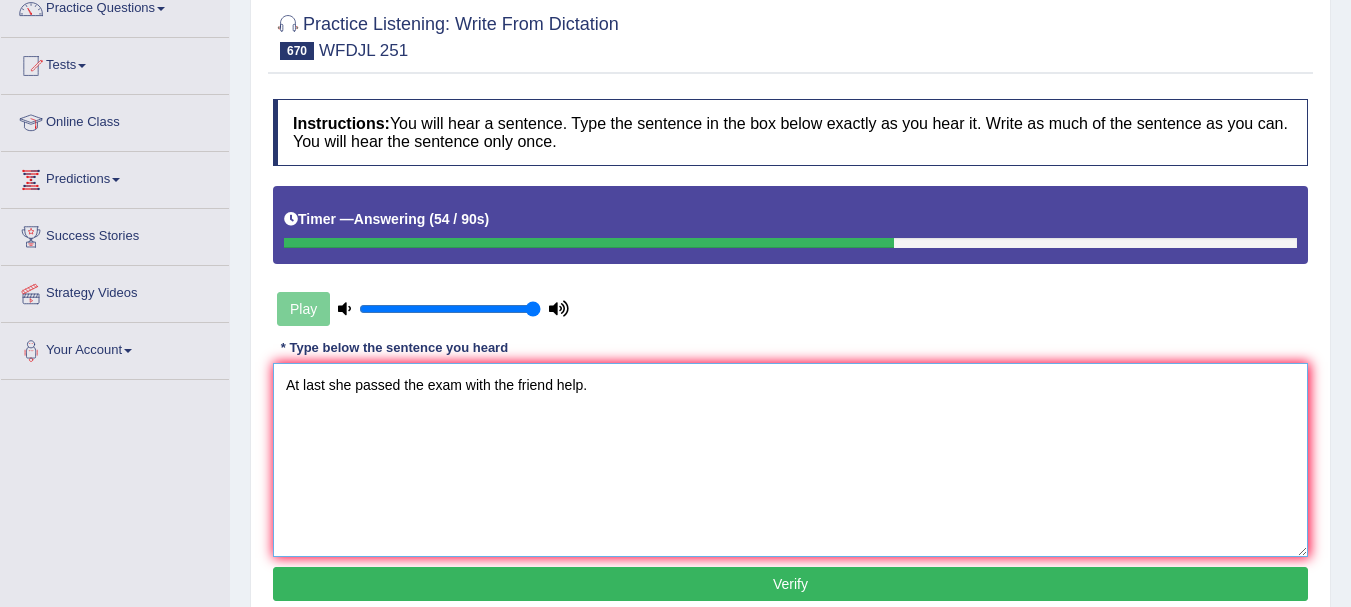 click on "At last she passed the exam with the friend help." at bounding box center [790, 460] 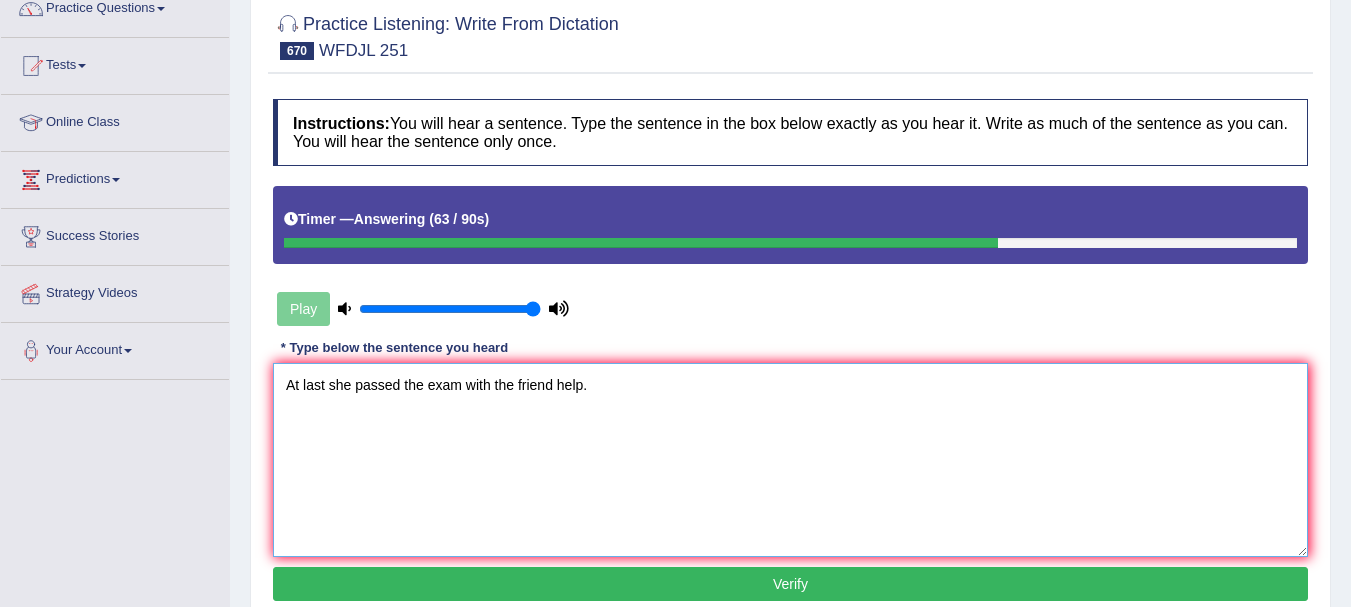 type on "At last she passed the exam with the friend help." 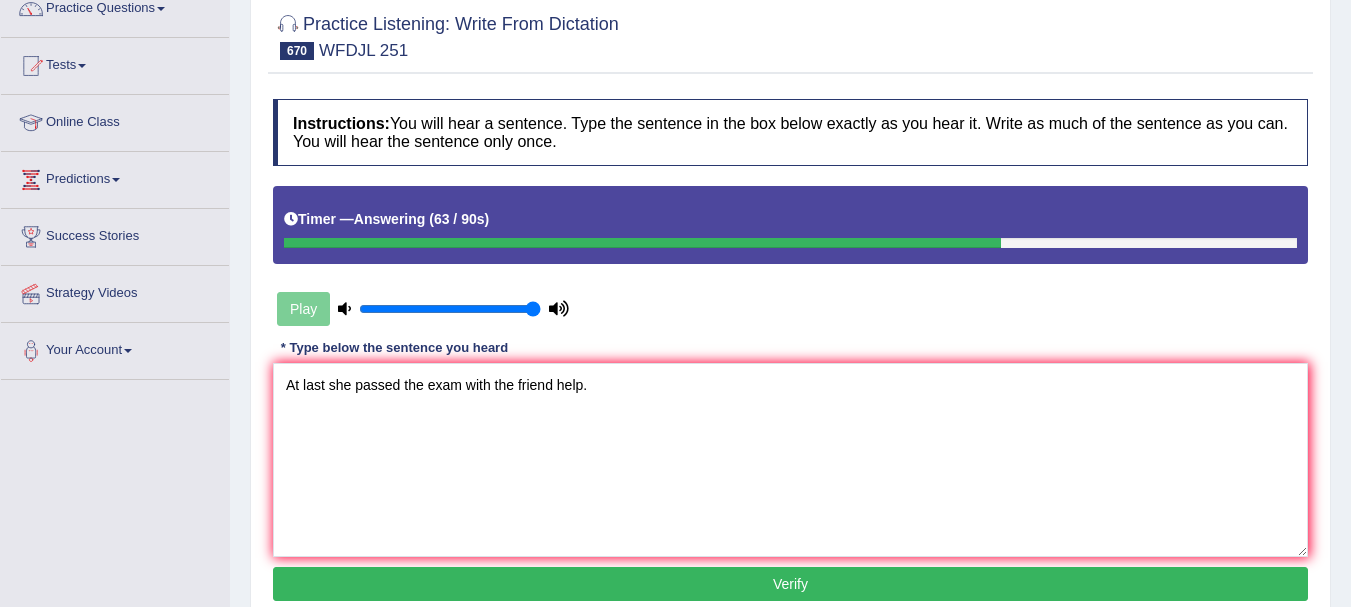 click on "Verify" at bounding box center [790, 584] 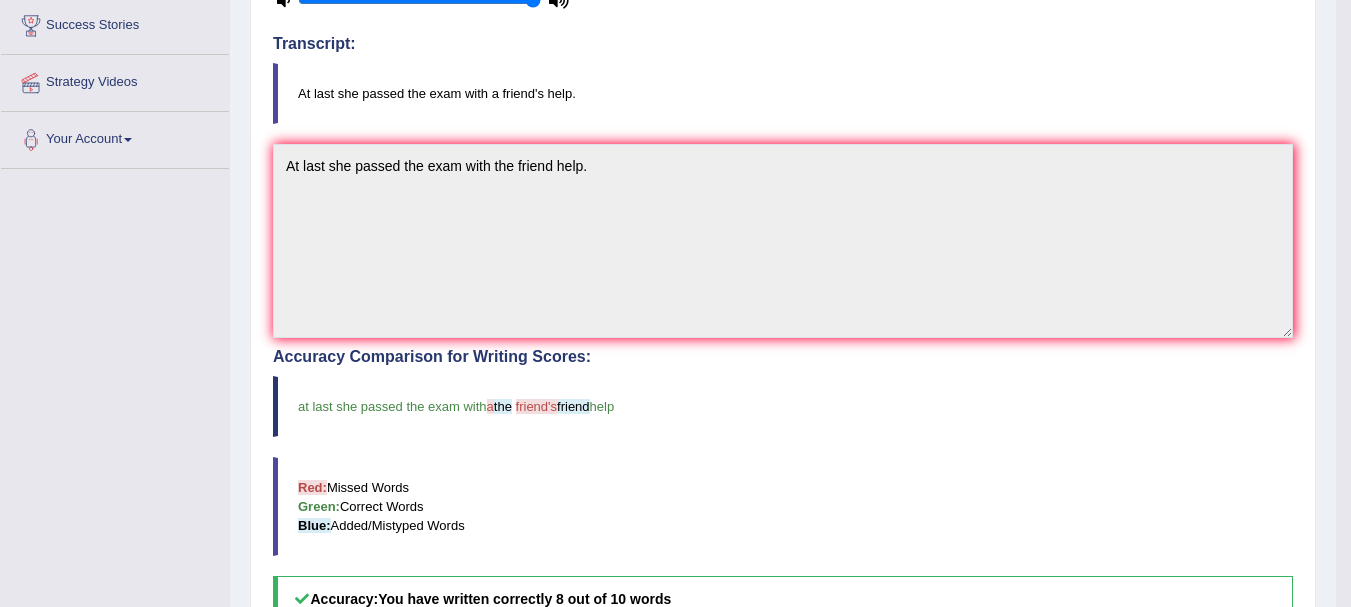 scroll, scrollTop: 0, scrollLeft: 0, axis: both 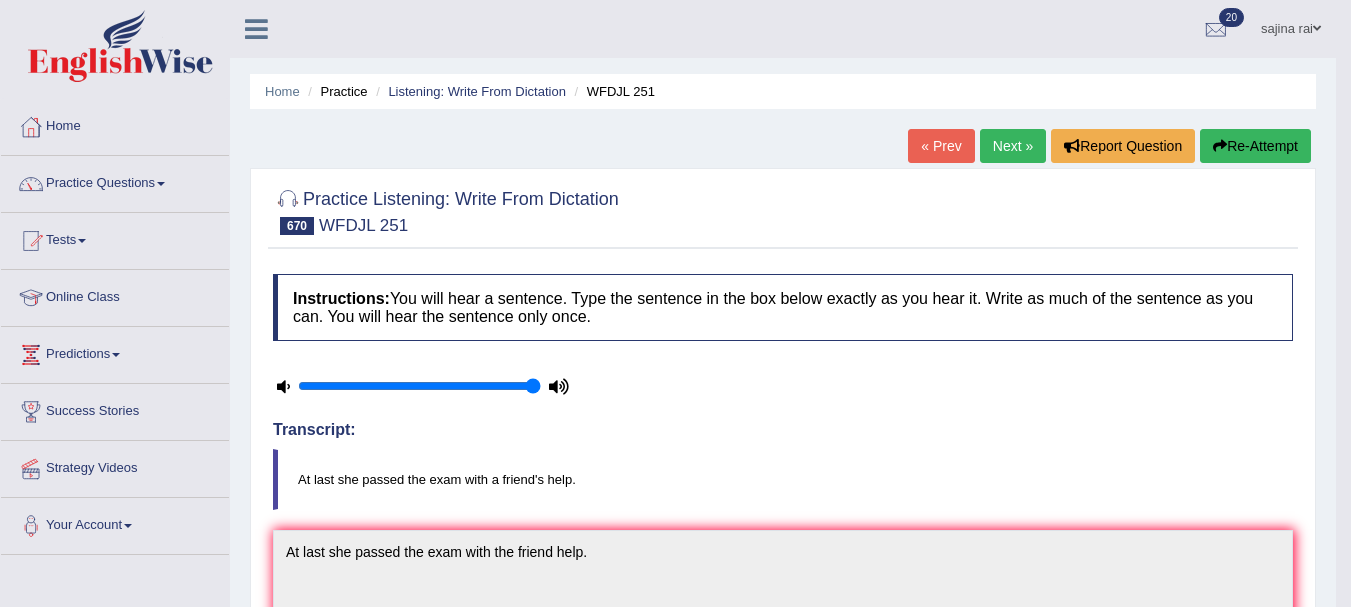 click on "Next »" at bounding box center (1013, 146) 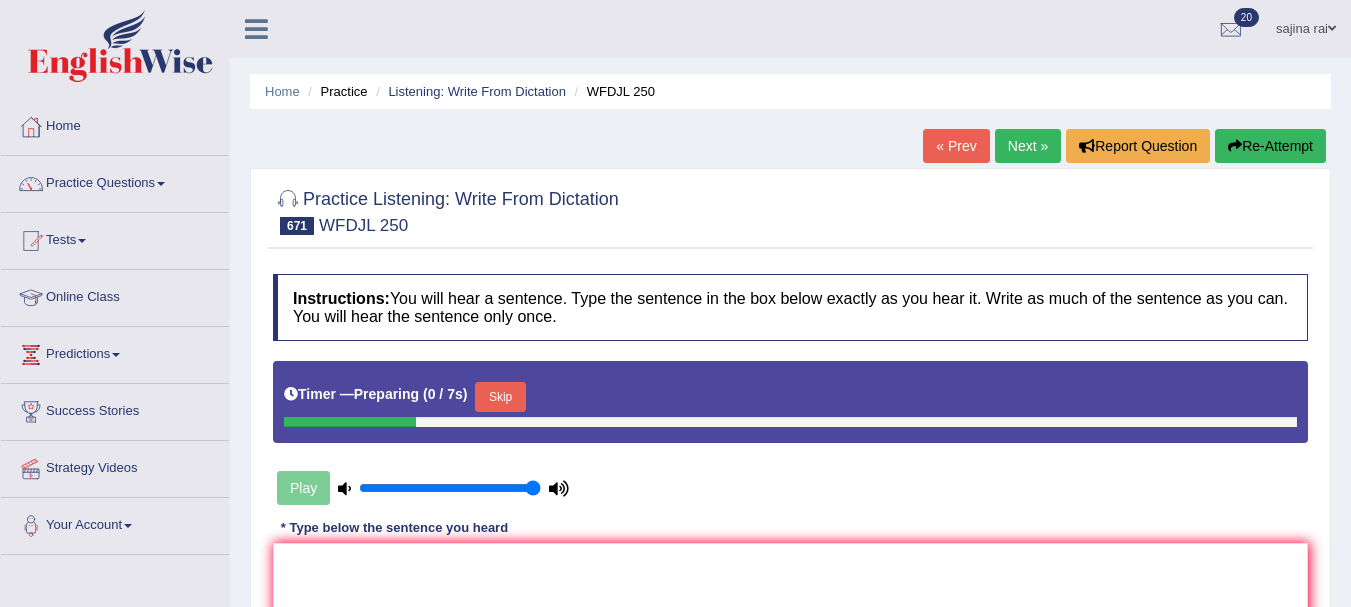 scroll, scrollTop: 0, scrollLeft: 0, axis: both 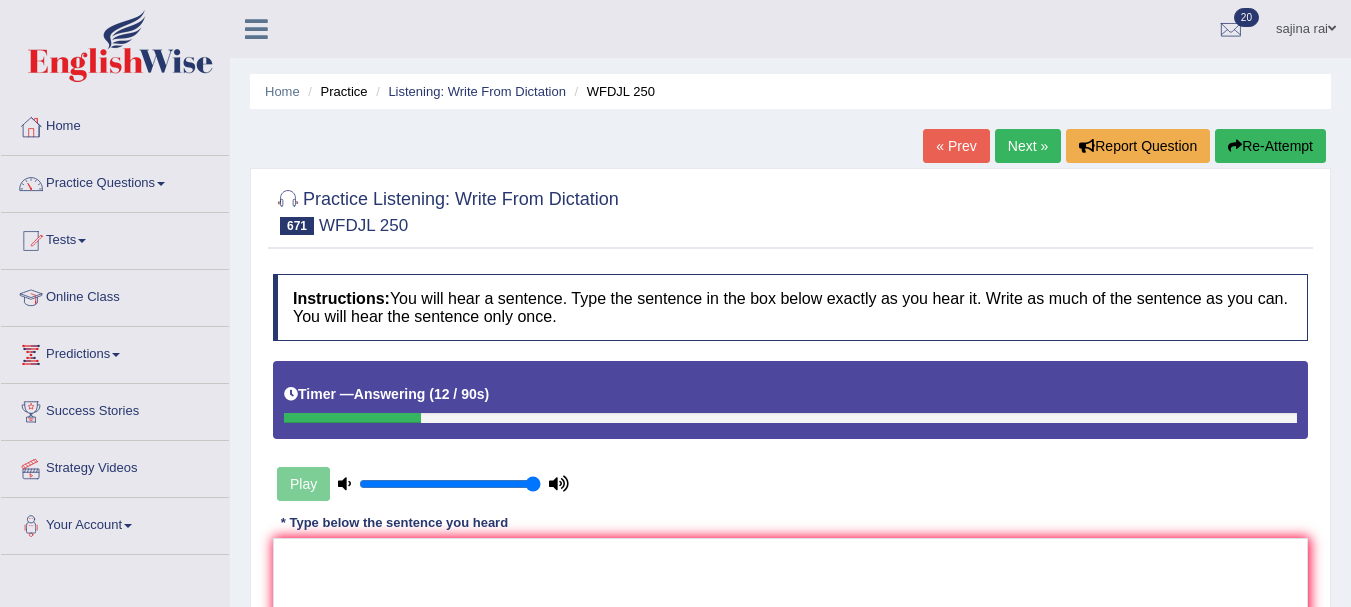 click on "Re-Attempt" at bounding box center (1270, 146) 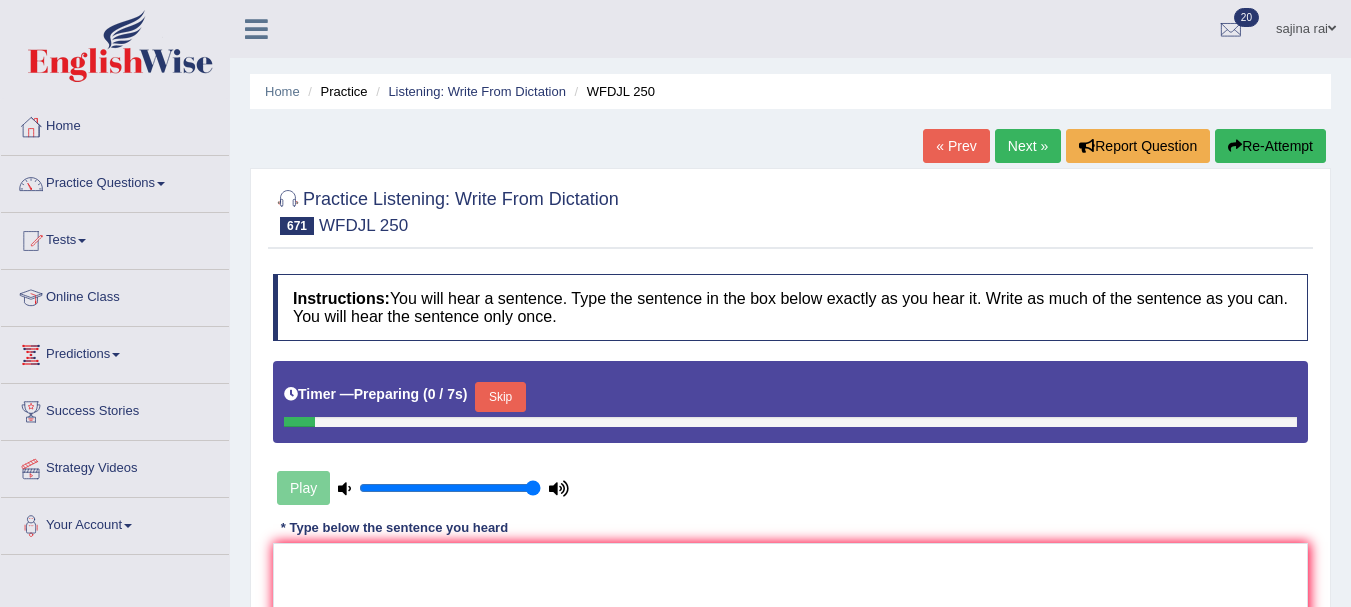 scroll, scrollTop: 0, scrollLeft: 0, axis: both 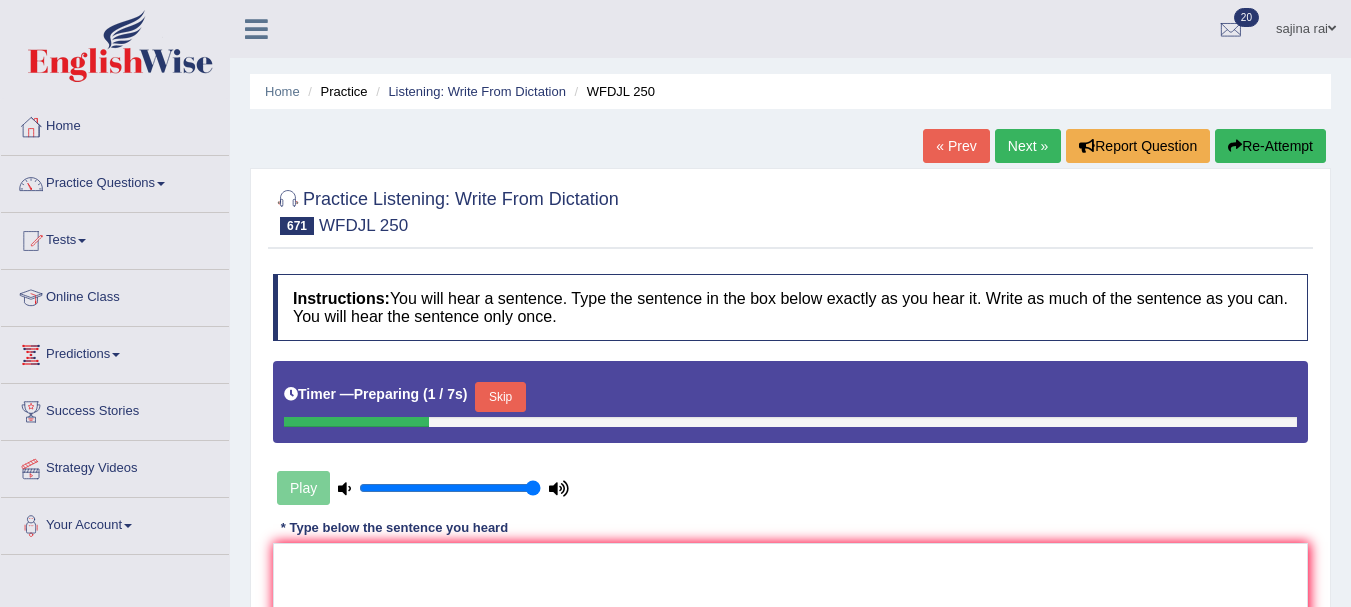 click on "Skip" at bounding box center [500, 397] 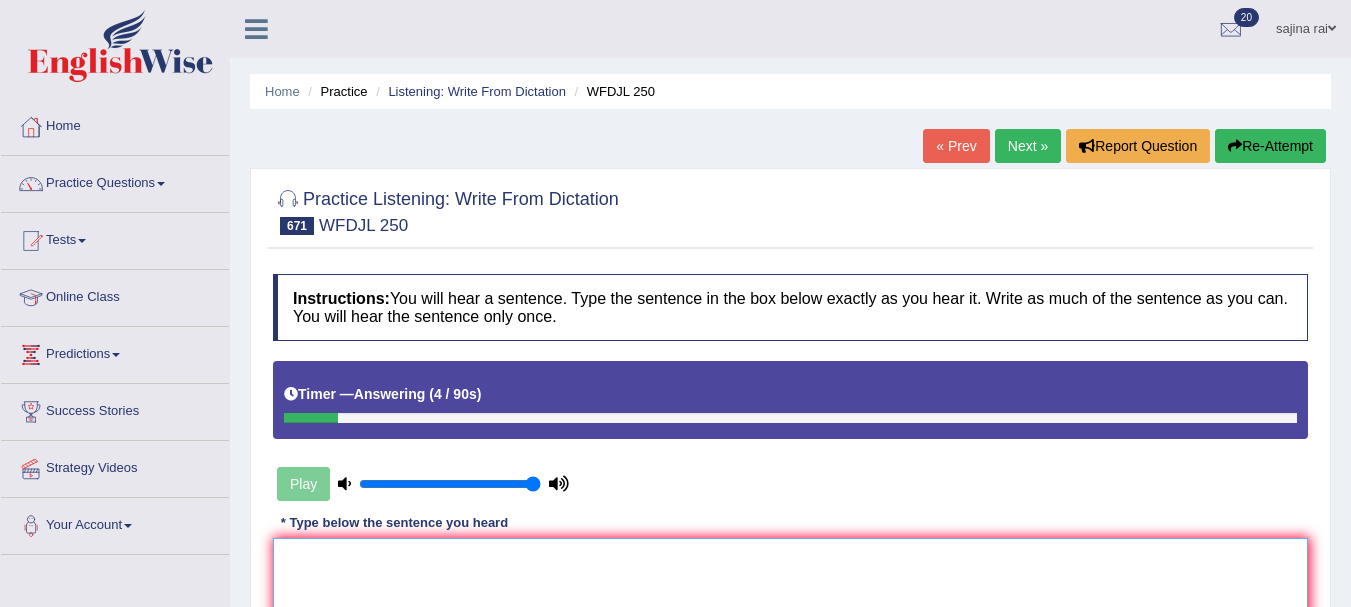 click at bounding box center [790, 635] 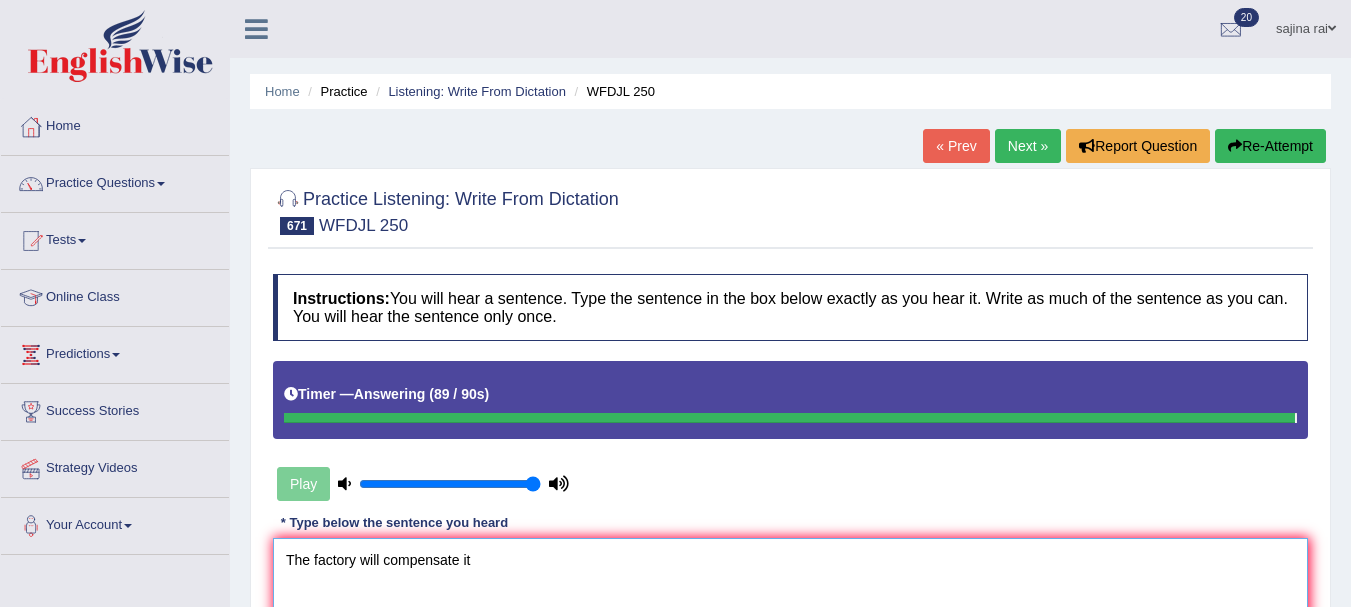 type on "The factory will compensate it" 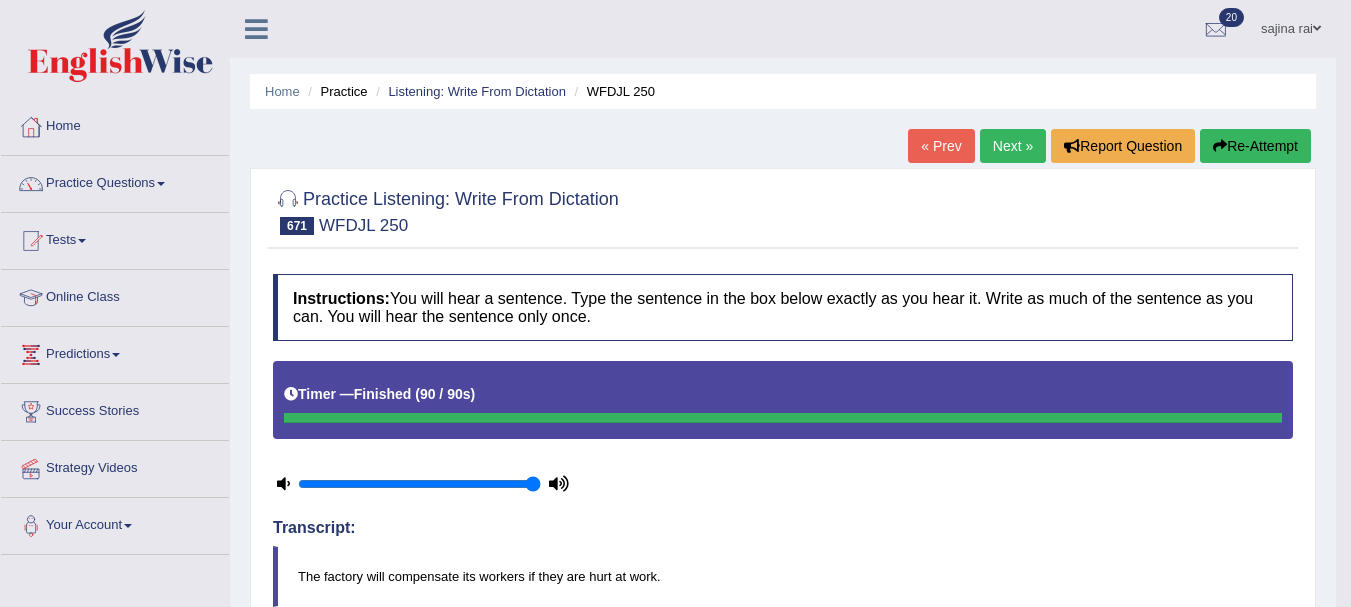 click on "Transcript:" at bounding box center [783, 528] 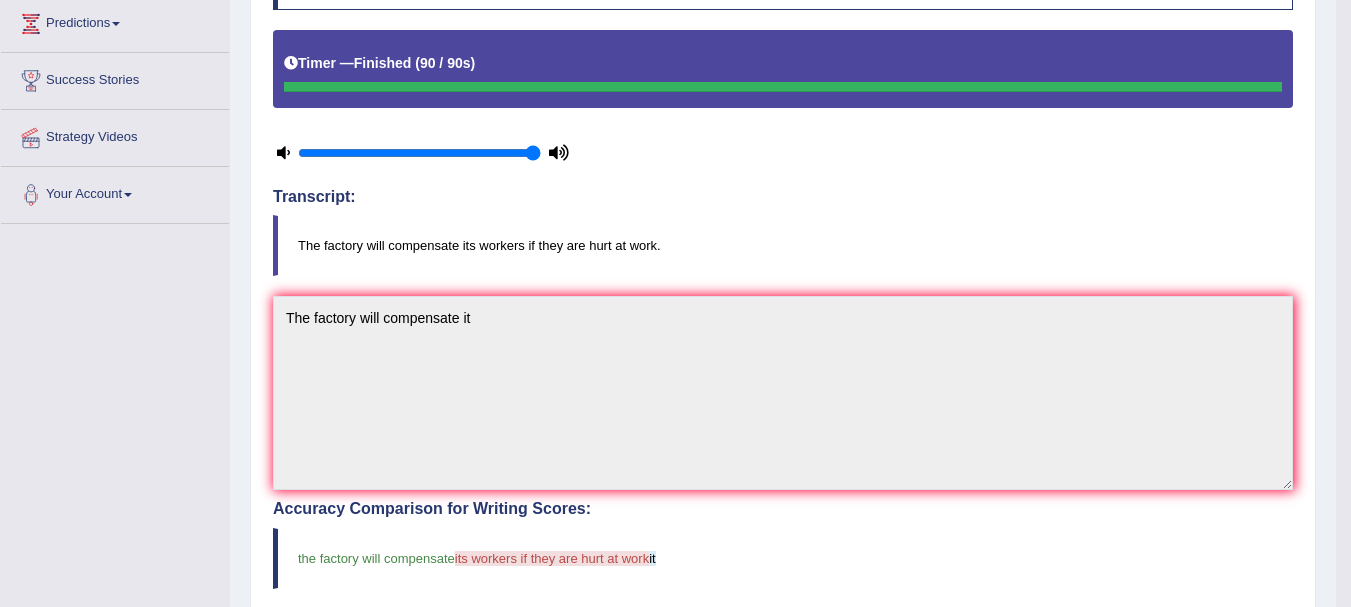 scroll, scrollTop: 336, scrollLeft: 0, axis: vertical 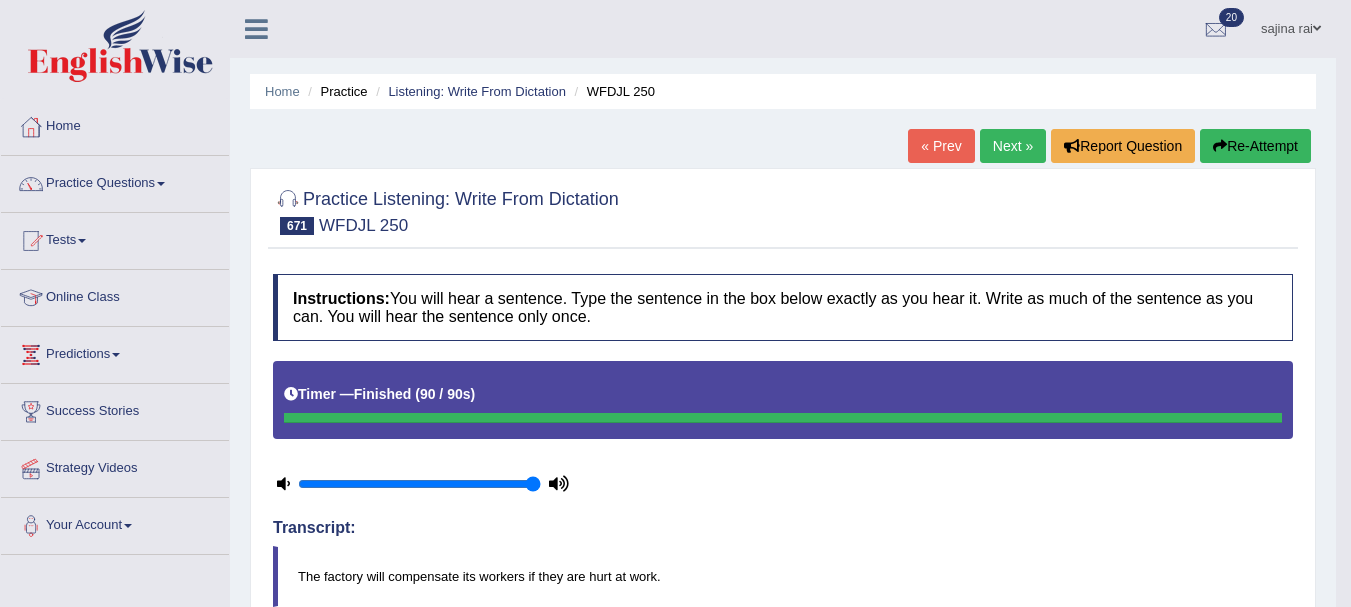 click on "Re-Attempt" at bounding box center (1255, 146) 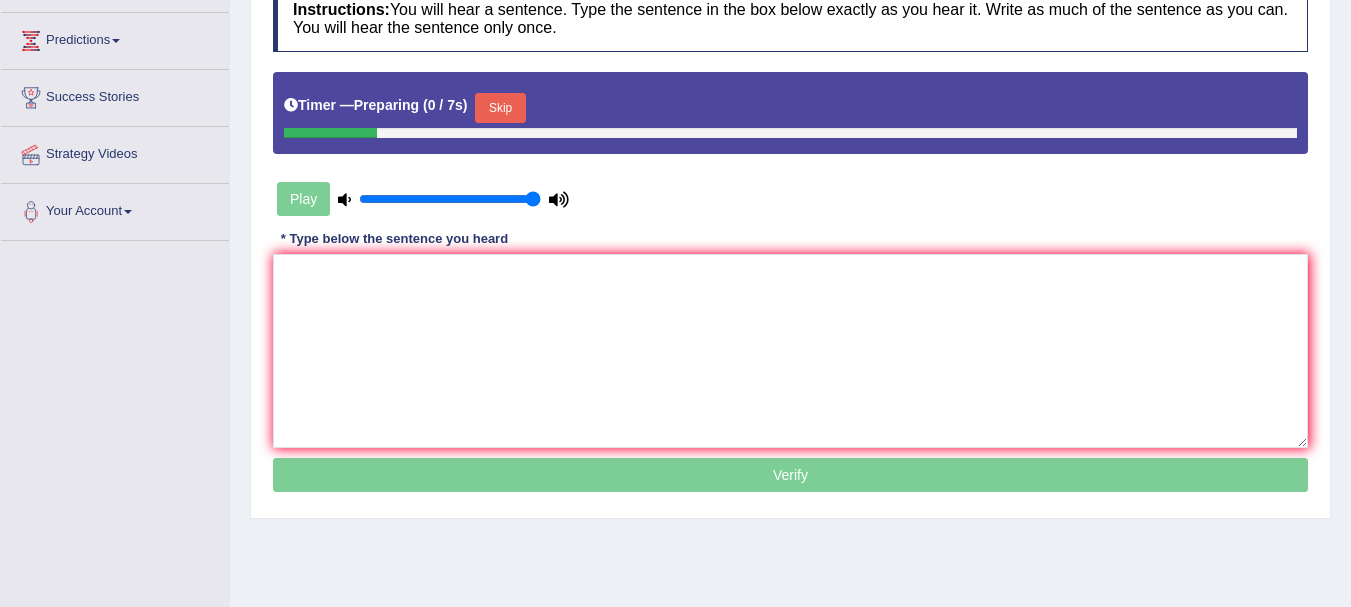 scroll, scrollTop: 314, scrollLeft: 0, axis: vertical 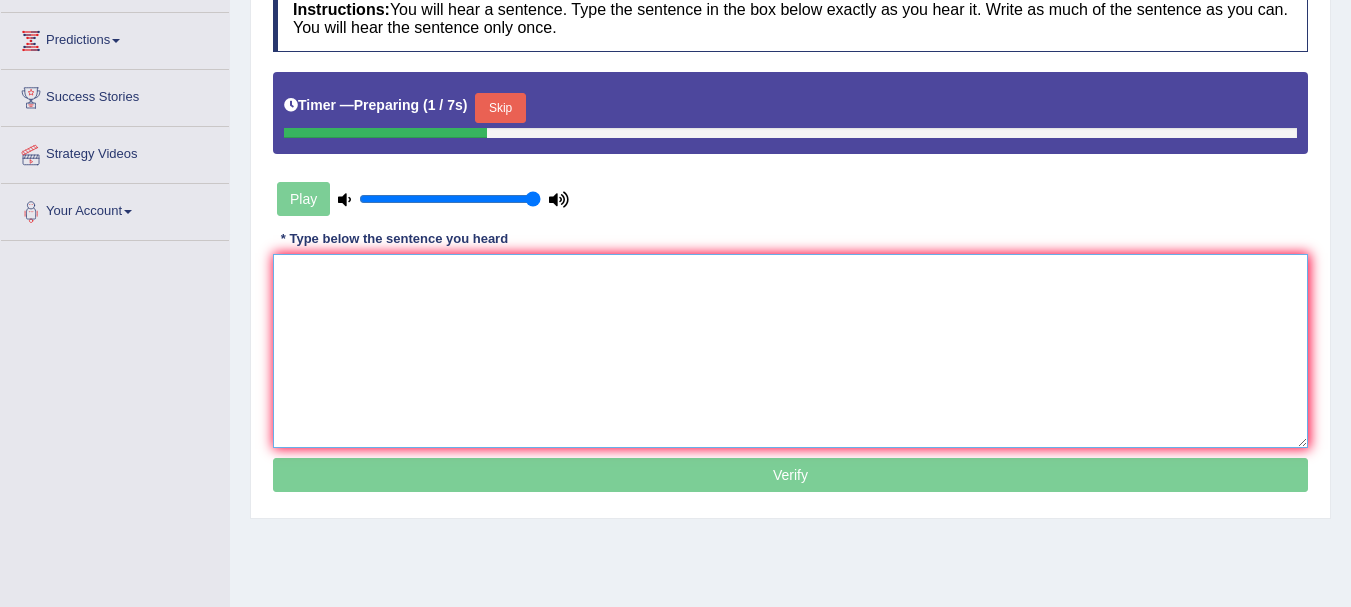 click at bounding box center [790, 351] 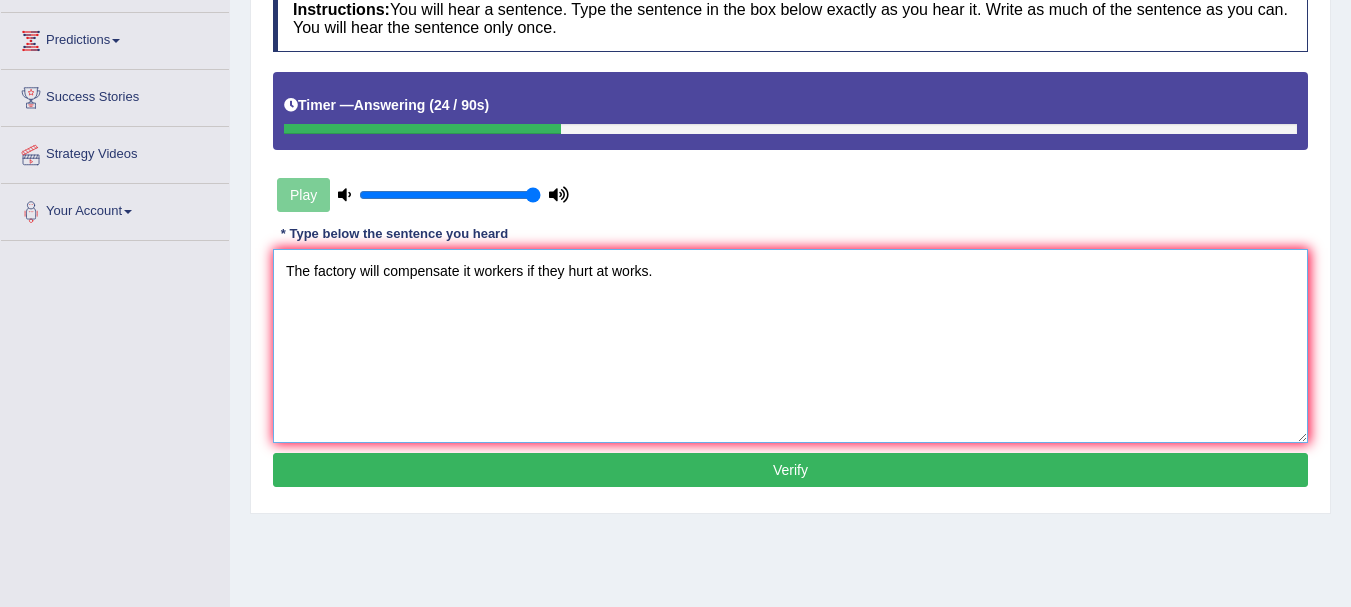 click on "The factory will compensate it workers if they hurt at works." at bounding box center (790, 346) 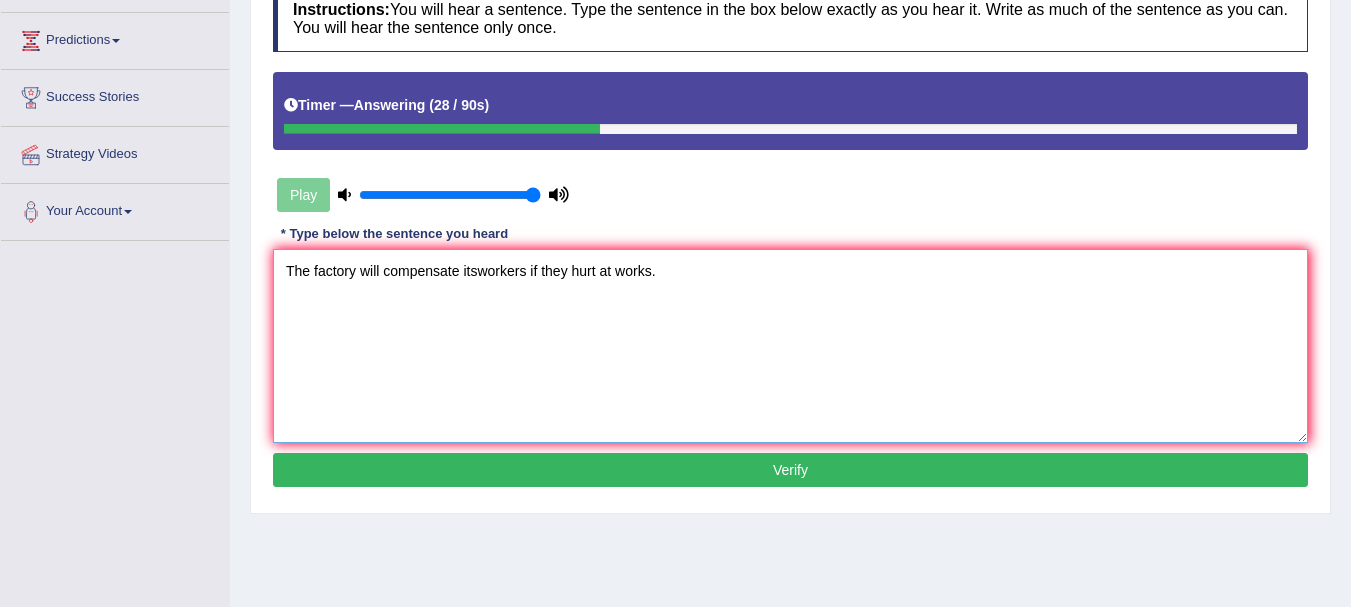 click on "The factory will compensate itsworkers if they hurt at works." at bounding box center (790, 346) 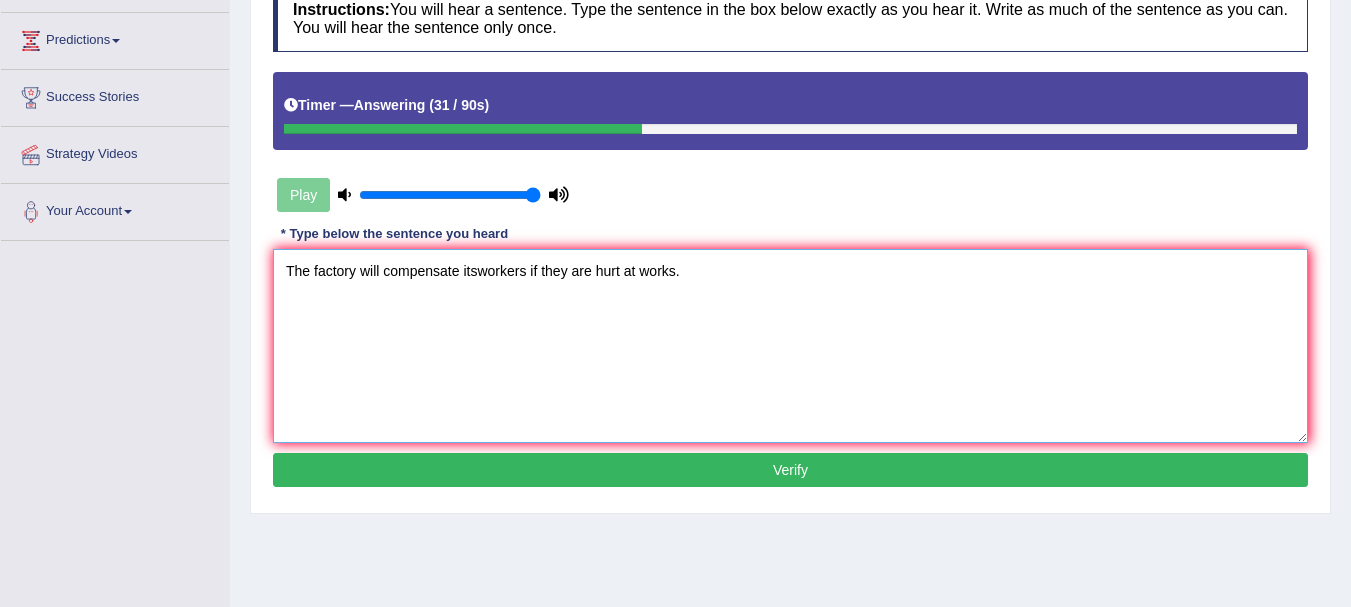 click on "The factory will compensate itsworkers if they are hurt at works." at bounding box center [790, 346] 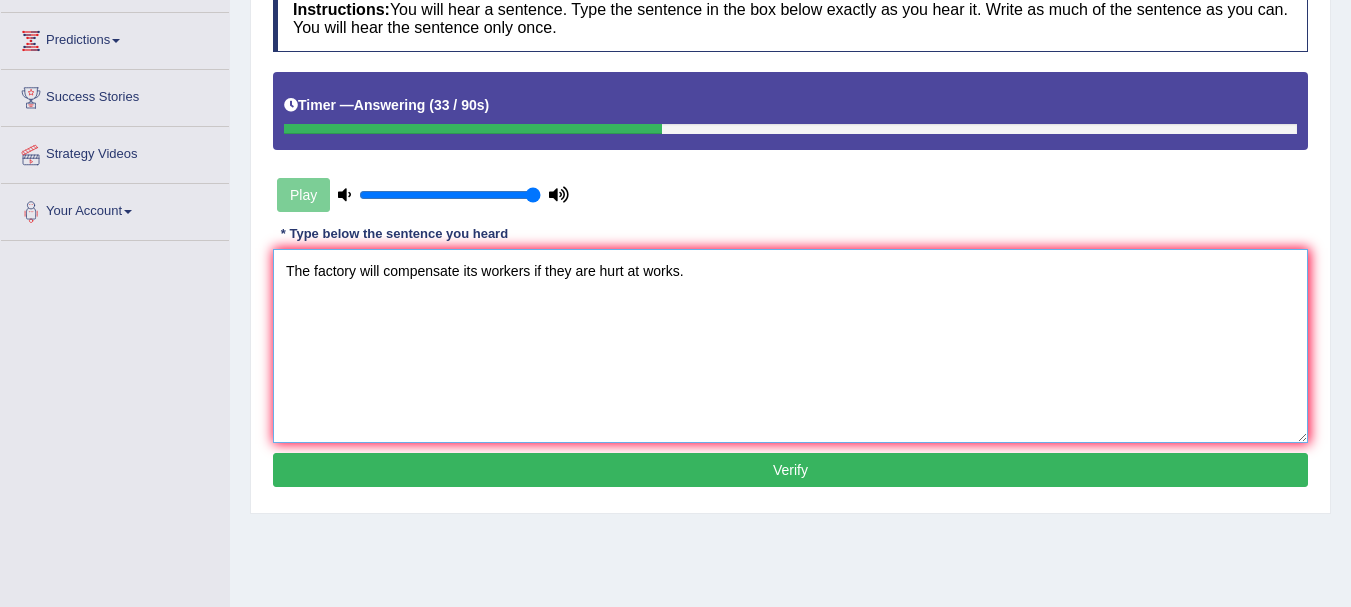 click on "The factory will compensate its workers if they are hurt at works." at bounding box center (790, 346) 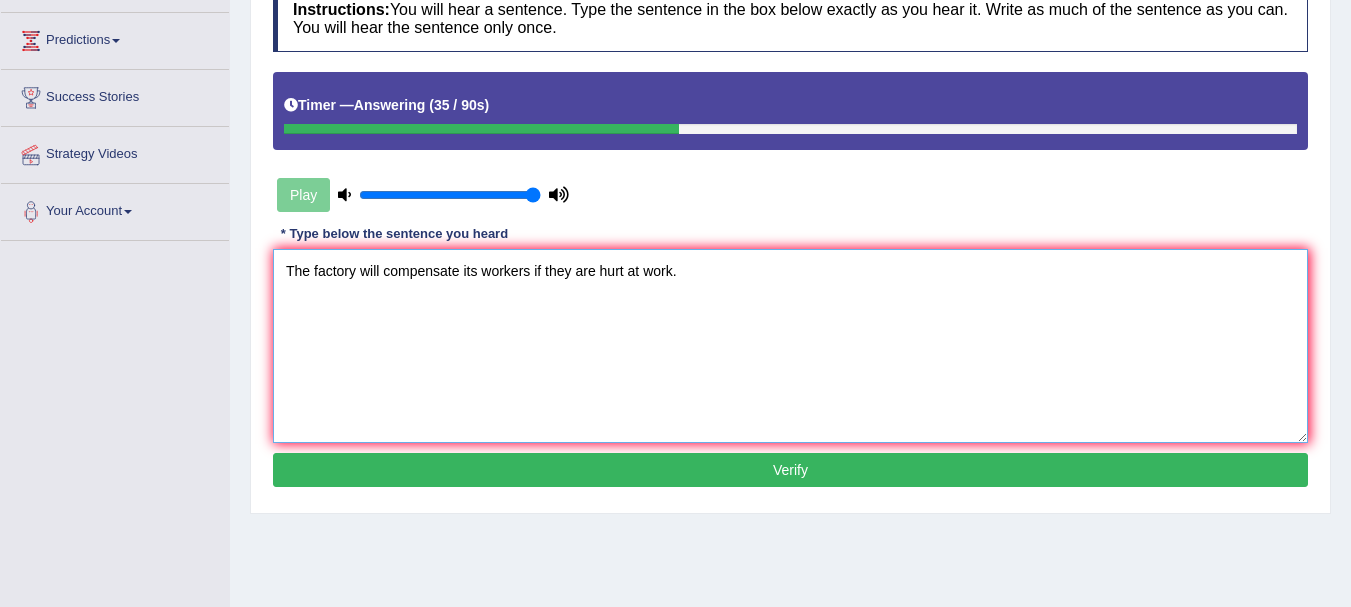 type on "The factory will compensate its workers if they are hurt at work." 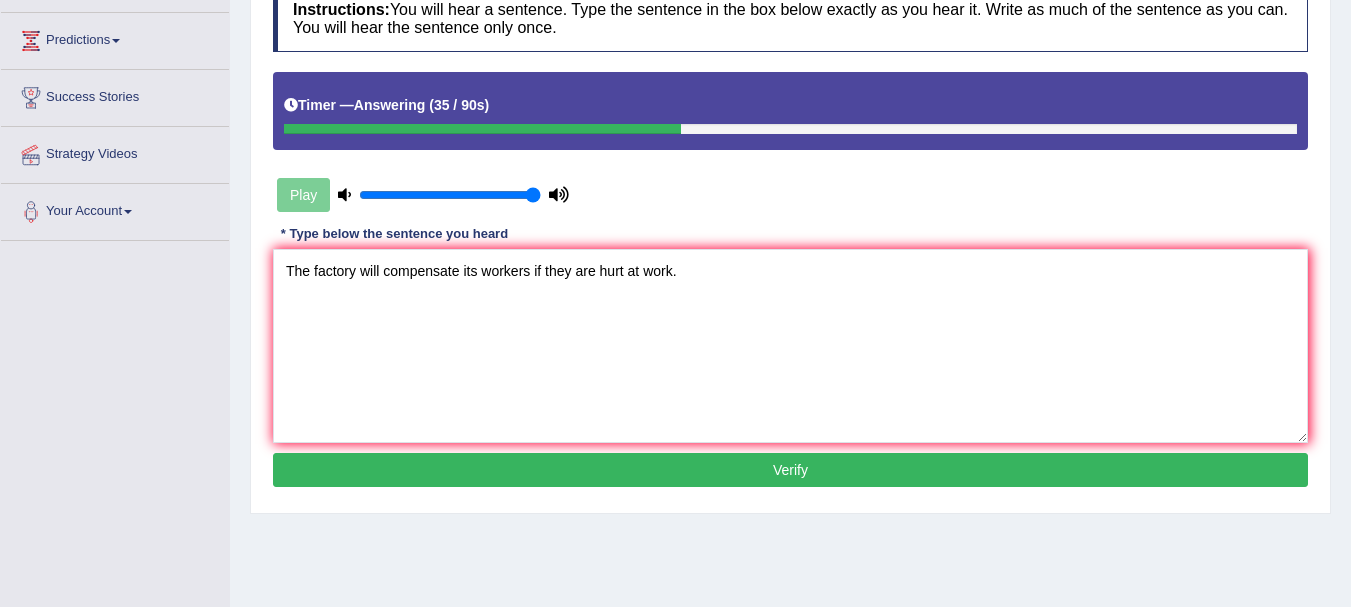 click on "Verify" at bounding box center [790, 470] 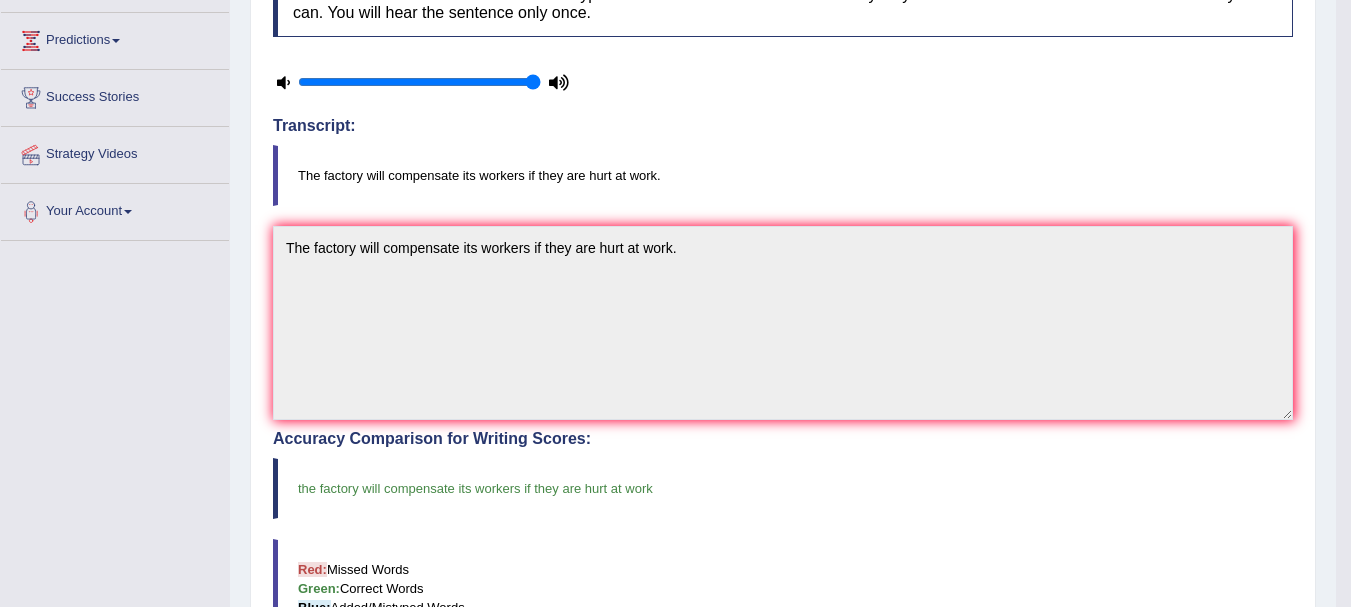 scroll, scrollTop: 0, scrollLeft: 0, axis: both 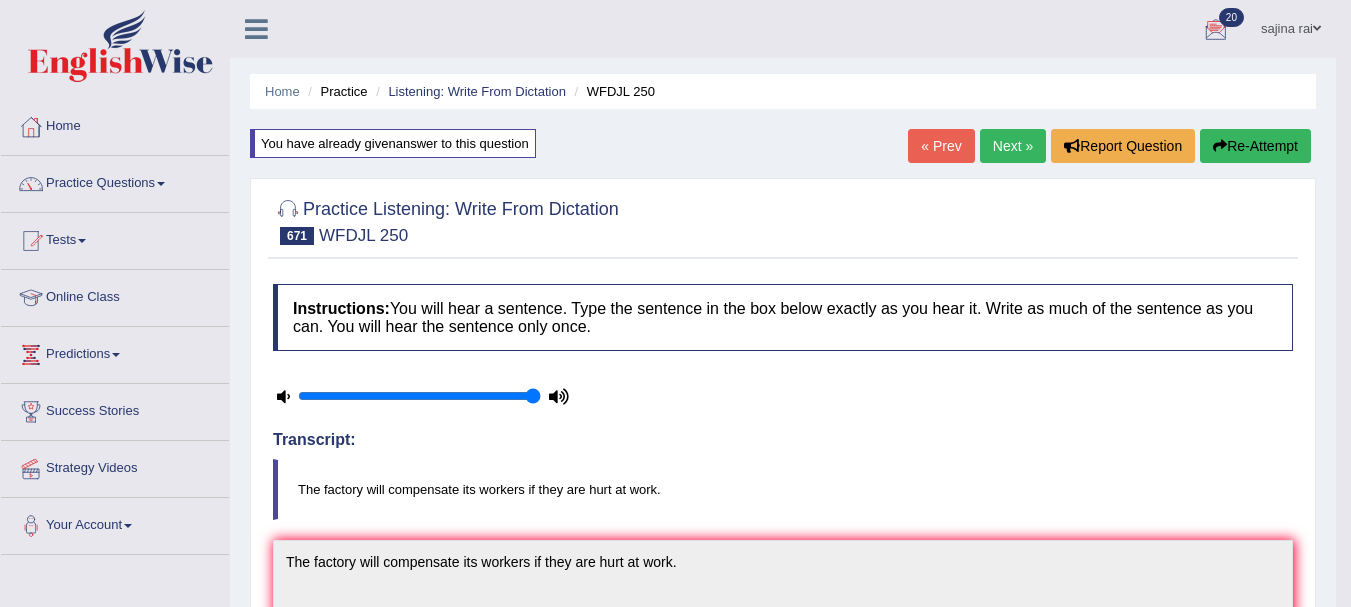 click on "Next »" at bounding box center [1013, 146] 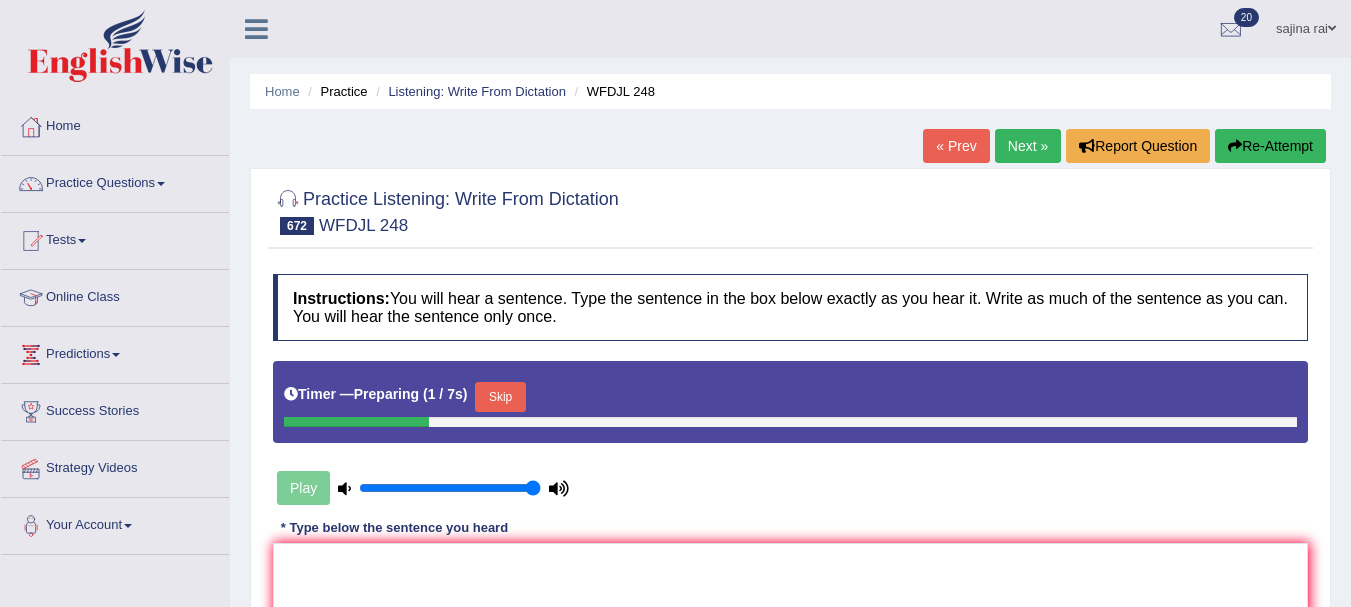 scroll, scrollTop: 0, scrollLeft: 0, axis: both 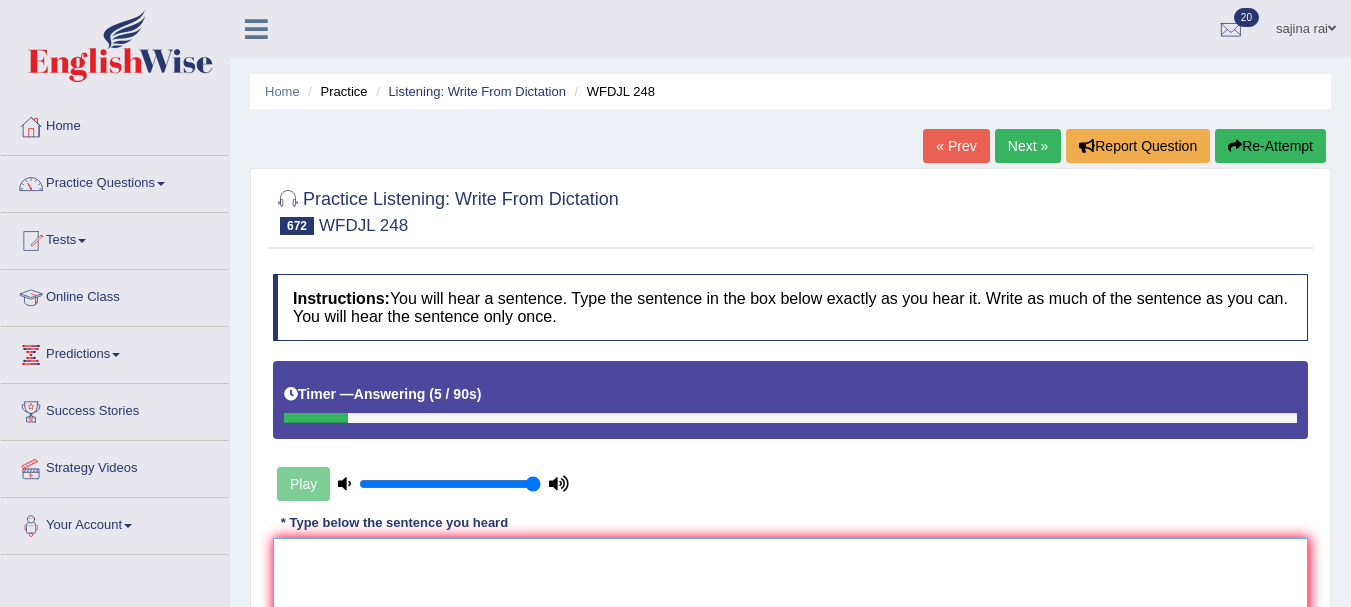 click at bounding box center [790, 635] 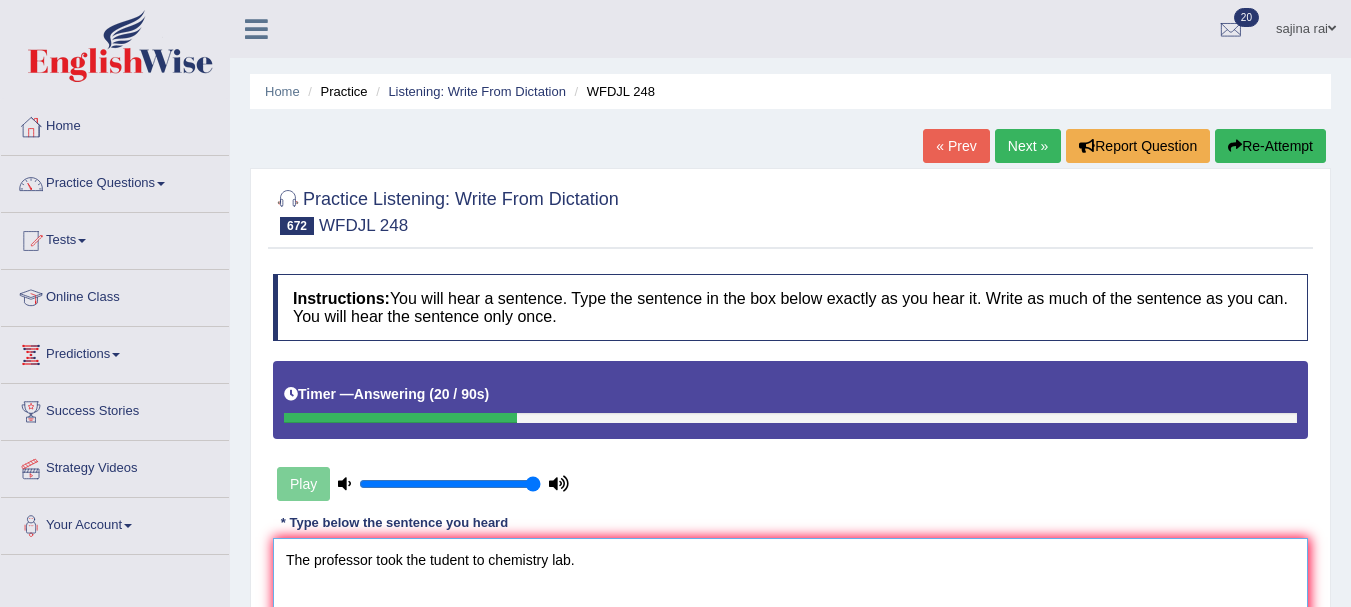 click on "The professor took the tudent to chemistry lab." at bounding box center [790, 635] 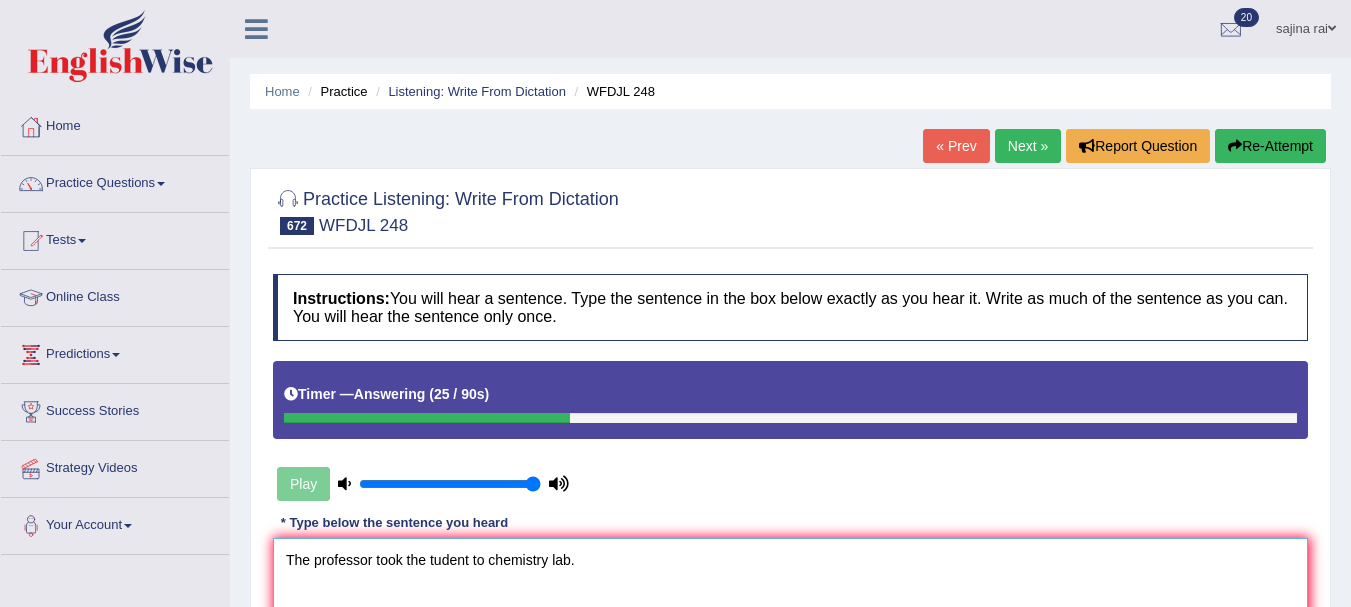 click on "The professor took the tudent to chemistry lab." at bounding box center (790, 635) 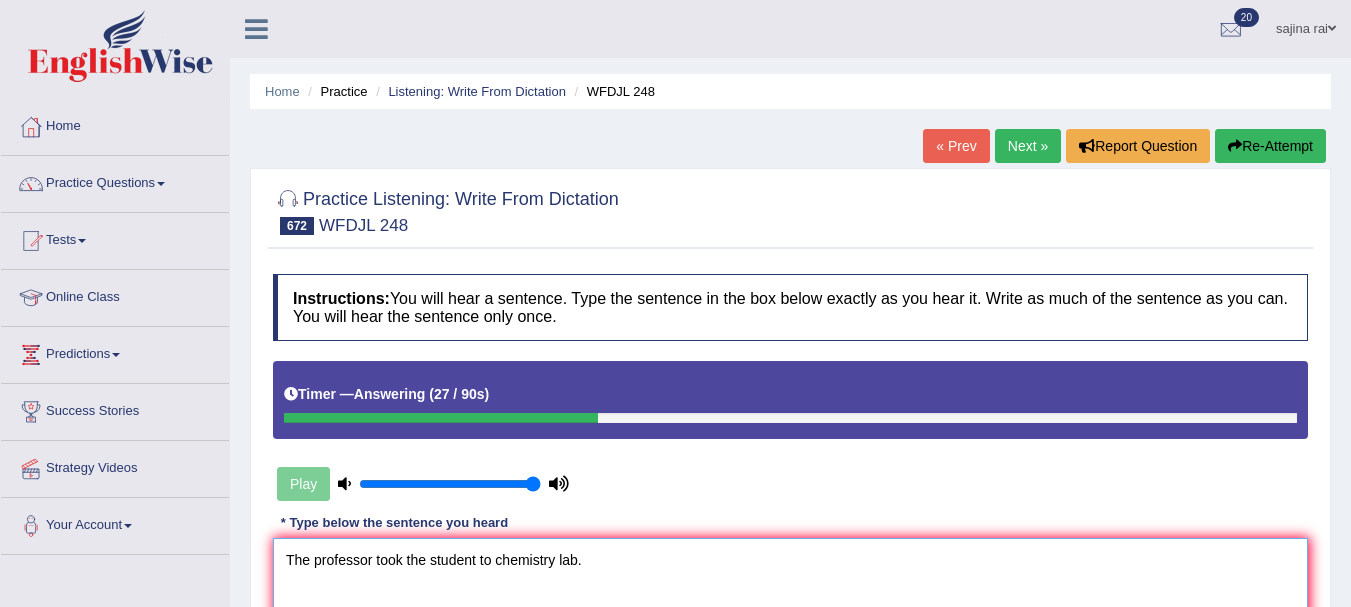 click on "The professor took the student to chemistry lab." at bounding box center [790, 635] 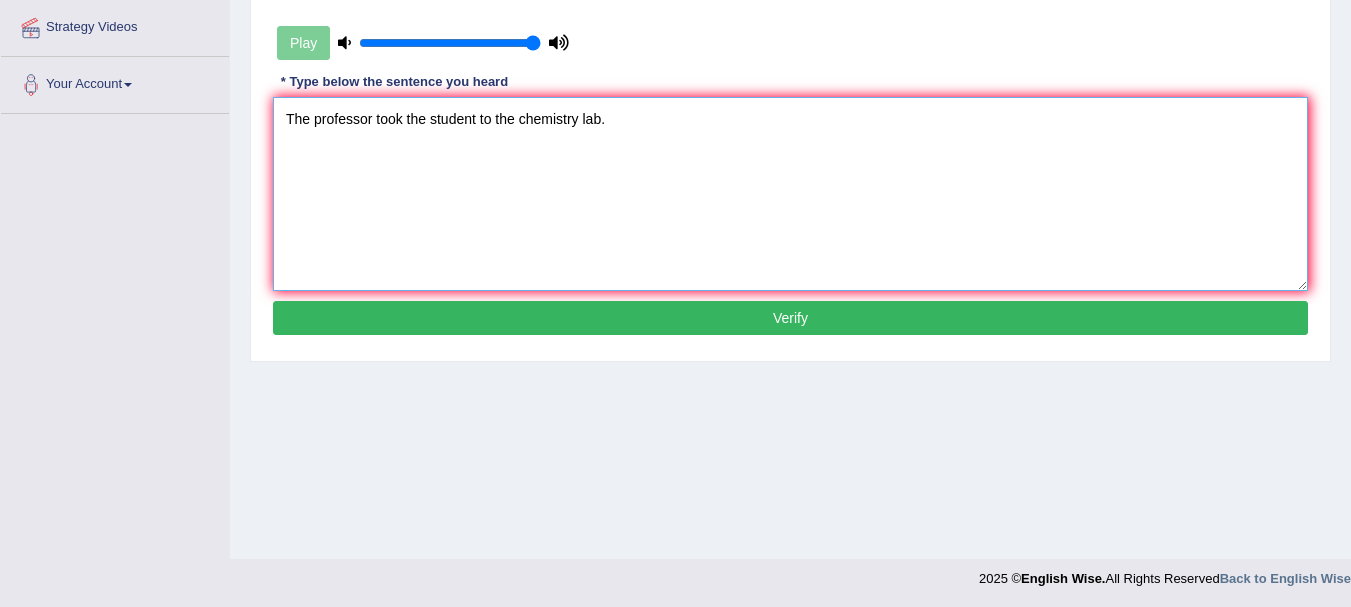 scroll, scrollTop: 443, scrollLeft: 0, axis: vertical 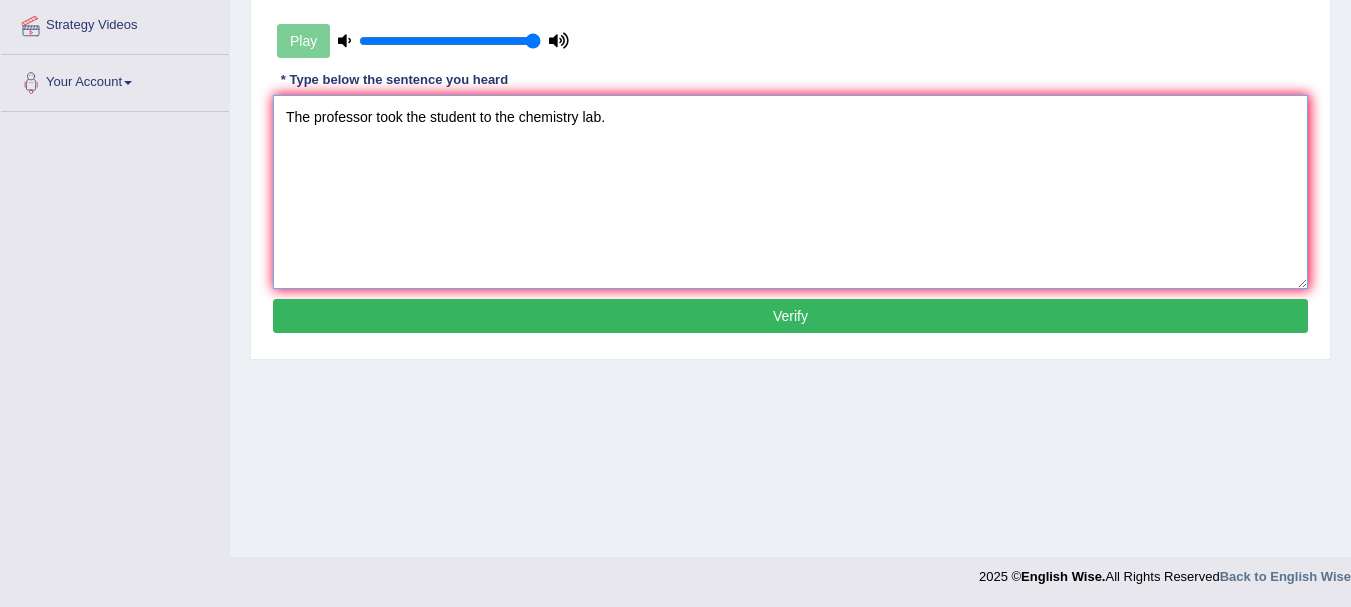 type on "The professor took the student to the chemistry lab." 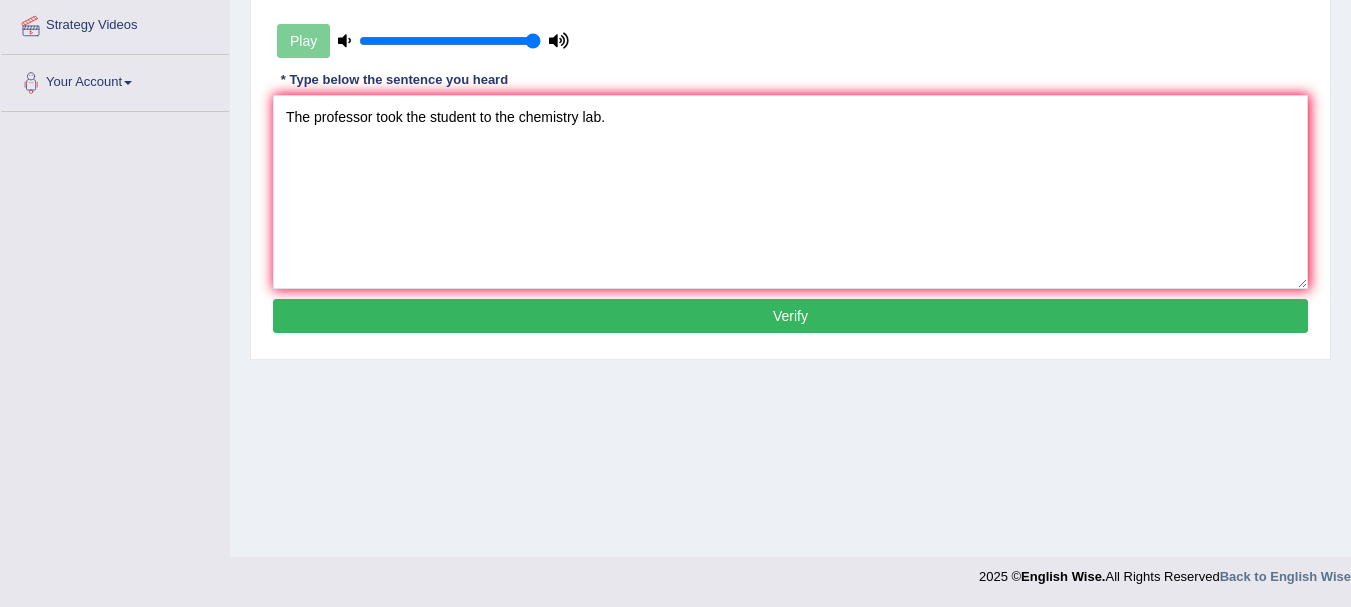 click on "Verify" at bounding box center [790, 316] 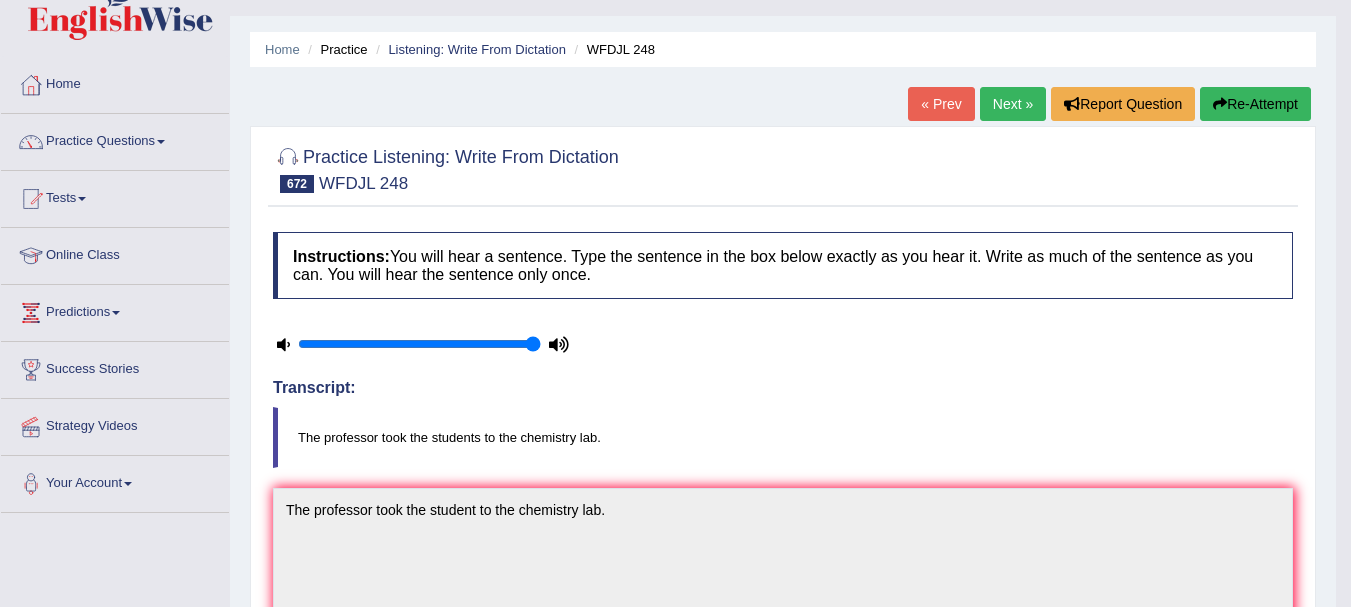 scroll, scrollTop: 27, scrollLeft: 0, axis: vertical 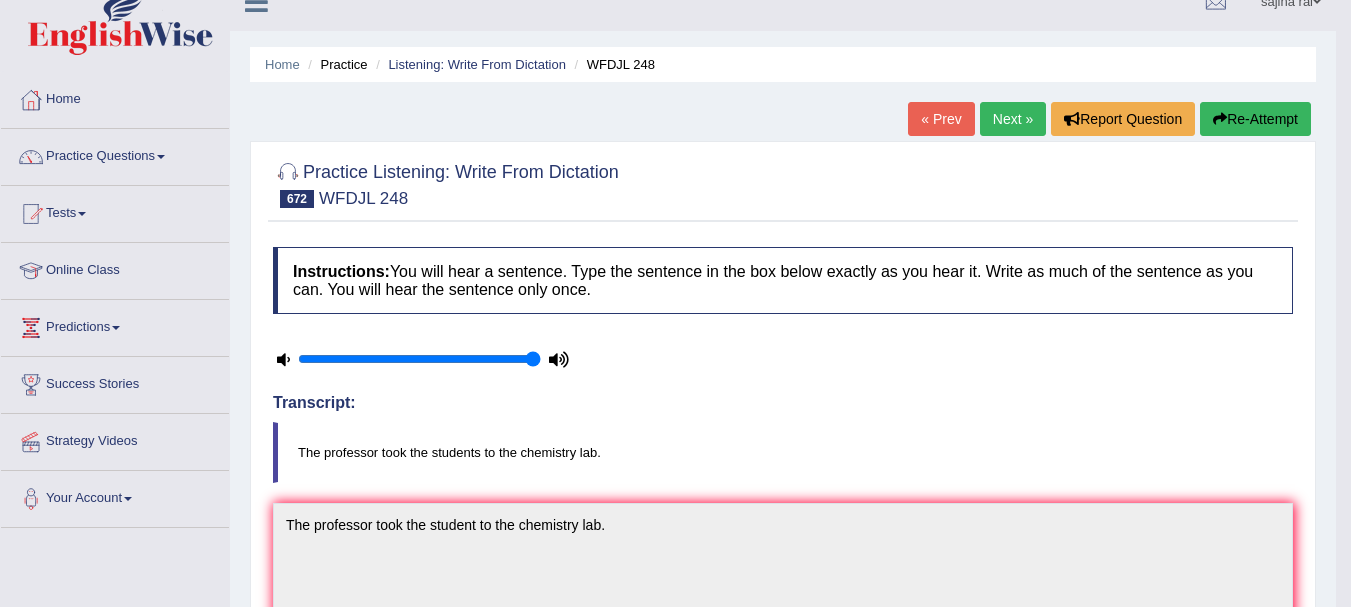 click on "Next »" at bounding box center (1013, 119) 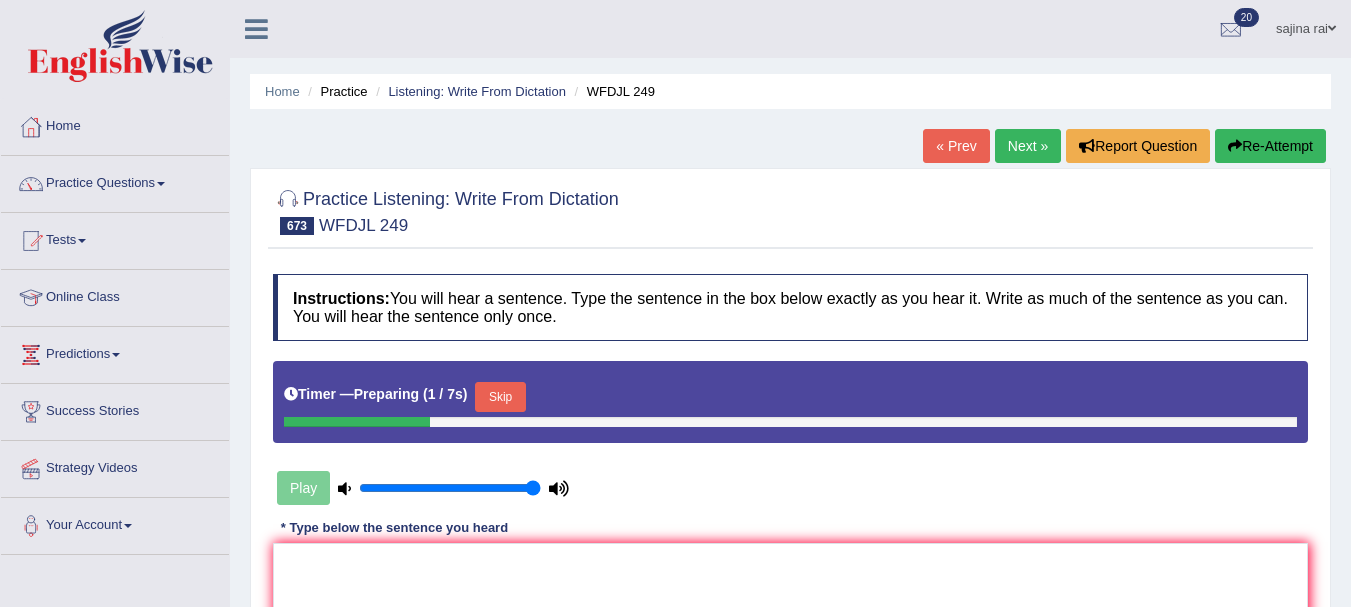 scroll, scrollTop: 0, scrollLeft: 0, axis: both 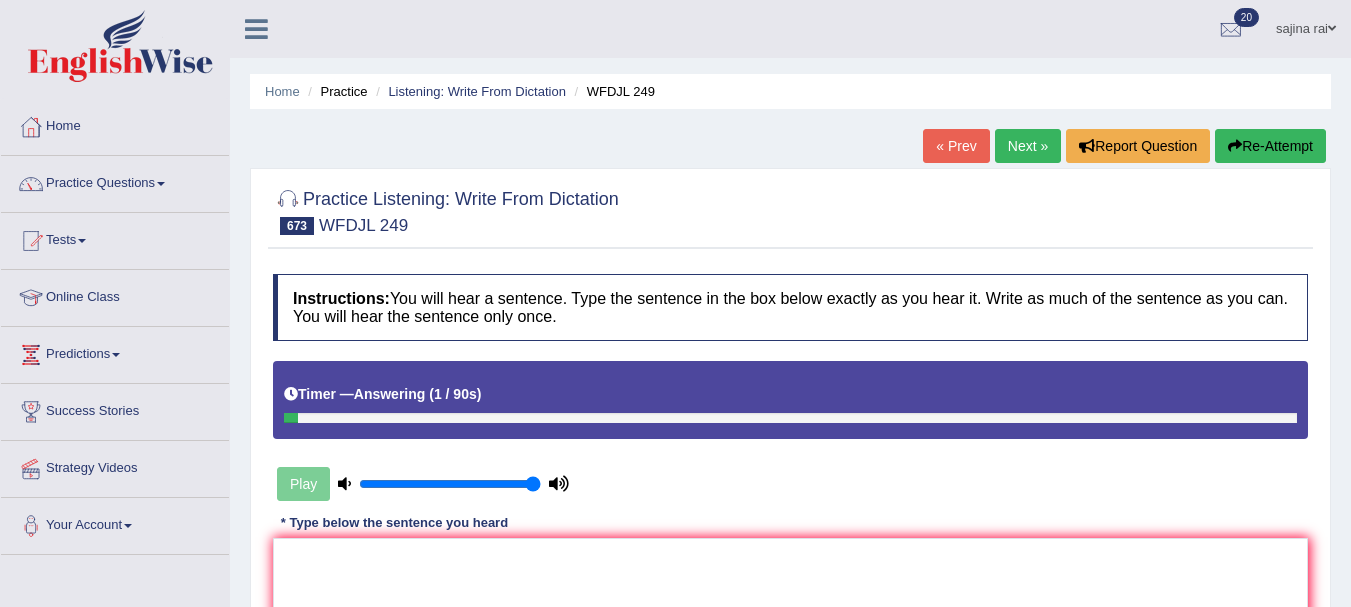 click on "Next »" at bounding box center [1028, 146] 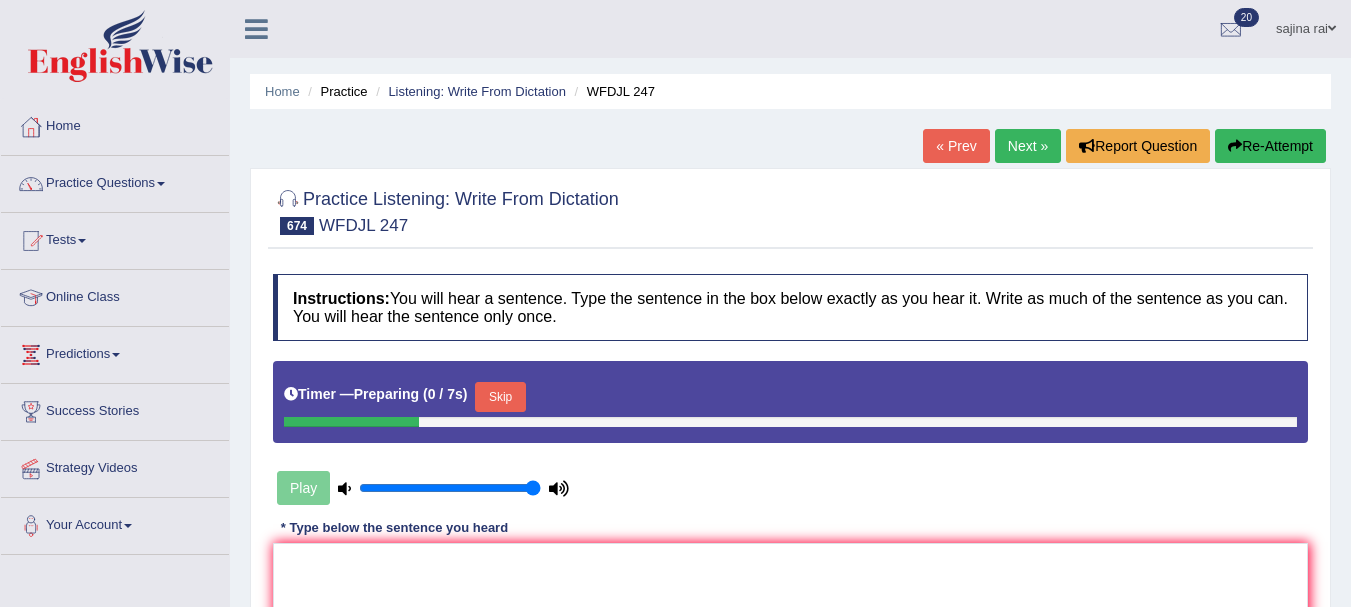 scroll, scrollTop: 0, scrollLeft: 0, axis: both 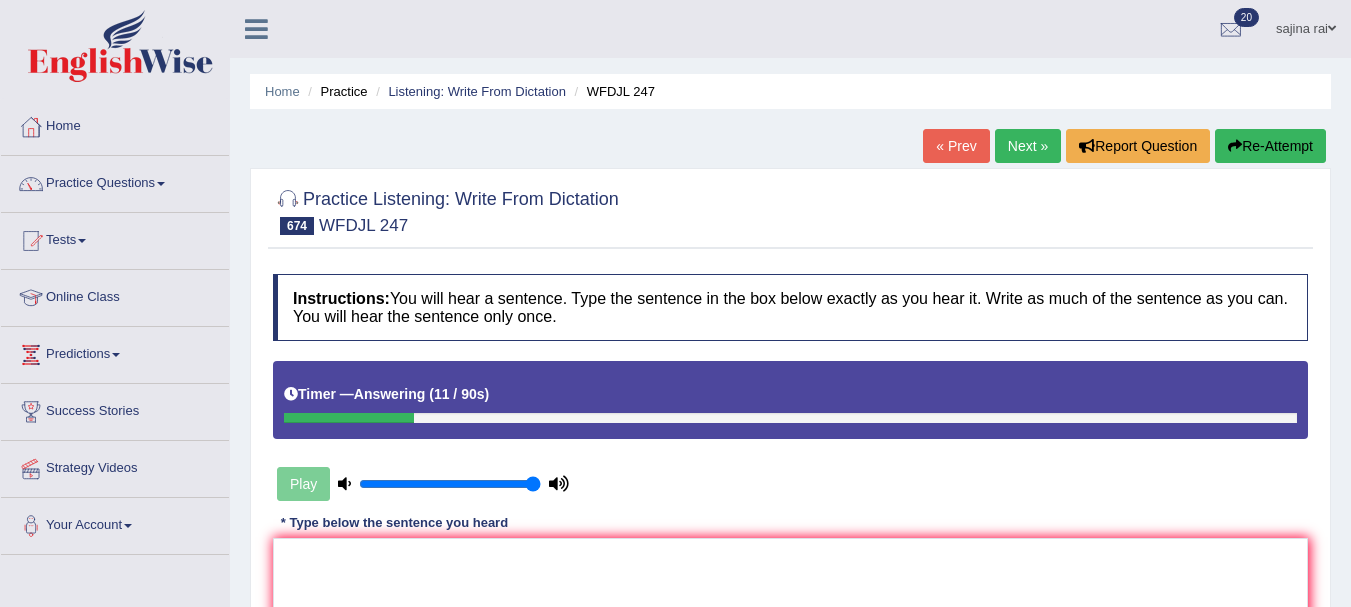 click on "Re-Attempt" at bounding box center (1270, 146) 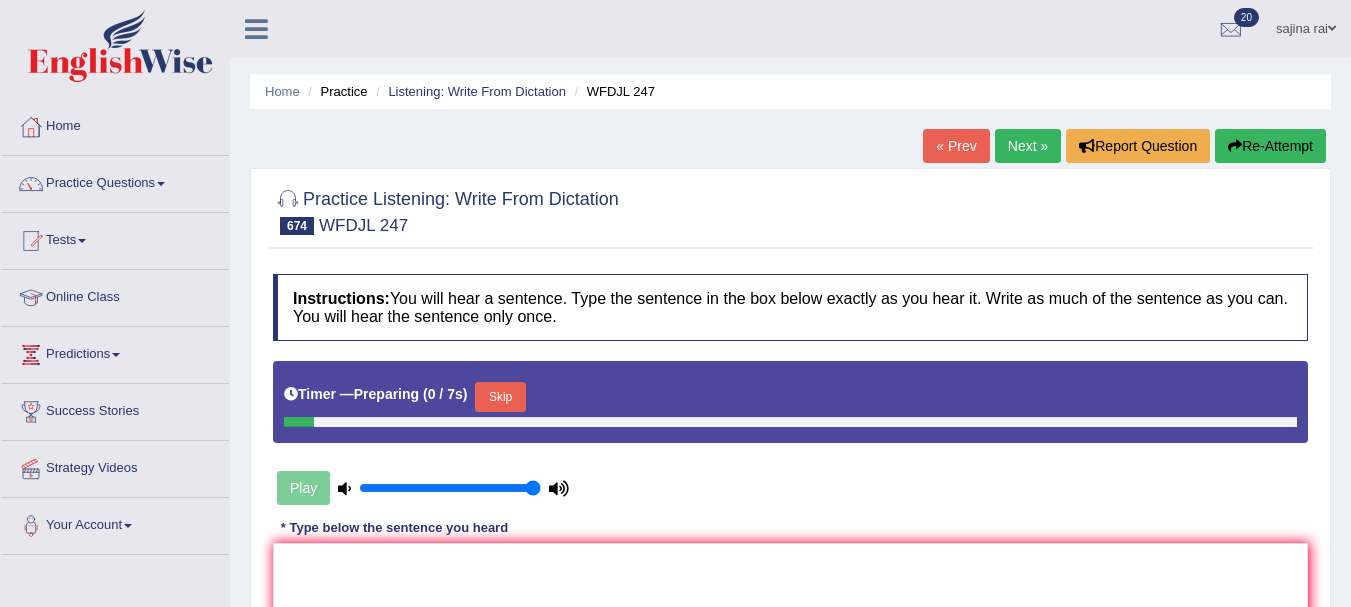 scroll, scrollTop: 0, scrollLeft: 0, axis: both 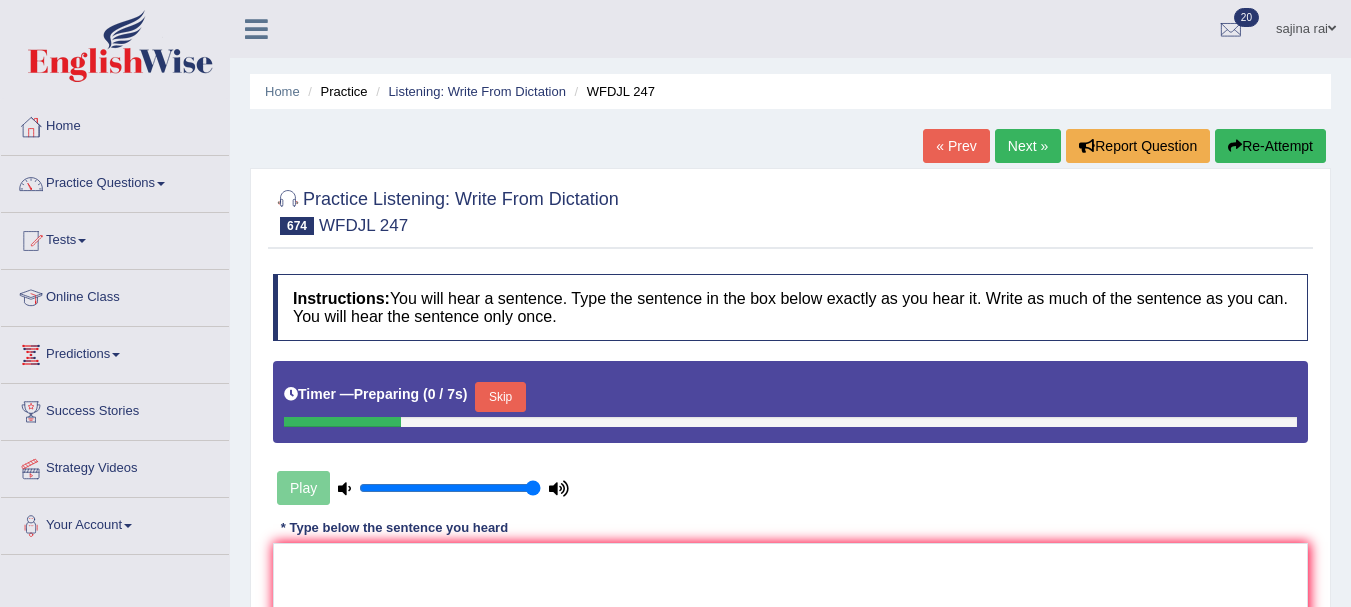 click on "Skip" at bounding box center (500, 397) 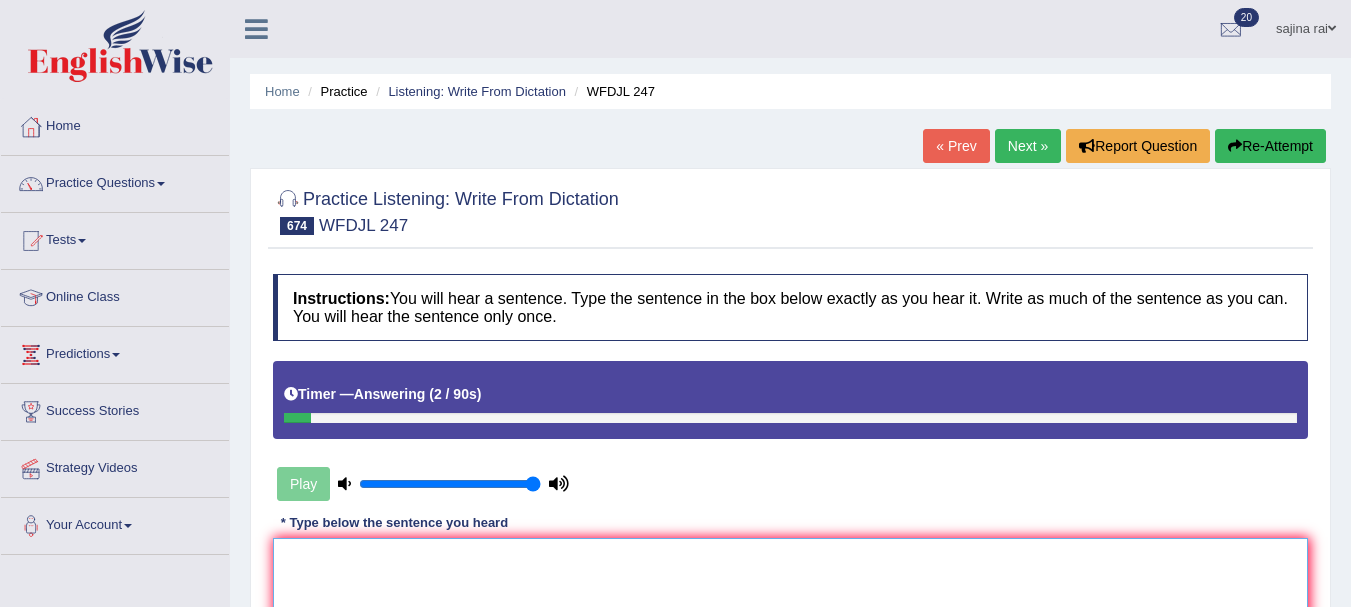 click at bounding box center [790, 635] 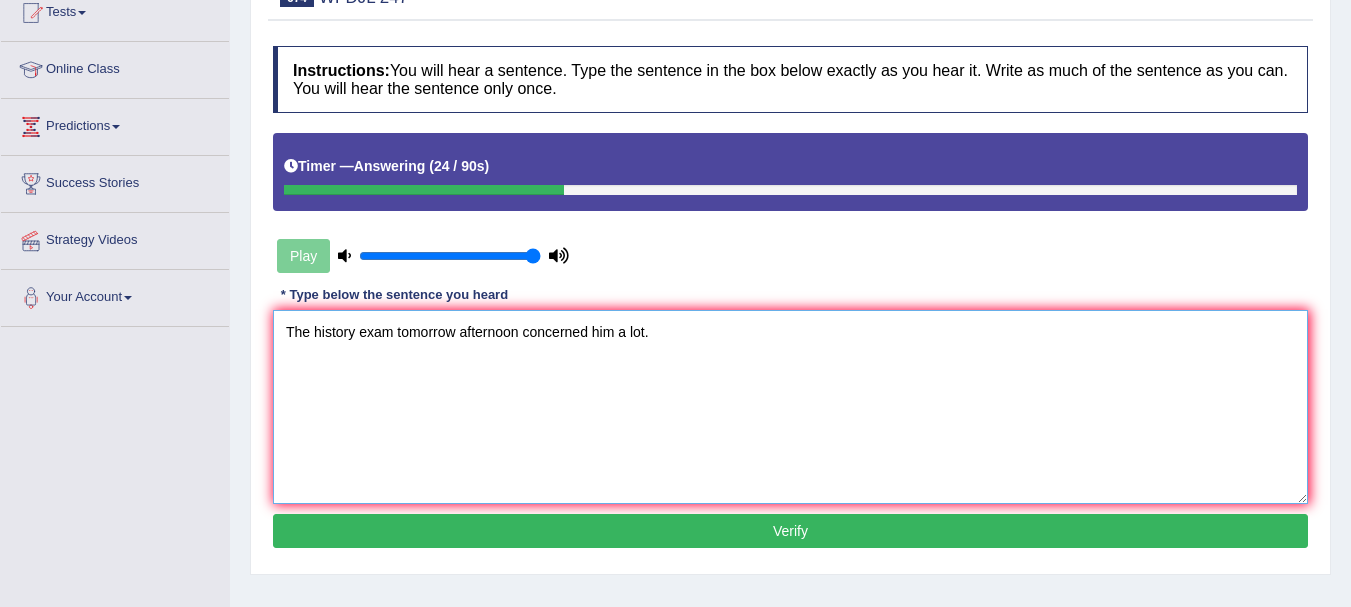 scroll, scrollTop: 233, scrollLeft: 0, axis: vertical 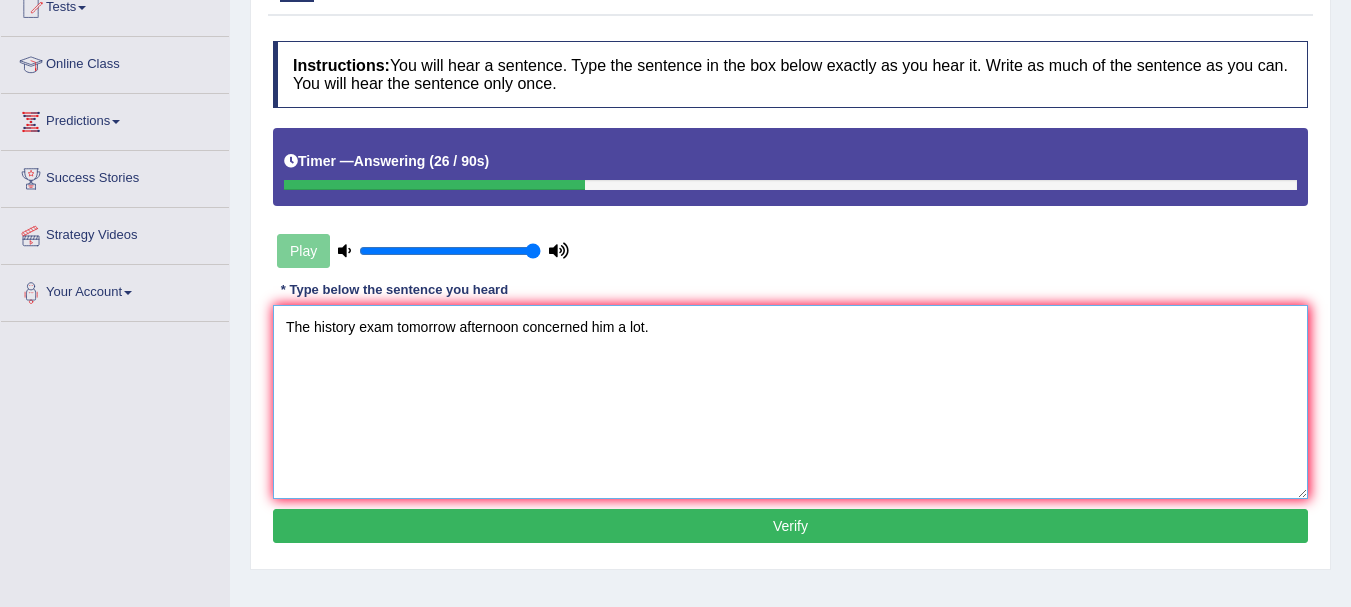 type on "The history exam tomorrow afternoon concerned him a lot." 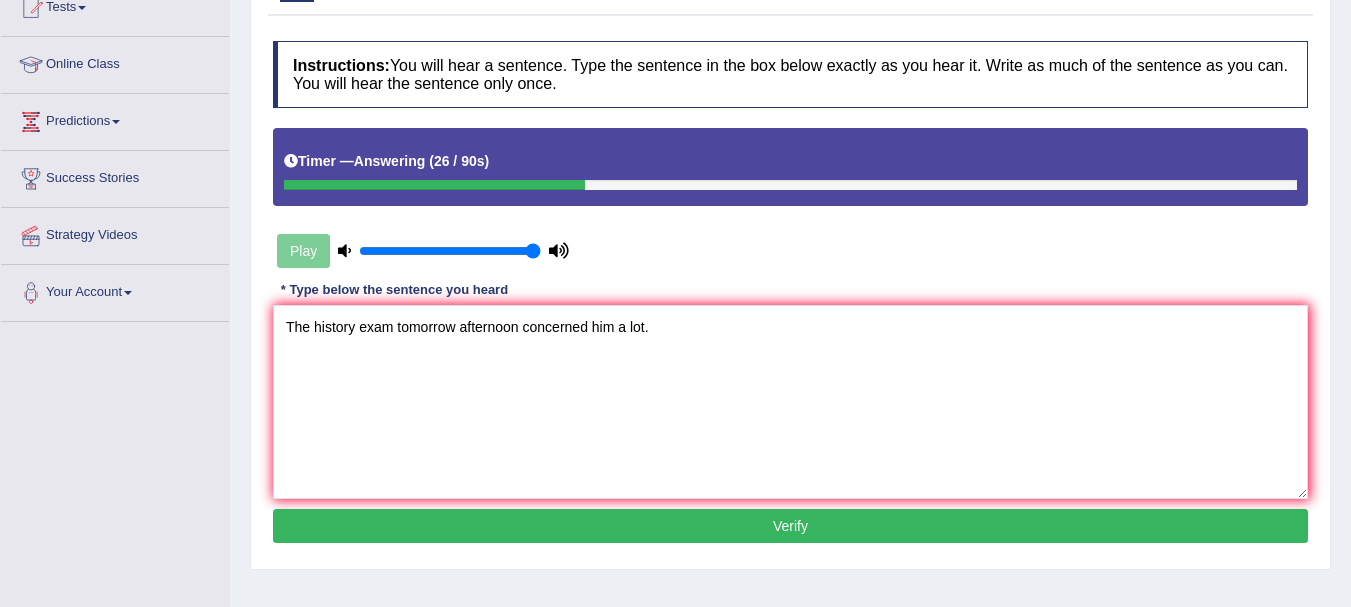 click on "Verify" at bounding box center (790, 526) 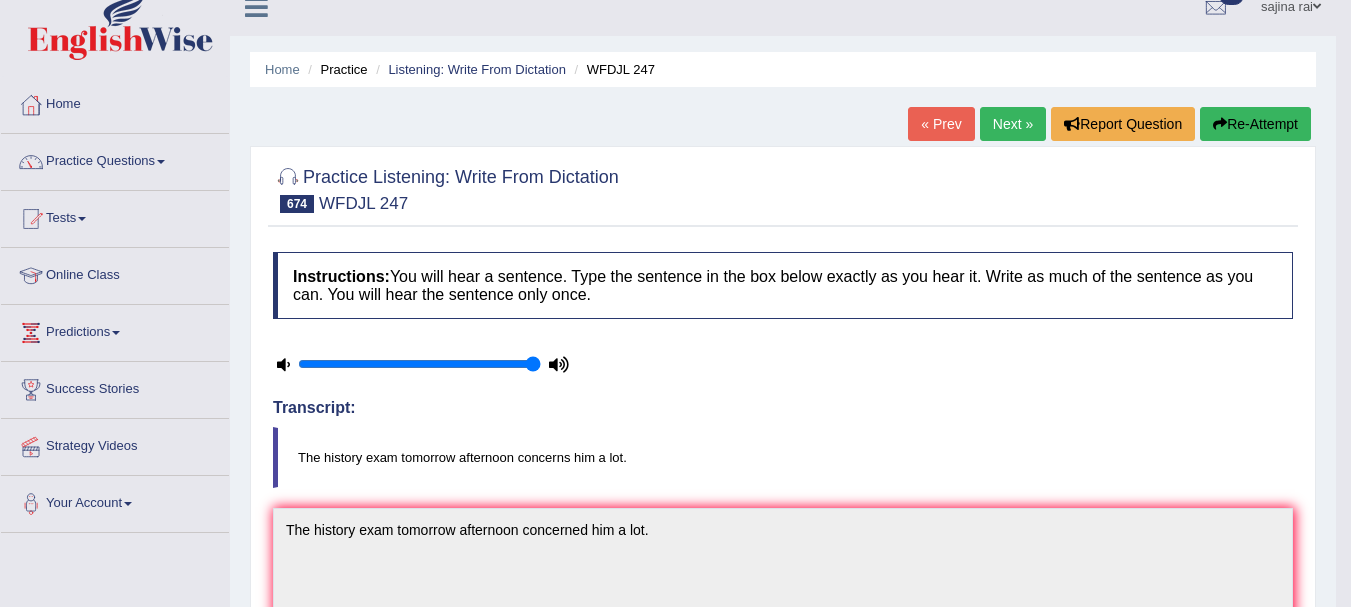 scroll, scrollTop: 20, scrollLeft: 0, axis: vertical 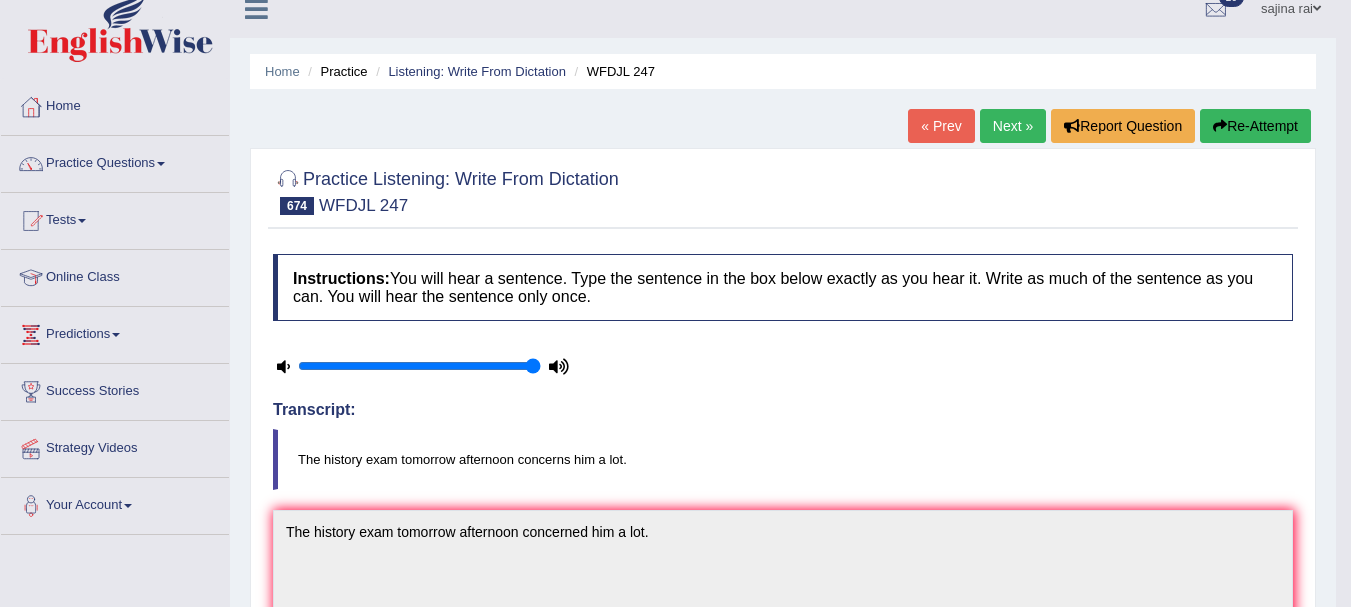 click on "Next »" at bounding box center [1013, 126] 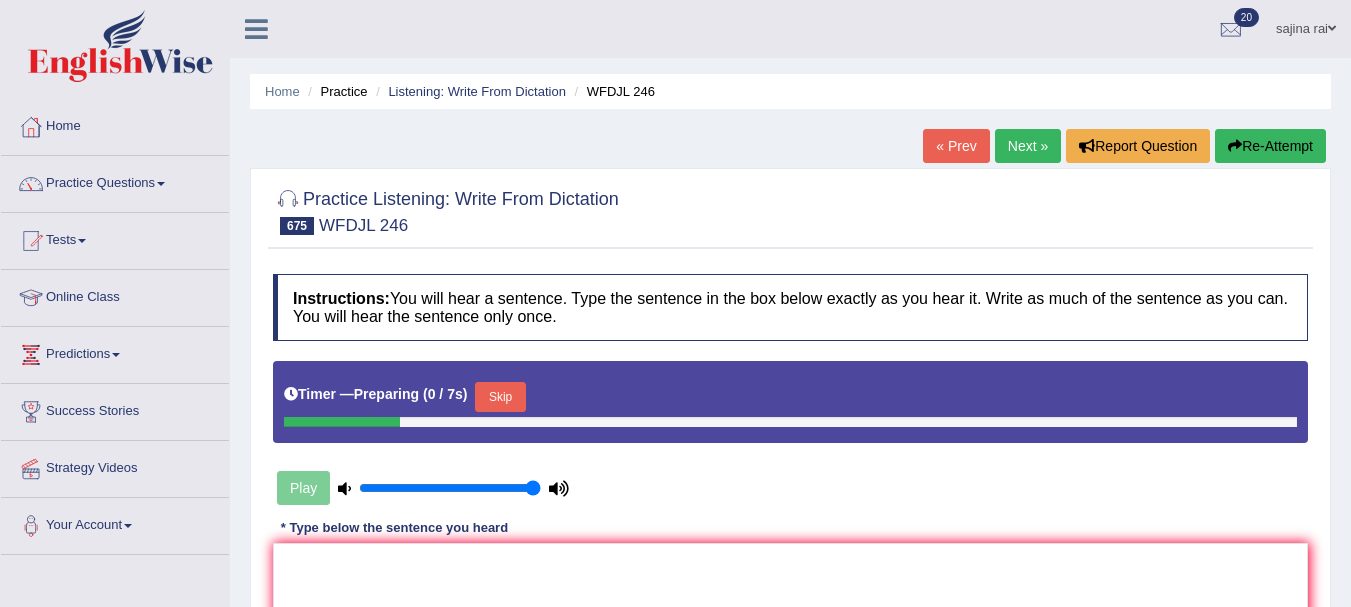 scroll, scrollTop: 0, scrollLeft: 0, axis: both 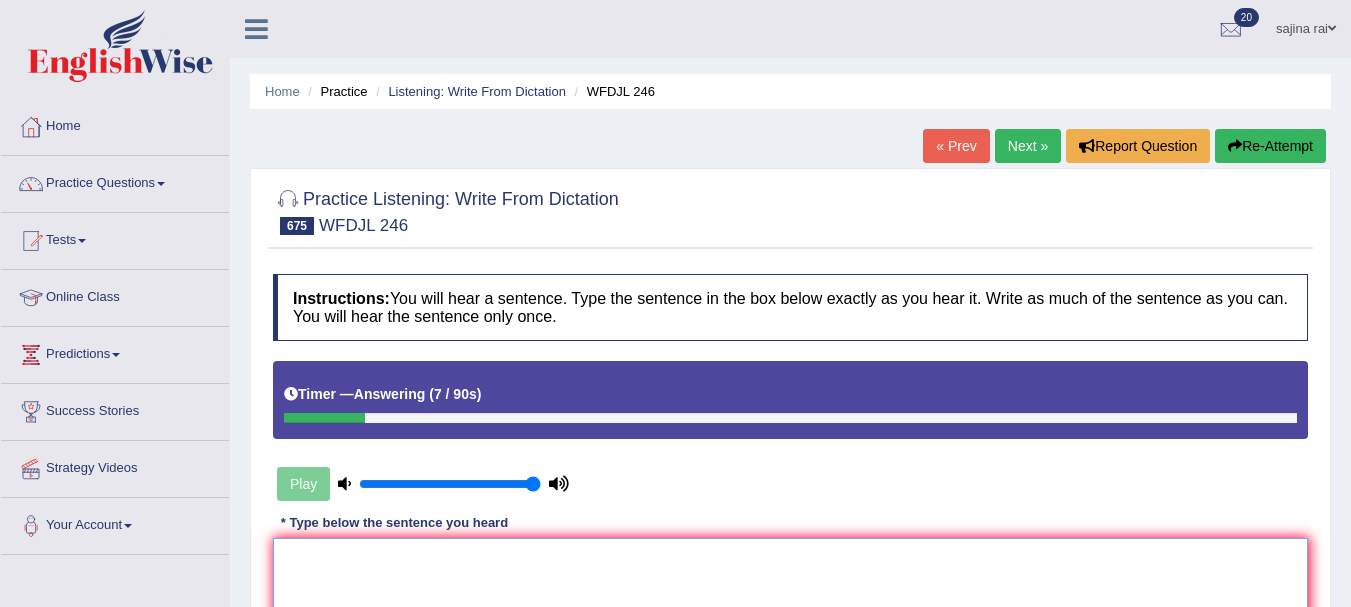 click at bounding box center (790, 635) 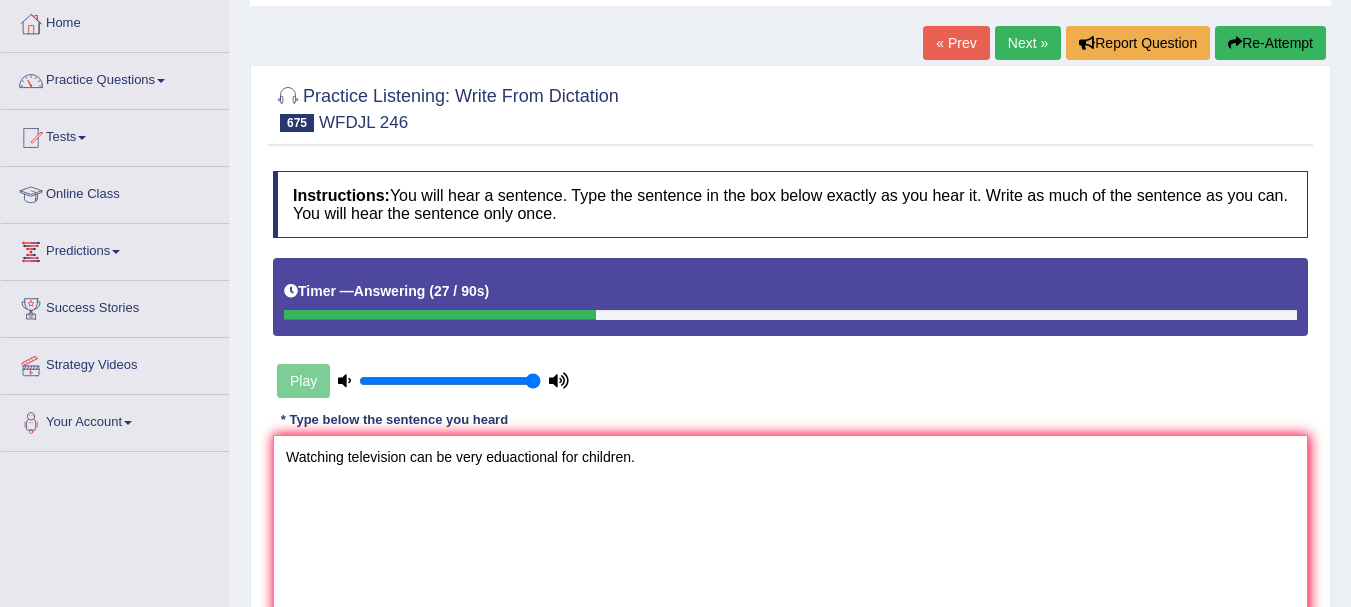 scroll, scrollTop: 116, scrollLeft: 0, axis: vertical 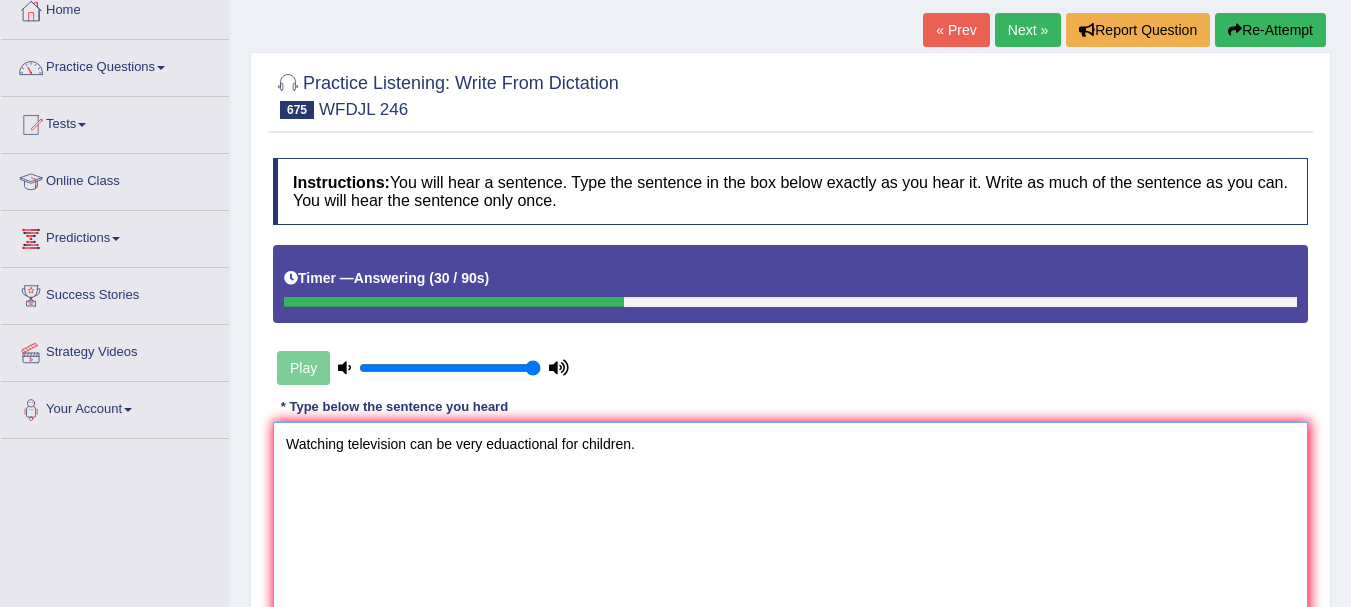 click on "Watching television can be very eduactional for children." at bounding box center (790, 519) 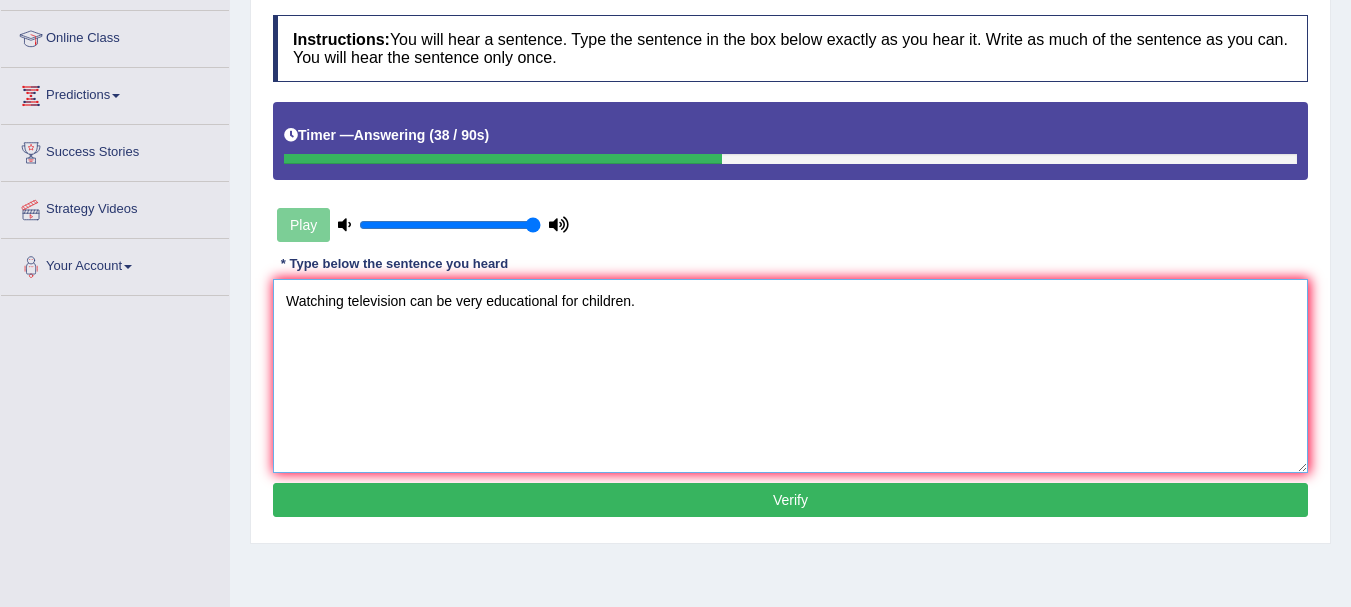 scroll, scrollTop: 274, scrollLeft: 0, axis: vertical 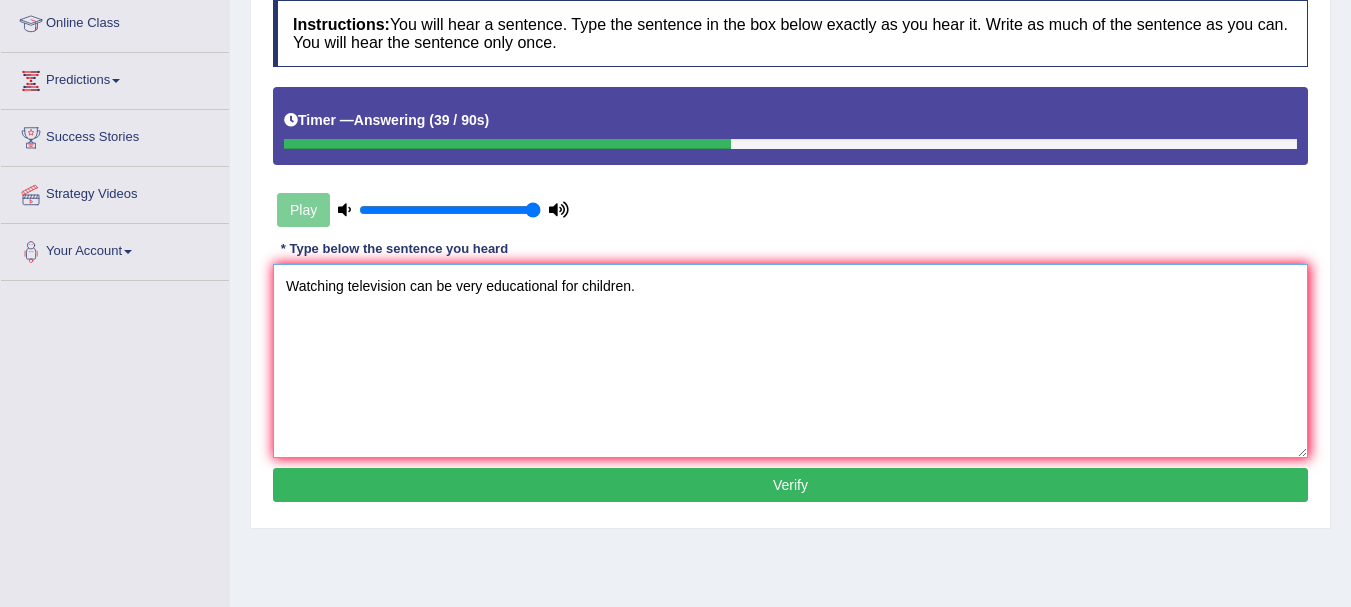 type on "Watching television can be very educational for children." 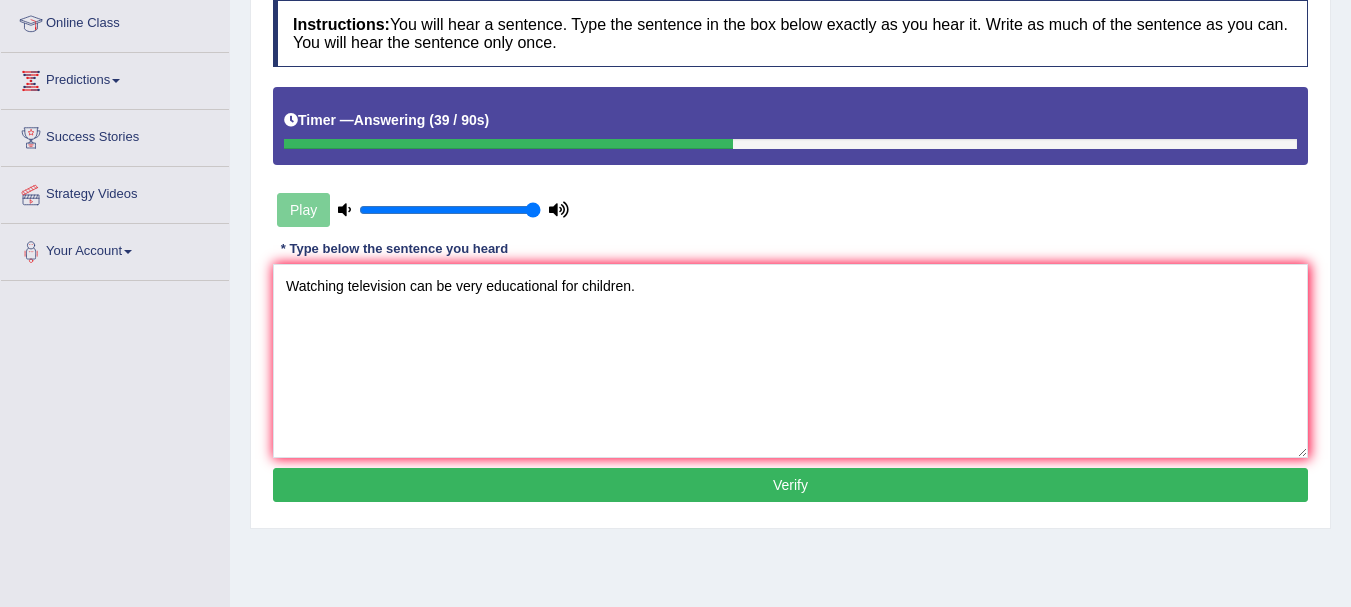click on "Verify" at bounding box center (790, 485) 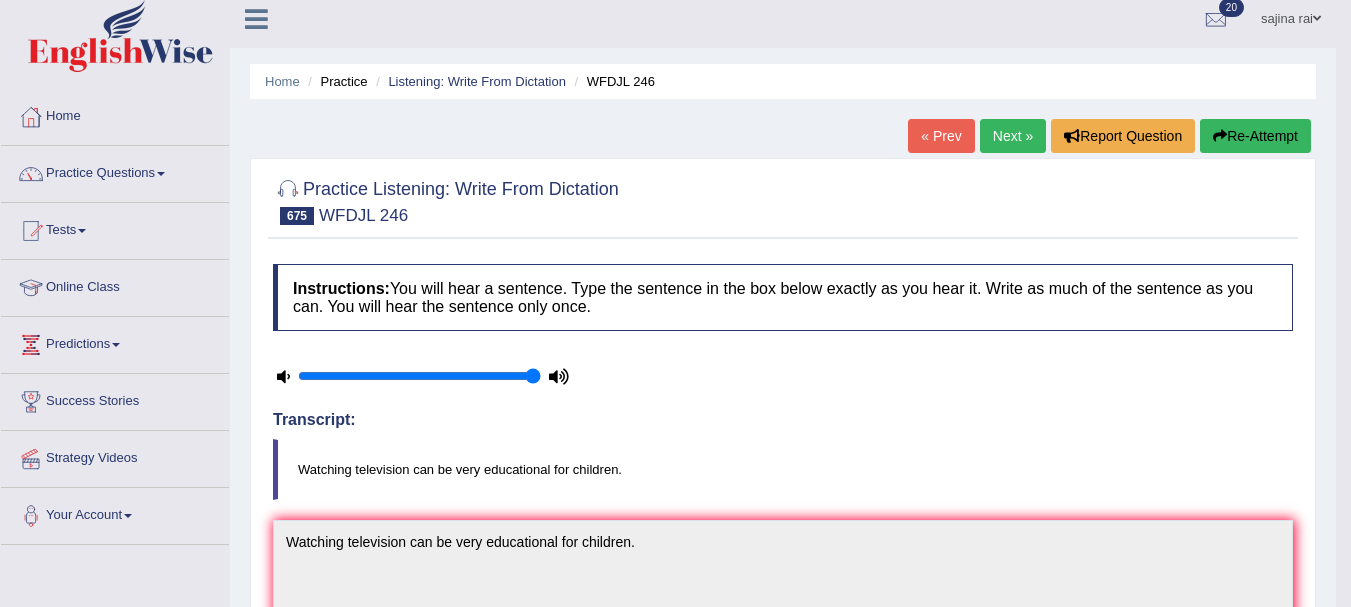 scroll, scrollTop: 8, scrollLeft: 0, axis: vertical 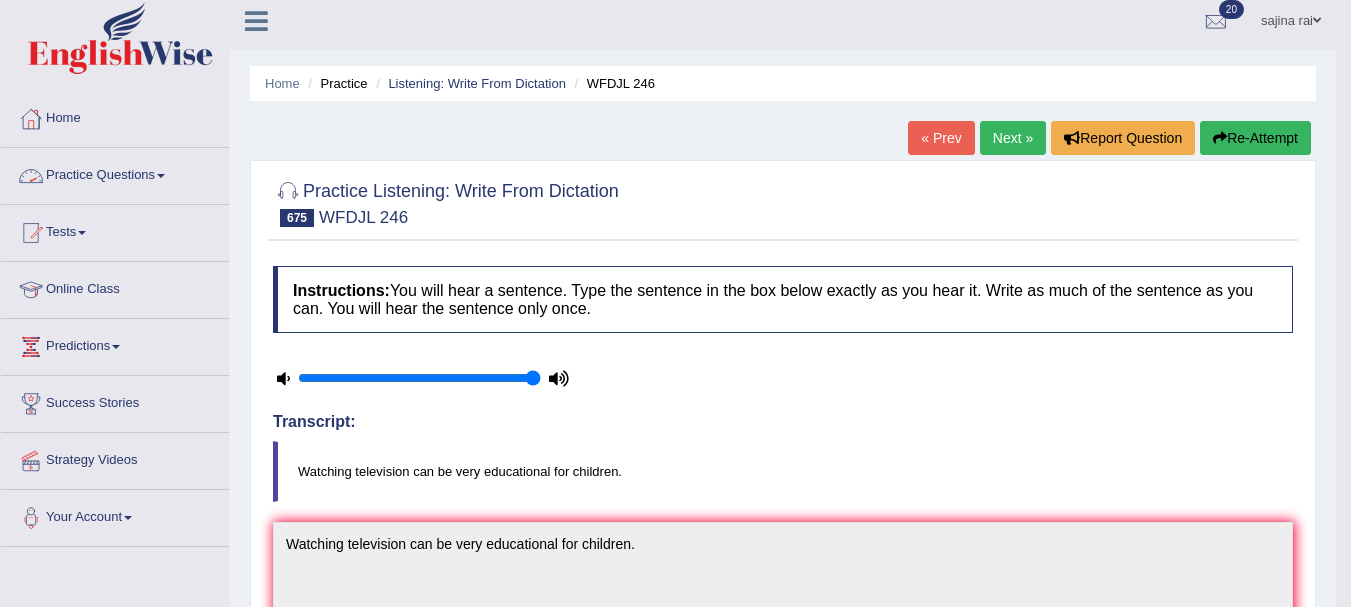 click at bounding box center [161, 176] 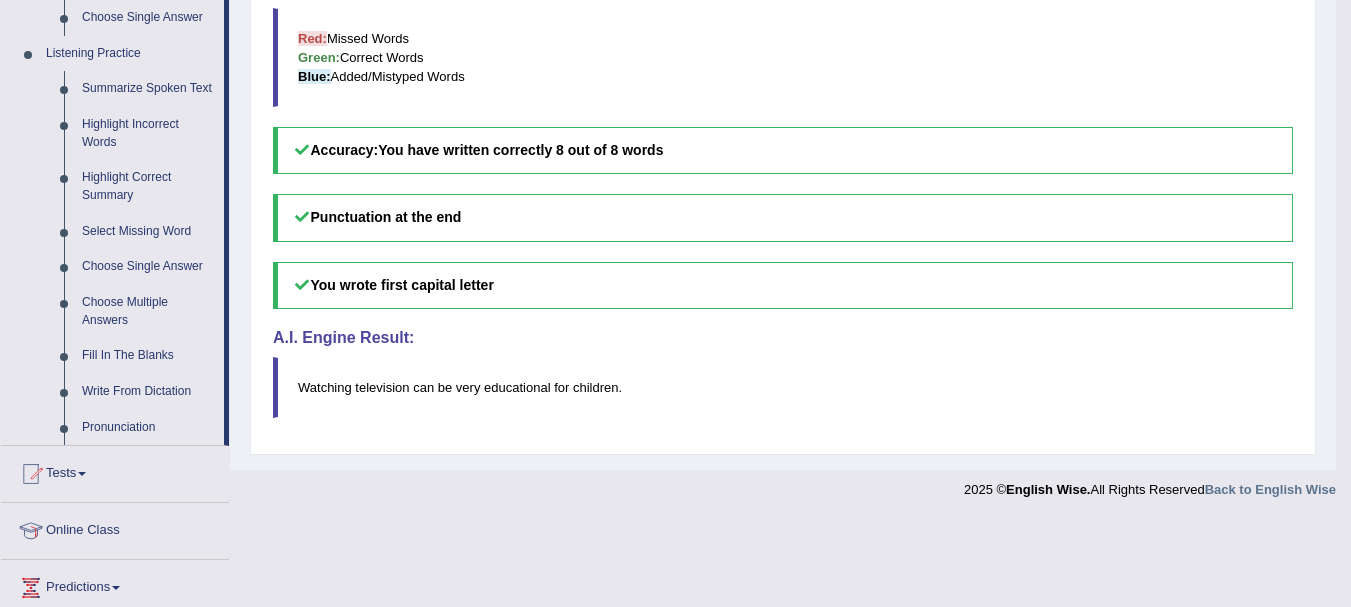 scroll, scrollTop: 820, scrollLeft: 0, axis: vertical 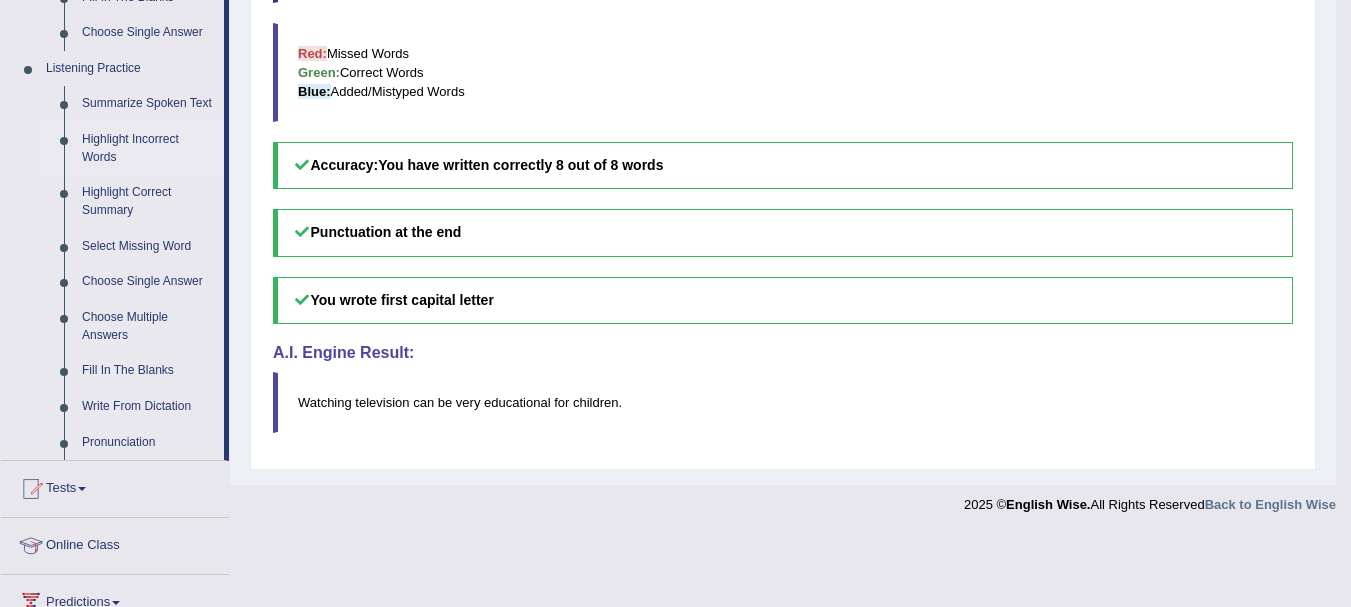 click on "Highlight Incorrect Words" at bounding box center [148, 148] 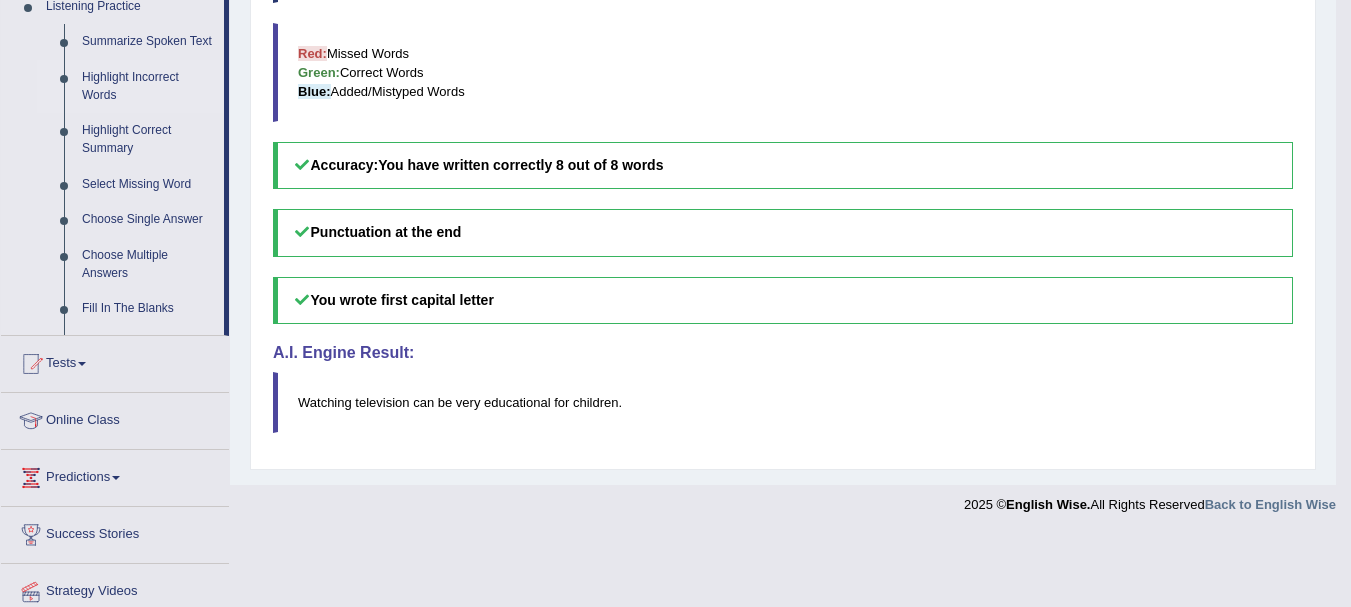 scroll, scrollTop: 682, scrollLeft: 0, axis: vertical 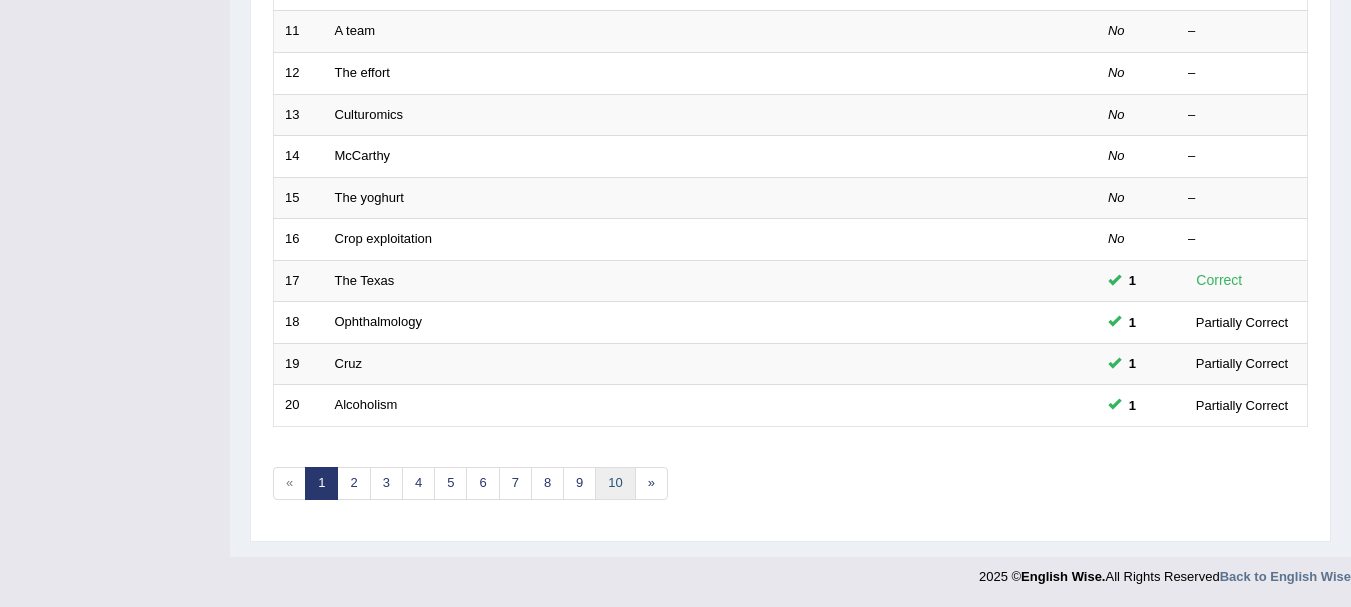 click on "10" at bounding box center (615, 483) 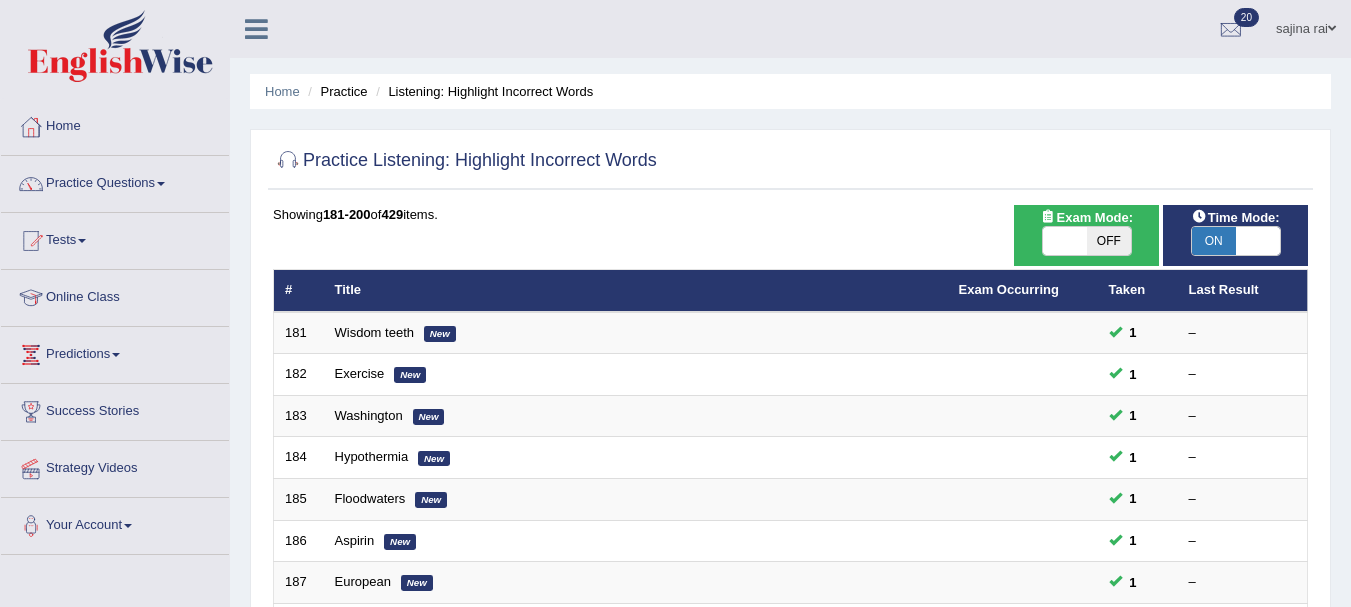 scroll, scrollTop: 0, scrollLeft: 0, axis: both 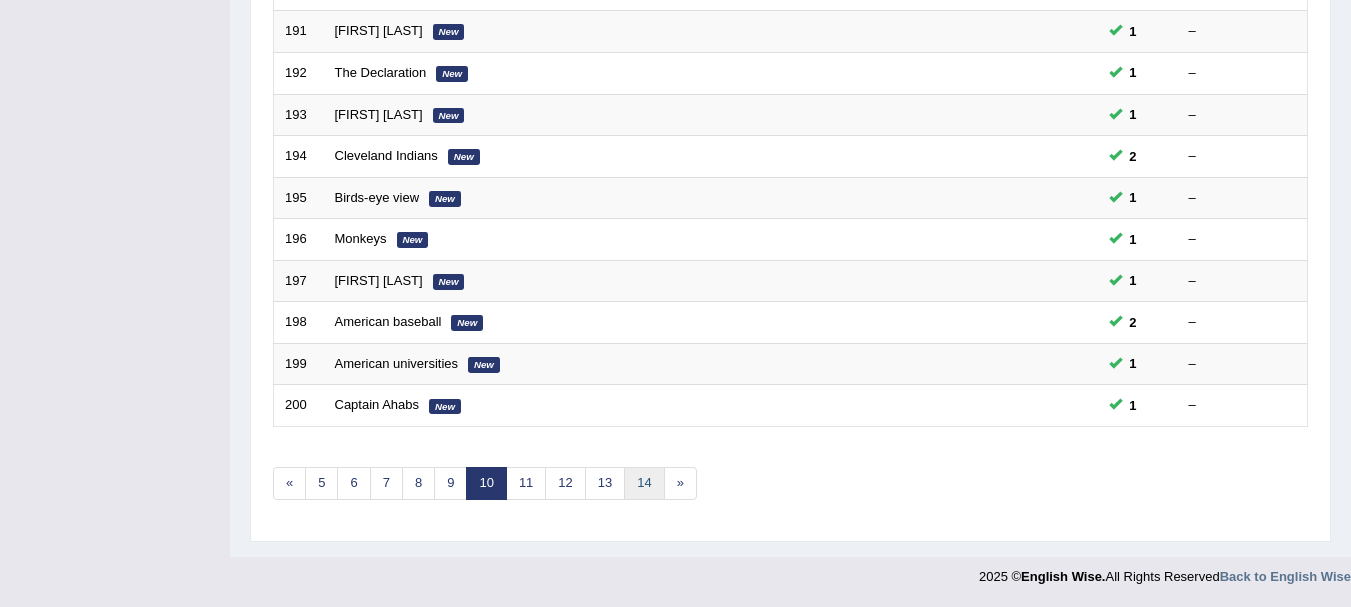 click on "14" at bounding box center [644, 483] 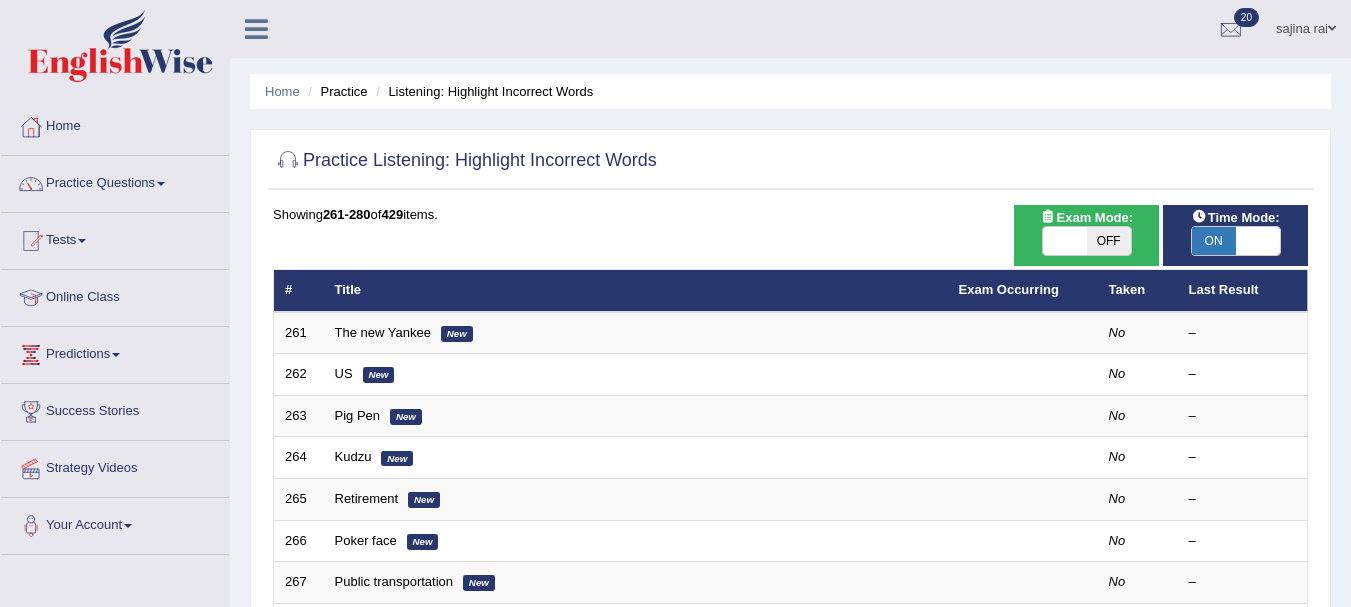 scroll, scrollTop: 0, scrollLeft: 0, axis: both 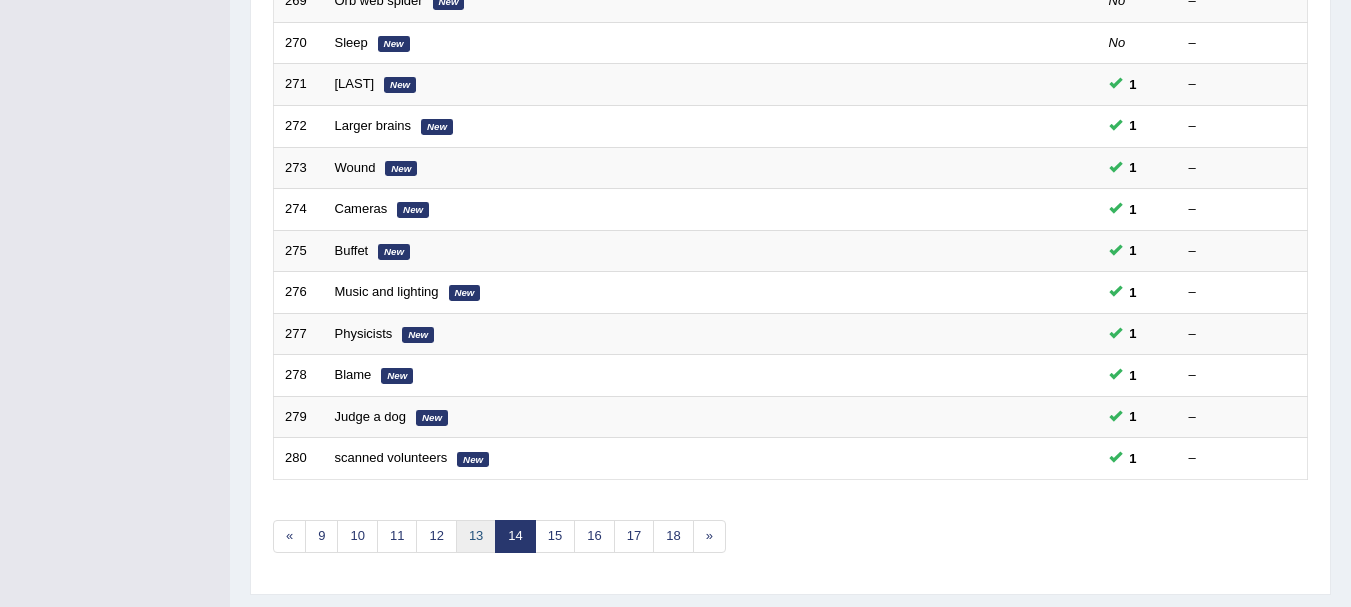 click on "13" at bounding box center [476, 536] 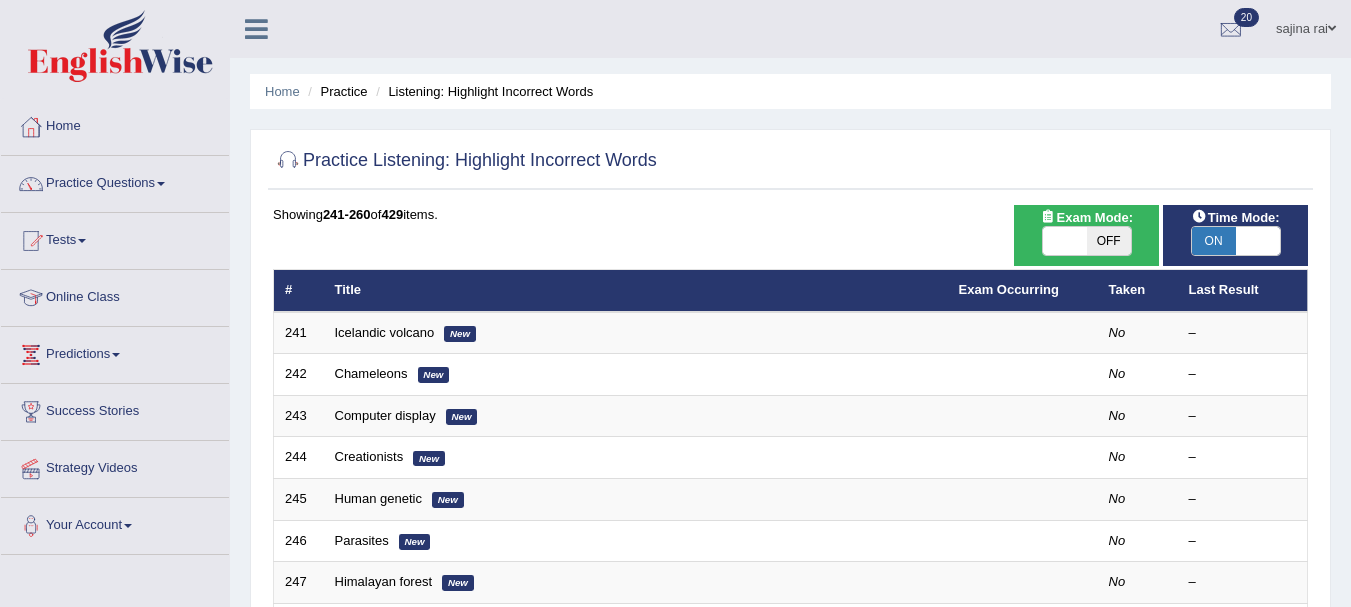 scroll, scrollTop: 0, scrollLeft: 0, axis: both 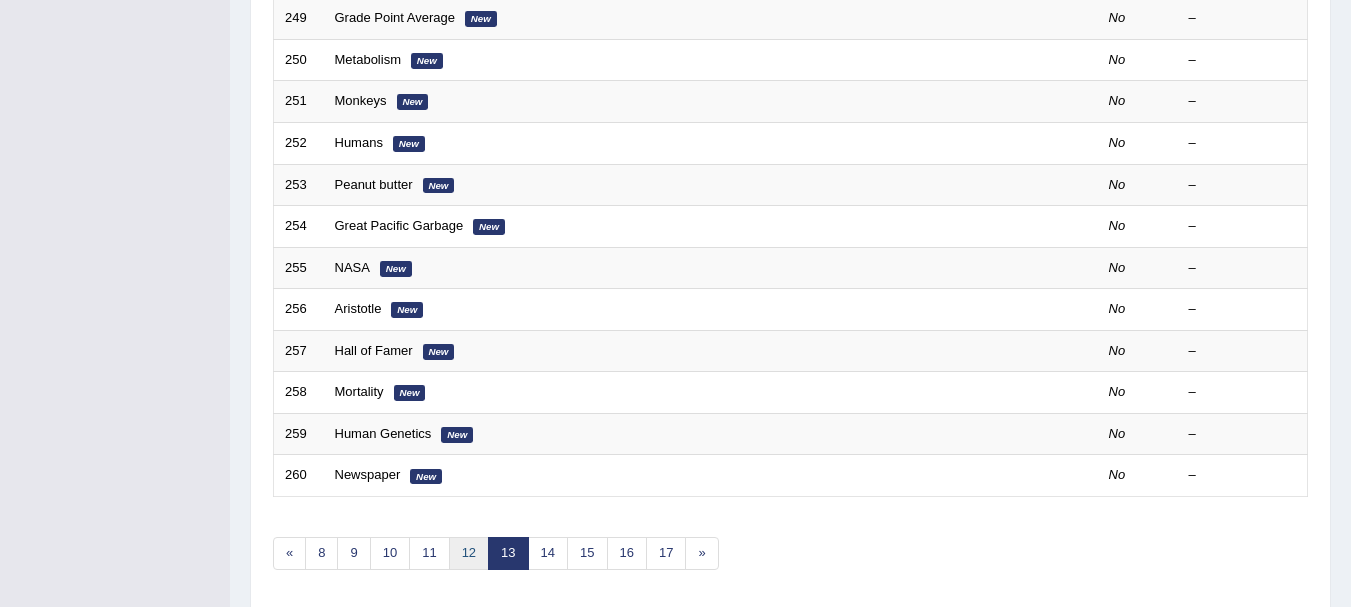 click on "12" at bounding box center [469, 553] 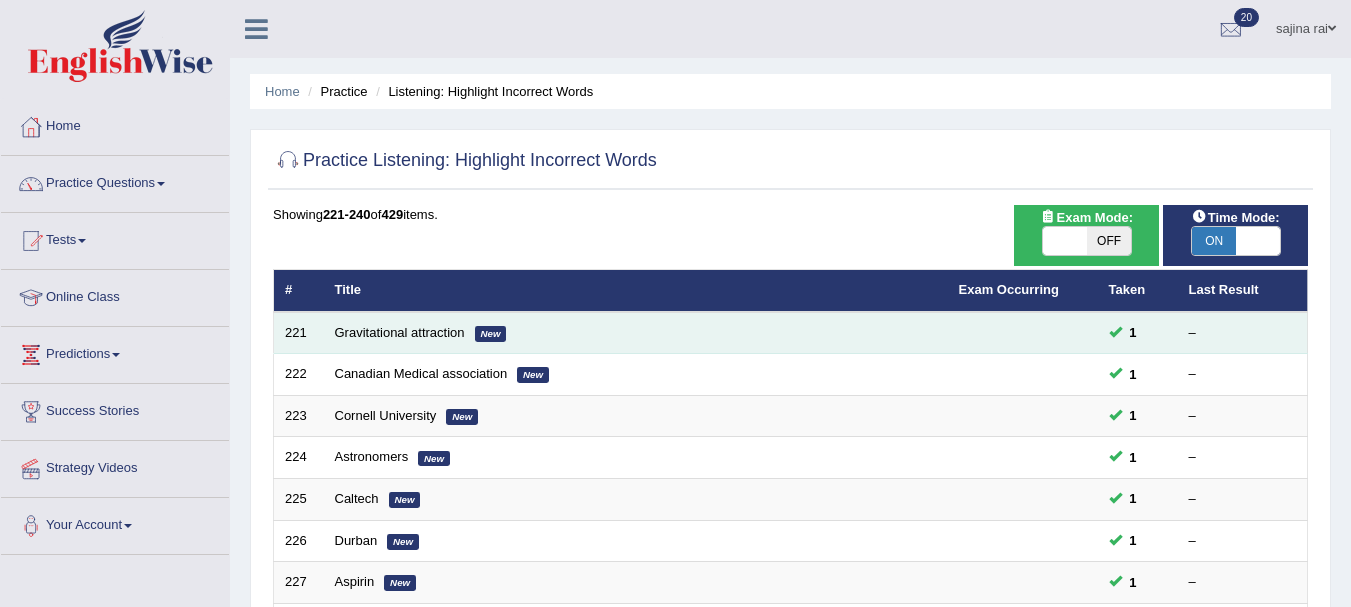 scroll, scrollTop: 0, scrollLeft: 0, axis: both 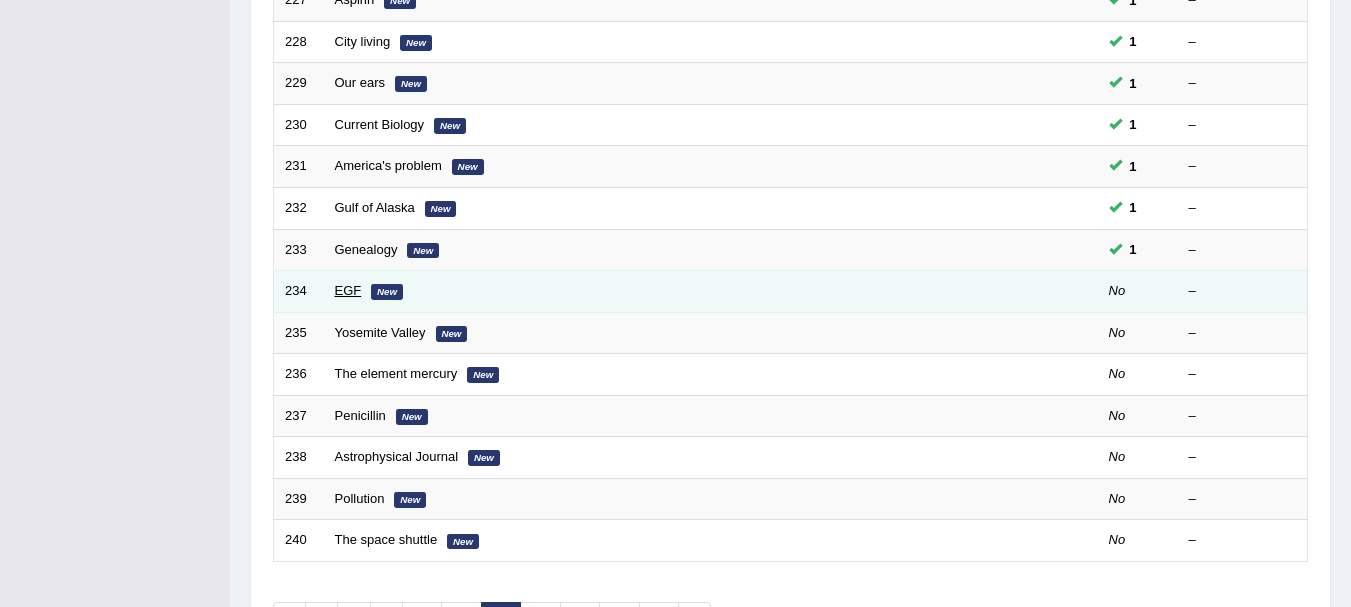 click on "EGF" at bounding box center (348, 290) 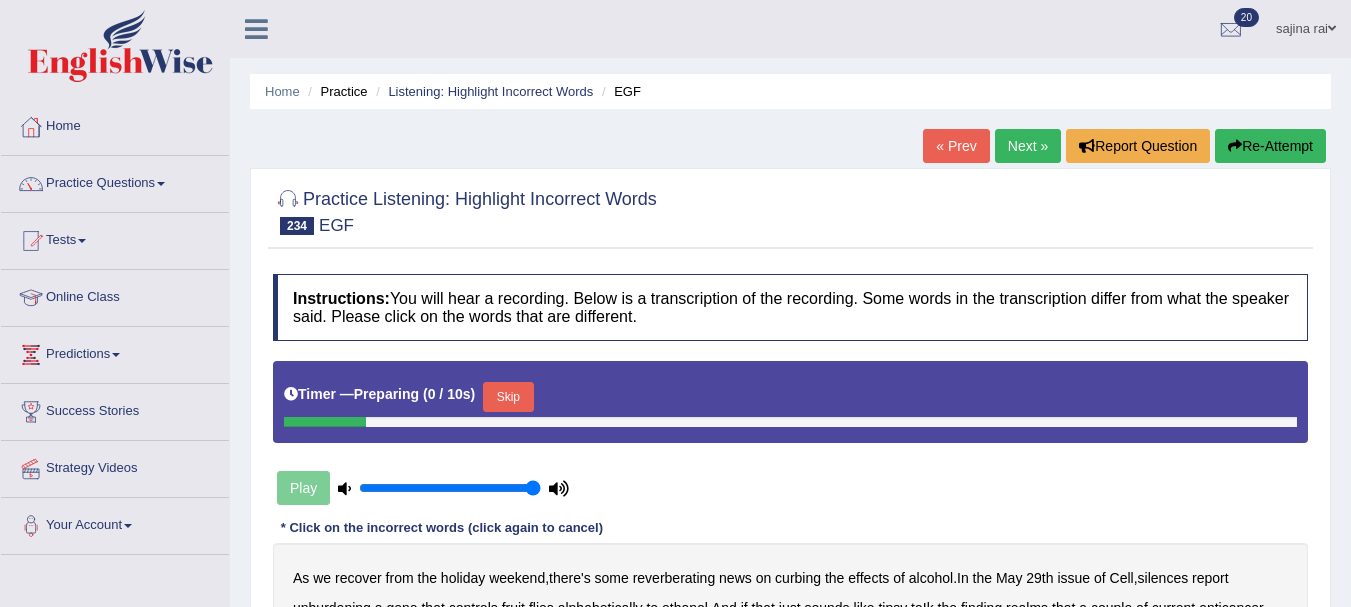 scroll, scrollTop: 0, scrollLeft: 0, axis: both 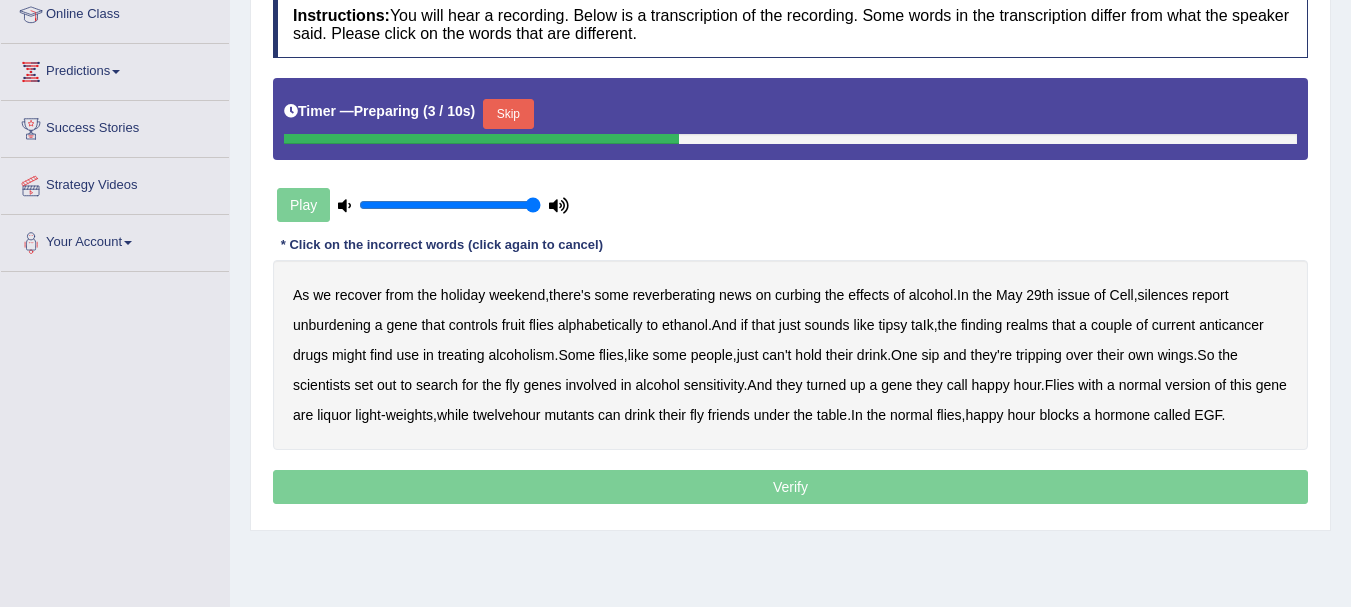 click on "Skip" at bounding box center [508, 114] 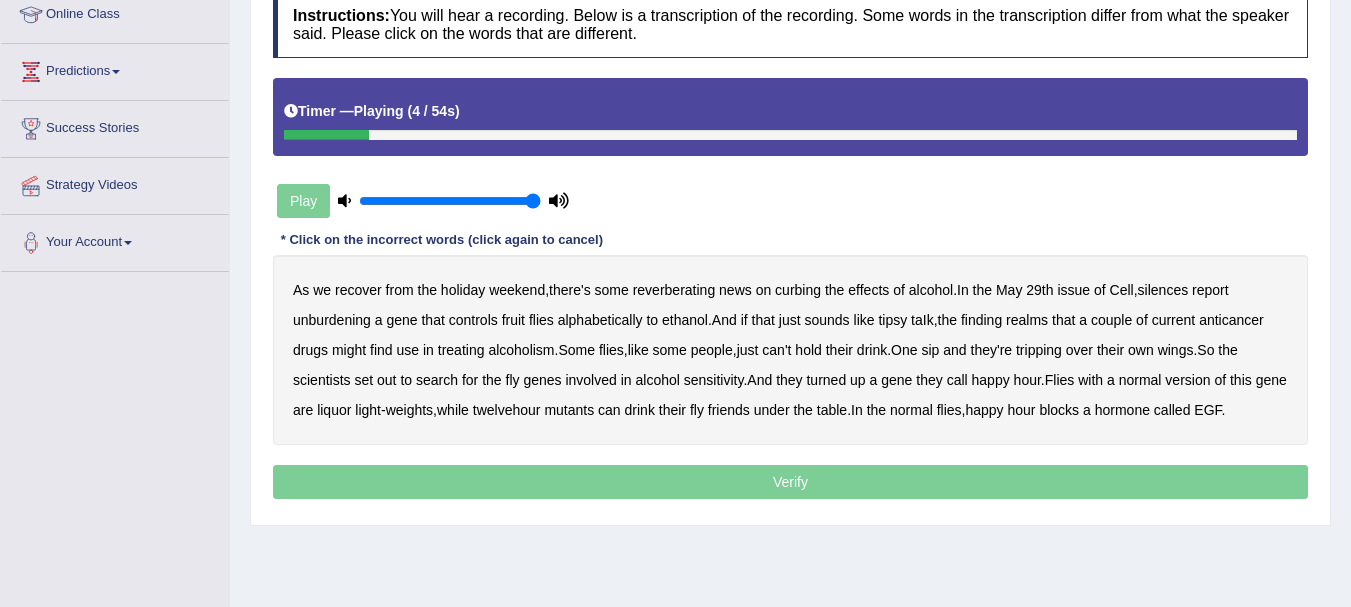 click on "reverberating" at bounding box center [674, 290] 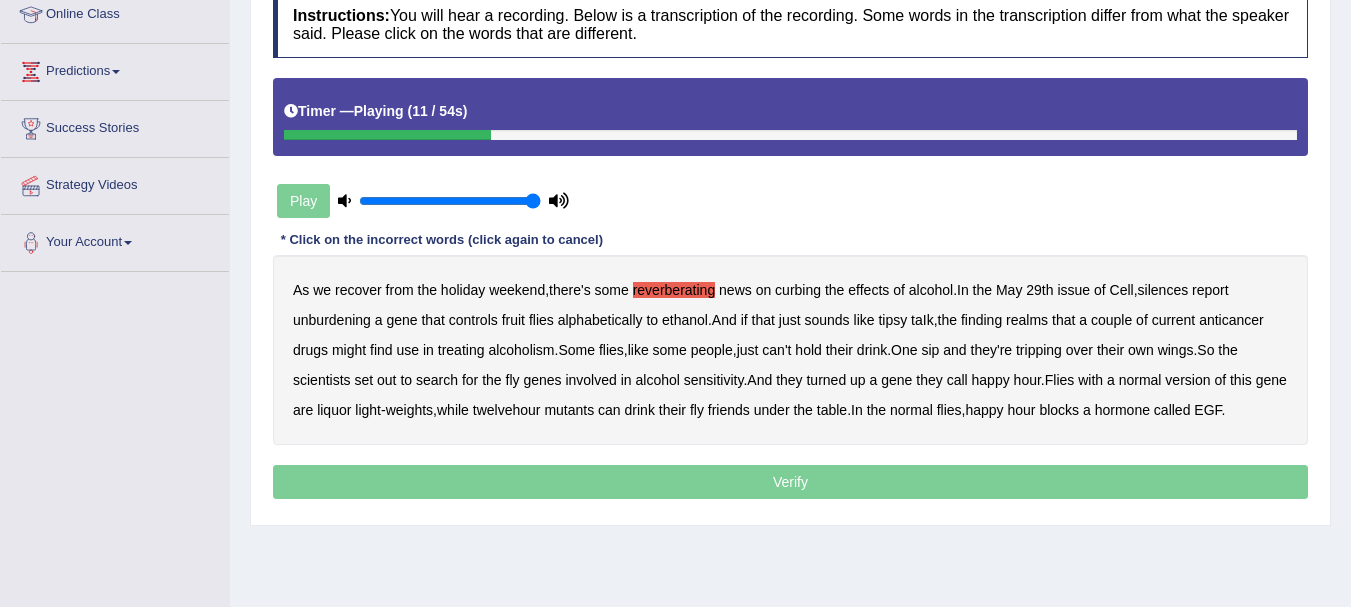 click on "silences" at bounding box center [1163, 290] 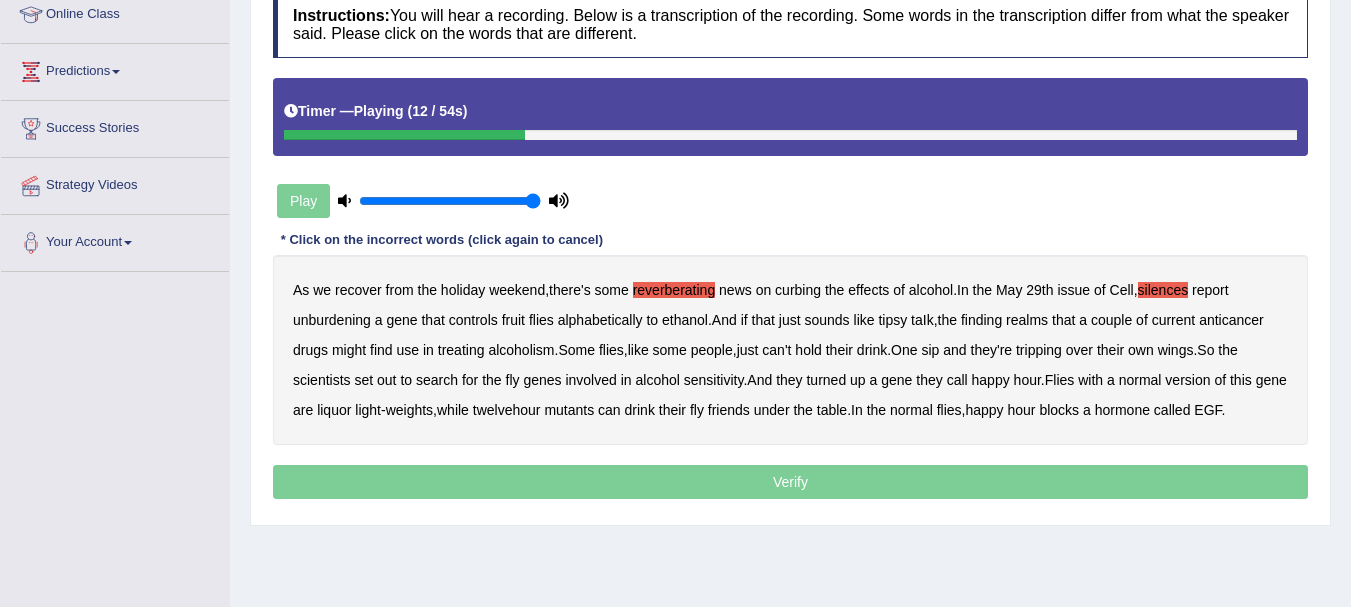 click on "unburdening" at bounding box center (332, 320) 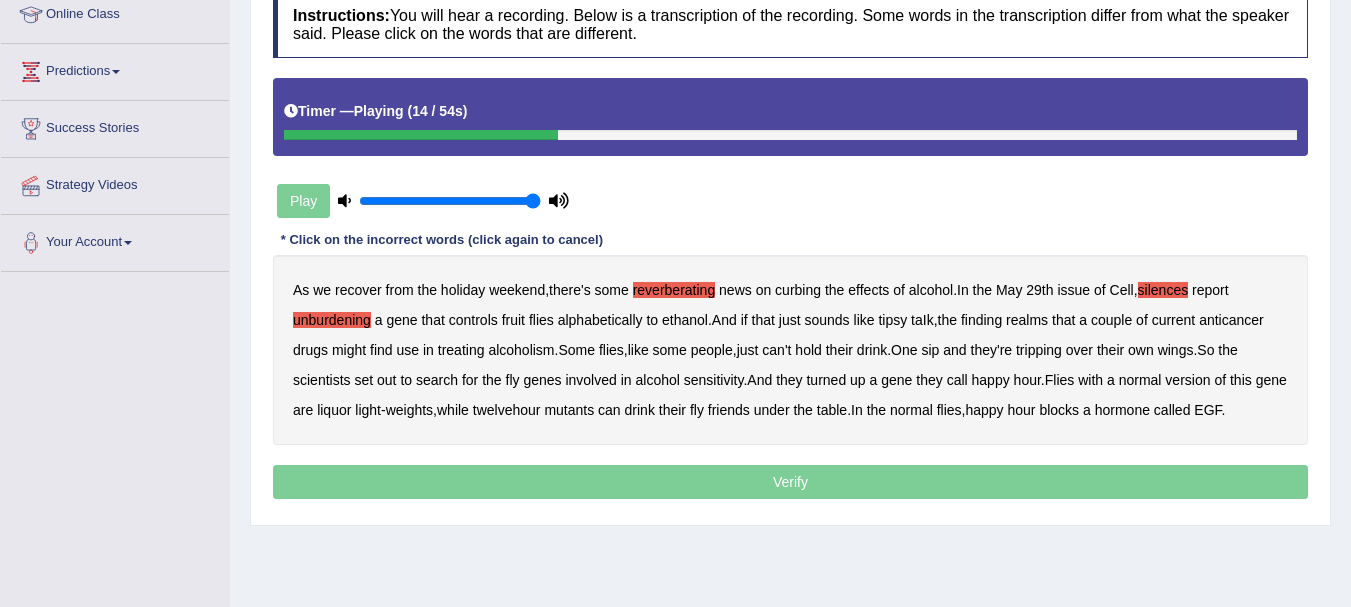 click on "alphabetically" at bounding box center [600, 320] 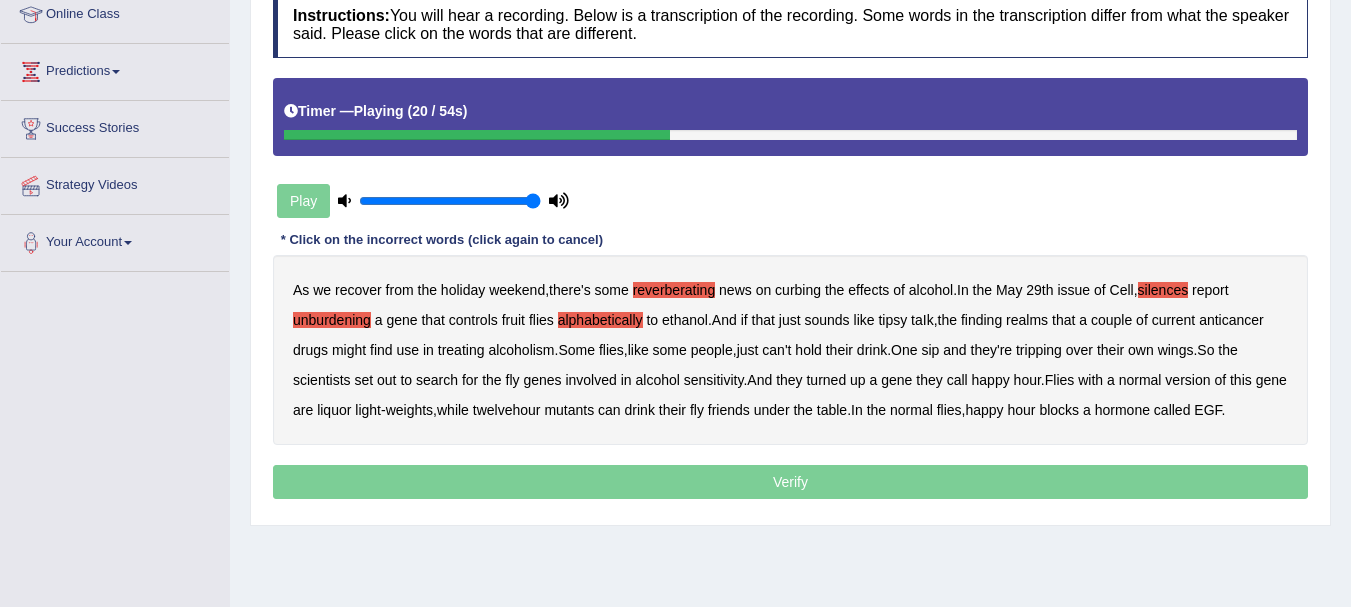 click on "As   we   recover   from   the   holiday   weekend ,  there's   some   reverberating   news   on   curbing   the   effects   of   alcohol .  In   the   May   29th   issue   of   Cell ,  silences   report   unburdening   a   gene   that   controls   fruit   flies   alphabetically   to   ethanol .  And   if   that   just   sounds   like   tipsy   taIk ,  the   finding   realms   that   a   couple   of   current   anticancer   drugs   might   find   use   in   treating   alcoholism .  Some   flies ,  like   some   people ,  just   can't   hold   their   drink .  One   sip   and   they're   tripping   over   their   own   wings .  So   the   scientists   set   out   to   search   for   the   fly   genes   involved   in   alcohol   sensitivity .  And   they   turned   up   a   gene   they   call   happy   hour .  Flies   with   a   normal   version   of   this   gene   are   liquor   light - weights ,  while   twelvehour   mutants   can   drink   their   fly   friends   under   the   table .  In   the   normal" at bounding box center [790, 350] 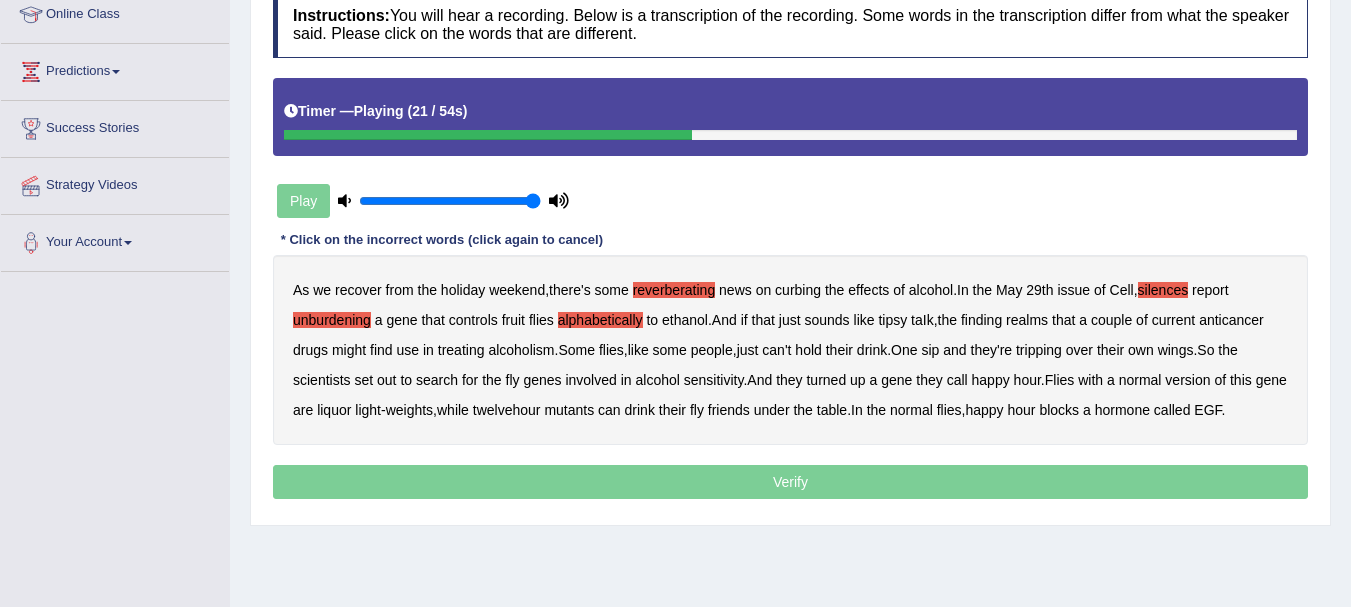 click on "realms" at bounding box center [1027, 320] 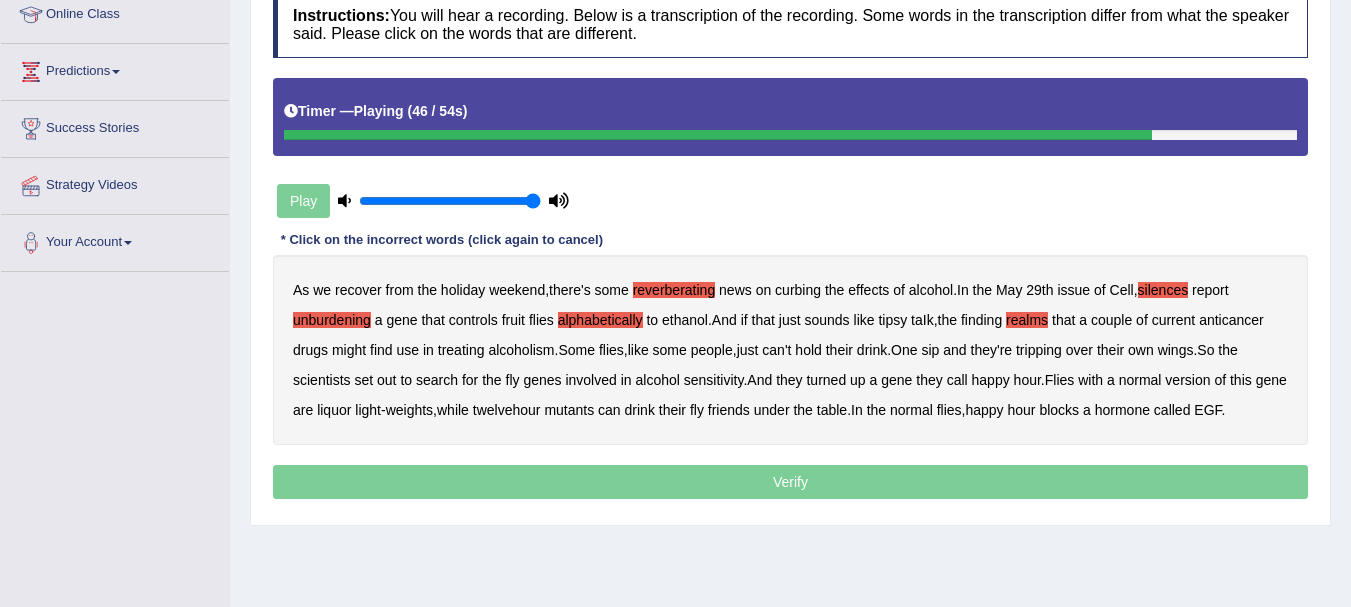 click on "twelvehour" at bounding box center [507, 410] 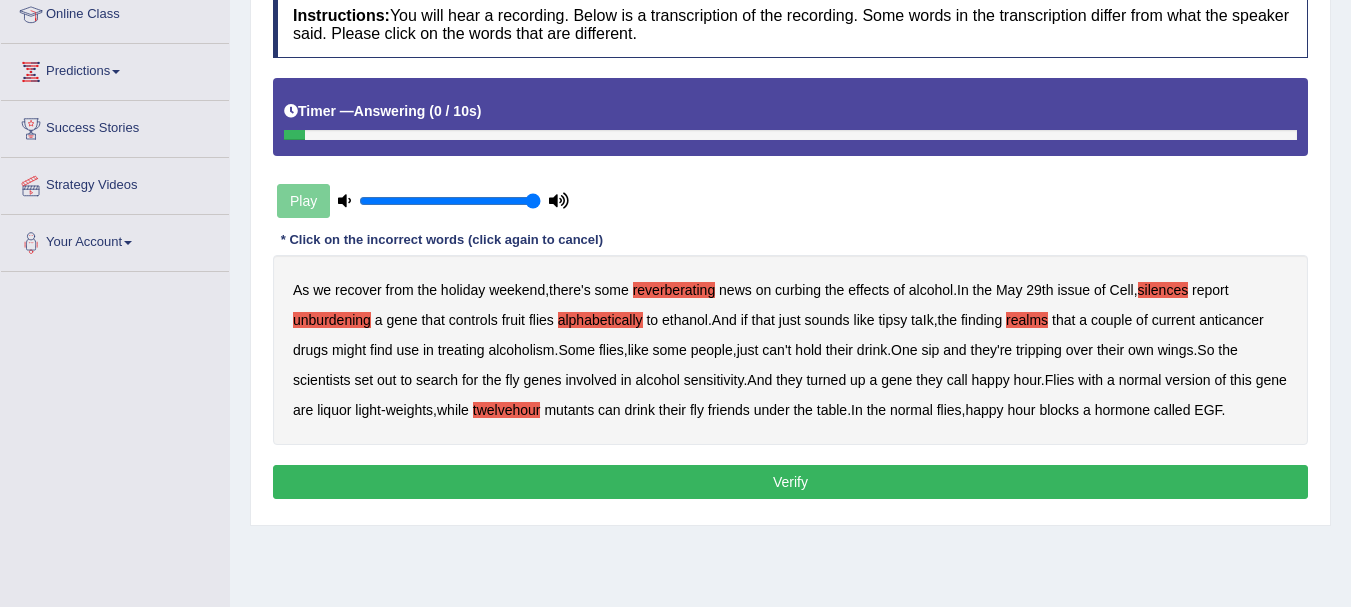 click on "Verify" at bounding box center [790, 482] 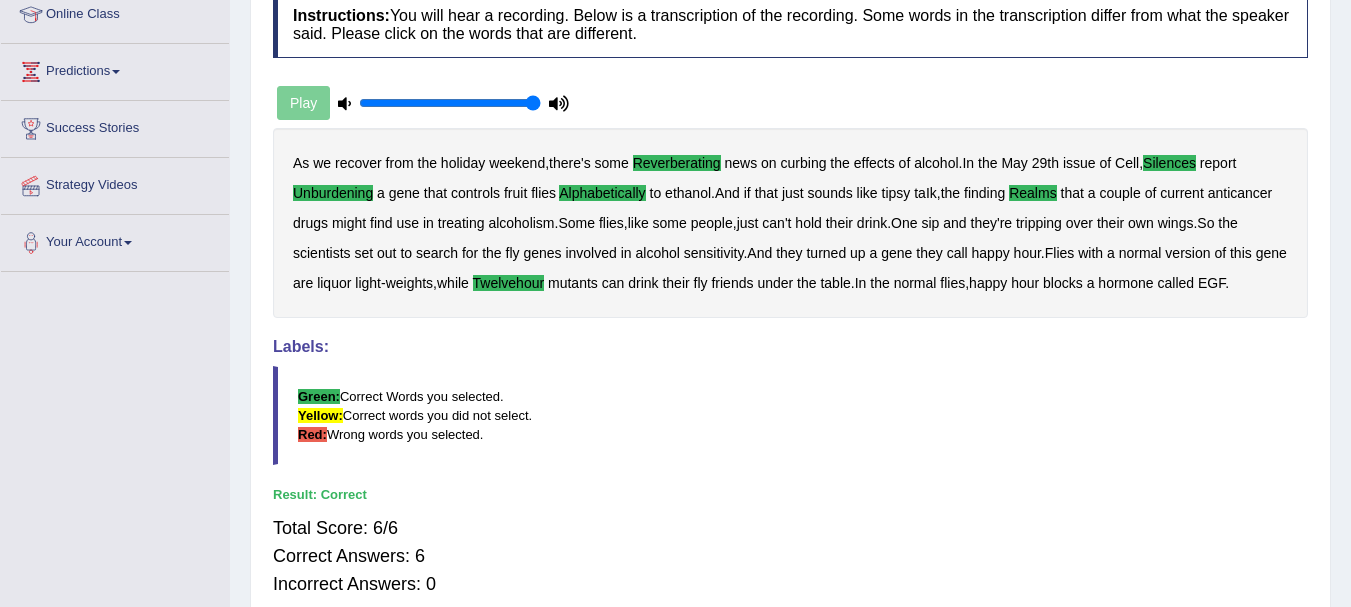 scroll, scrollTop: 0, scrollLeft: 0, axis: both 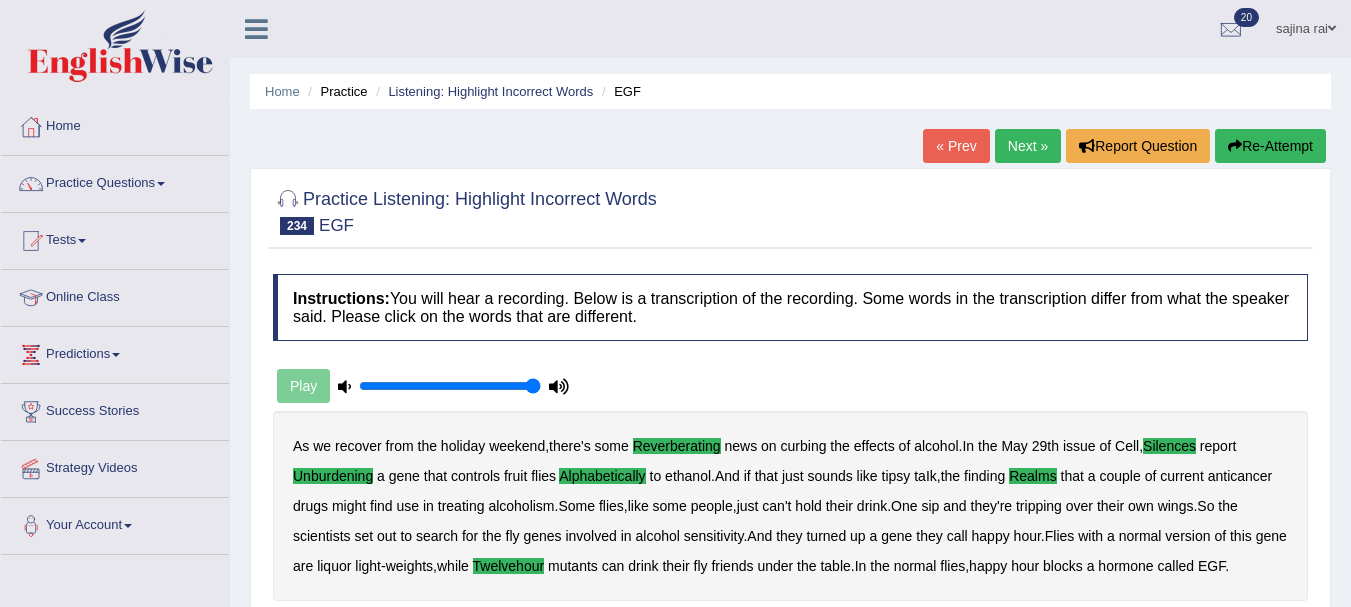 click on "Next »" at bounding box center (1028, 146) 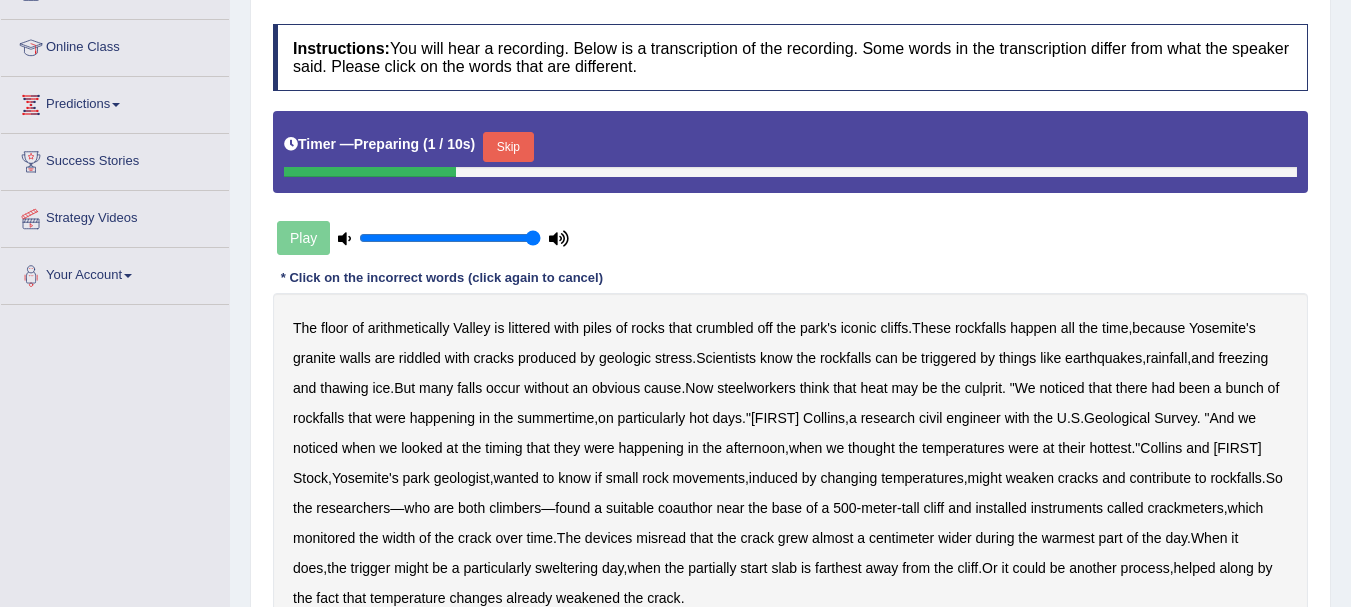scroll, scrollTop: 0, scrollLeft: 0, axis: both 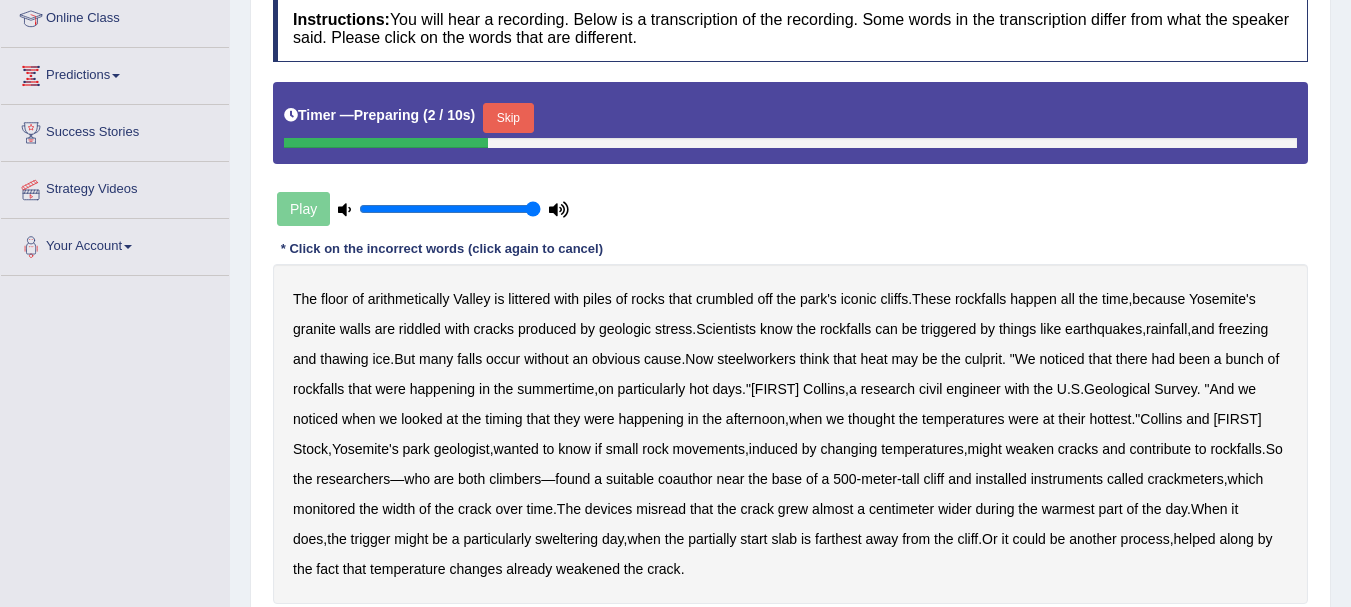 click on "Toggle navigation
Home
Practice Questions   Speaking Practice Read Aloud
Repeat Sentence
Describe Image
Re-tell Lecture
Answer Short Question
Summarize Group Discussion
Respond To A Situation
Writing Practice  Summarize Written Text
Write Essay
Reading Practice  Reading & Writing: Fill In The Blanks
Choose Multiple Answers
Re-order Paragraphs
Fill In The Blanks
Choose Single Answer
Listening Practice  Summarize Spoken Text
Highlight Incorrect Words
Highlight Correct Summary
Select Missing Word
Choose Single Answer
Choose Multiple Answers
Fill In The Blanks
Write From Dictation
Pronunciation
Tests
Take Mock Test" at bounding box center (675, 24) 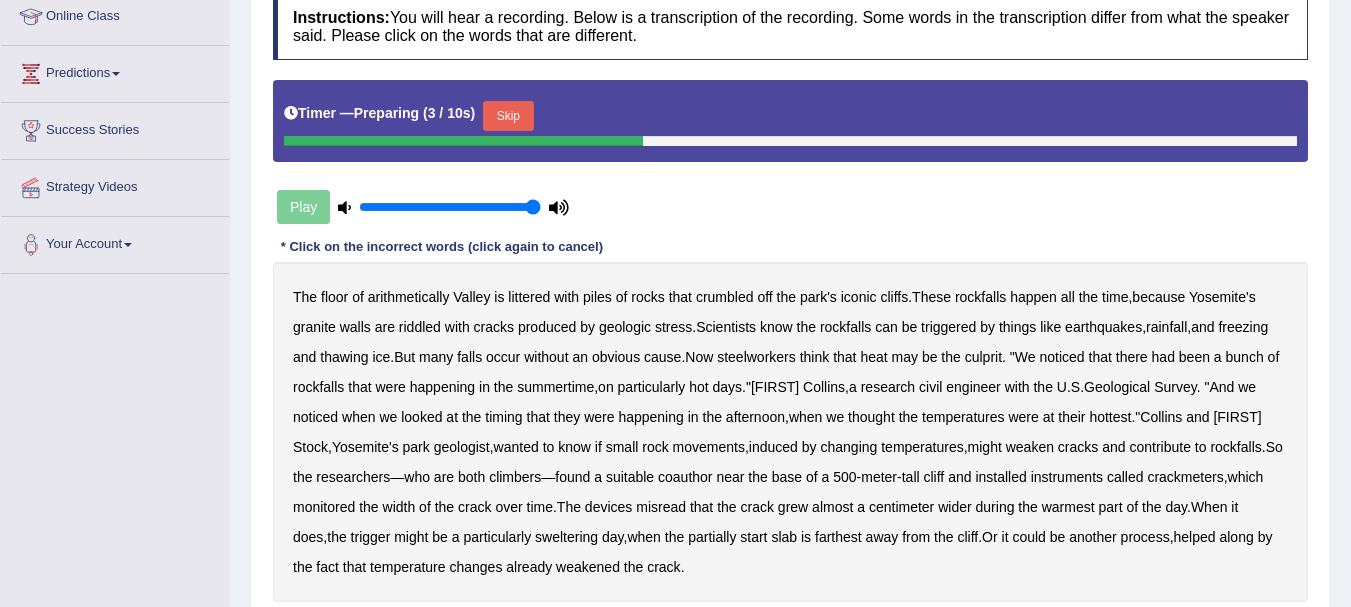 click on "Skip" at bounding box center [508, 116] 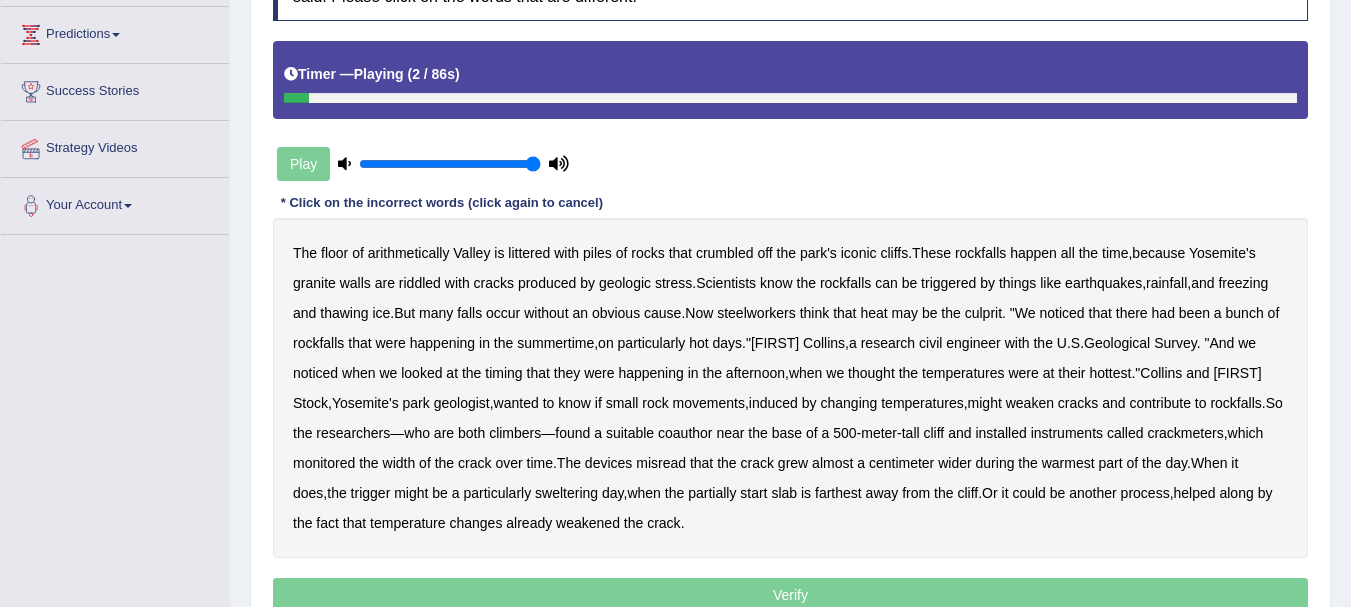 scroll, scrollTop: 325, scrollLeft: 0, axis: vertical 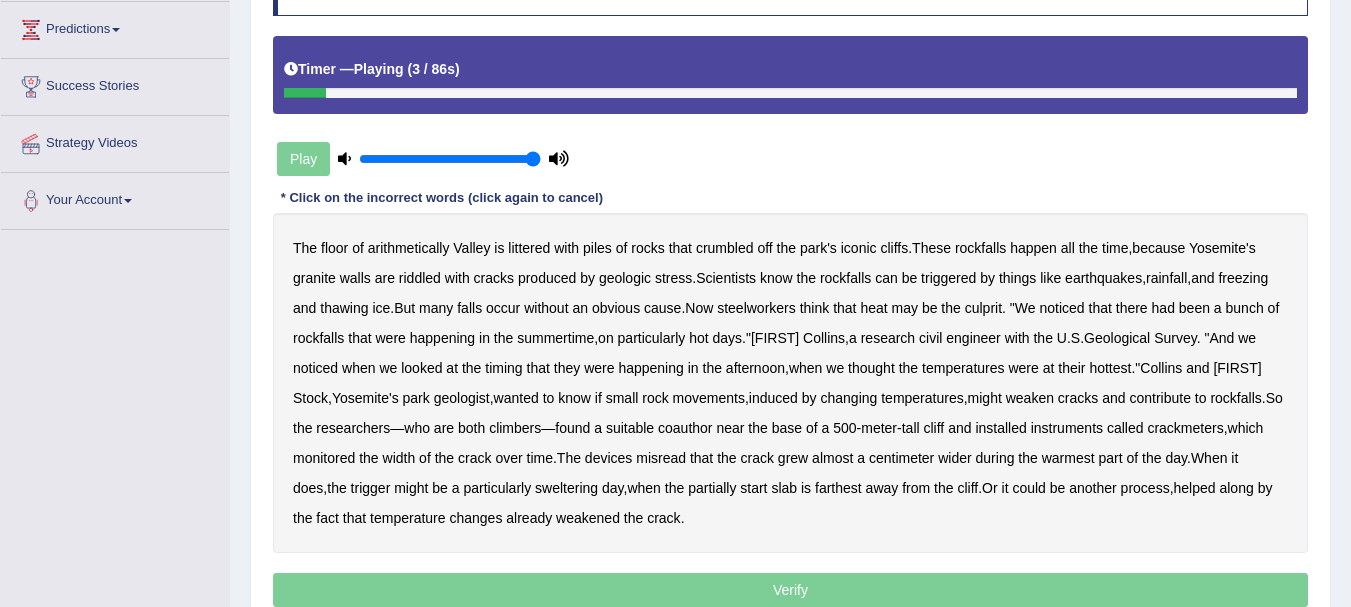click on "arithmetically" at bounding box center [409, 248] 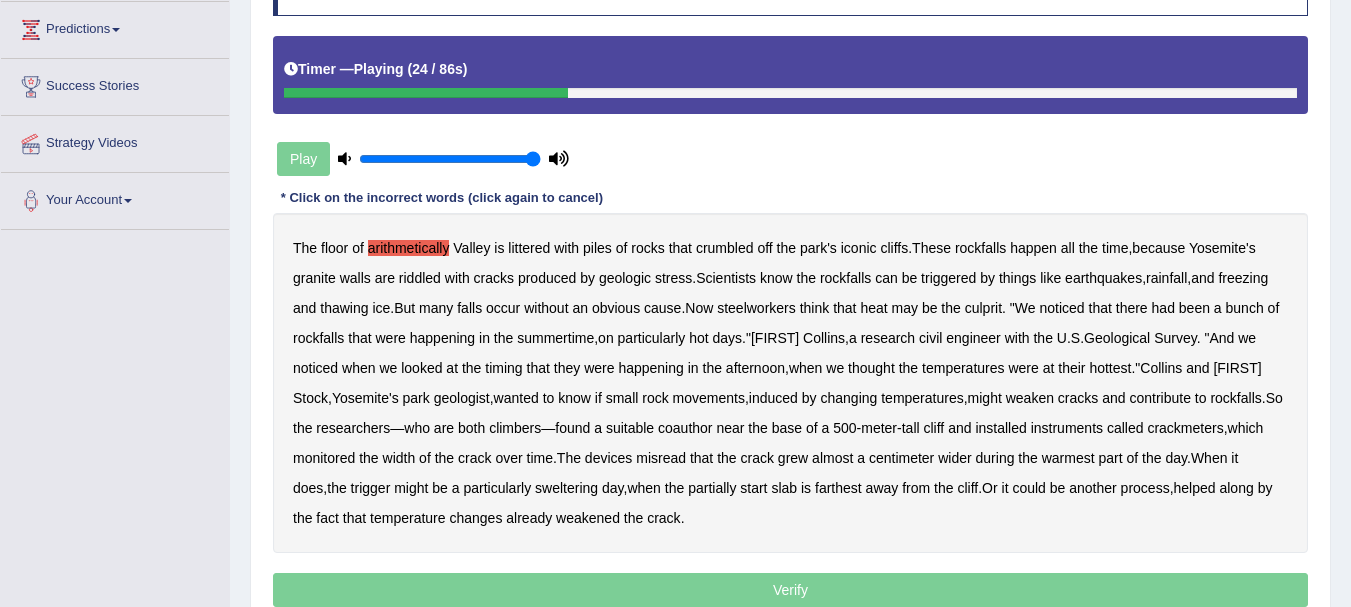click on "steelworkers" at bounding box center (756, 308) 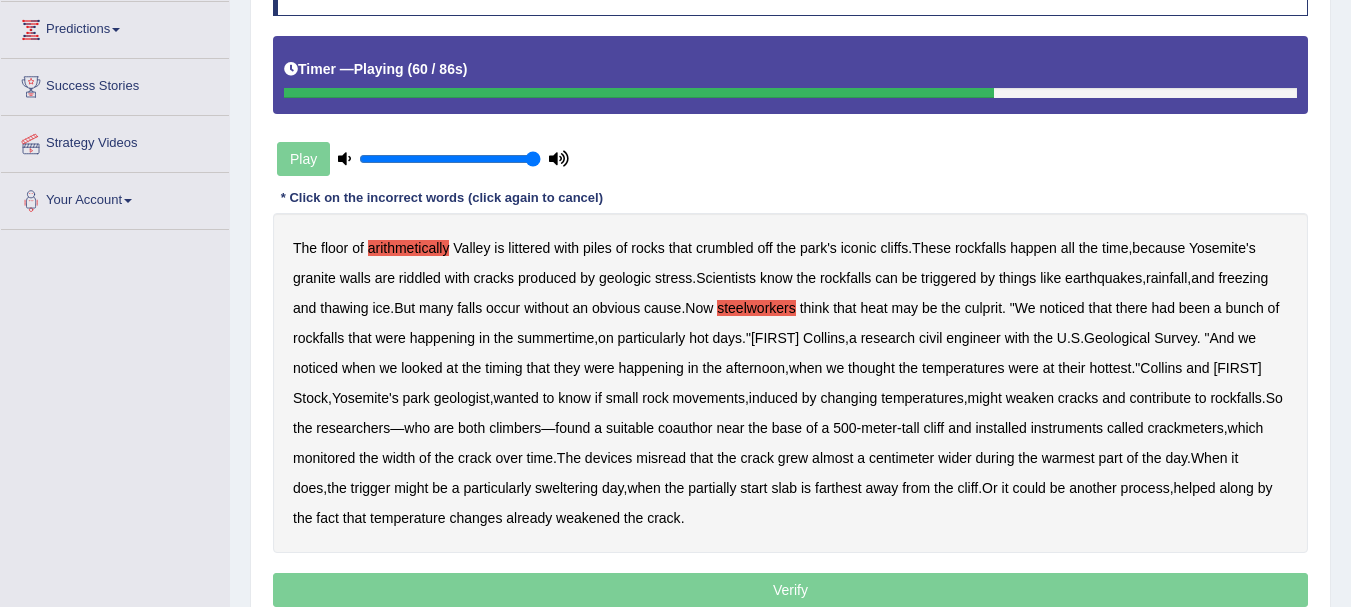 click on "coauthor" at bounding box center [685, 428] 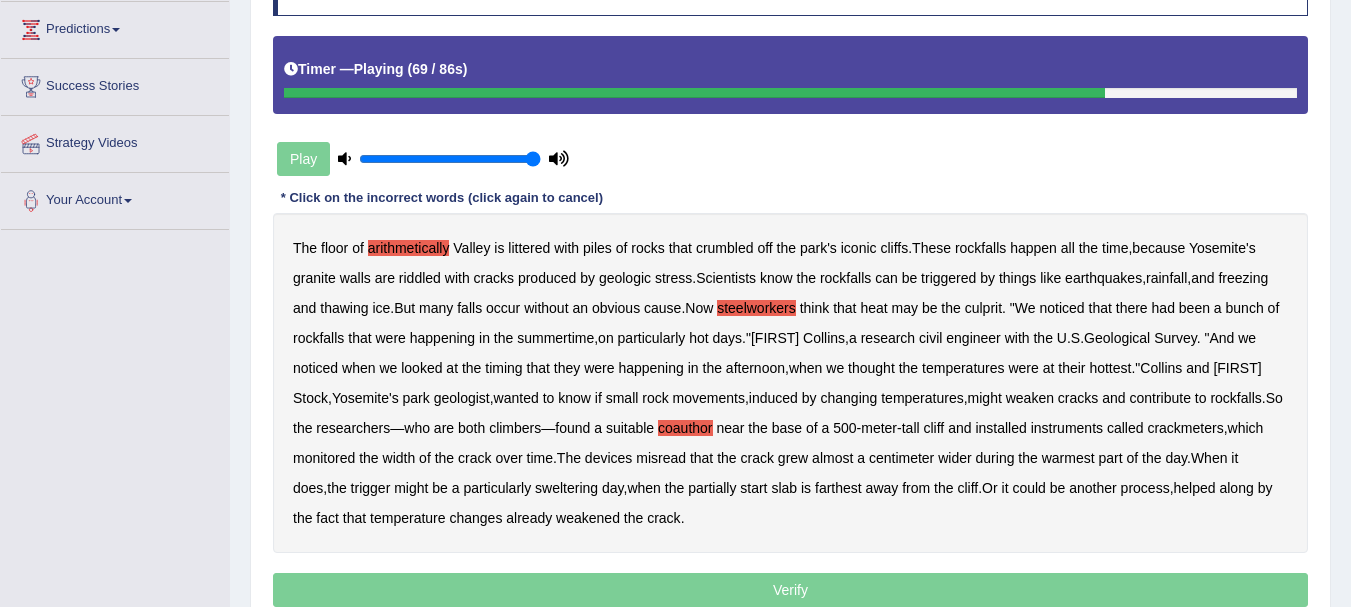 click on "misread" at bounding box center (661, 458) 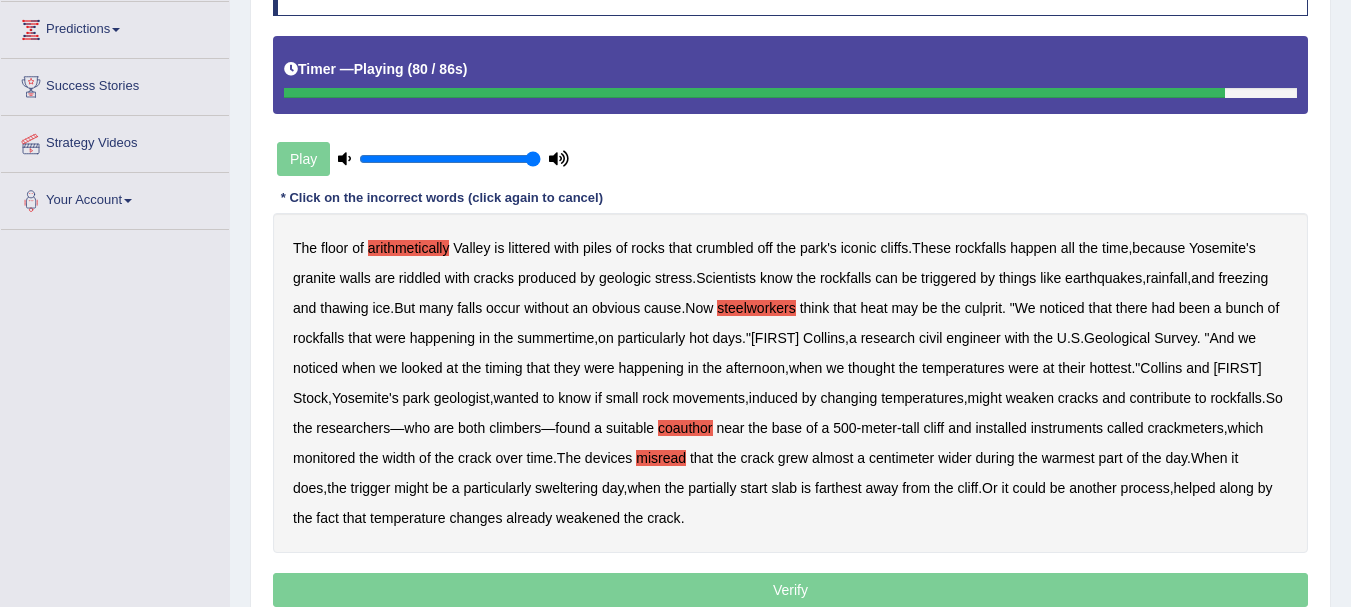 click on "start" at bounding box center [753, 488] 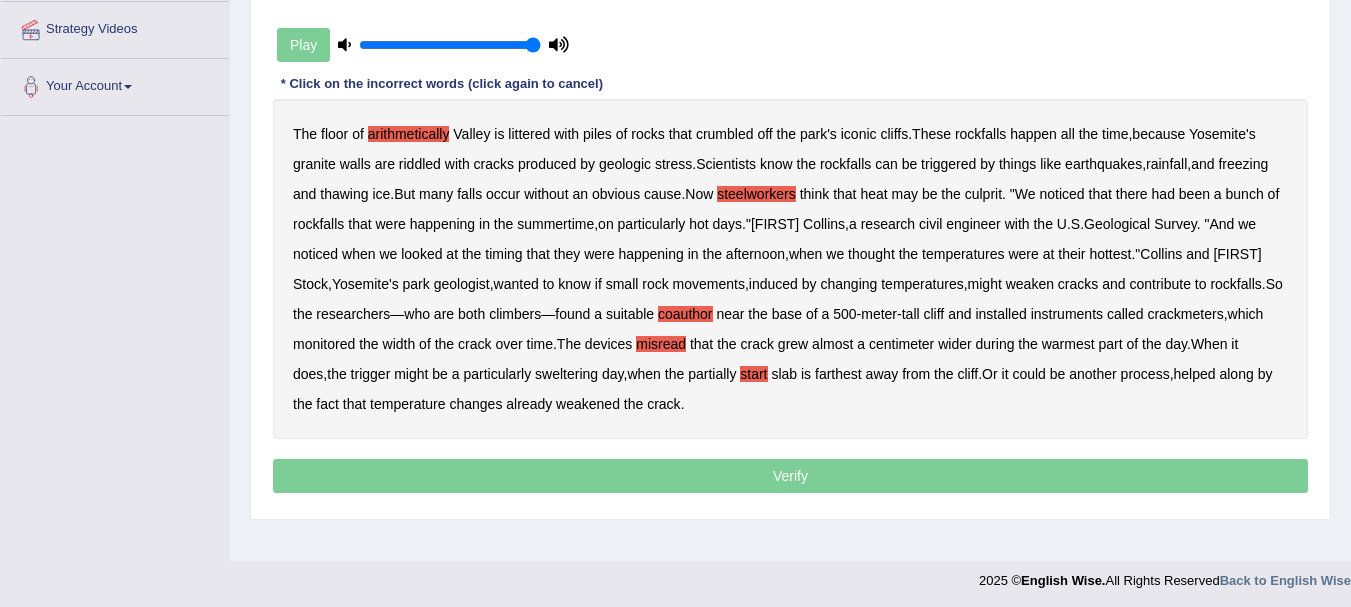 scroll, scrollTop: 443, scrollLeft: 0, axis: vertical 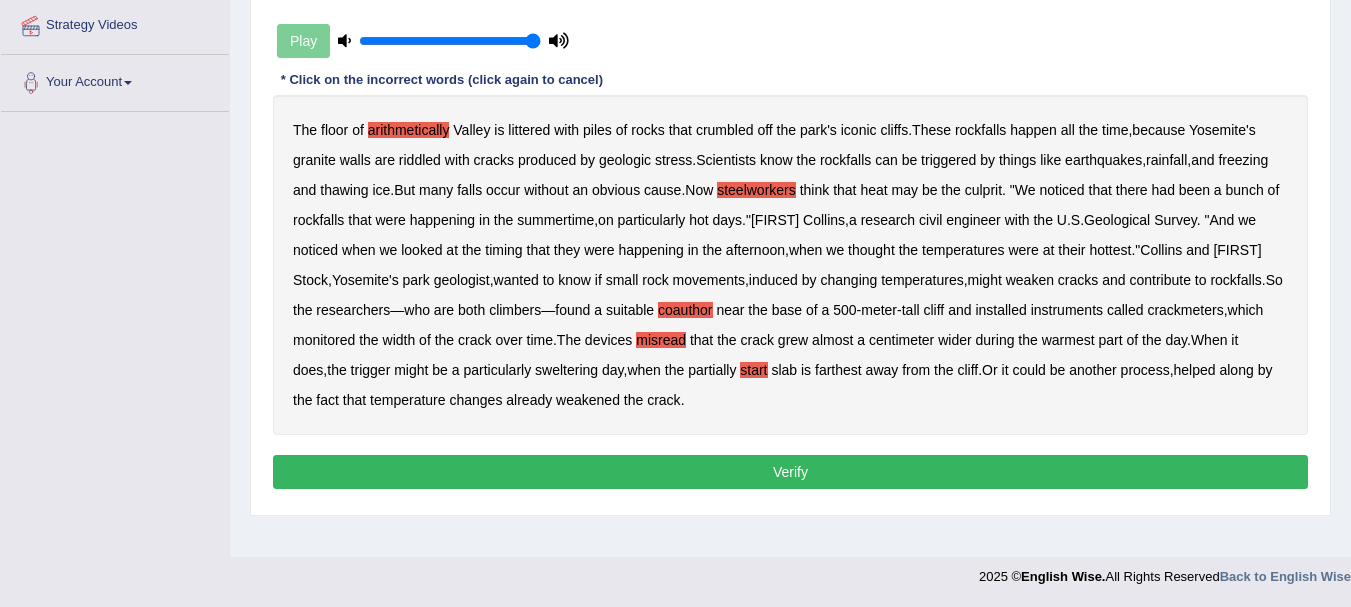 click on "Verify" at bounding box center (790, 472) 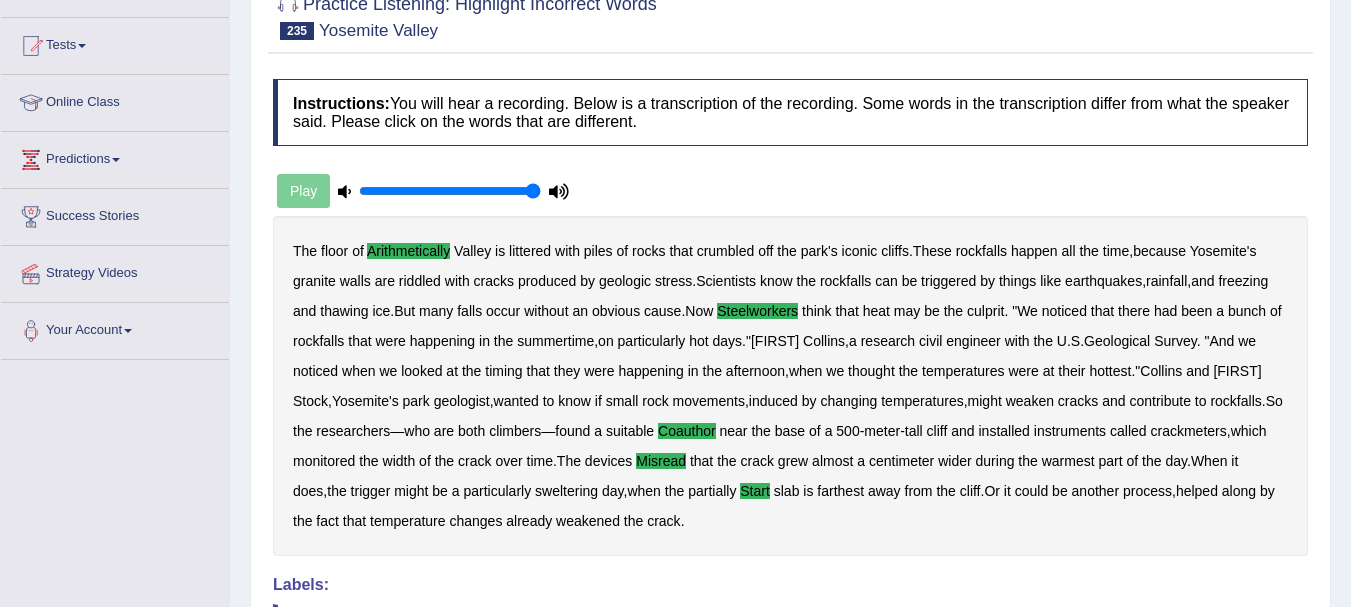 scroll, scrollTop: 193, scrollLeft: 0, axis: vertical 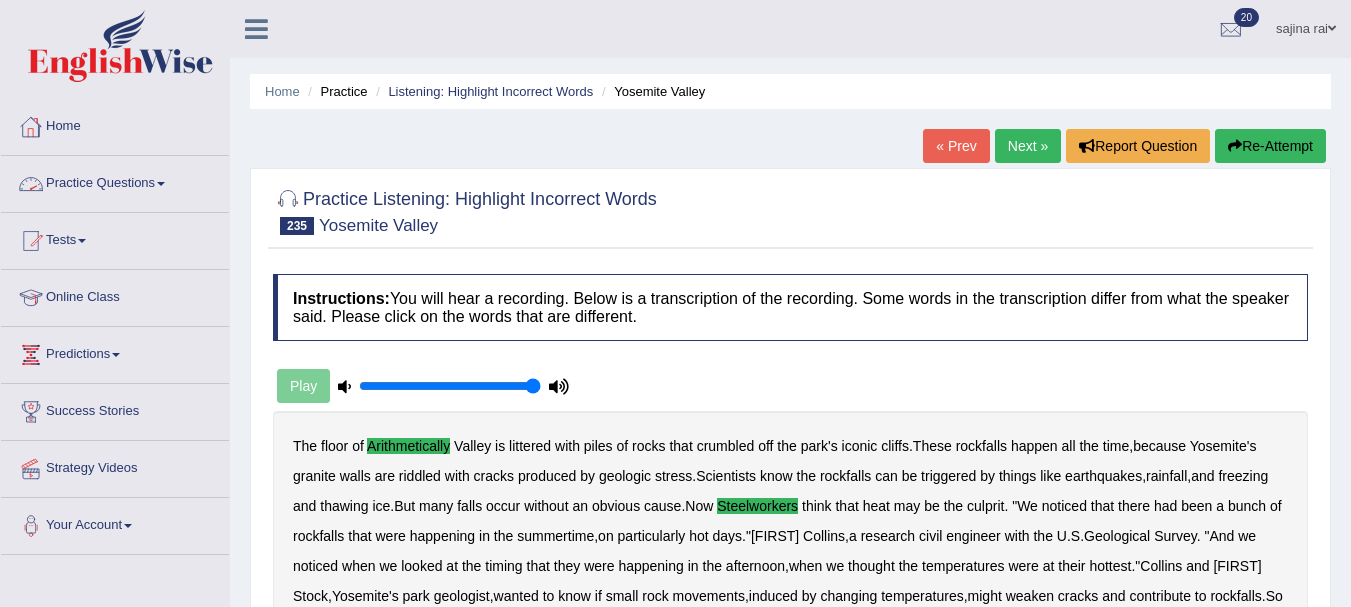 click on "Practice Questions" at bounding box center [115, 181] 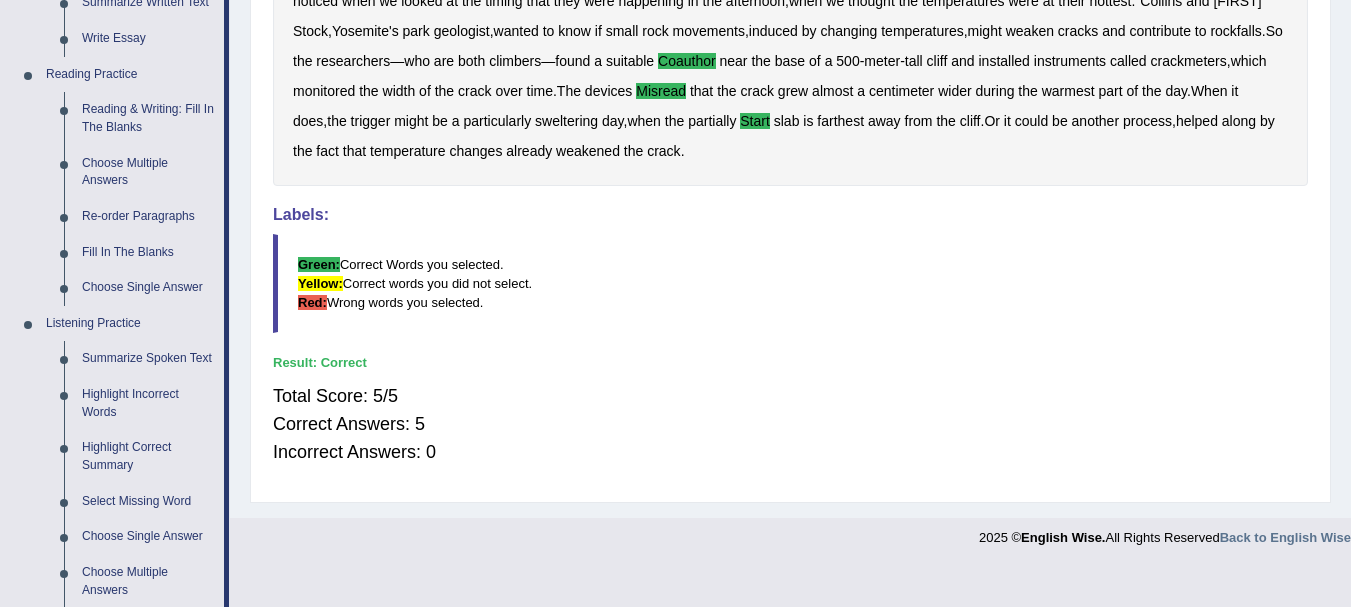 scroll, scrollTop: 588, scrollLeft: 0, axis: vertical 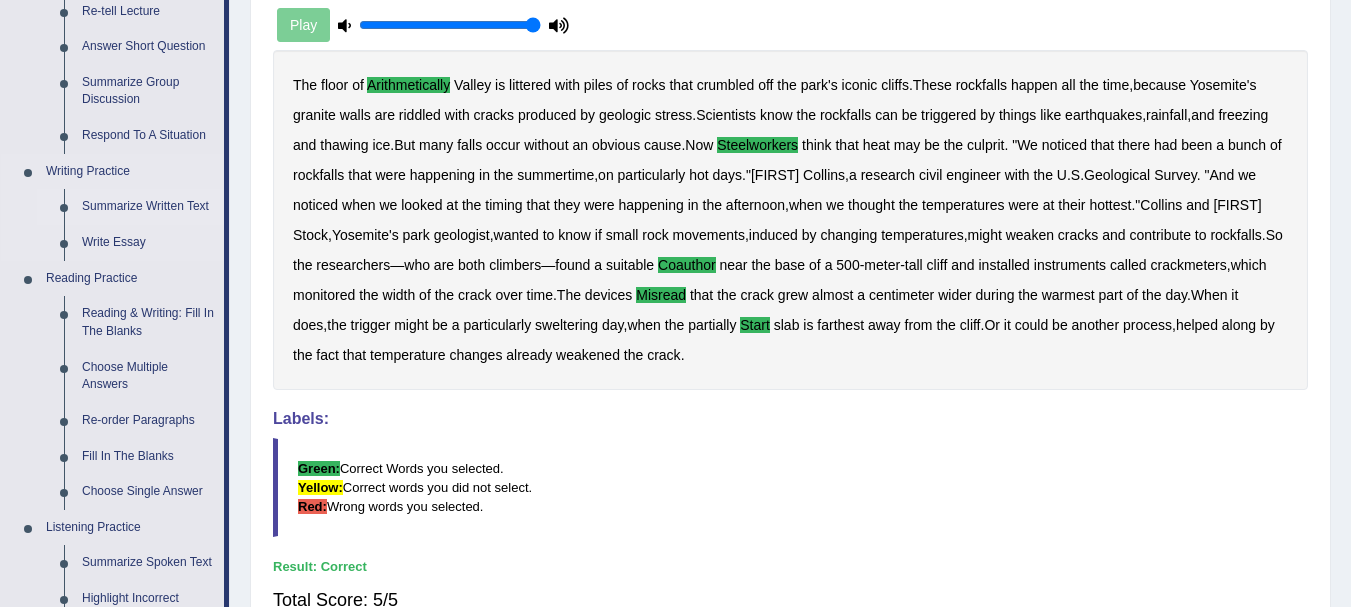 click on "Summarize Written Text" at bounding box center [148, 207] 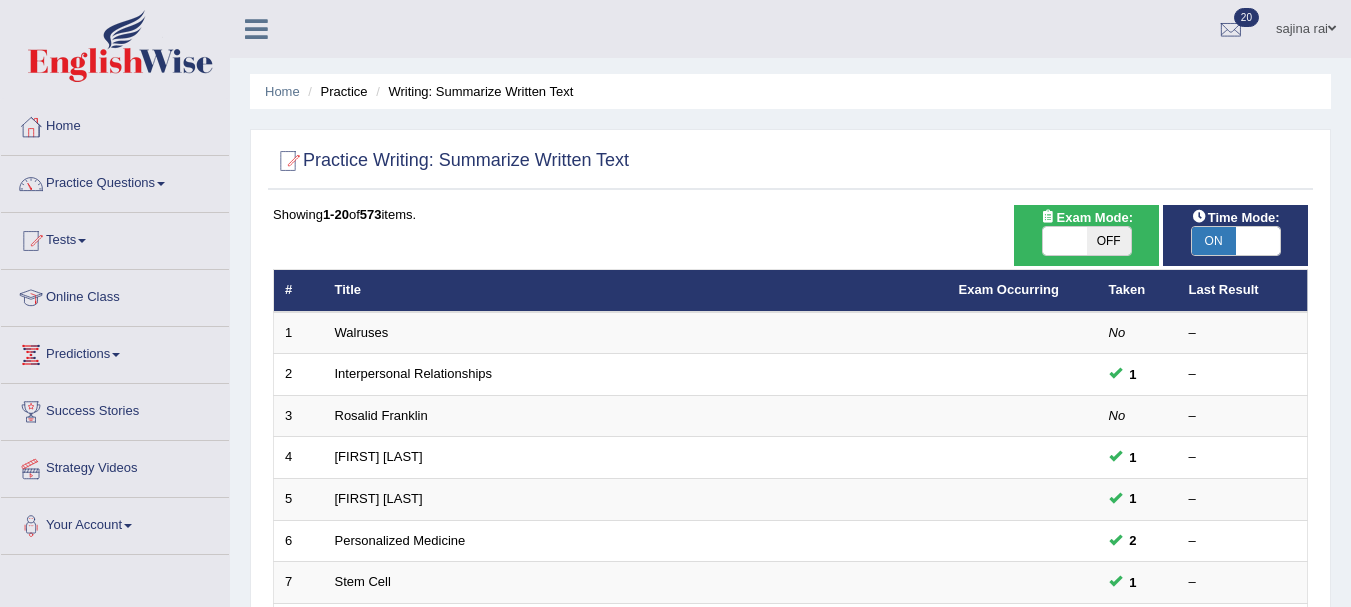 scroll, scrollTop: 0, scrollLeft: 0, axis: both 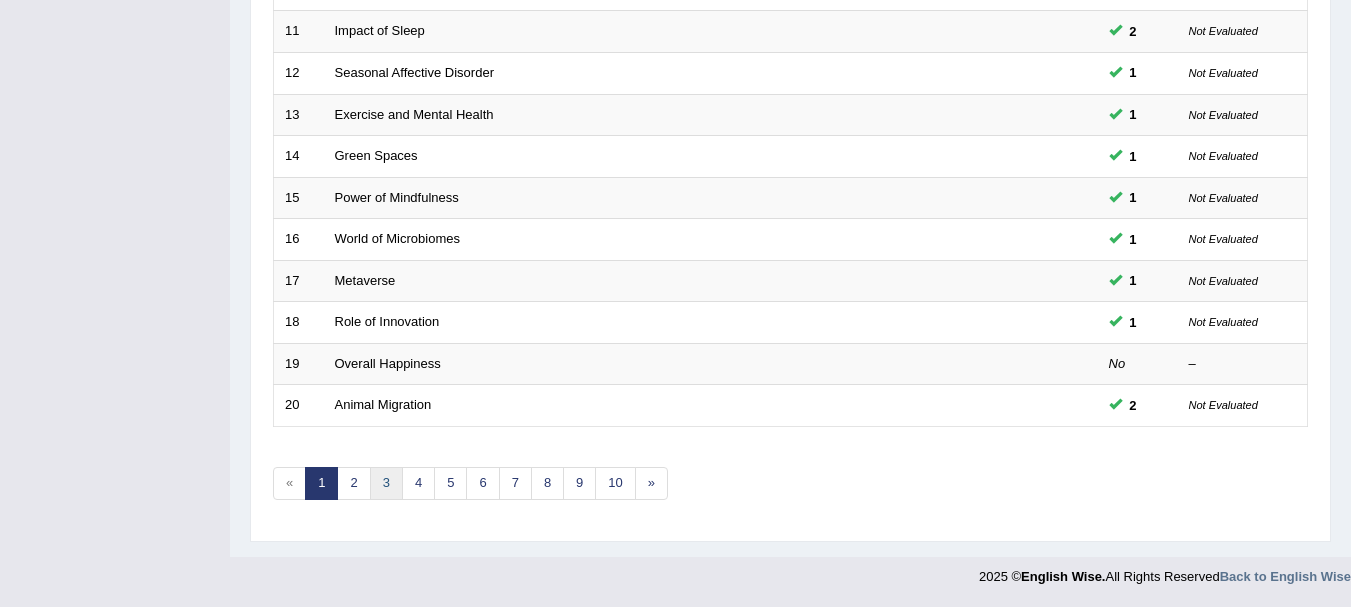 click on "3" at bounding box center [386, 483] 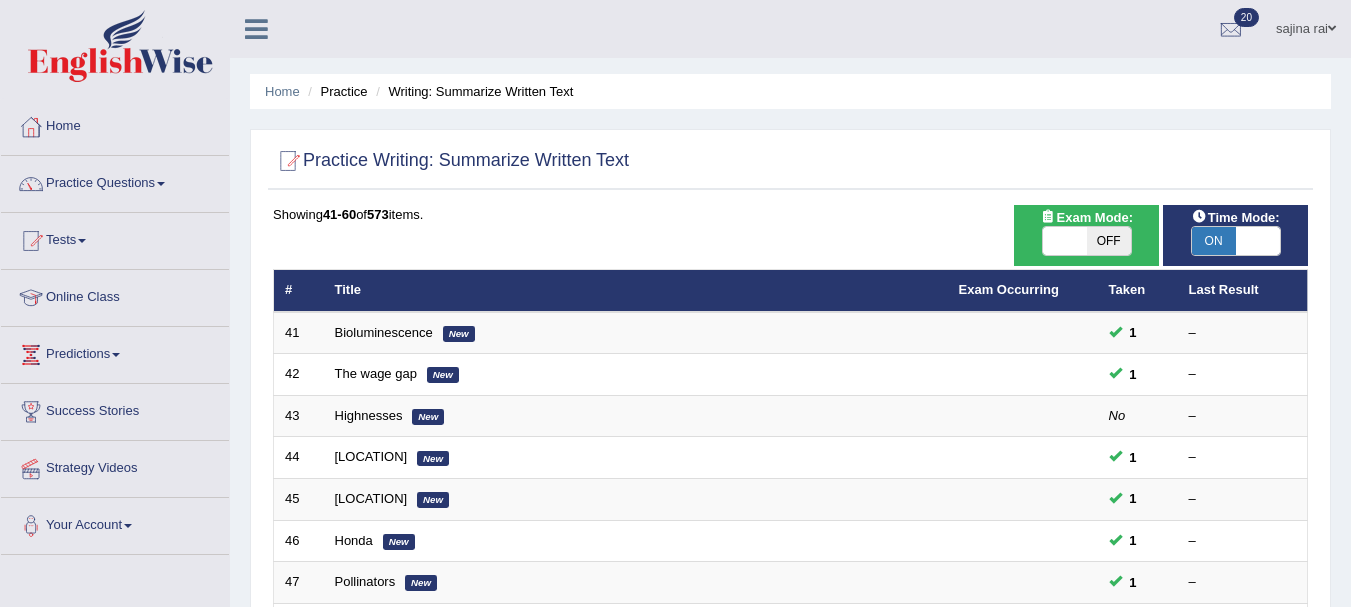 scroll, scrollTop: 0, scrollLeft: 0, axis: both 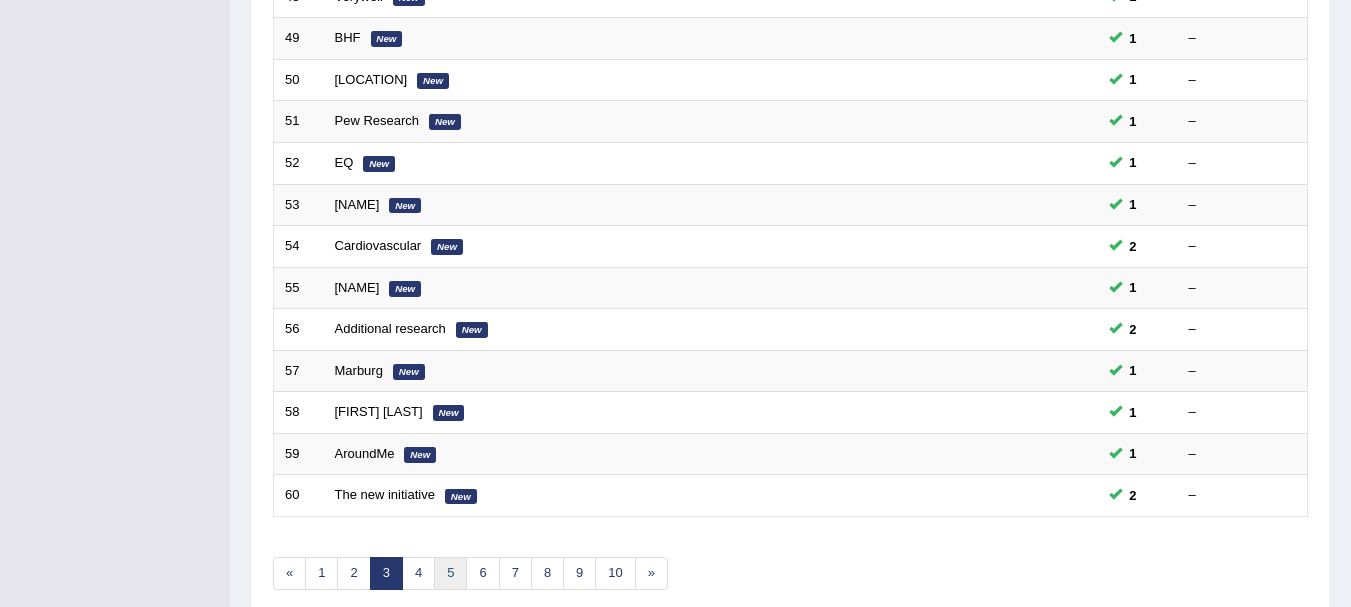 click on "5" at bounding box center (450, 573) 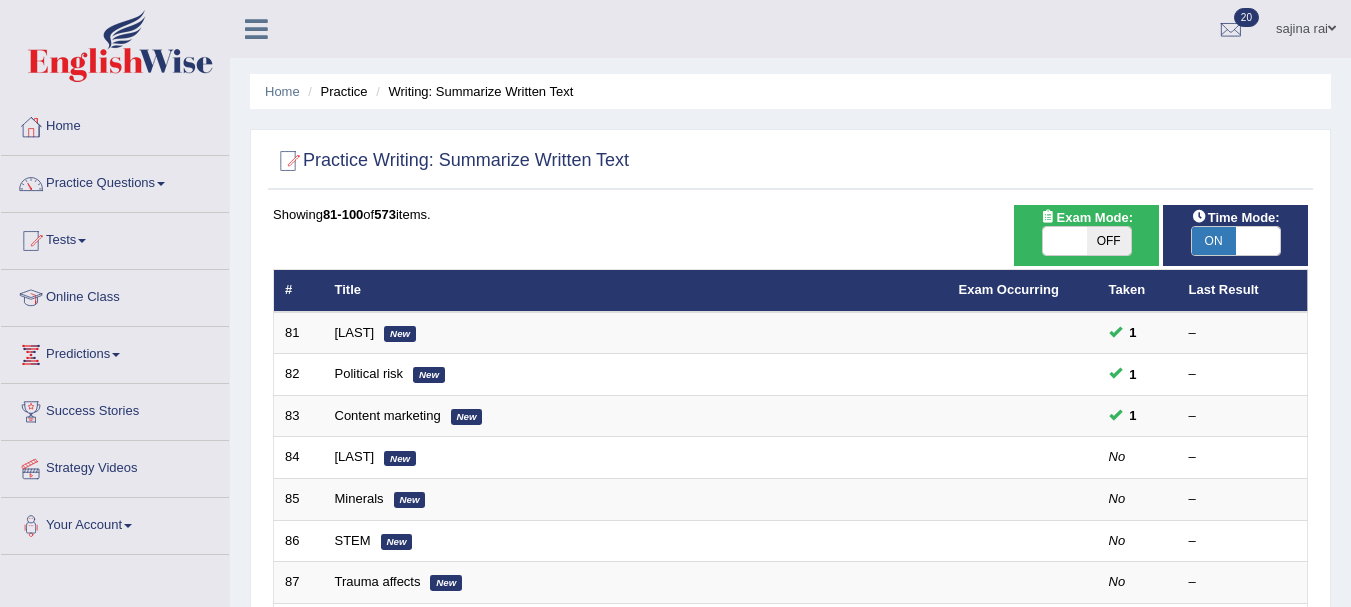 scroll, scrollTop: 0, scrollLeft: 0, axis: both 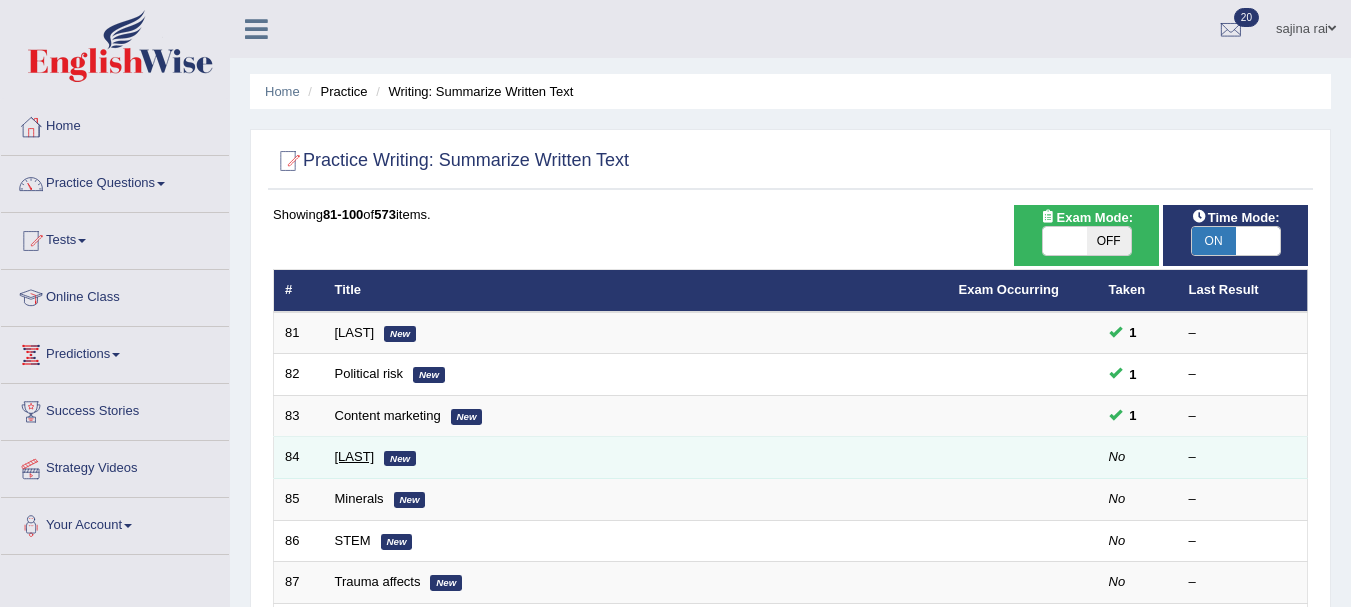 click on "[FIRST]" at bounding box center (355, 456) 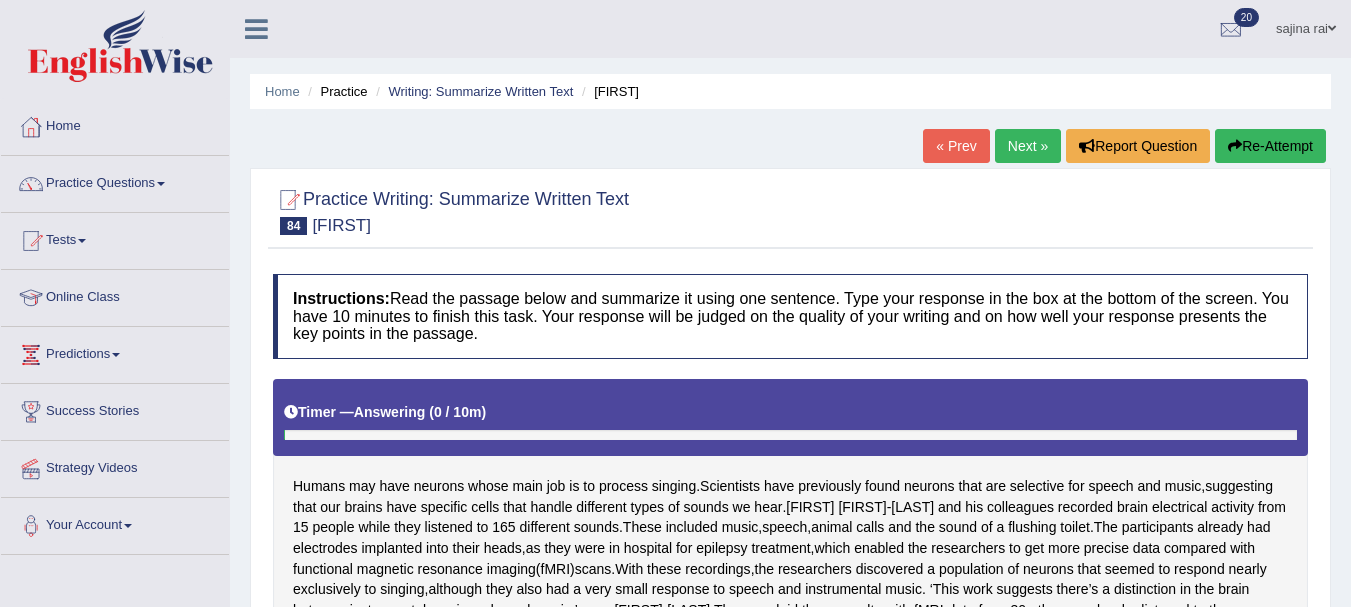 scroll, scrollTop: 0, scrollLeft: 0, axis: both 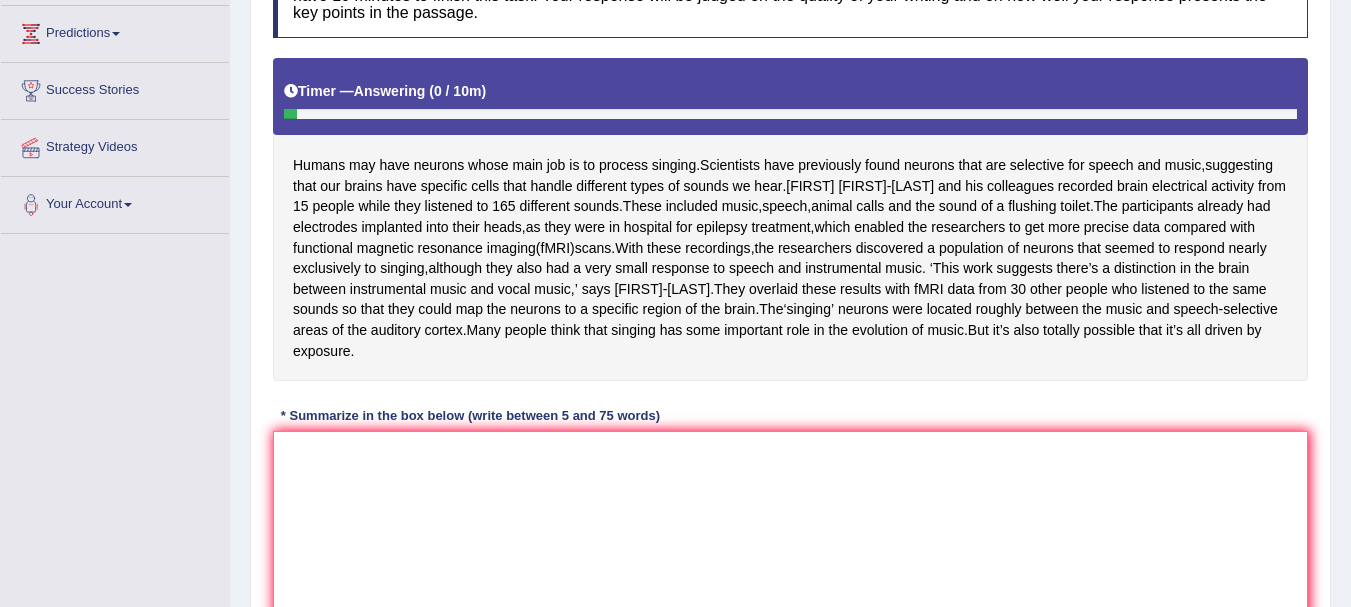 click at bounding box center (790, 528) 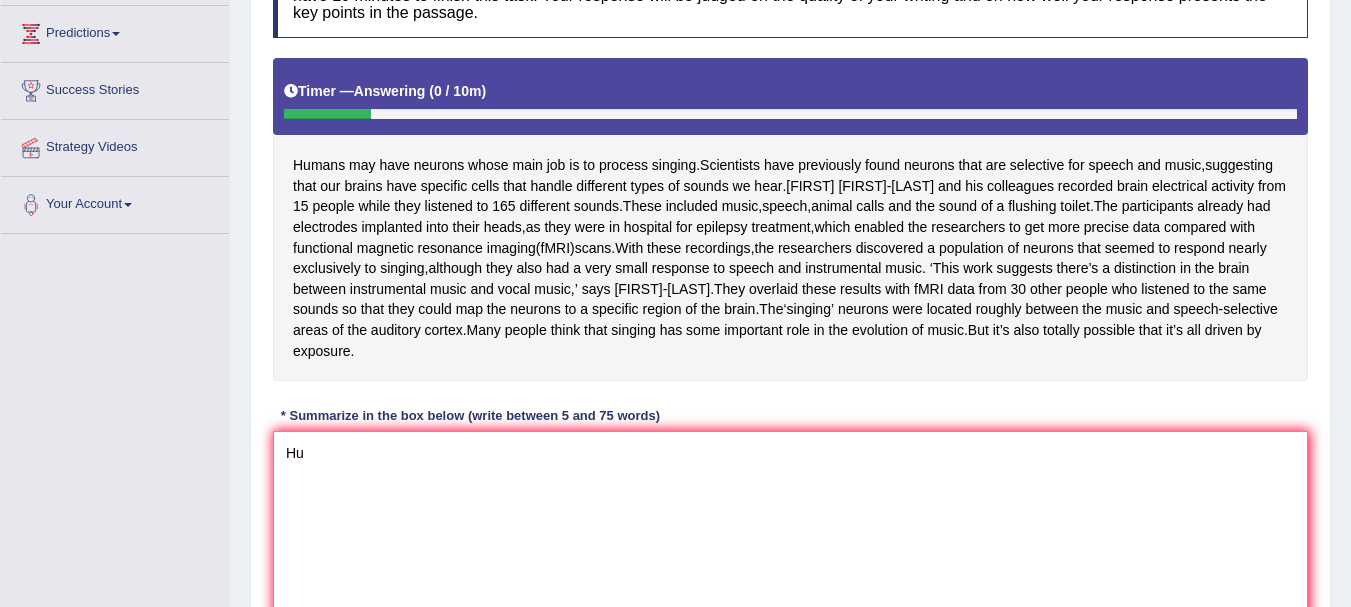 type on "H" 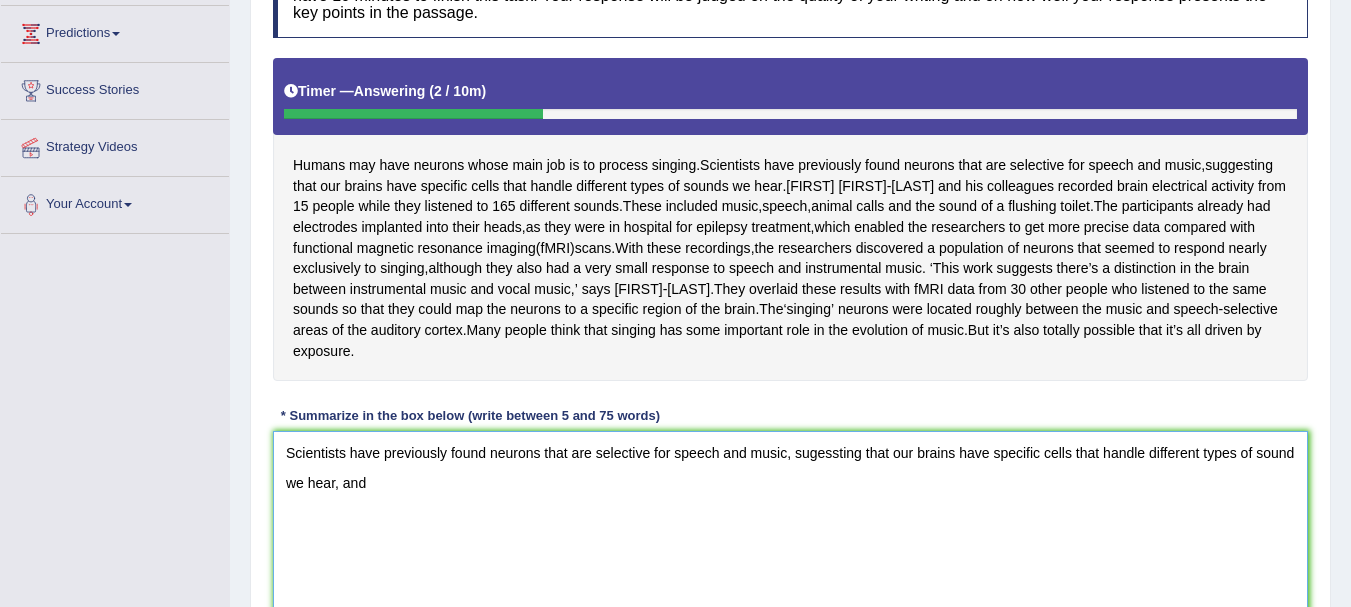 click on "Scientists have previously found neurons that are selective for speech and music, sugessting that our brains have specific cells that handle different types of sound we hear, and" at bounding box center (790, 528) 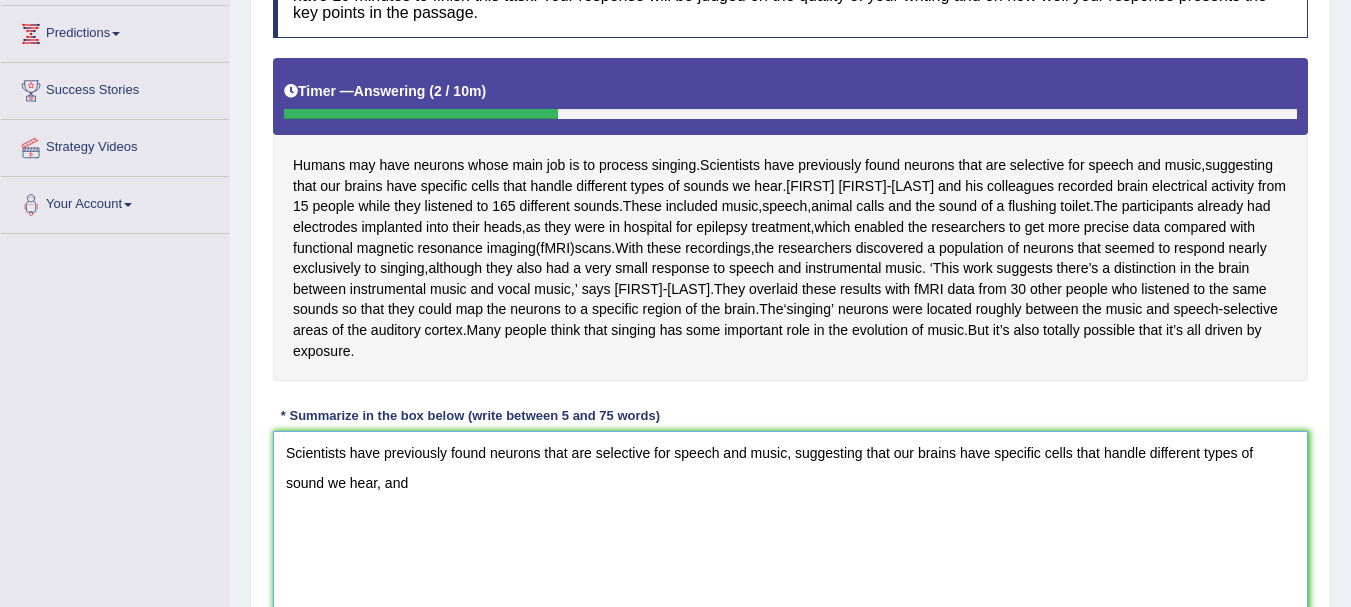 click on "Scientists have previously found neurons that are selective for speech and music, suggesting that our brains have specific cells that handle different types of sound we hear, and" at bounding box center [790, 528] 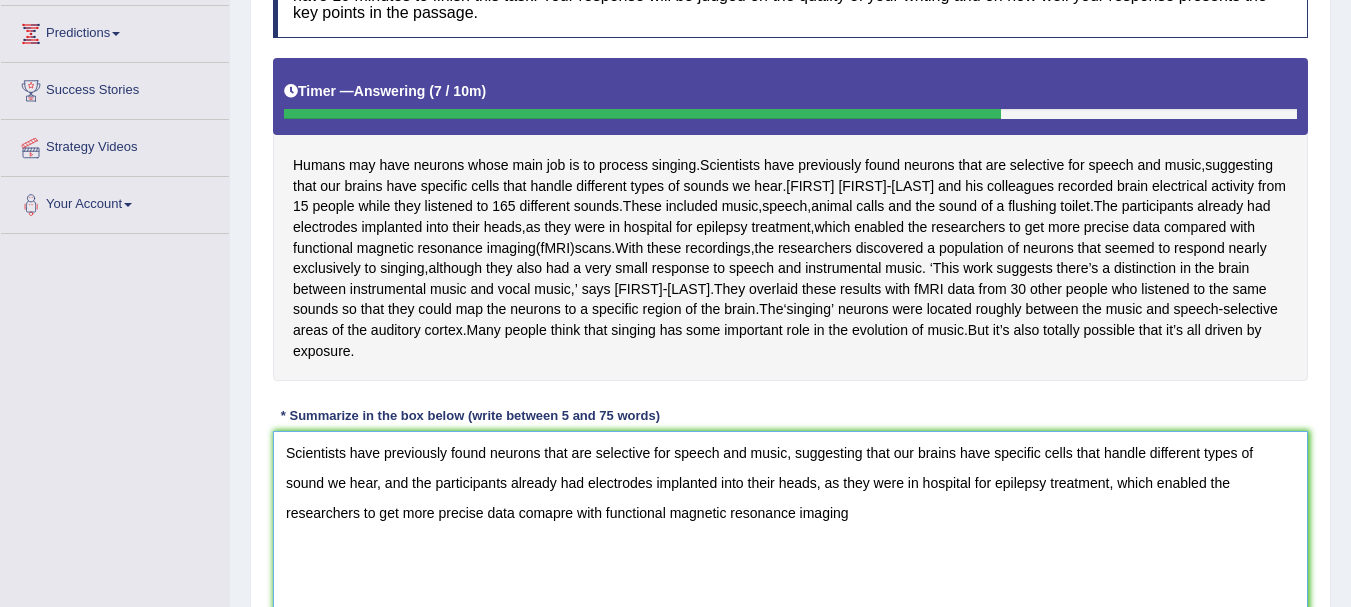 click on "Scientists have previously found neurons that are selective for speech and music, suggesting that our brains have specific cells that handle different types of sound we hear, and the participants already had electrodes implanted into their heads, as they were in hospital for epilepsy treatment, which enabled the researchers to get more precise data comapre with functional magnetic resonance imaging" at bounding box center [790, 528] 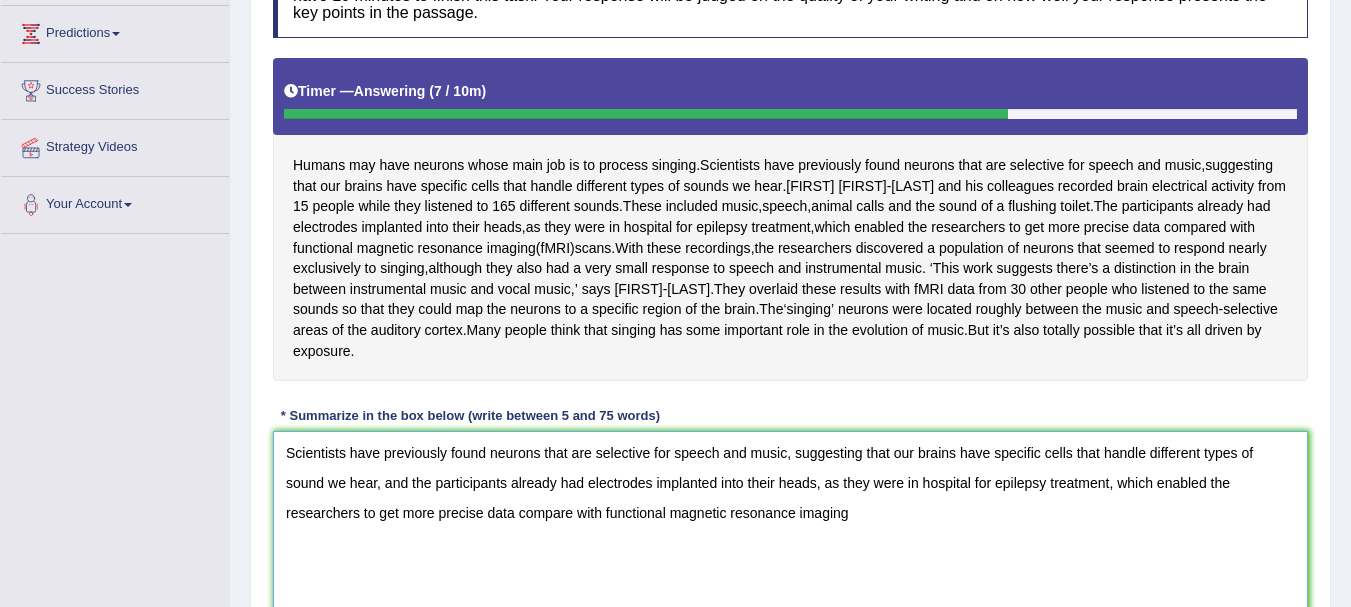click on "Scientists have previously found neurons that are selective for speech and music, suggesting that our brains have specific cells that handle different types of sound we hear, and the participants already had electrodes implanted into their heads, as they were in hospital for epilepsy treatment, which enabled the researchers to get more precise data compare with functional magnetic resonance imaging" at bounding box center [790, 528] 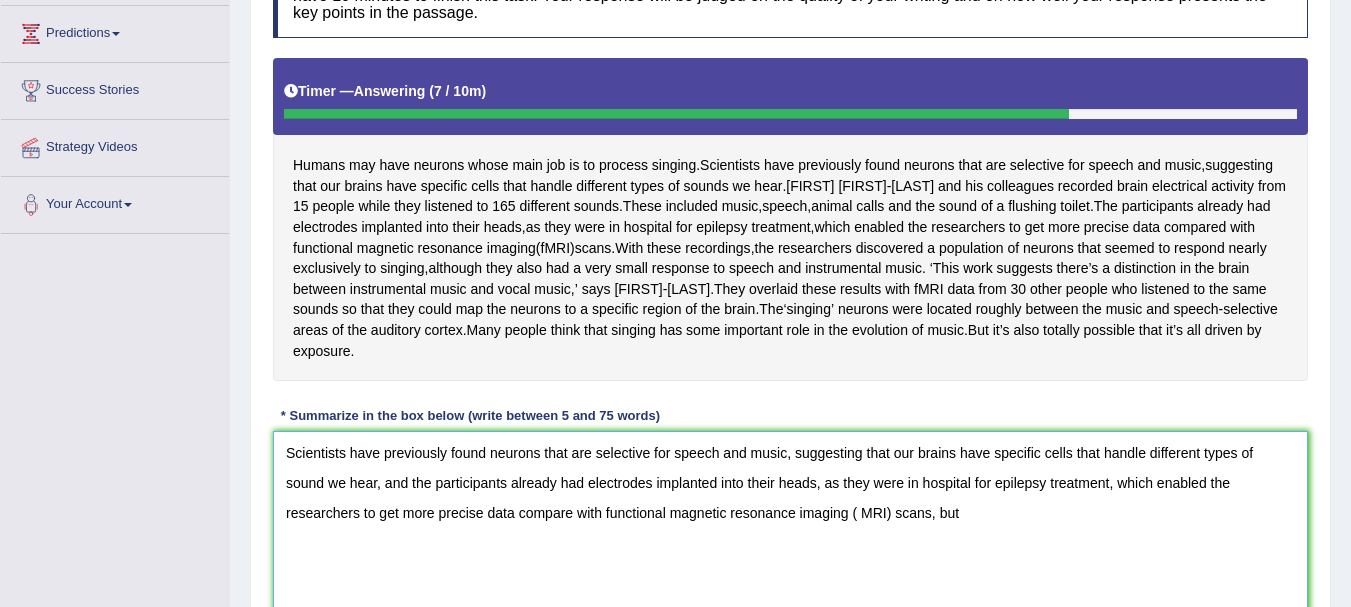 scroll, scrollTop: 484, scrollLeft: 0, axis: vertical 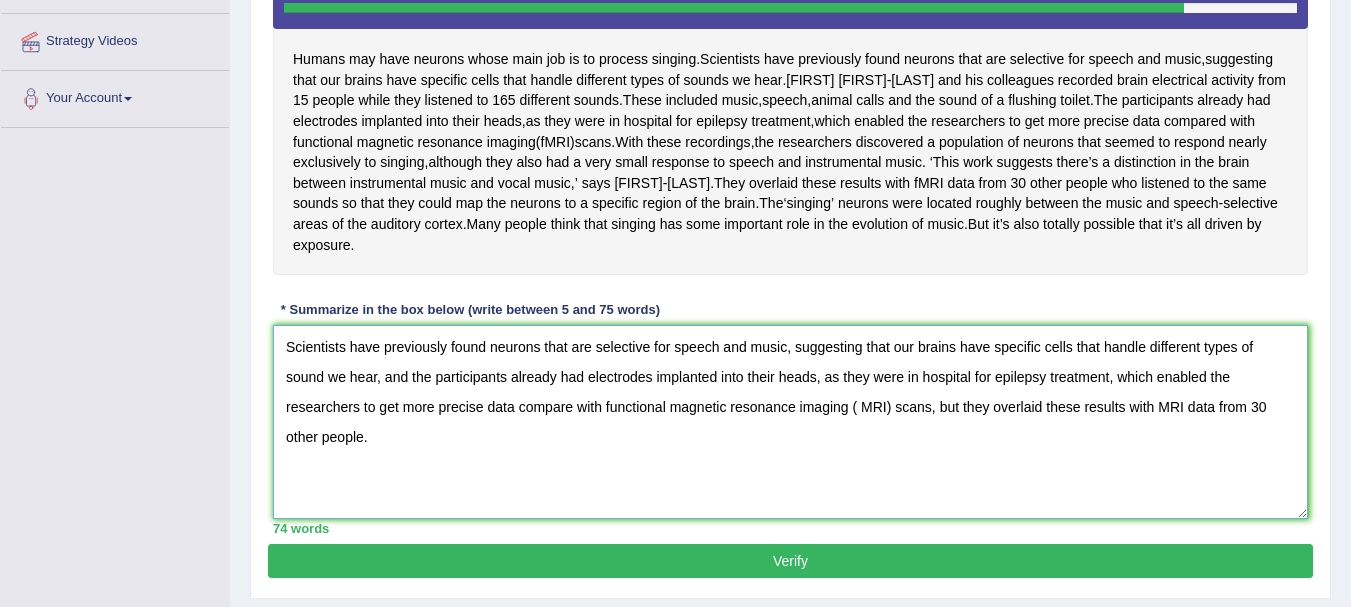 type on "Scientists have previously found neurons that are selective for speech and music, suggesting that our brains have specific cells that handle different types of sound we hear, and the participants already had electrodes implanted into their heads, as they were in hospital for epilepsy treatment, which enabled the researchers to get more precise data compare with functional magnetic resonance imaging ( MRI) scans, but they overlaid these results with MRI data from 30 other people." 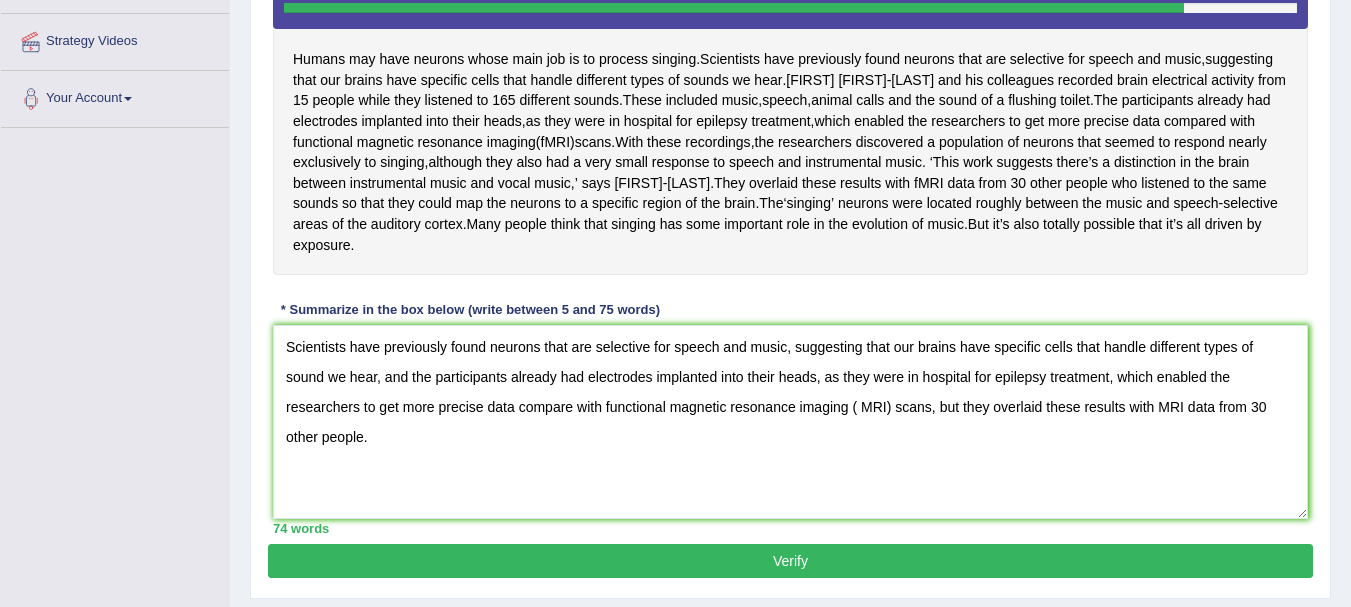 click on "Verify" at bounding box center (790, 561) 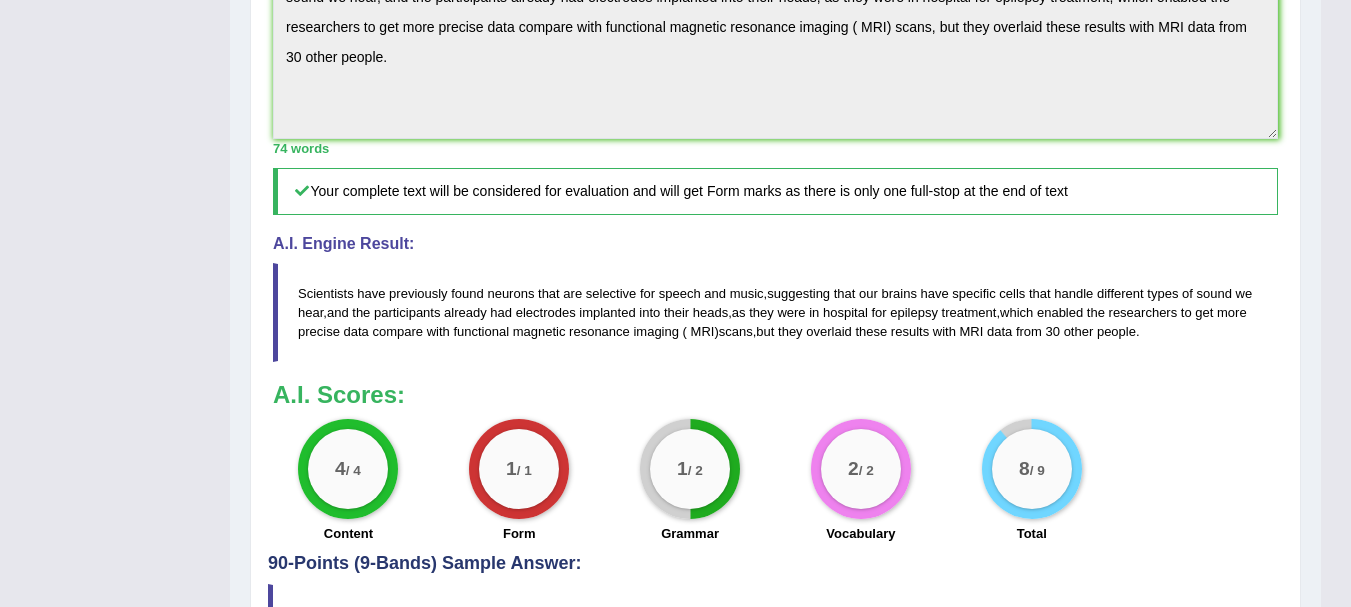 scroll, scrollTop: 834, scrollLeft: 0, axis: vertical 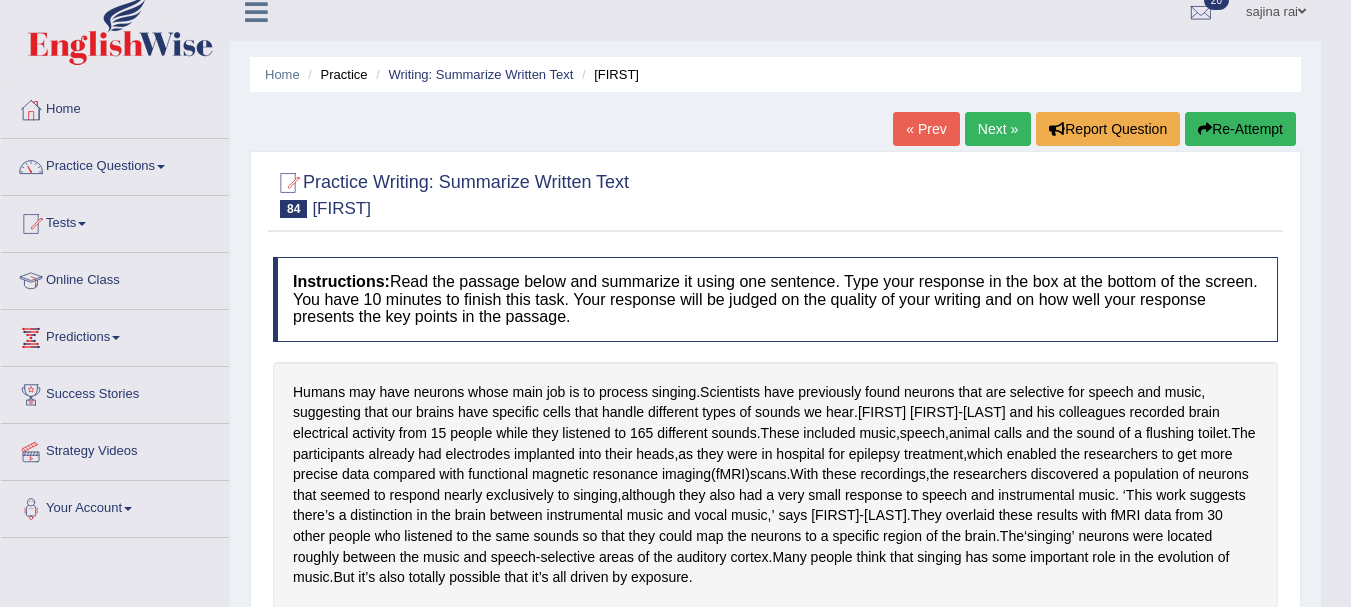 click on "Next »" at bounding box center (998, 129) 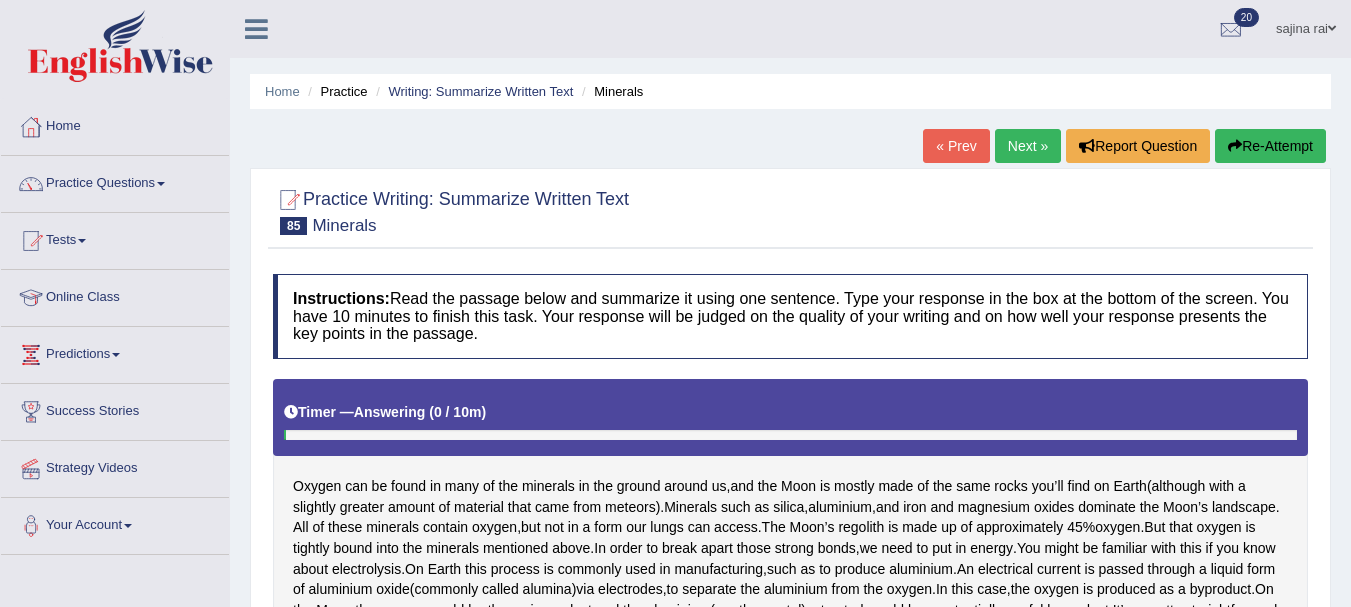 scroll, scrollTop: 357, scrollLeft: 0, axis: vertical 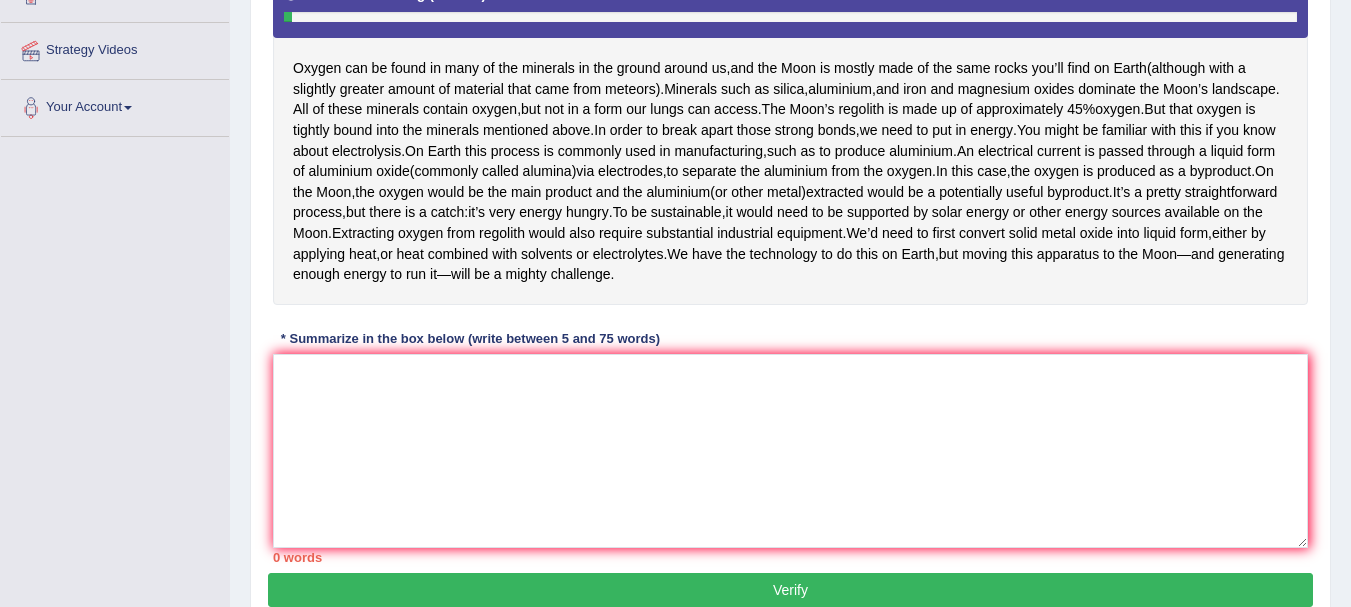 click on "Toggle navigation
Home
Practice Questions   Speaking Practice Read Aloud
Repeat Sentence
Describe Image
Re-tell Lecture
Answer Short Question
Summarize Group Discussion
Respond To A Situation
Writing Practice  Summarize Written Text
Write Essay
Reading Practice  Reading & Writing: Fill In The Blanks
Choose Multiple Answers
Re-order Paragraphs
Fill In The Blanks
Choose Single Answer
Listening Practice  Summarize Spoken Text
Highlight Incorrect Words
Highlight Correct Summary
Select Missing Word
Choose Single Answer
Choose Multiple Answers
Fill In The Blanks
Write From Dictation
Pronunciation
Tests
Take Mock Test" at bounding box center (675, -115) 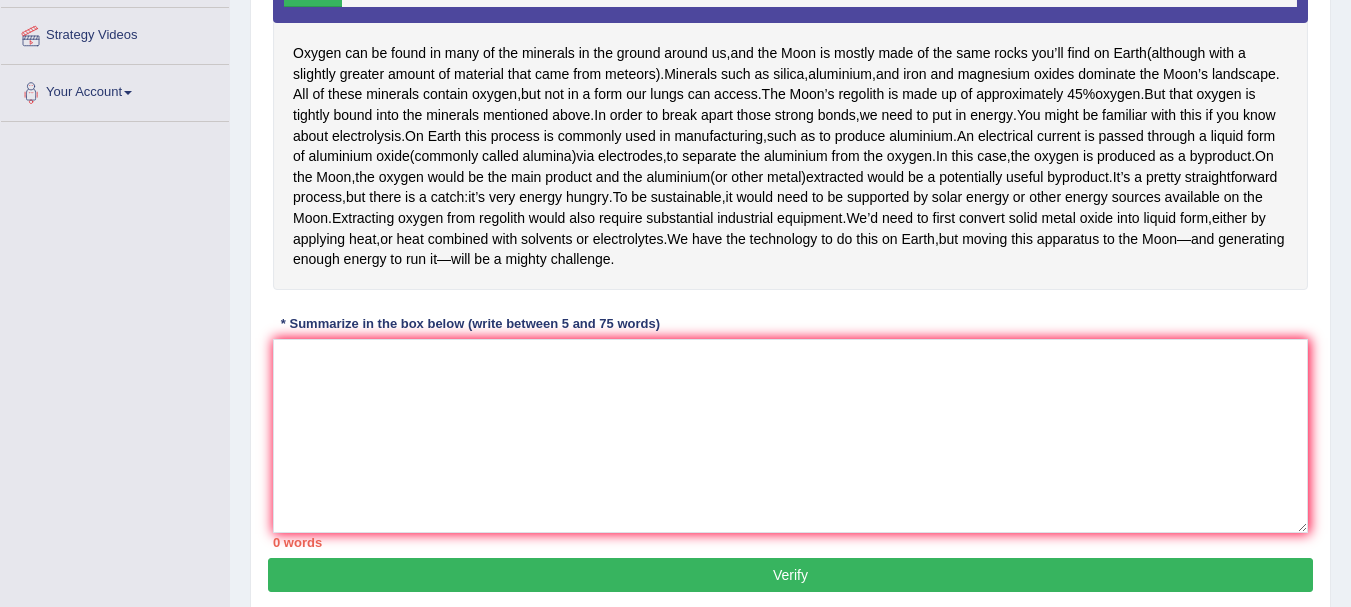 scroll, scrollTop: 435, scrollLeft: 0, axis: vertical 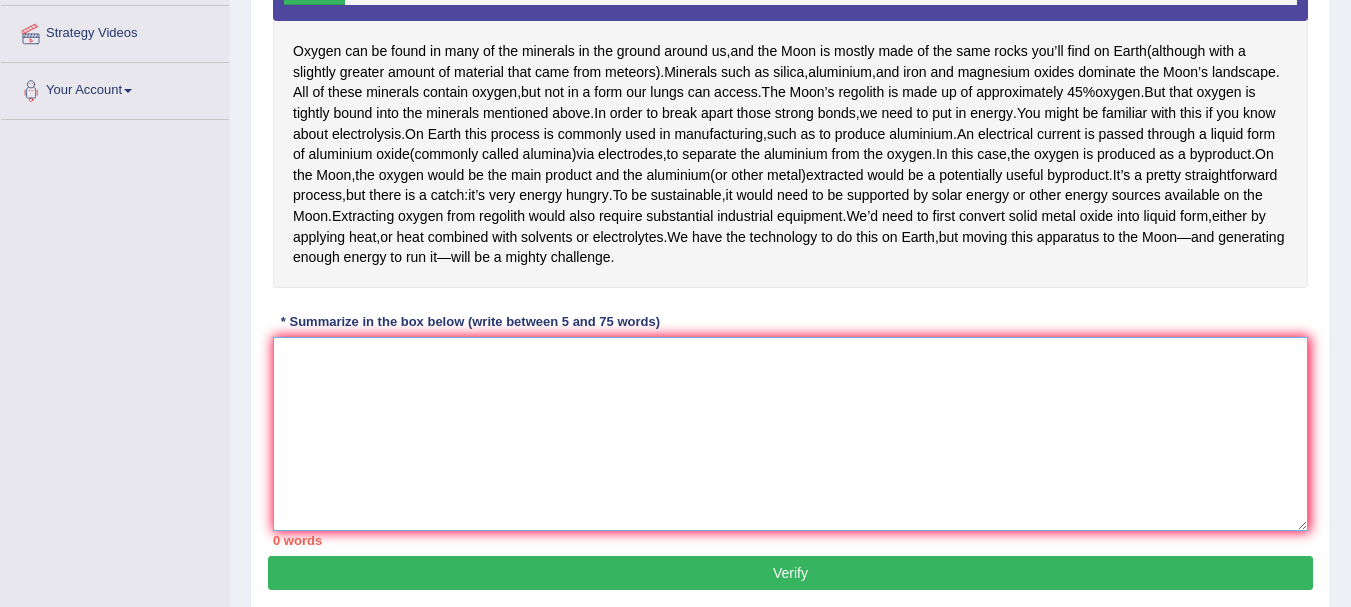click at bounding box center (790, 434) 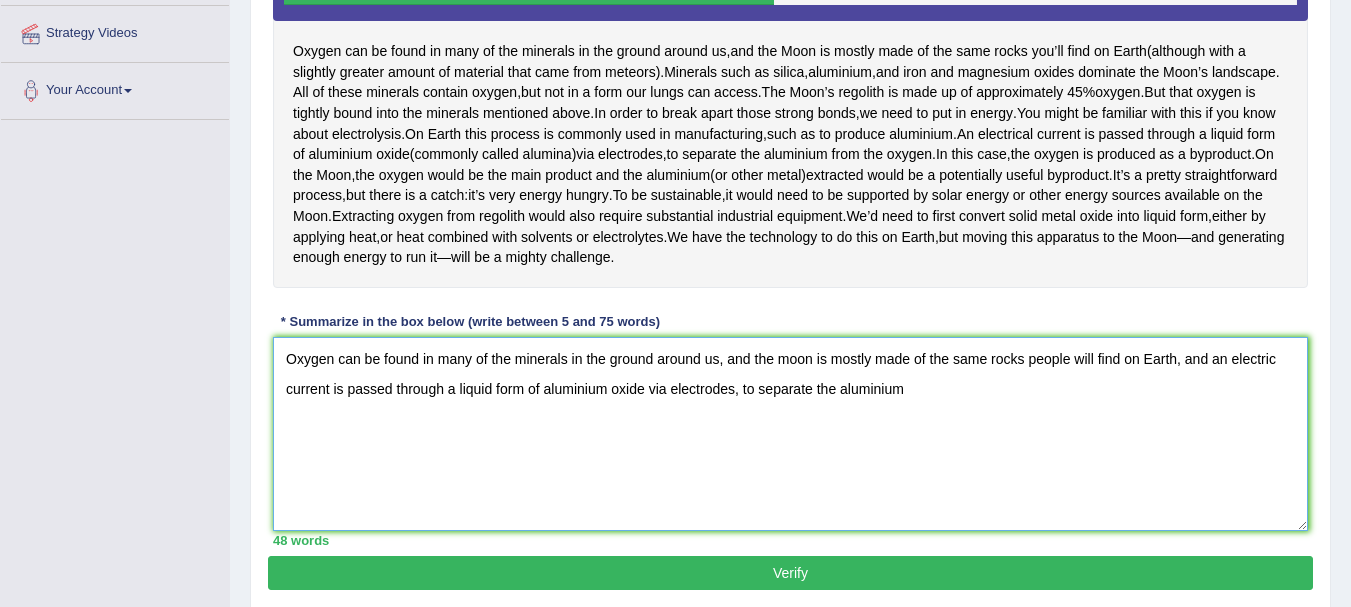 click on "Oxygen can be found in many of the minerals in the ground around us, and the moon is mostly made of the same rocks people will find on Earth, and an electric current is passed through a liquid form of aluminium oxide via electrodes, to separate the aluminium" at bounding box center (790, 434) 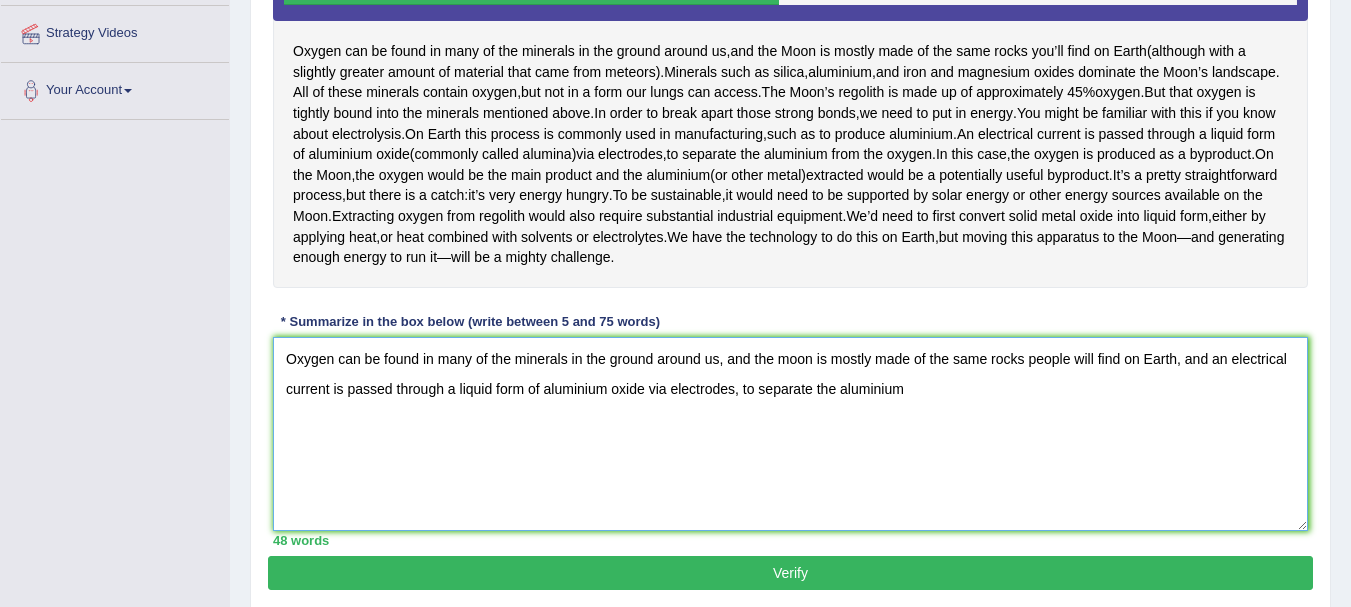 click on "Oxygen can be found in many of the minerals in the ground around us, and the moon is mostly made of the same rocks people will find on Earth, and an electrical current is passed through a liquid form of aluminium oxide via electrodes, to separate the aluminium" at bounding box center [790, 434] 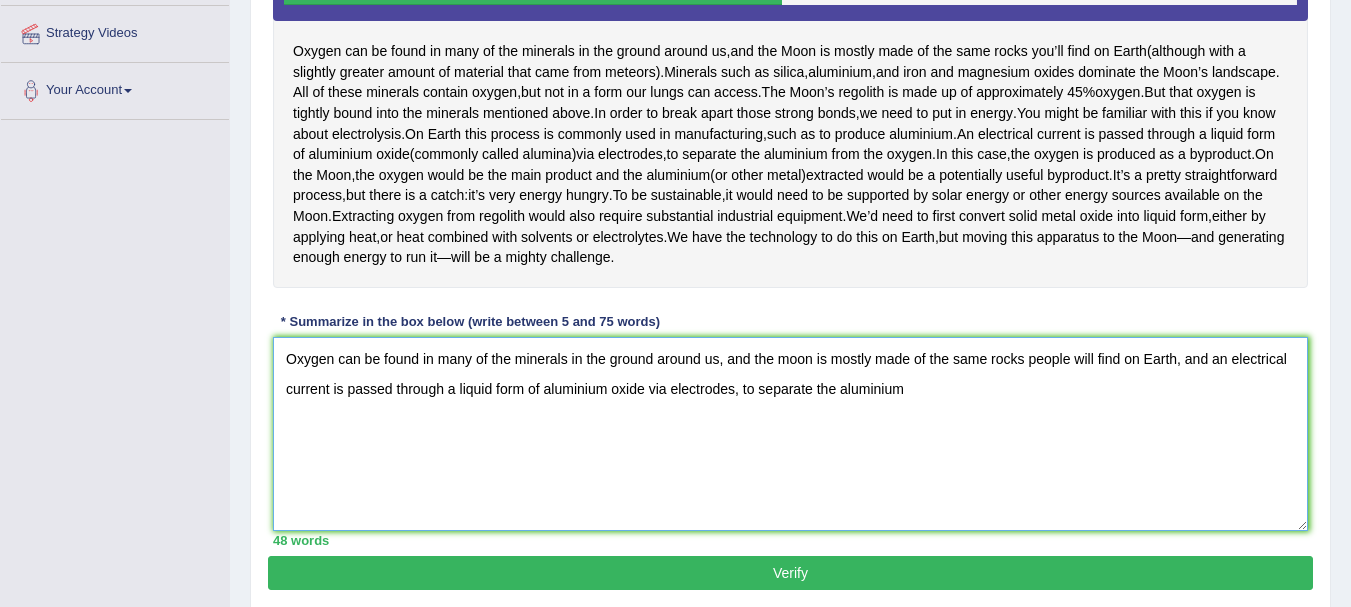 click on "Oxygen can be found in many of the minerals in the ground around us, and the moon is mostly made of the same rocks people will find on Earth, and an electrical current is passed through a liquid form of aluminium oxide via electrodes, to separate the aluminium" at bounding box center [790, 434] 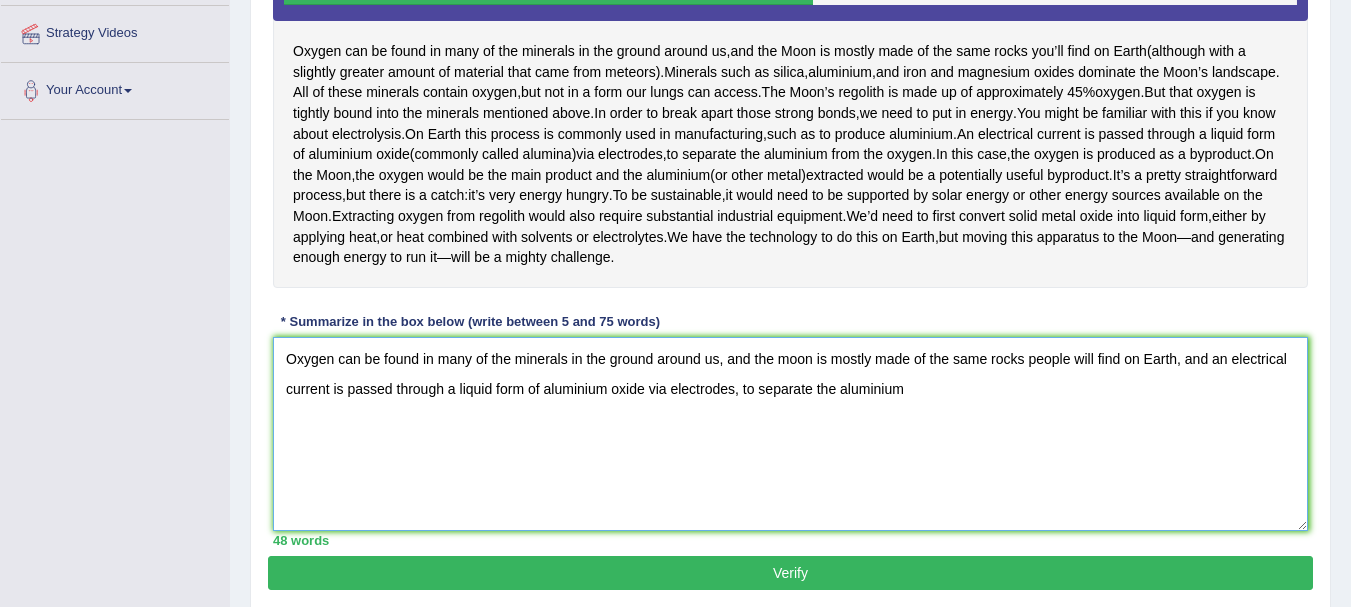 click on "Oxygen can be found in many of the minerals in the ground around us, and the moon is mostly made of the same rocks people will find on Earth, and an electrical current is passed through a liquid form of aluminium oxide via electrodes, to separate the aluminium" at bounding box center (790, 434) 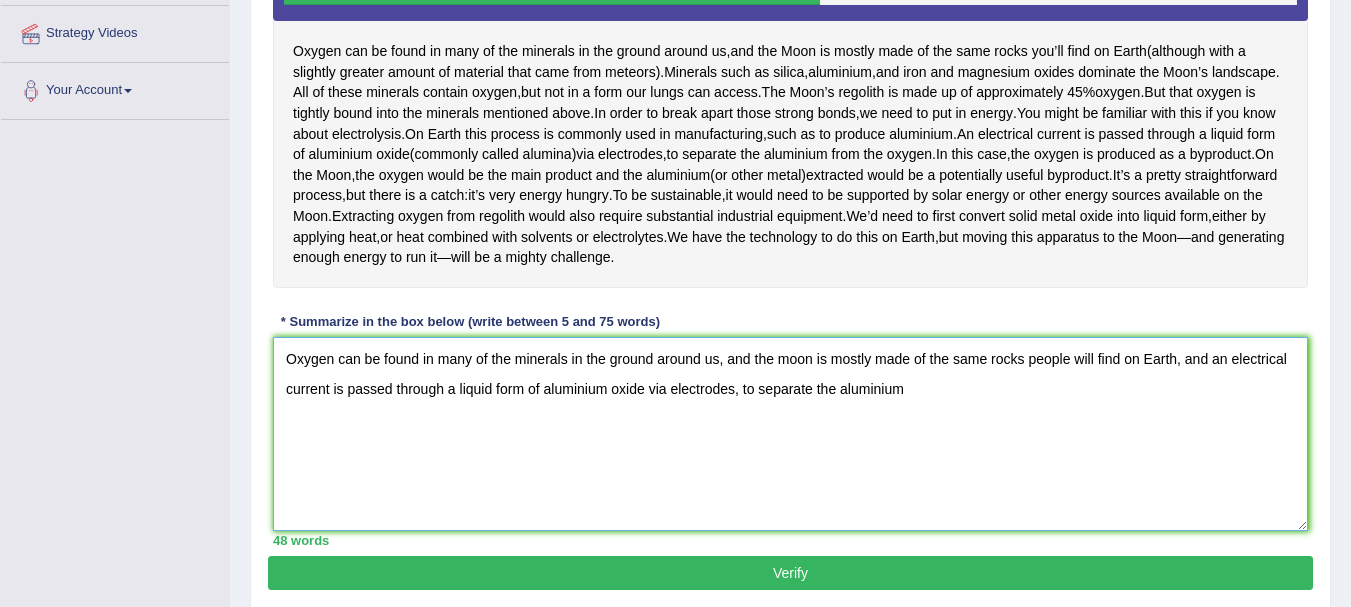click on "Oxygen can be found in many of the minerals in the ground around us, and the moon is mostly made of the same rocks people will find on Earth, and an electrical current is passed through a liquid form of aluminium oxide via electrodes, to separate the aluminium" at bounding box center [790, 434] 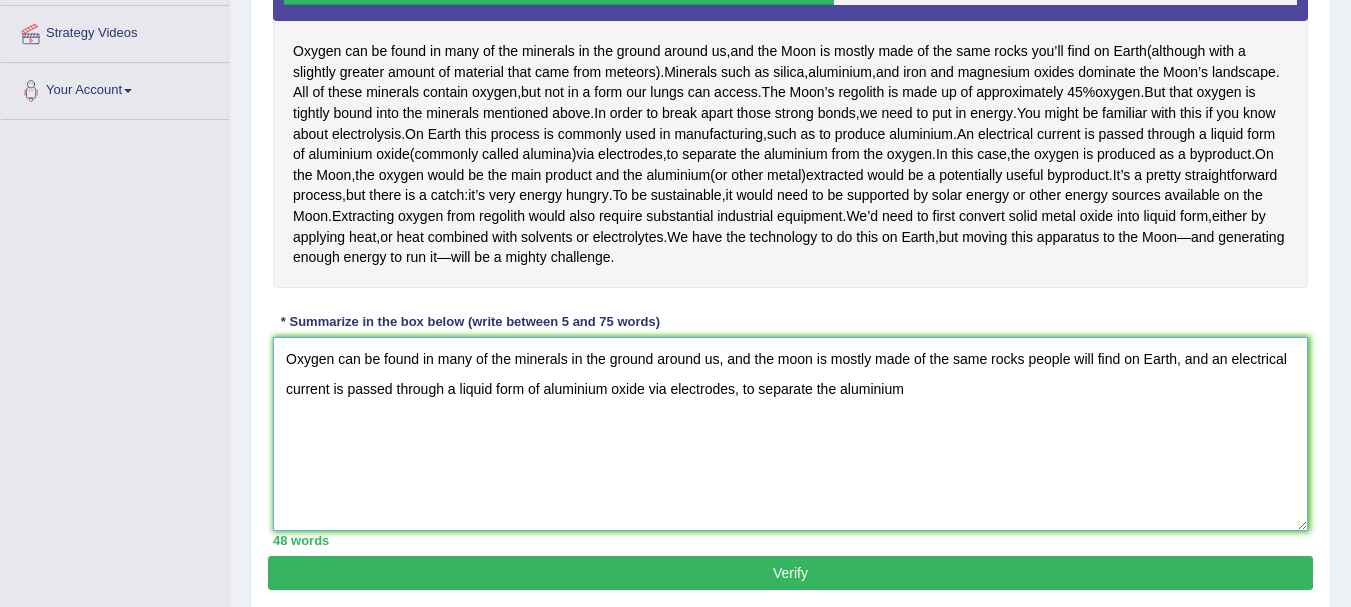 click on "Oxygen can be found in many of the minerals in the ground around us, and the moon is mostly made of the same rocks people will find on Earth, and an electrical current is passed through a liquid form of aluminium oxide via electrodes, to separate the aluminium" at bounding box center [790, 434] 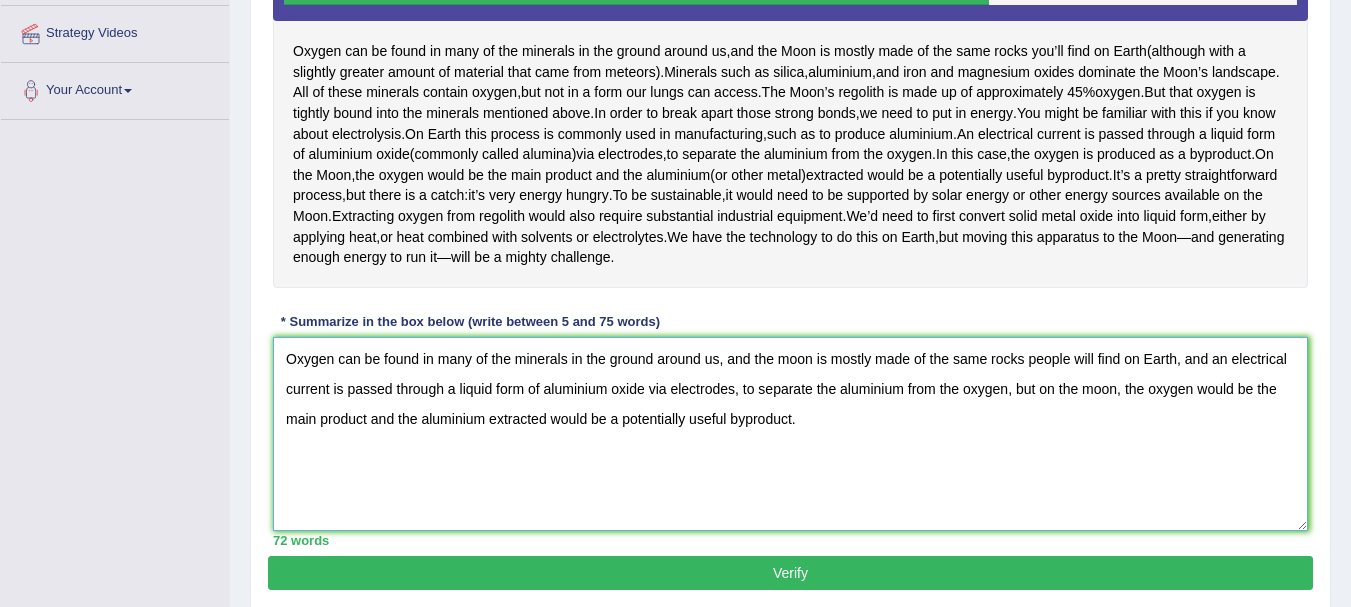 scroll, scrollTop: 566, scrollLeft: 0, axis: vertical 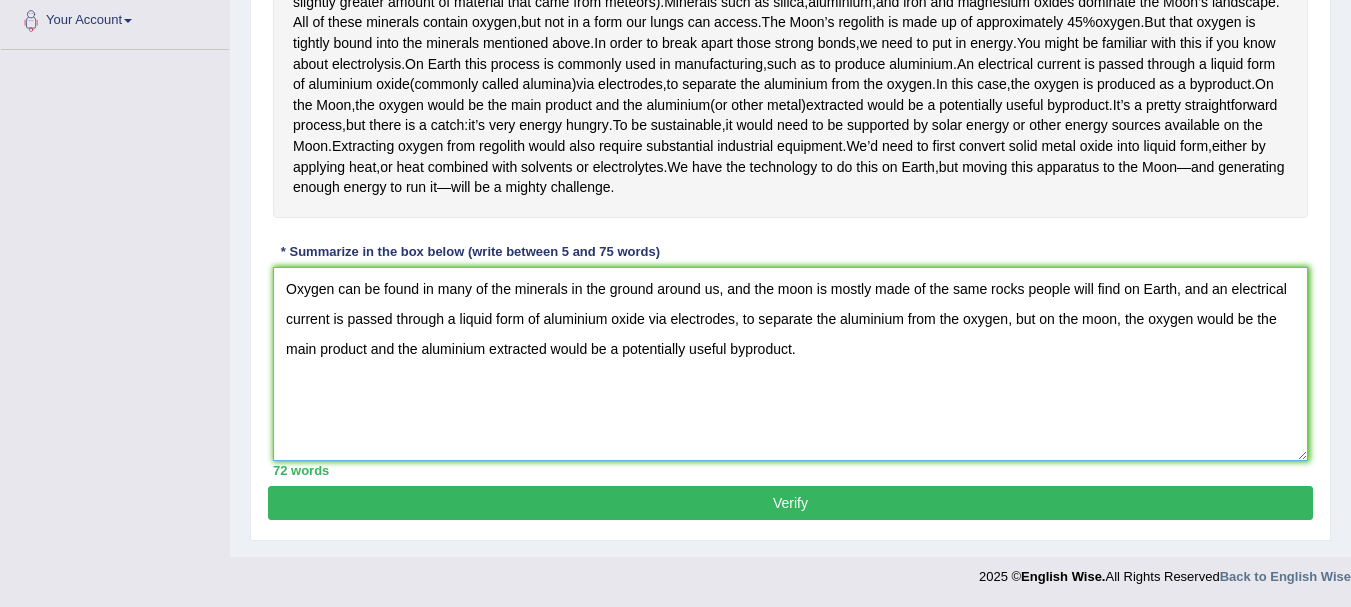 type on "Oxygen can be found in many of the minerals in the ground around us, and the moon is mostly made of the same rocks people will find on Earth, and an electrical current is passed through a liquid form of aluminium oxide via electrodes, to separate the aluminium from the oxygen, but on the moon, the oxygen would be the main product and the aluminium extracted would be a potentially useful byproduct." 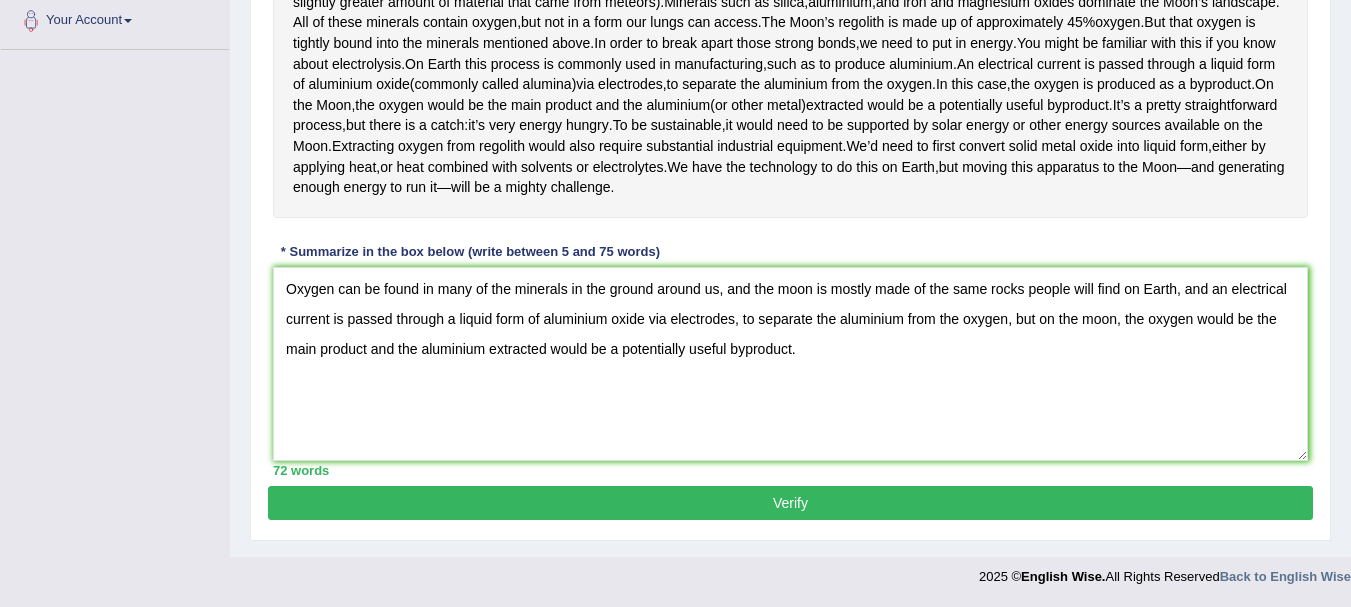 click on "Verify" at bounding box center (790, 503) 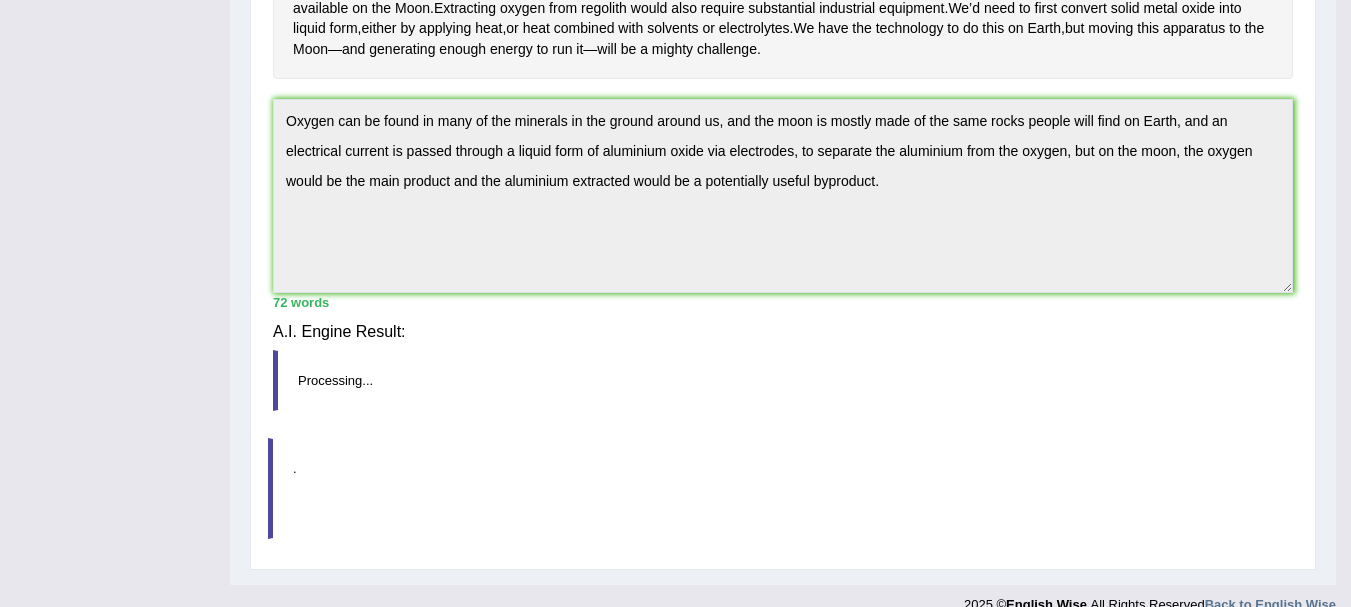 scroll, scrollTop: 477, scrollLeft: 0, axis: vertical 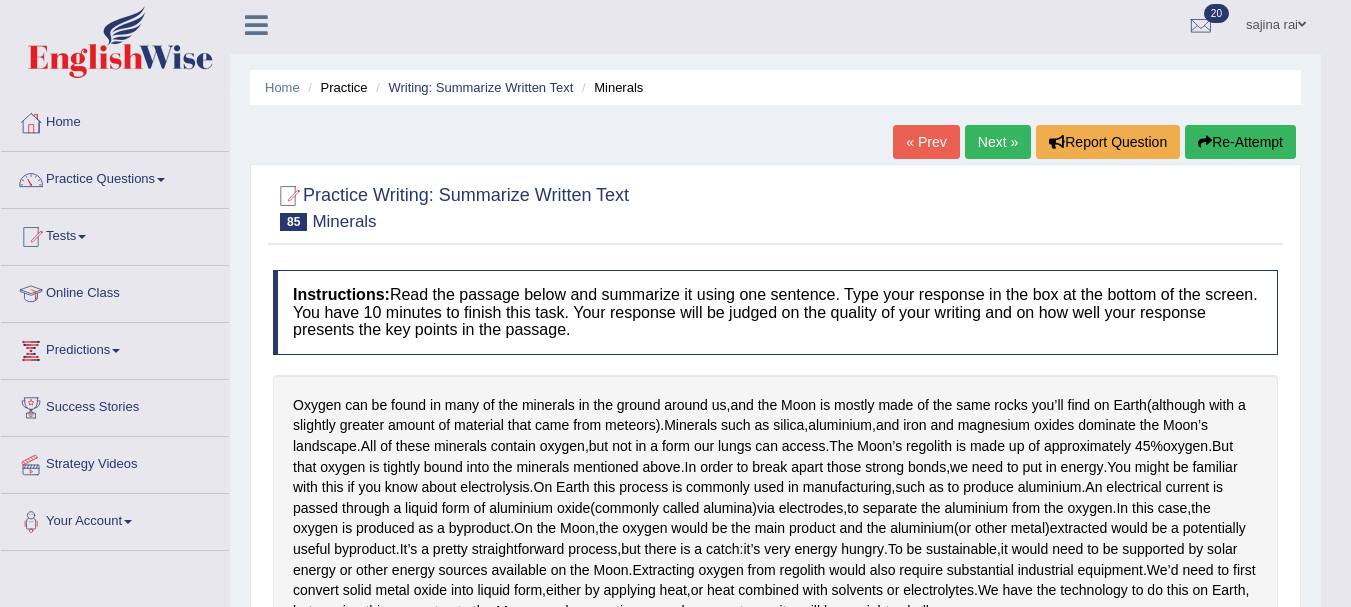 click on "Next »" at bounding box center [998, 142] 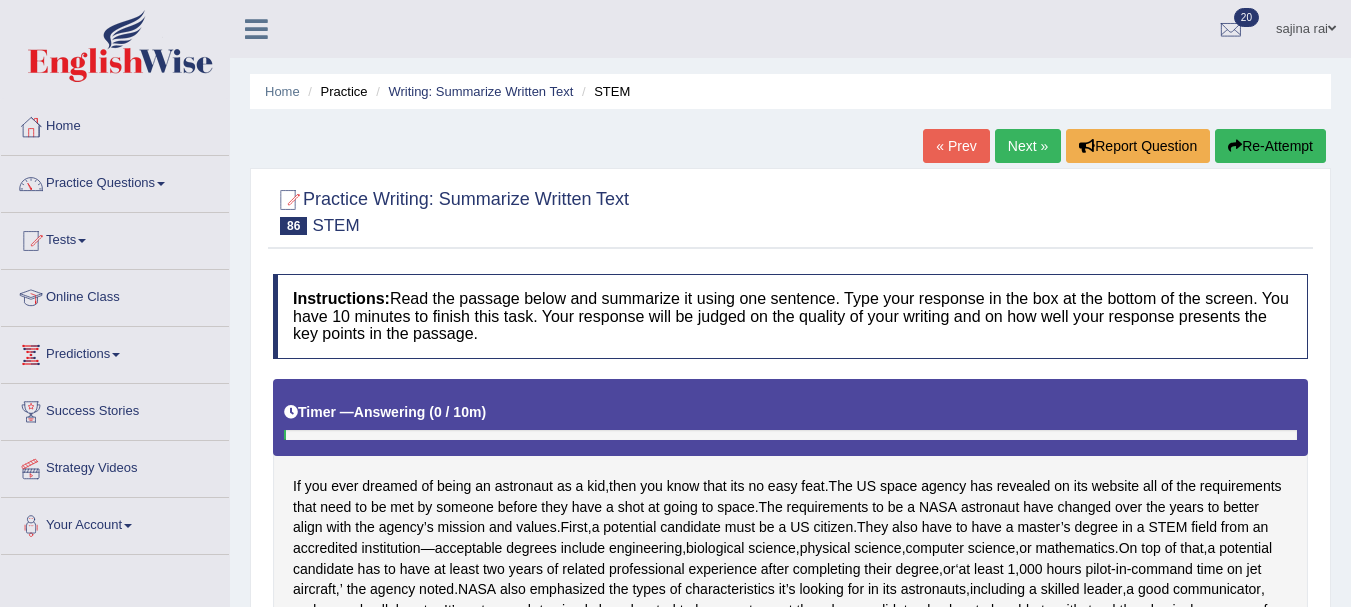 scroll, scrollTop: 0, scrollLeft: 0, axis: both 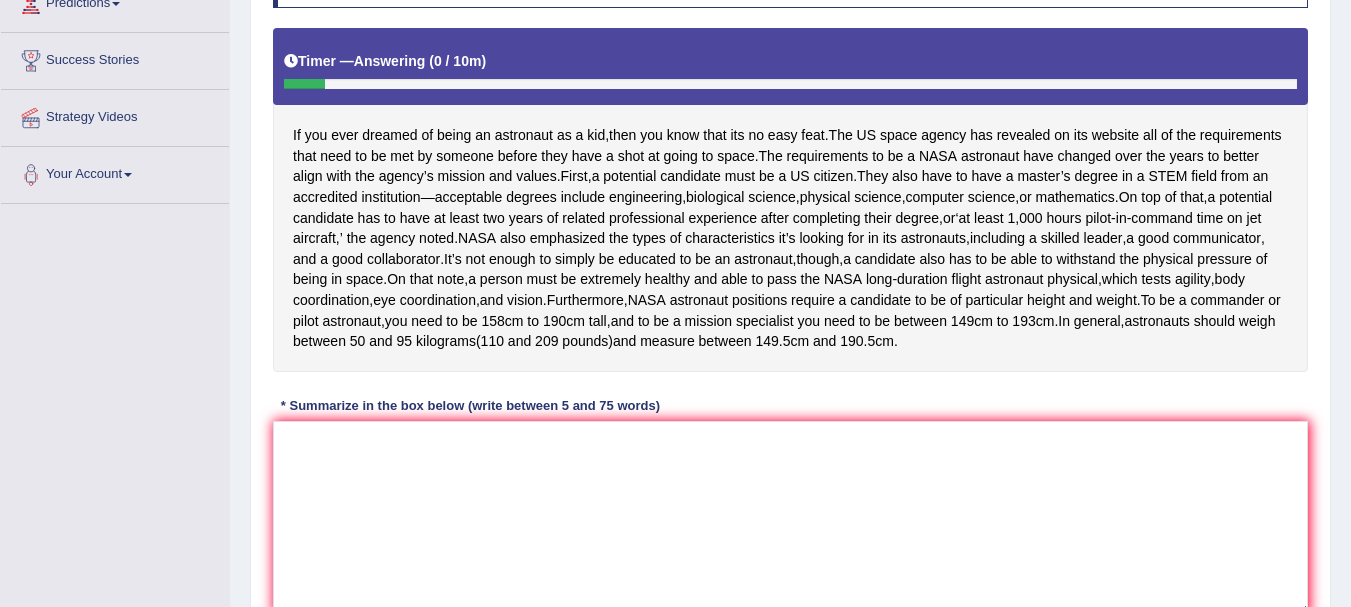 click on "Toggle navigation
Home
Practice Questions   Speaking Practice Read Aloud
Repeat Sentence
Describe Image
Re-tell Lecture
Answer Short Question
Summarize Group Discussion
Respond To A Situation
Writing Practice  Summarize Written Text
Write Essay
Reading Practice  Reading & Writing: Fill In The Blanks
Choose Multiple Answers
Re-order Paragraphs
Fill In The Blanks
Choose Single Answer
Listening Practice  Summarize Spoken Text
Highlight Incorrect Words
Highlight Correct Summary
Select Missing Word
Choose Single Answer
Choose Multiple Answers
Fill In The Blanks
Write From Dictation
Pronunciation
Tests
Take Mock Test" at bounding box center [675, -48] 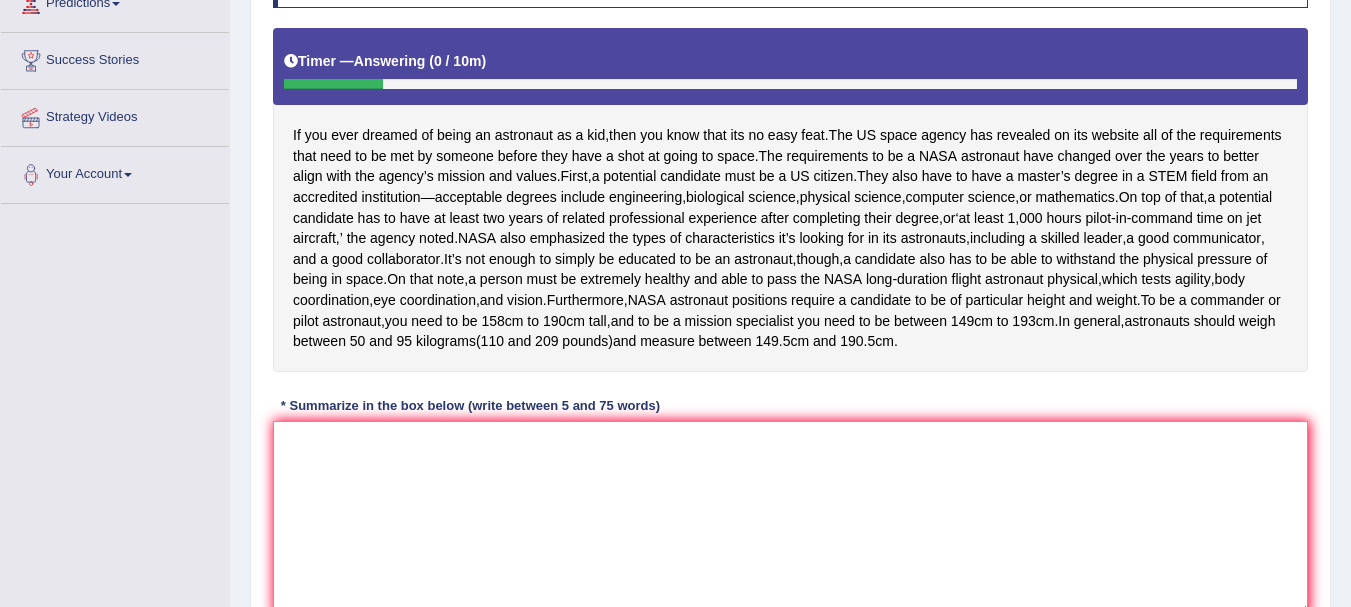 click at bounding box center (790, 518) 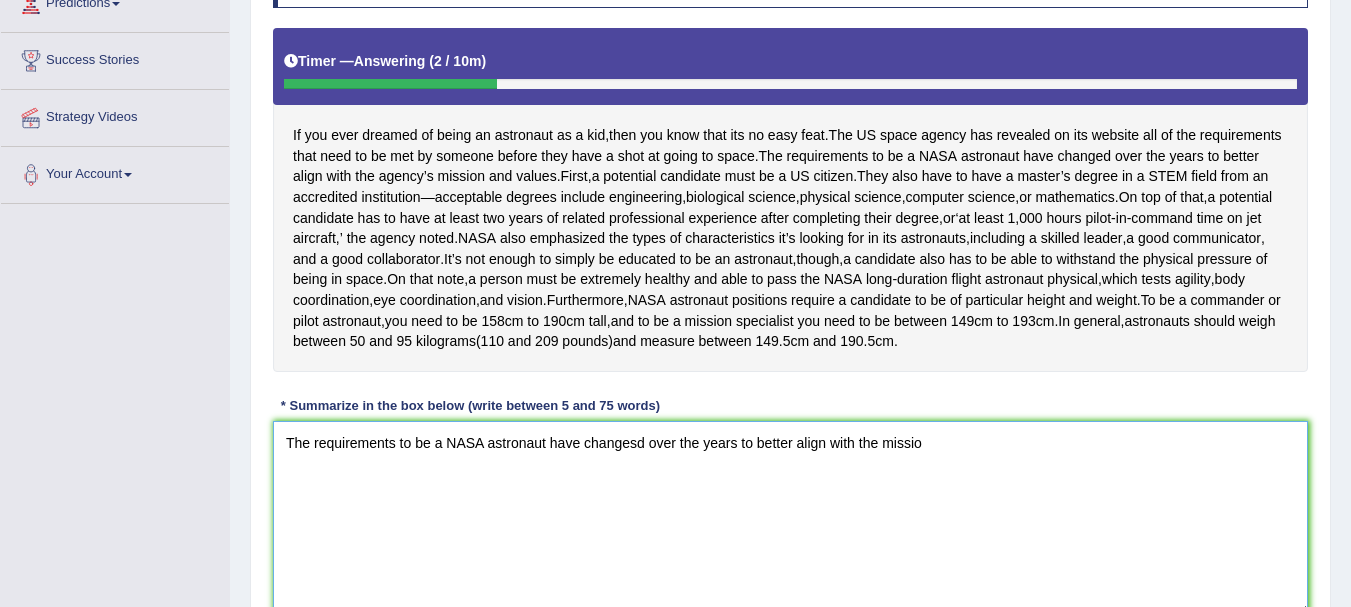 click on "The requirements to be a NASA astronaut have changesd over the years to better align with the missio" at bounding box center [790, 518] 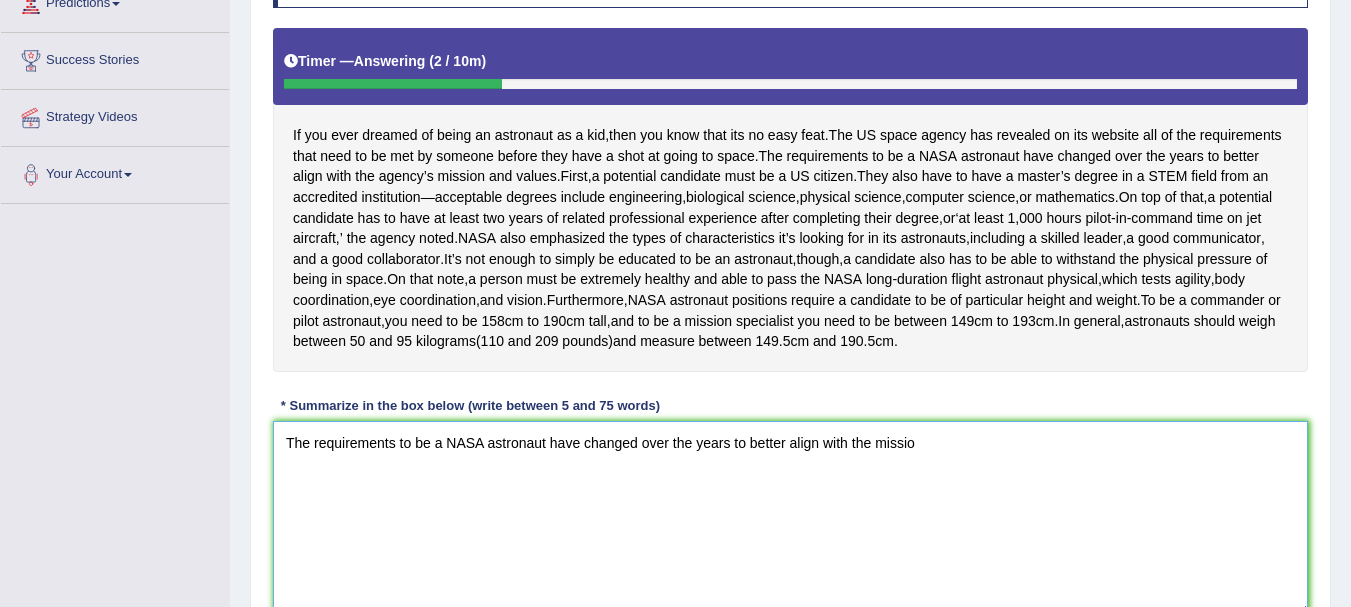click on "The requirements to be a NASA astronaut have changed over the years to better align with the missio" at bounding box center (790, 518) 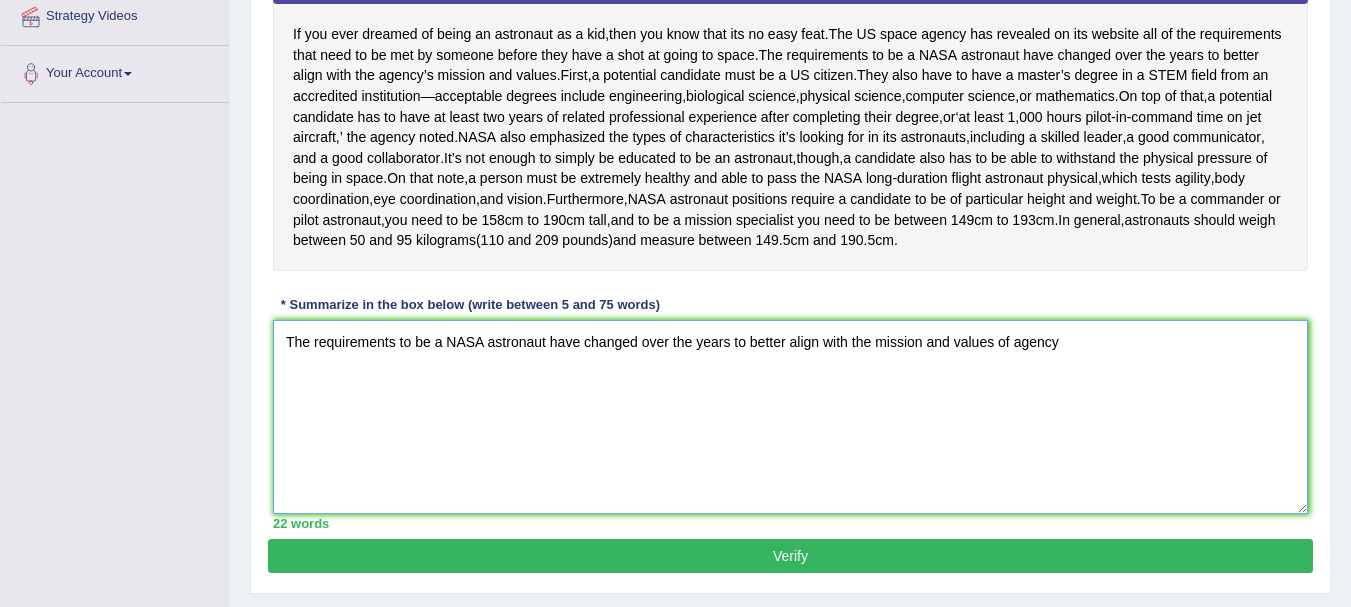 scroll, scrollTop: 462, scrollLeft: 0, axis: vertical 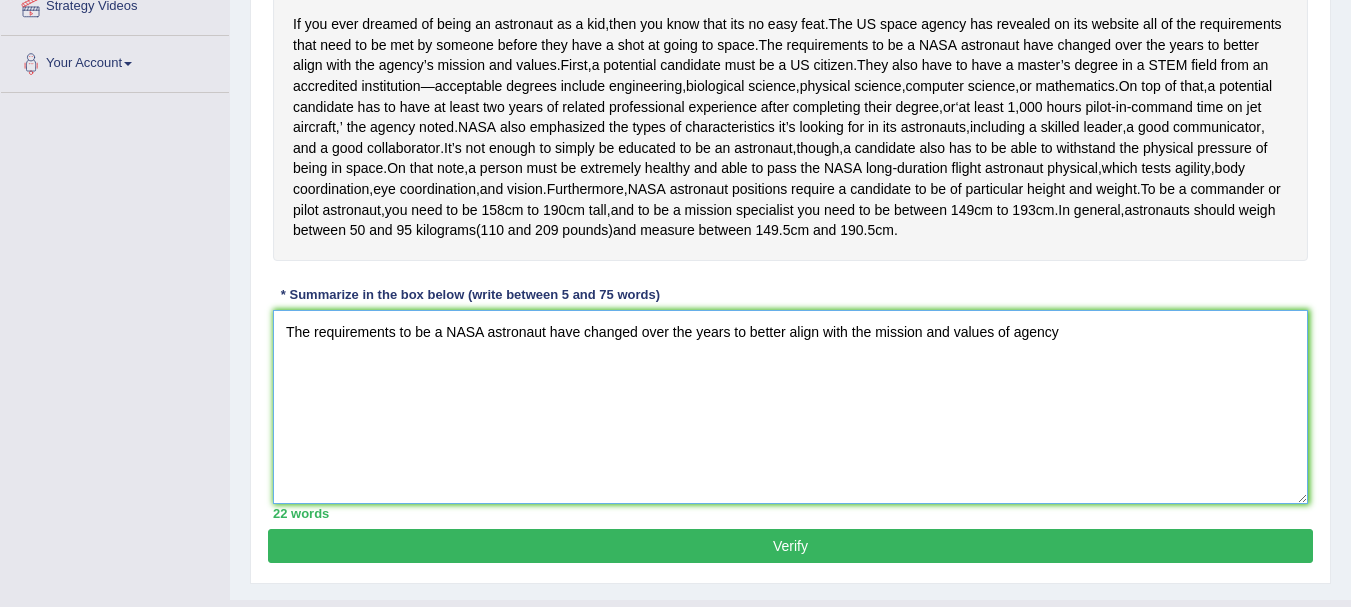 click on "The requirements to be a NASA astronaut have changed over the years to better align with the mission and values of agency" at bounding box center [790, 407] 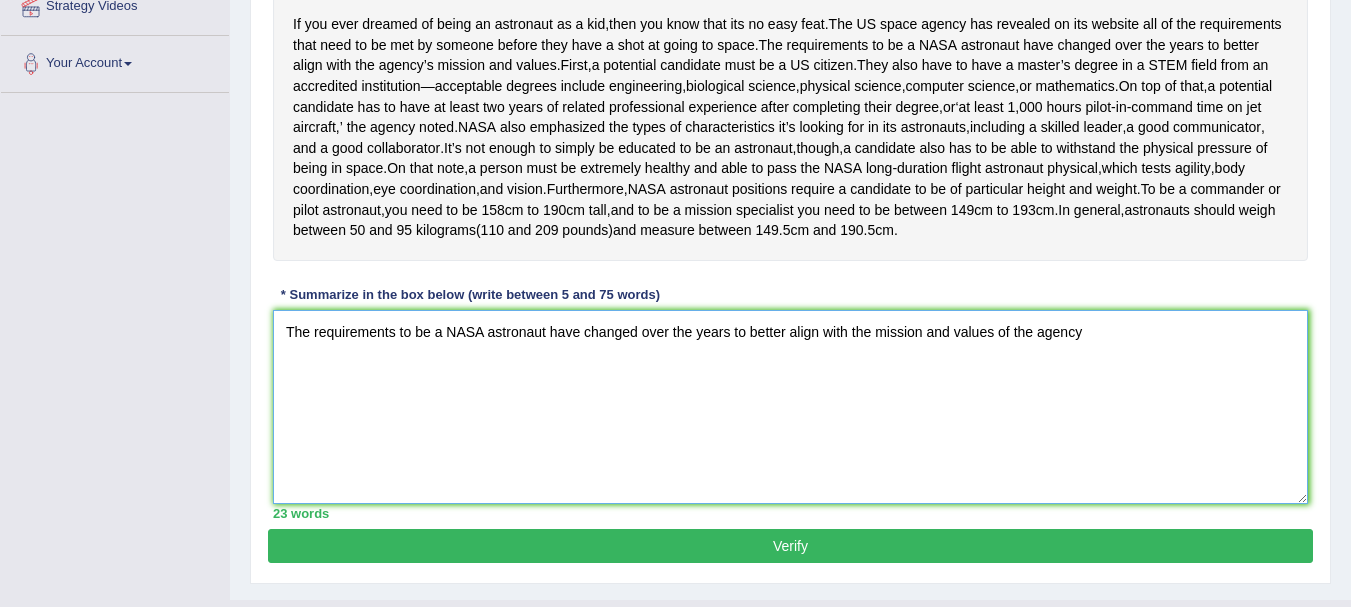 click on "The requirements to be a NASA astronaut have changed over the years to better align with the mission and values of the agency" at bounding box center (790, 407) 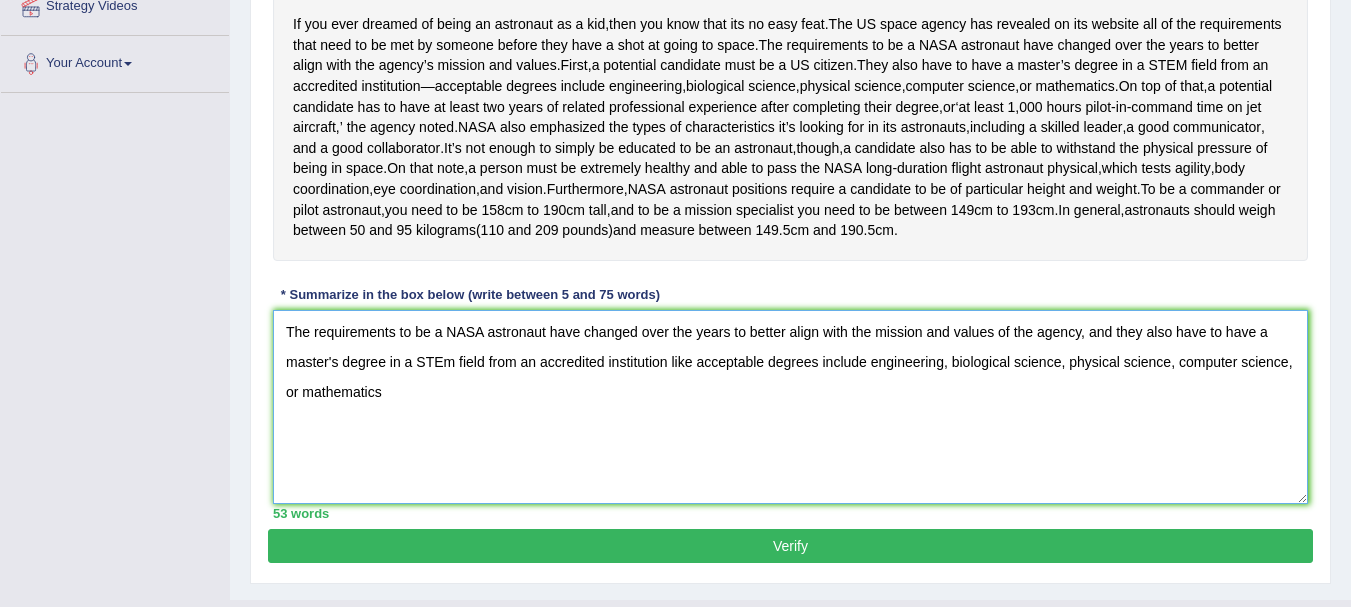click on "The requirements to be a NASA astronaut have changed over the years to better align with the mission and values of the agency, and they also have to have a master's degree in a STEm field from an accredited institution like acceptable degrees include engineering, biological science, physical science, computer science, or mathematics" at bounding box center (790, 407) 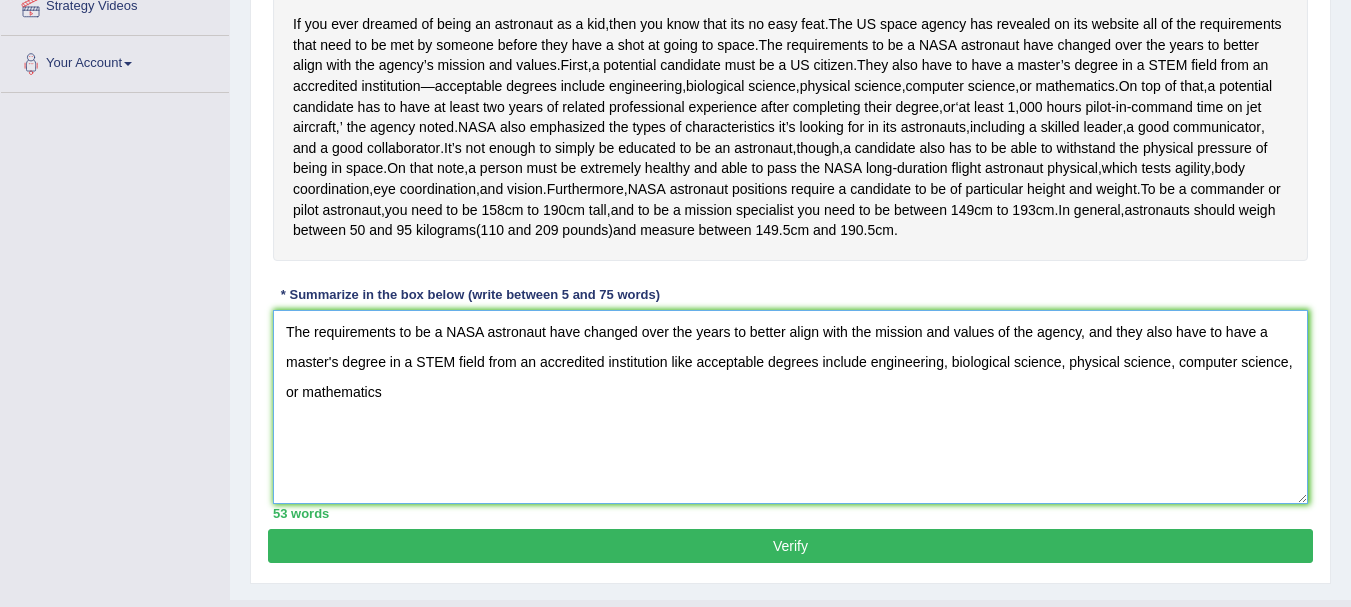 click on "The requirements to be a NASA astronaut have changed over the years to better align with the mission and values of the agency, and they also have to have a master's degree in a STEM field from an accredited institution like acceptable degrees include engineering, biological science, physical science, computer science, or mathematics" at bounding box center (790, 407) 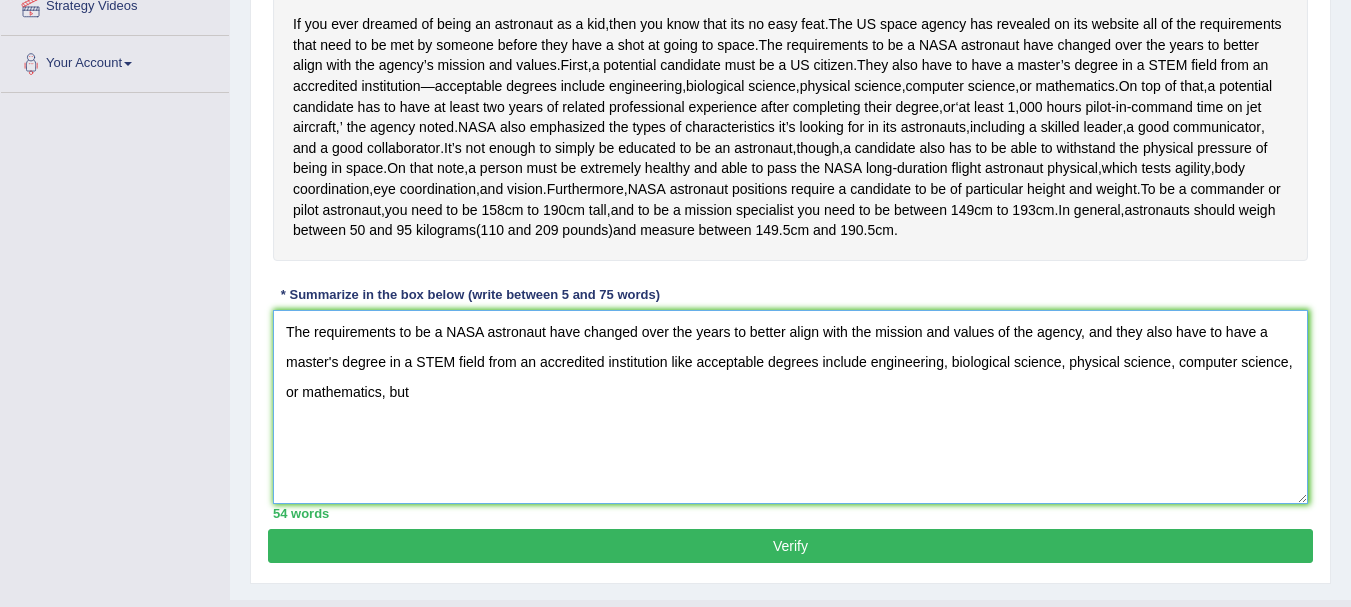 click on "The requirements to be a NASA astronaut have changed over the years to better align with the mission and values of the agency, and they also have to have a master's degree in a STEM field from an accredited institution like acceptable degrees include engineering, biological science, physical science, computer science, or mathematics, but" at bounding box center [790, 407] 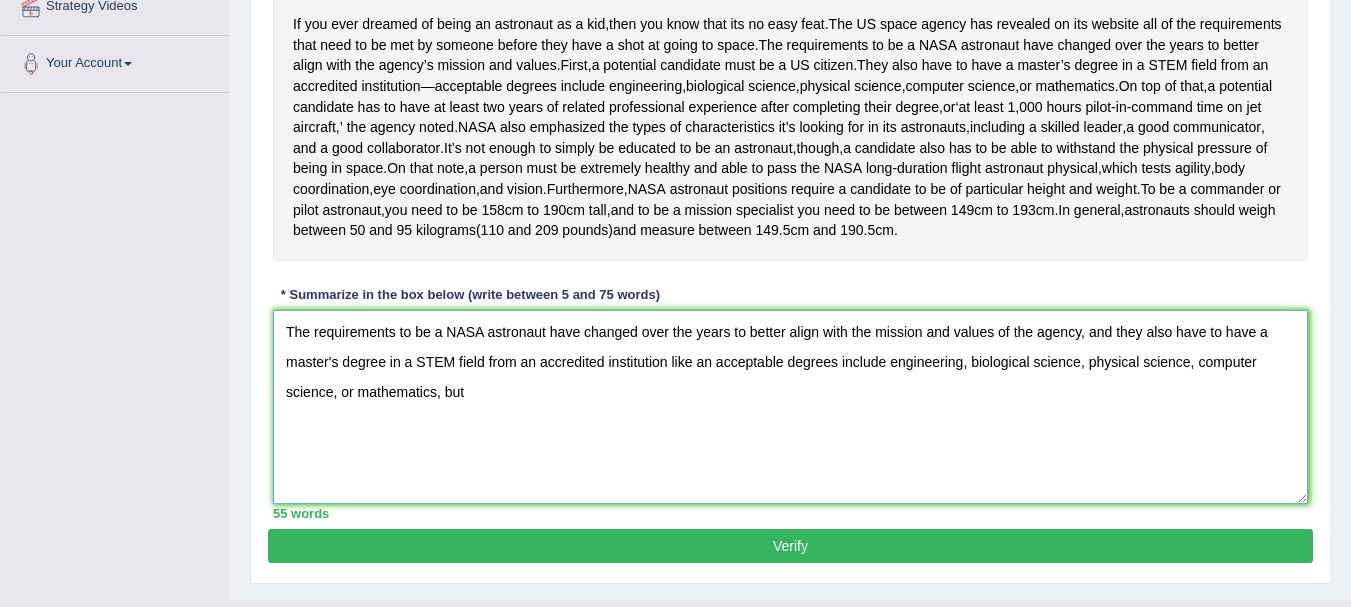 click on "The requirements to be a NASA astronaut have changed over the years to better align with the mission and values of the agency, and they also have to have a master's degree in a STEM field from an accredited institution like an acceptable degrees include engineering, biological science, physical science, computer science, or mathematics, but" at bounding box center [790, 407] 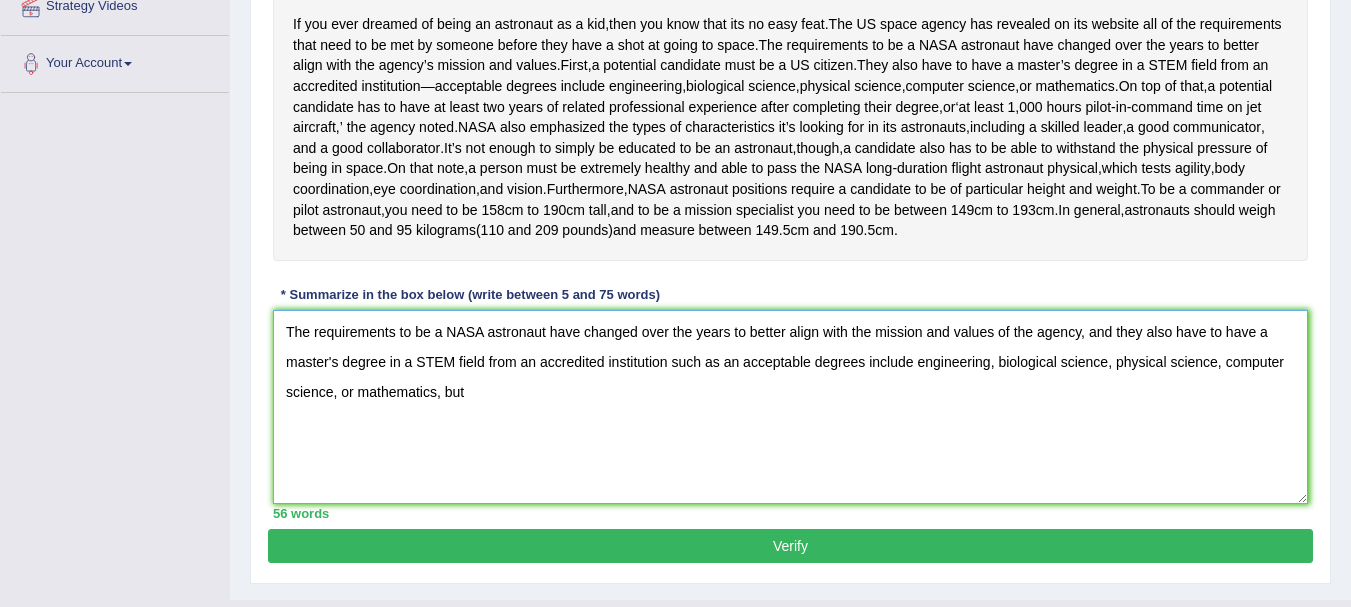 click on "The requirements to be a NASA astronaut have changed over the years to better align with the mission and values of the agency, and they also have to have a master's degree in a STEM field from an accredited institution such as an acceptable degrees include engineering, biological science, physical science, computer science, or mathematics, but" at bounding box center (790, 407) 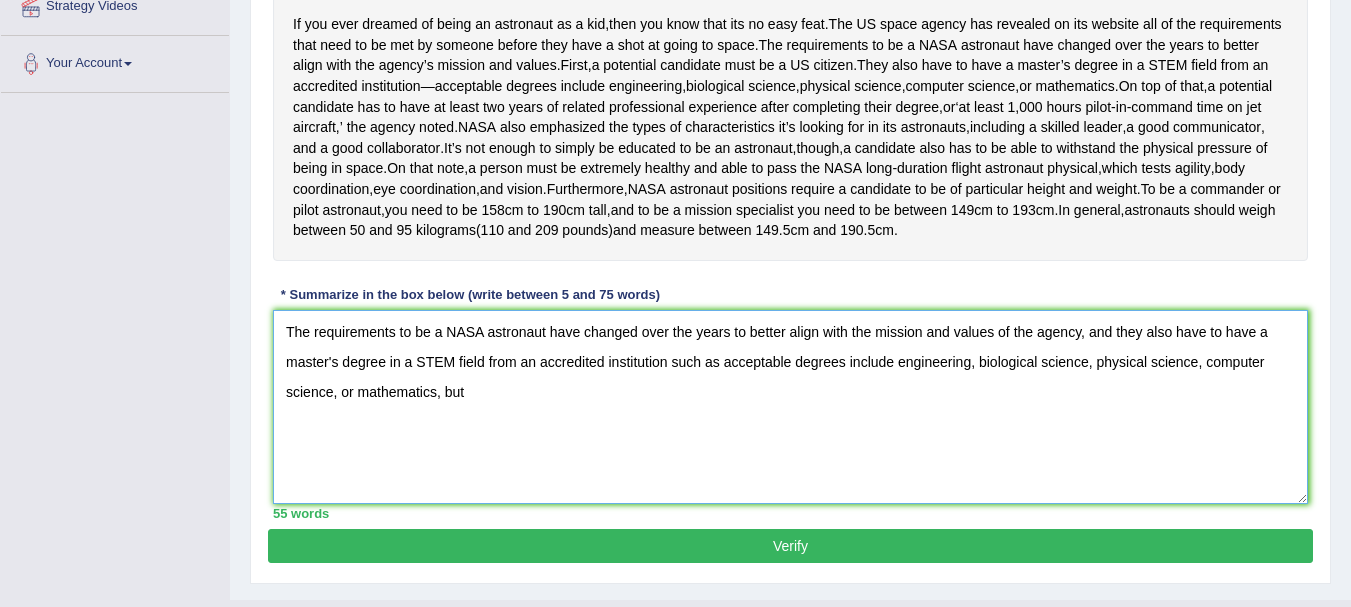 click on "The requirements to be a NASA astronaut have changed over the years to better align with the mission and values of the agency, and they also have to have a master's degree in a STEM field from an accredited institution such as acceptable degrees include engineering, biological science, physical science, computer science, or mathematics, but" at bounding box center (790, 407) 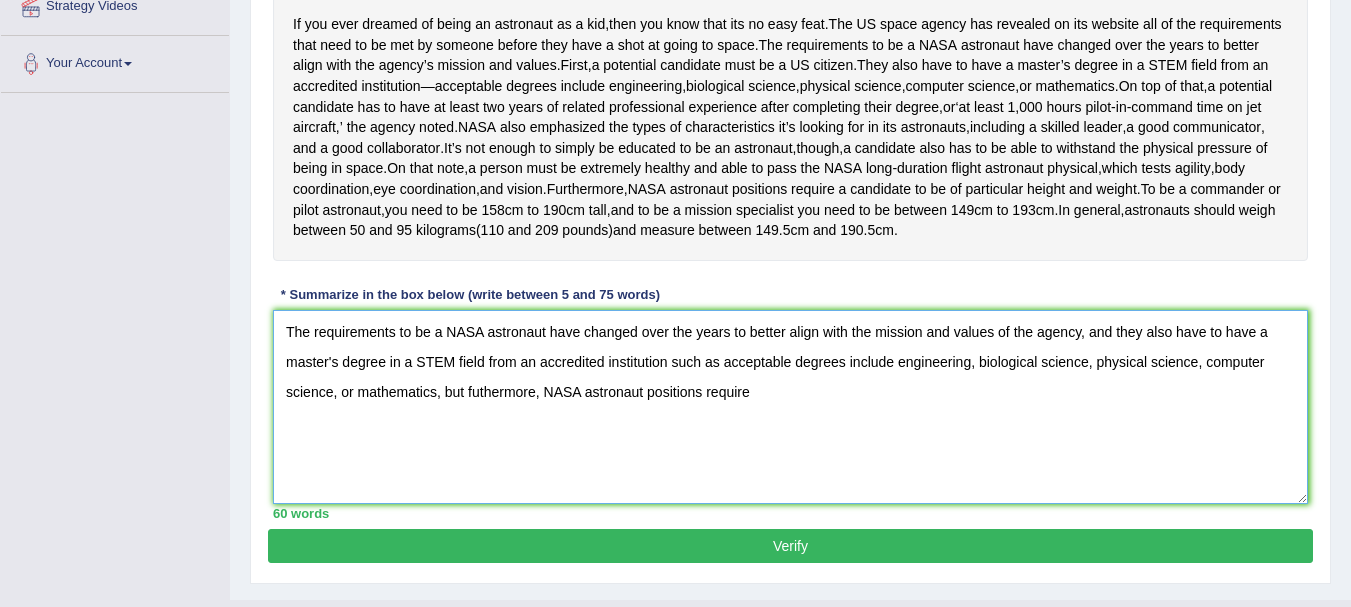 scroll, scrollTop: 607, scrollLeft: 0, axis: vertical 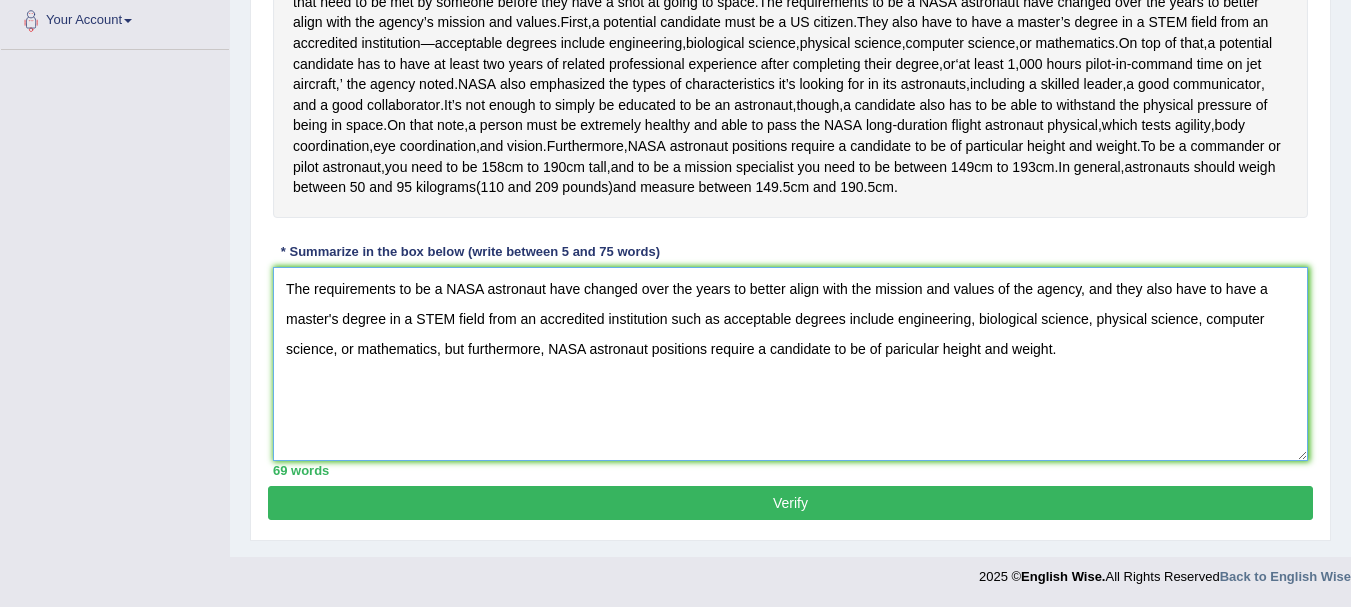 type on "The requirements to be a NASA astronaut have changed over the years to better align with the mission and values of the agency, and they also have to have a master's degree in a STEM field from an accredited institution such as acceptable degrees include engineering, biological science, physical science, computer science, or mathematics, but furthermore, NASA astronaut positions require a candidate to be of paricular height and weight." 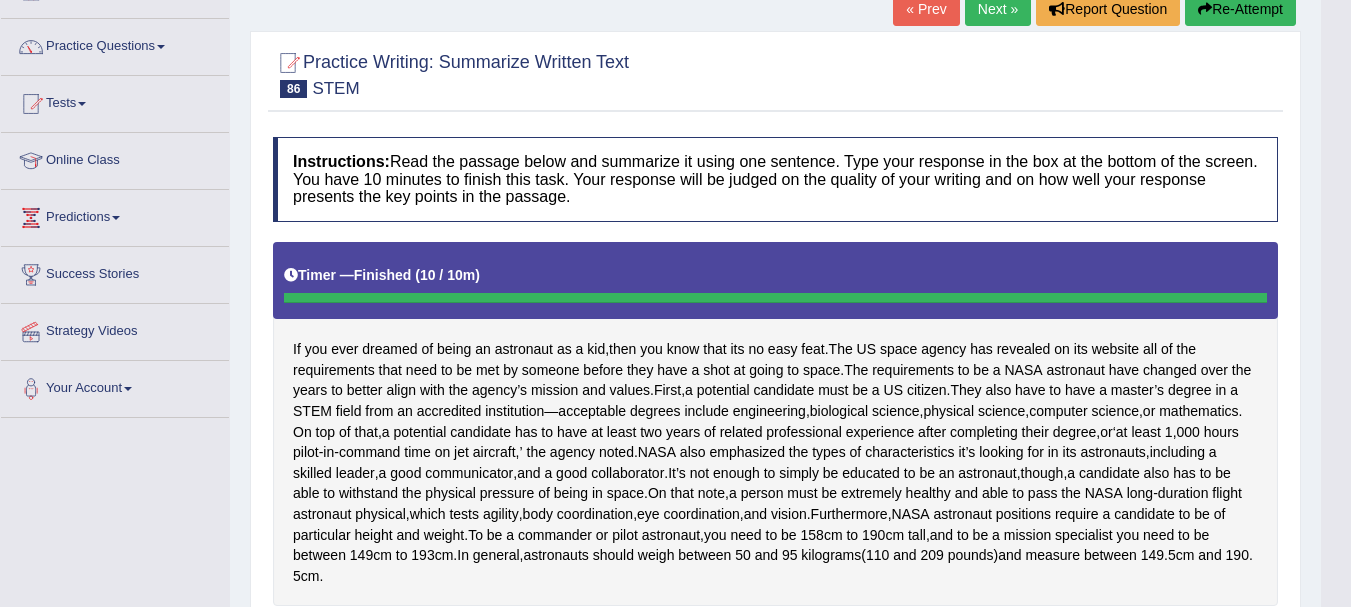 scroll, scrollTop: 114, scrollLeft: 0, axis: vertical 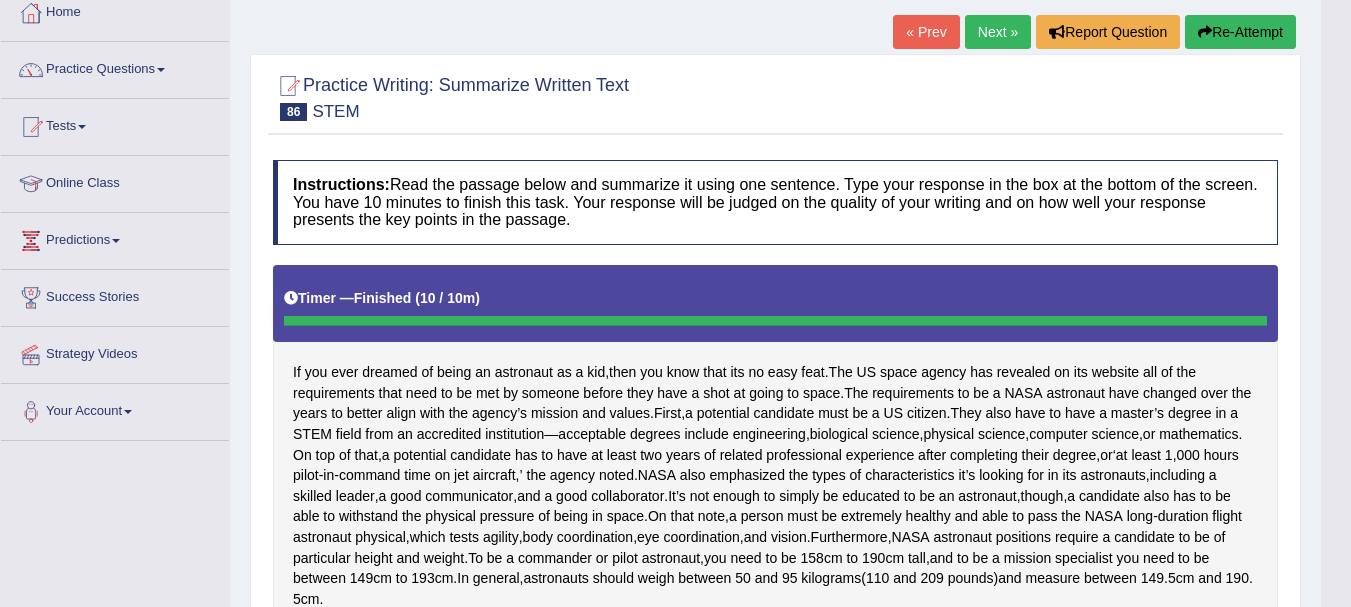 click on "Next »" at bounding box center [998, 32] 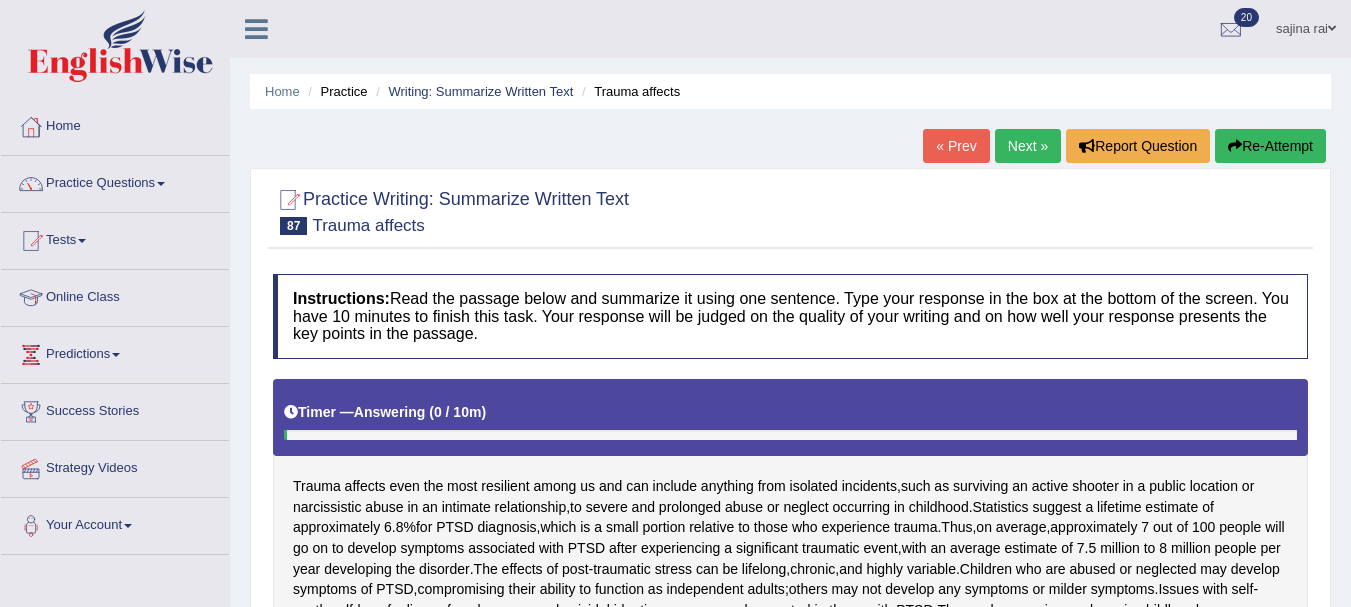 scroll, scrollTop: 50, scrollLeft: 0, axis: vertical 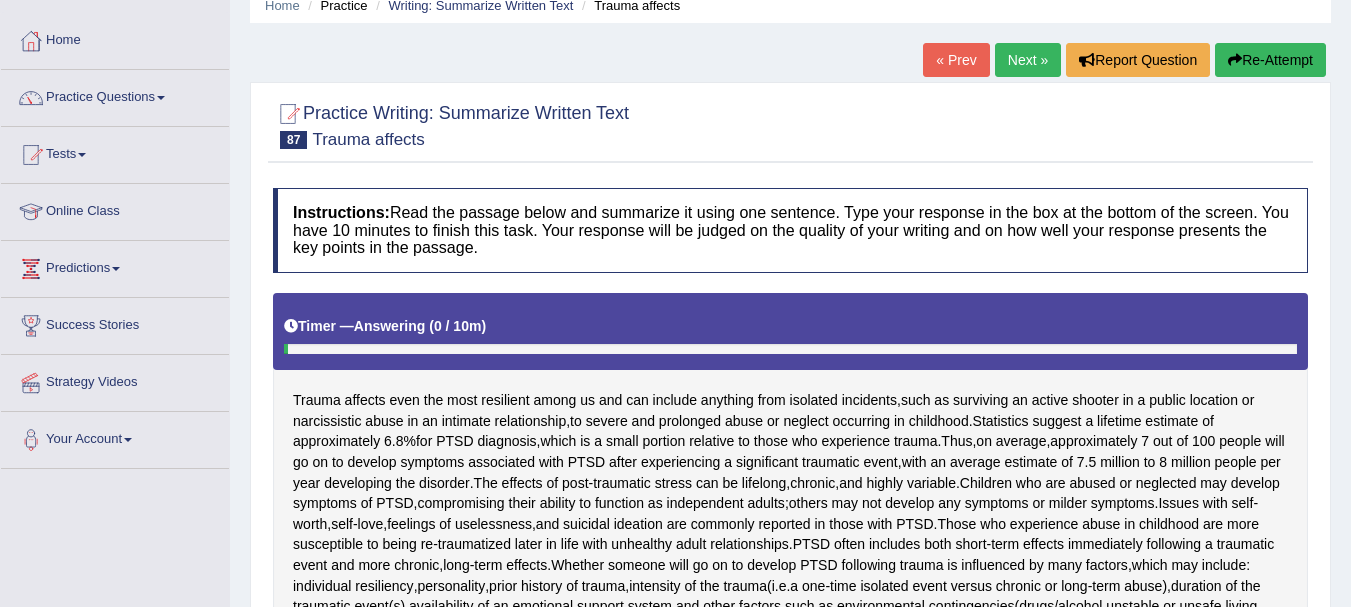 click on "Toggle navigation
Home
Practice Questions   Speaking Practice Read Aloud
Repeat Sentence
Describe Image
Re-tell Lecture
Answer Short Question
Summarize Group Discussion
Respond To A Situation
Writing Practice  Summarize Written Text
Write Essay
Reading Practice  Reading & Writing: Fill In The Blanks
Choose Multiple Answers
Re-order Paragraphs
Fill In The Blanks
Choose Single Answer
Listening Practice  Summarize Spoken Text
Highlight Incorrect Words
Highlight Correct Summary
Select Missing Word
Choose Single Answer
Choose Multiple Answers
Fill In The Blanks
Write From Dictation
Pronunciation
Tests
Take Mock Test" at bounding box center (675, 217) 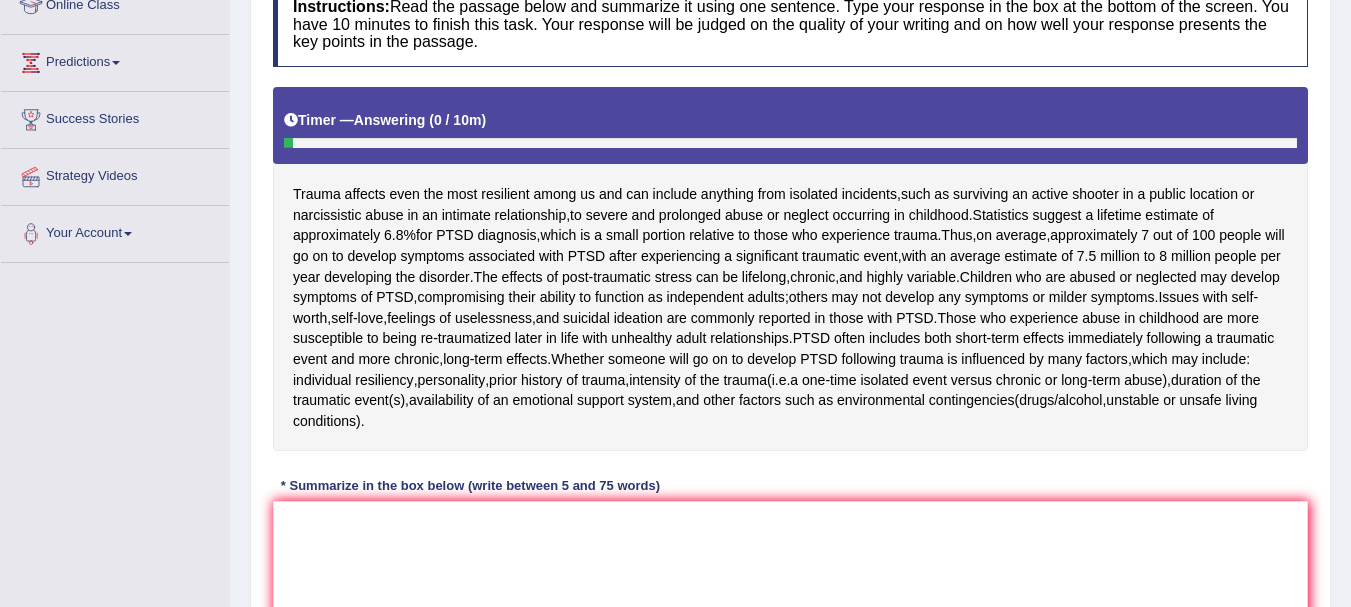 scroll, scrollTop: 301, scrollLeft: 0, axis: vertical 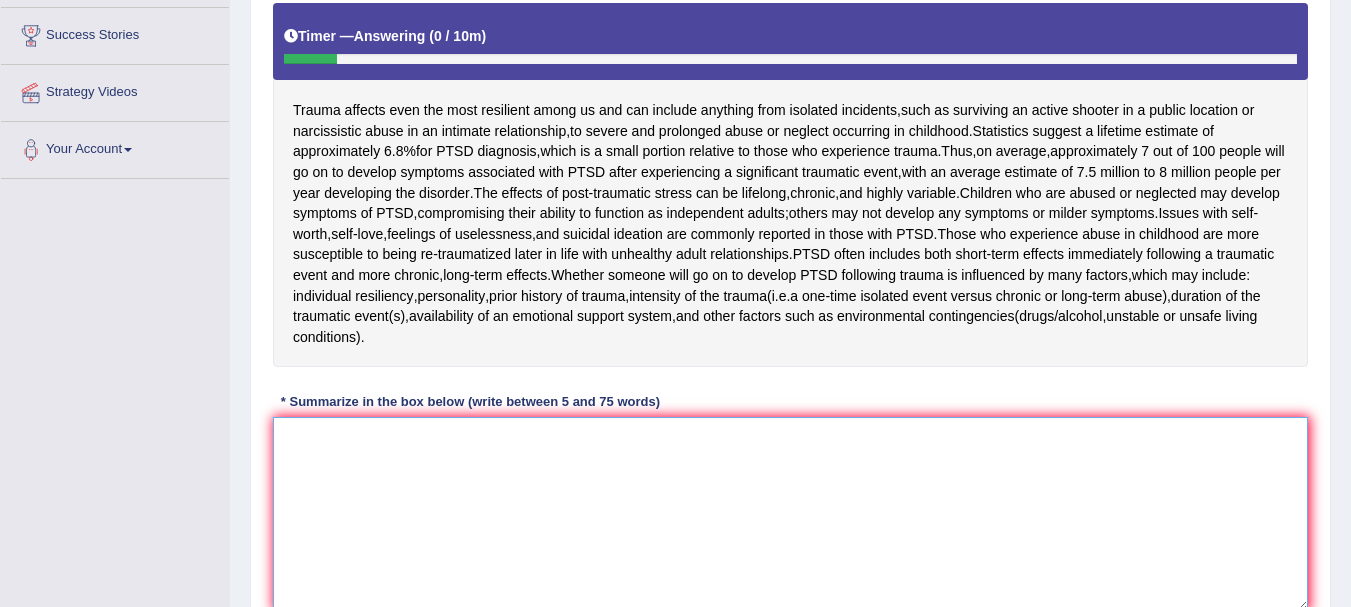 click at bounding box center [790, 514] 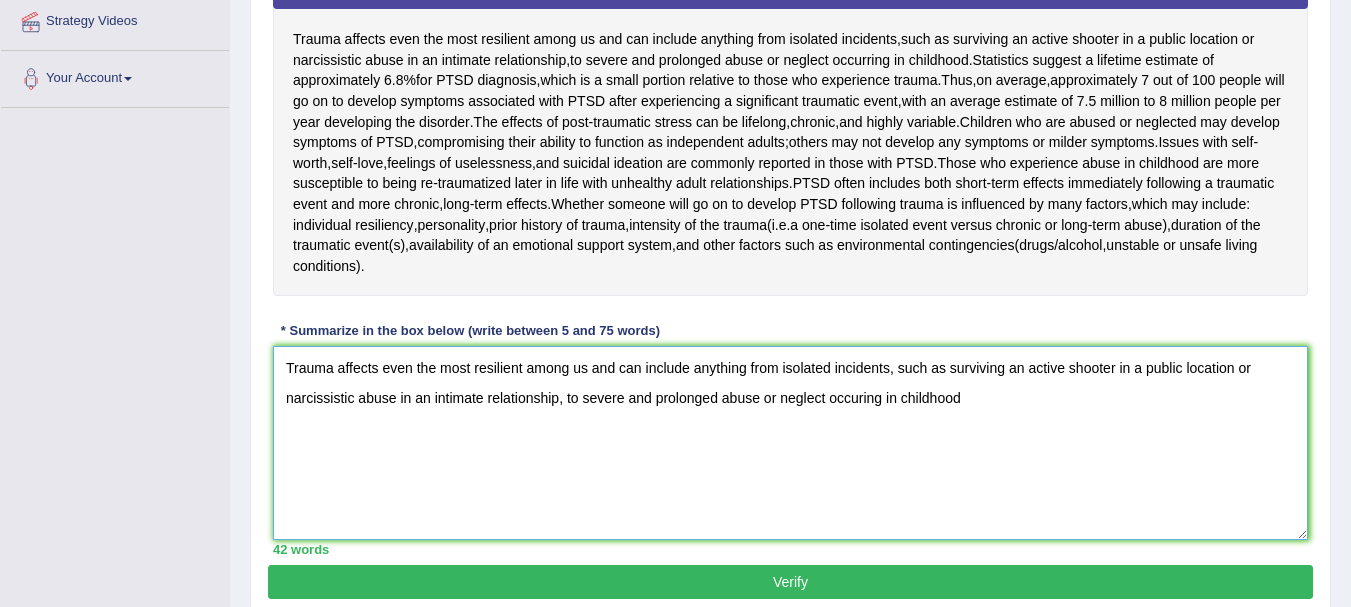 scroll, scrollTop: 453, scrollLeft: 0, axis: vertical 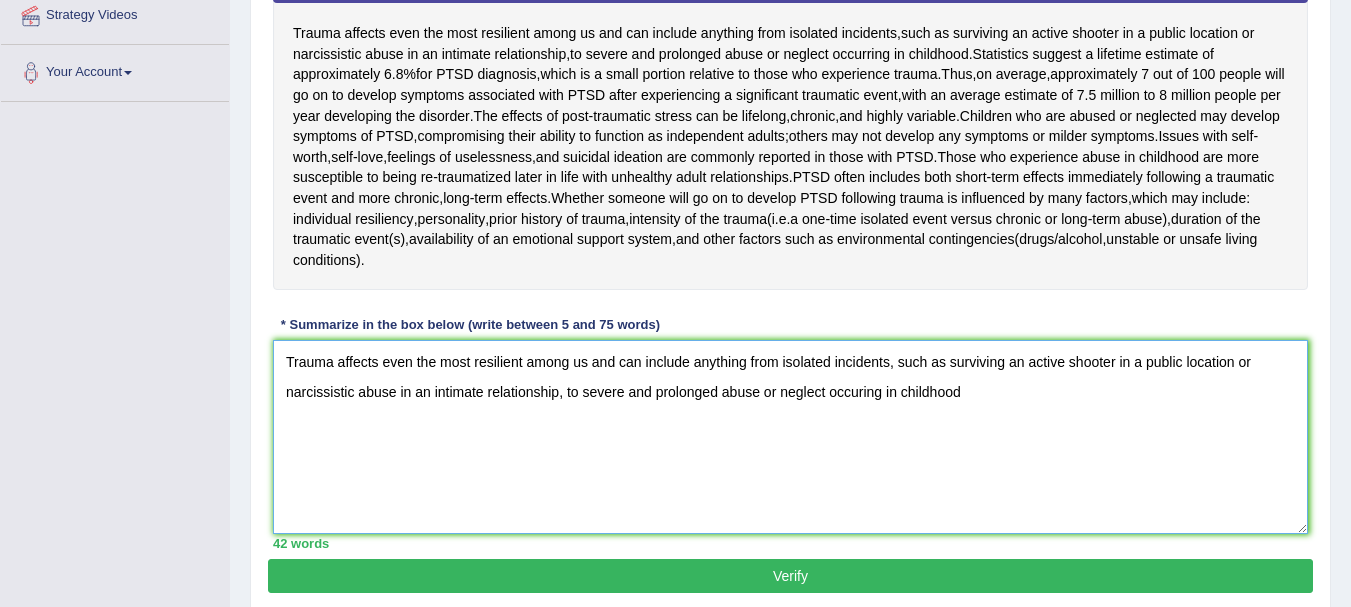 click on "Trauma affects even the most resilient among us and can include anything from isolated incidents, such as  surviving an active shooter in a public location or narcissistic abuse in an intimate relationship, to severe and prolonged abuse or neglect occuring in childhood" at bounding box center [790, 437] 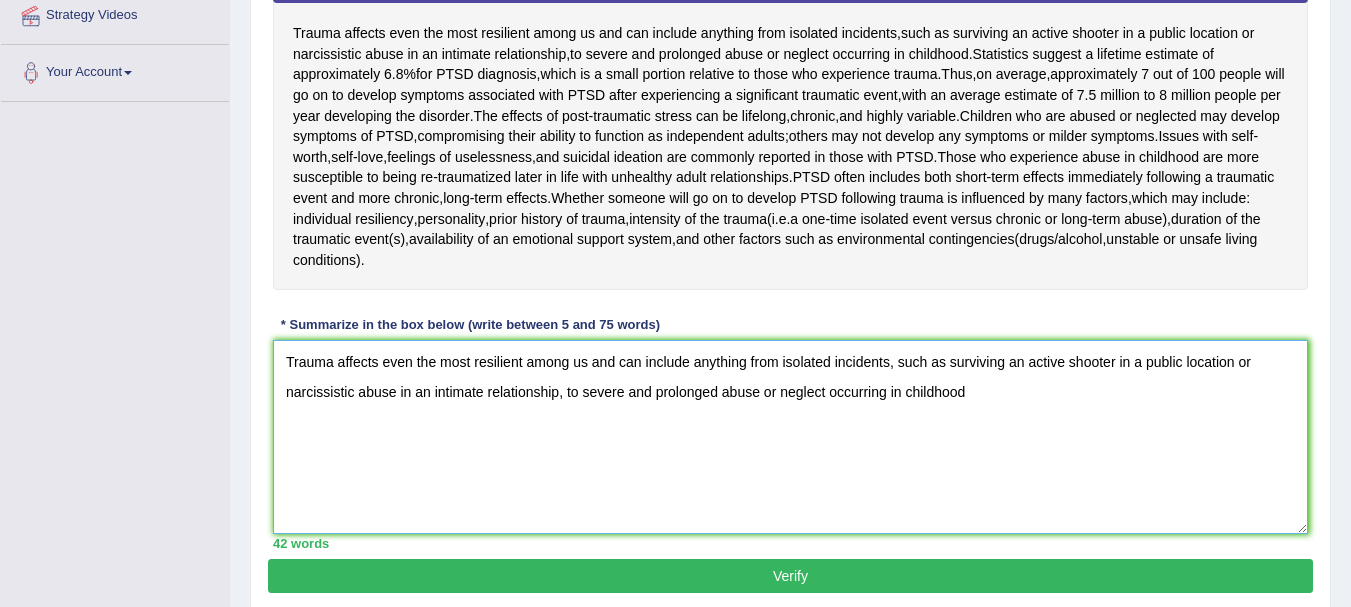 click on "Trauma affects even the most resilient among us and can include anything from isolated incidents, such as  surviving an active shooter in a public location or narcissistic abuse in an intimate relationship, to severe and prolonged abuse or neglect occurring in childhood" at bounding box center [790, 437] 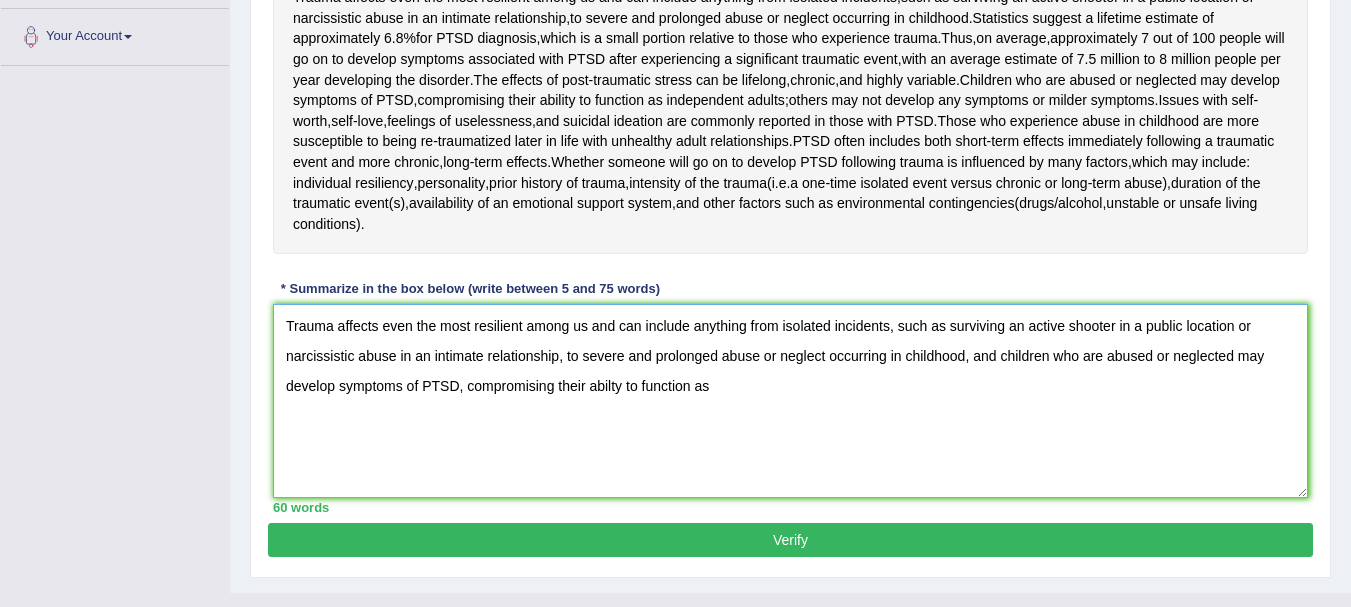 scroll, scrollTop: 491, scrollLeft: 0, axis: vertical 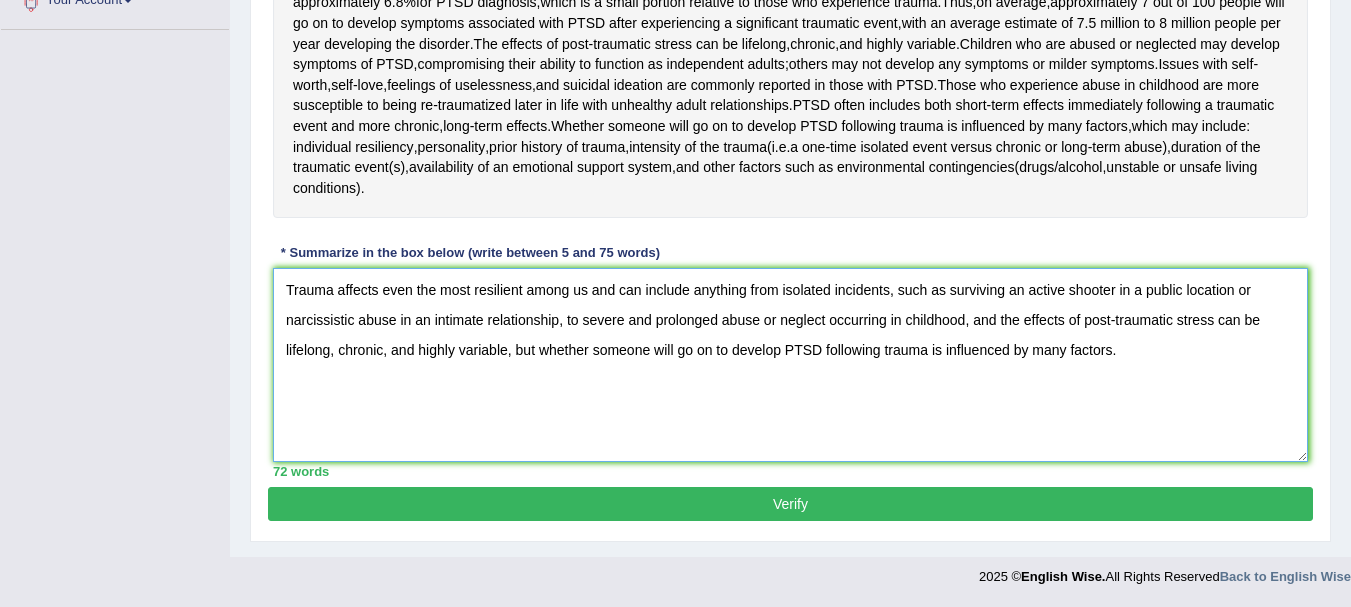 type on "Trauma affects even the most resilient among us and can include anything from isolated incidents, such as  surviving an active shooter in a public location or narcissistic abuse in an intimate relationship, to severe and prolonged abuse or neglect occurring in childhood, and the effects of post-traumatic stress can be lifelong, chronic, and highly variable, but whether someone will go on to develop PTSD following trauma is influenced by many factors." 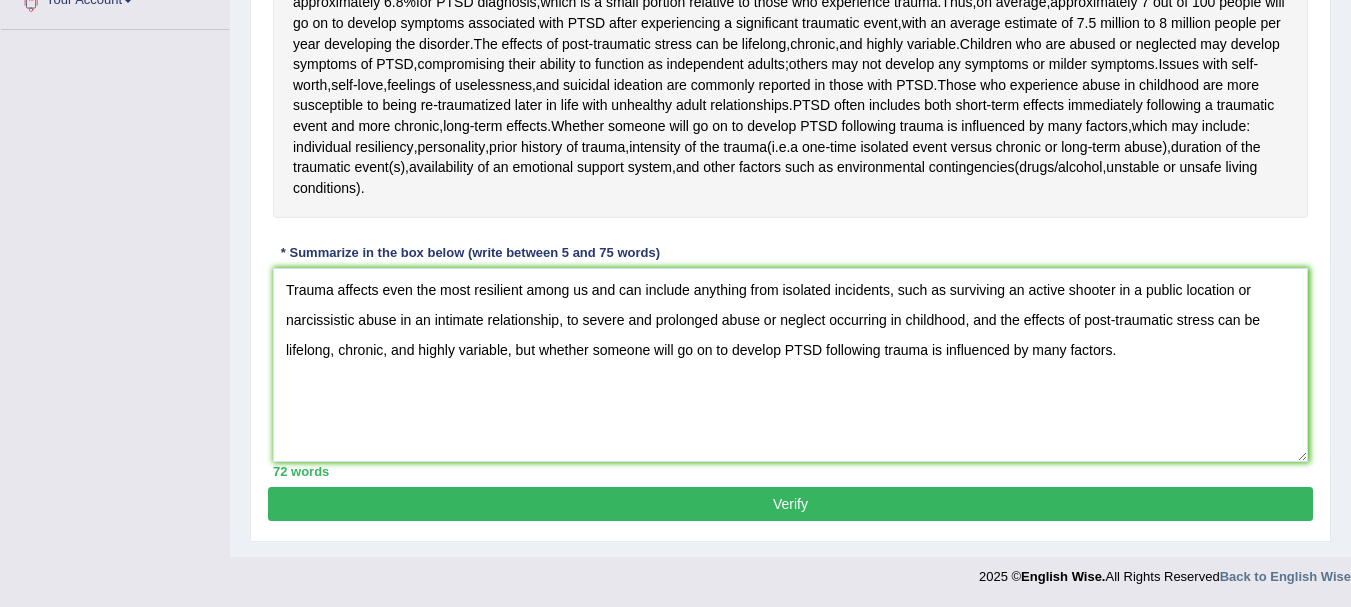 click on "Verify" at bounding box center (790, 504) 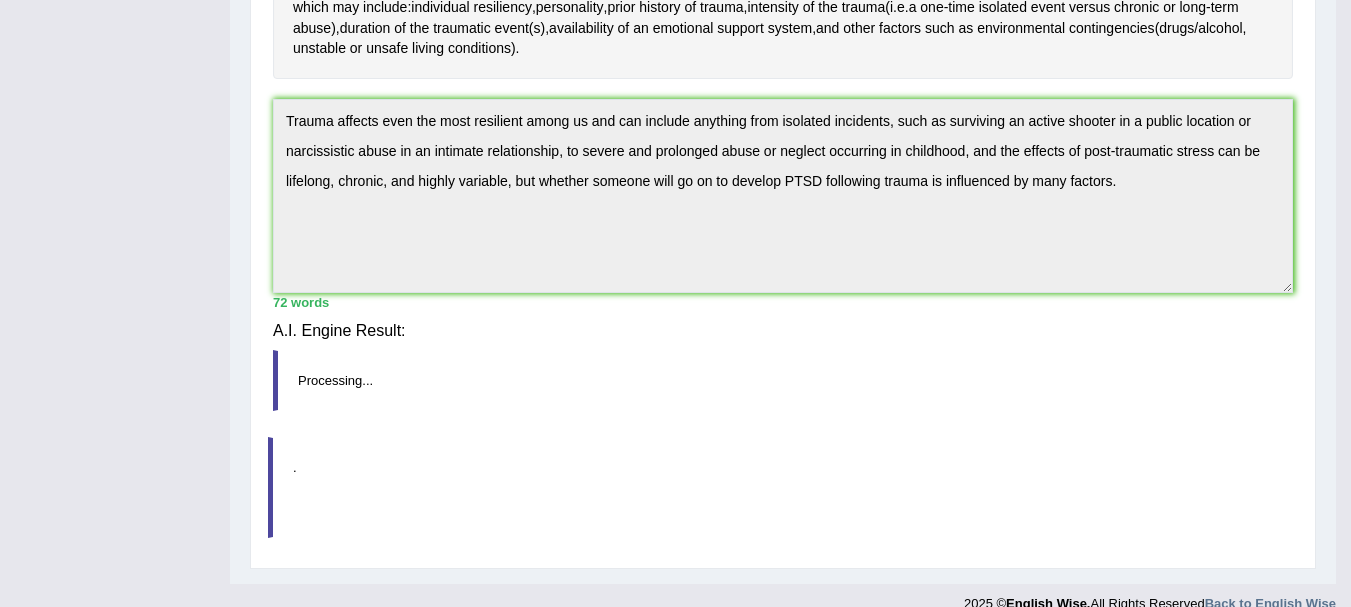 scroll, scrollTop: 498, scrollLeft: 0, axis: vertical 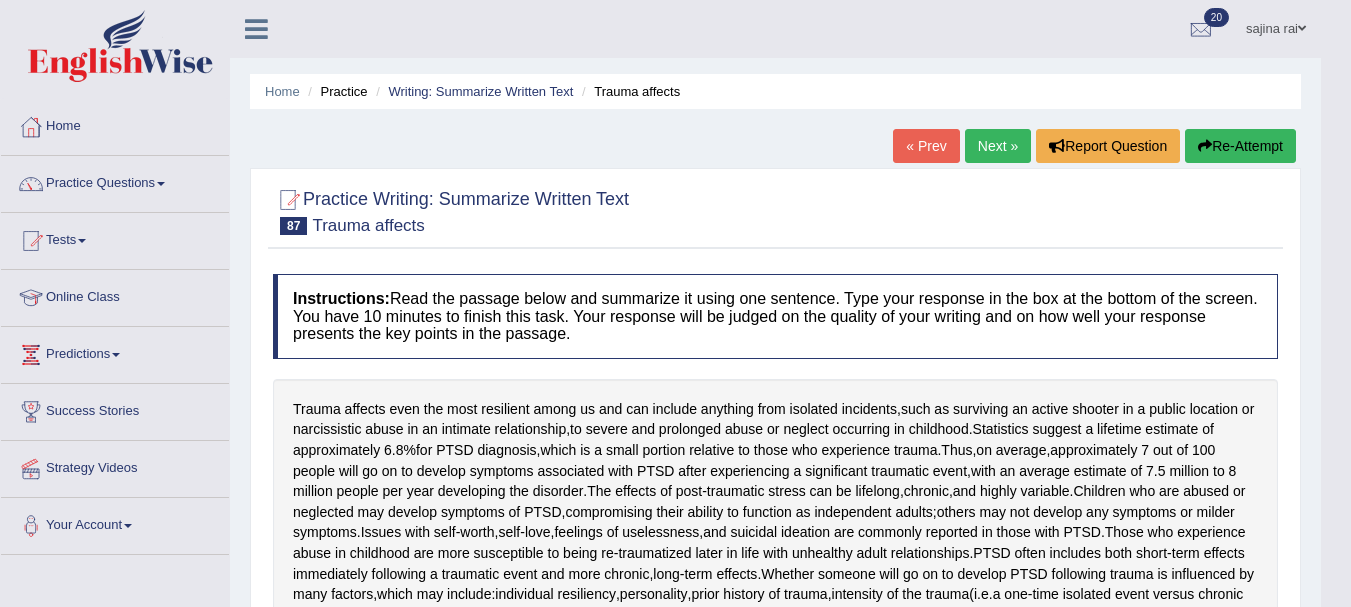 click on "Next »" at bounding box center [998, 146] 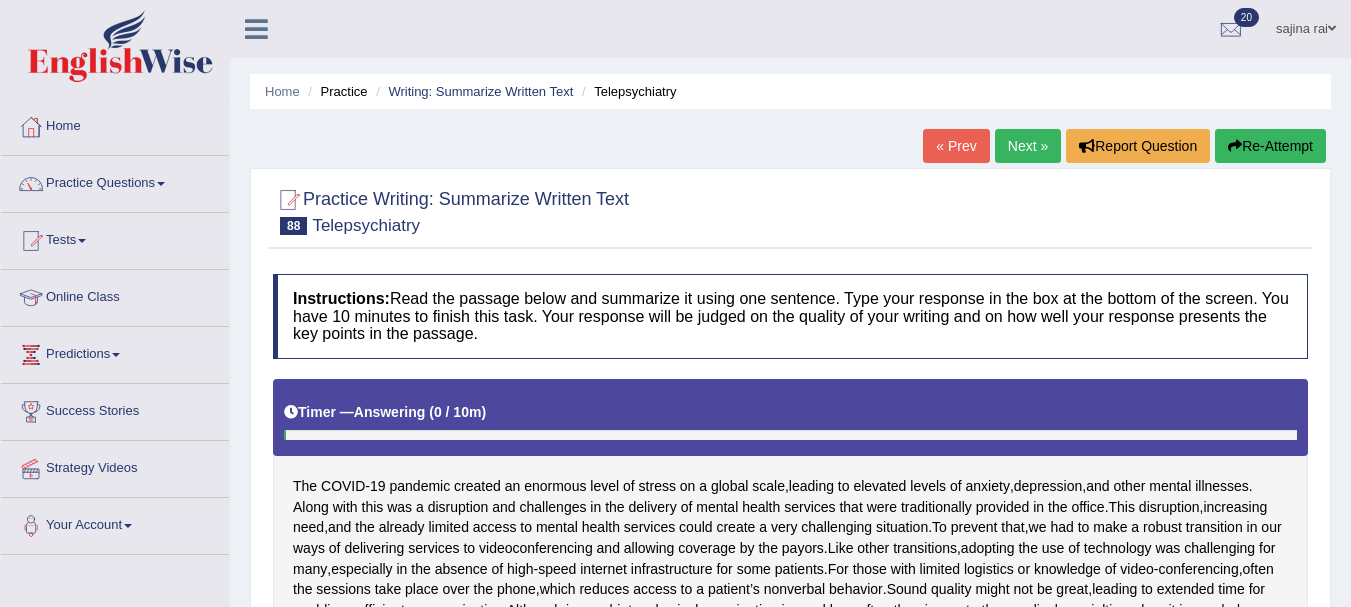 scroll, scrollTop: 0, scrollLeft: 0, axis: both 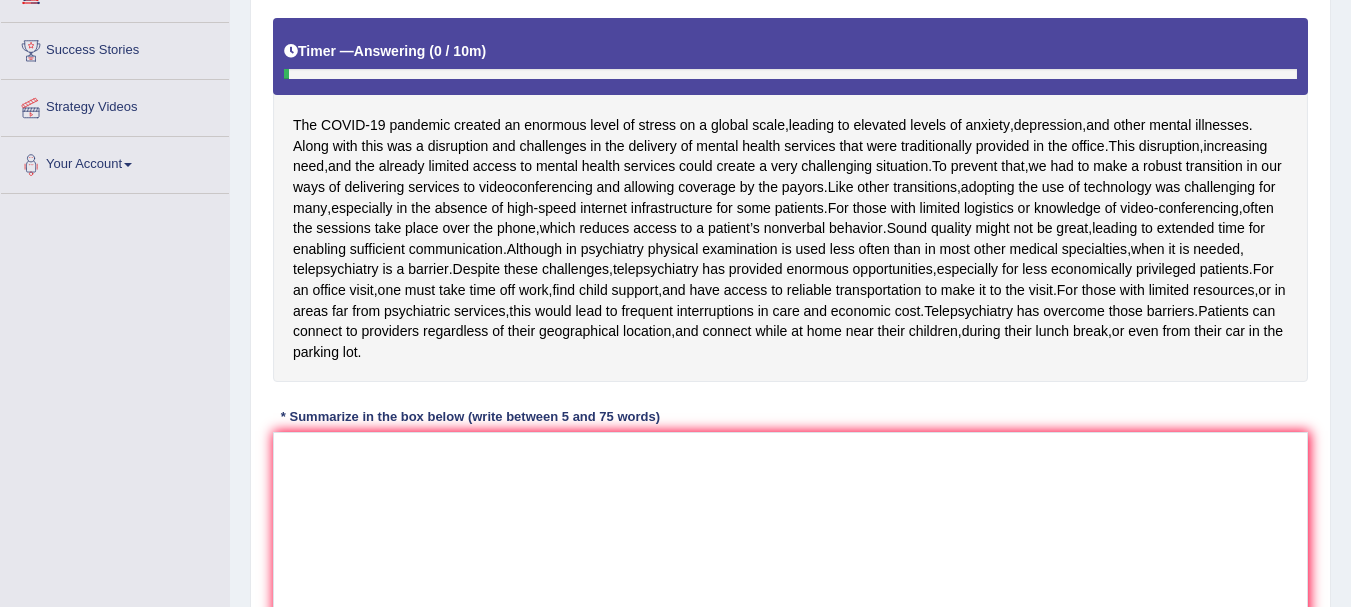 click on "Toggle navigation
Home
Practice Questions   Speaking Practice Read Aloud
Repeat Sentence
Describe Image
Re-tell Lecture
Answer Short Question
Summarize Group Discussion
Respond To A Situation
Writing Practice  Summarize Written Text
Write Essay
Reading Practice  Reading & Writing: Fill In The Blanks
Choose Multiple Answers
Re-order Paragraphs
Fill In The Blanks
Choose Single Answer
Listening Practice  Summarize Spoken Text
Highlight Incorrect Words
Highlight Correct Summary
Select Missing Word
Choose Single Answer
Choose Multiple Answers
Fill In The Blanks
Write From Dictation
Pronunciation
Tests
Take Mock Test" at bounding box center [675, -58] 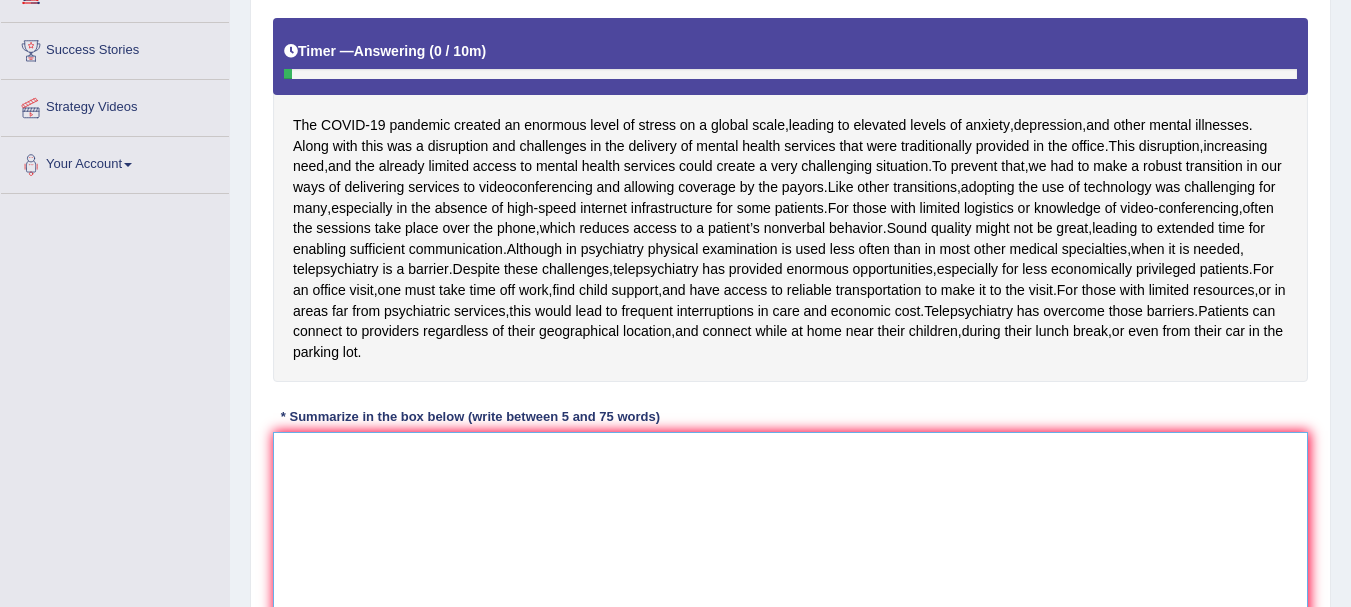 click at bounding box center (790, 529) 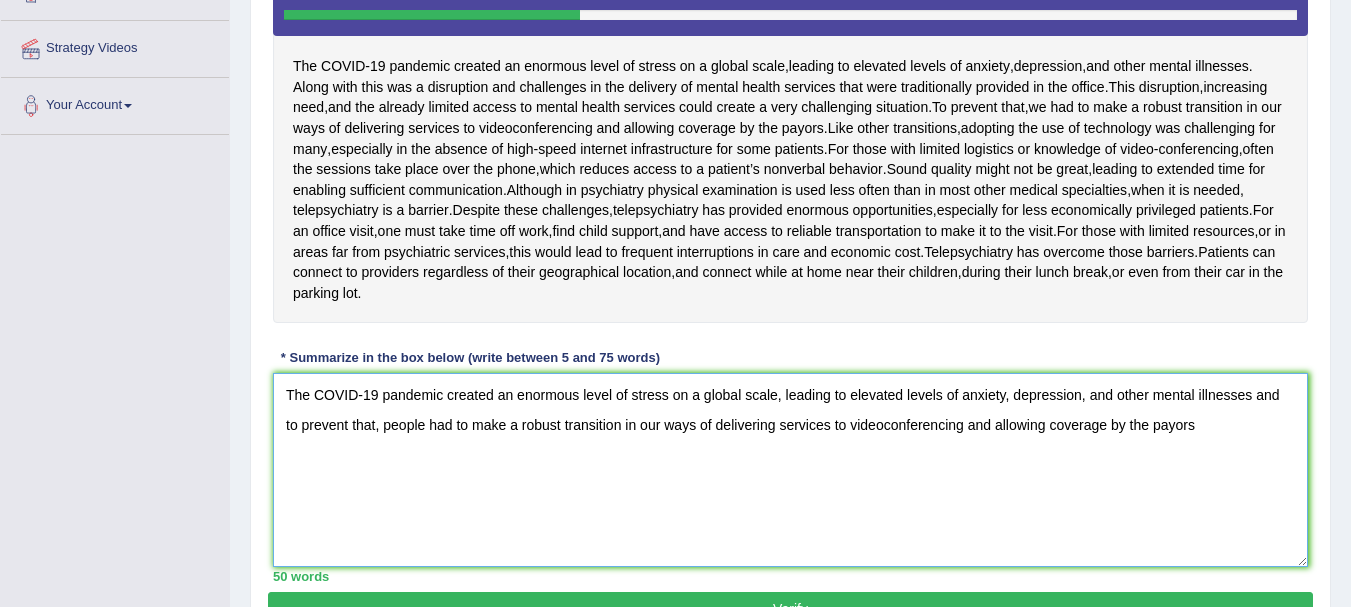 scroll, scrollTop: 428, scrollLeft: 0, axis: vertical 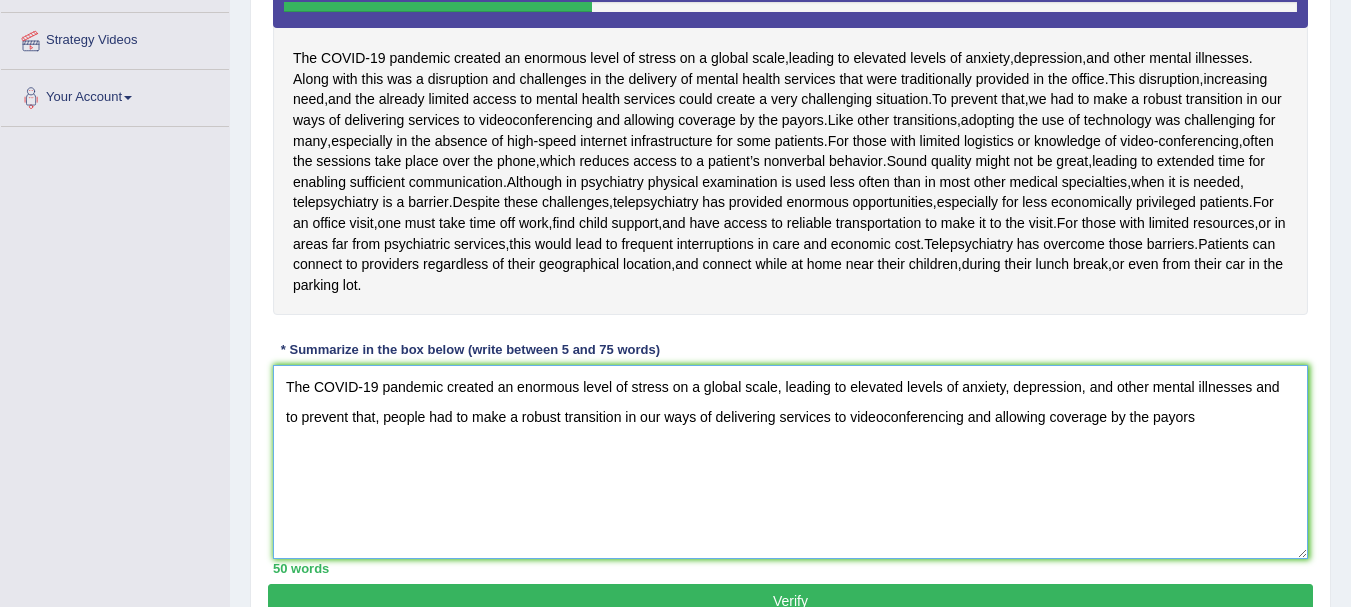 click on "The COVID-19 pandemic created an enormous level of stress on a global scale, leading to elevated levels of anxiety, depression, and other mental illnesses and to prevent that, people had to make a robust transition in our ways of delivering services to videoconferencing and allowing coverage by the payors" at bounding box center [790, 462] 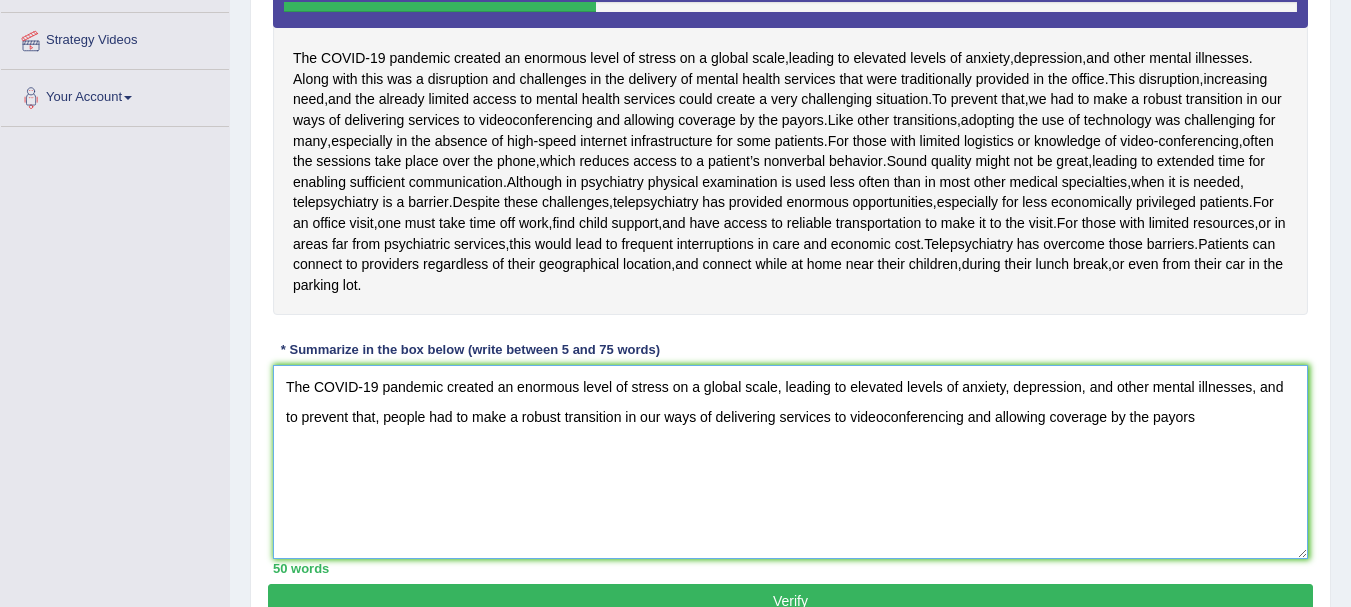 click on "The COVID-19 pandemic created an enormous level of stress on a global scale, leading to elevated levels of anxiety, depression, and other mental illnesses, and to prevent that, people had to make a robust transition in our ways of delivering services to videoconferencing and allowing coverage by the payors" at bounding box center [790, 462] 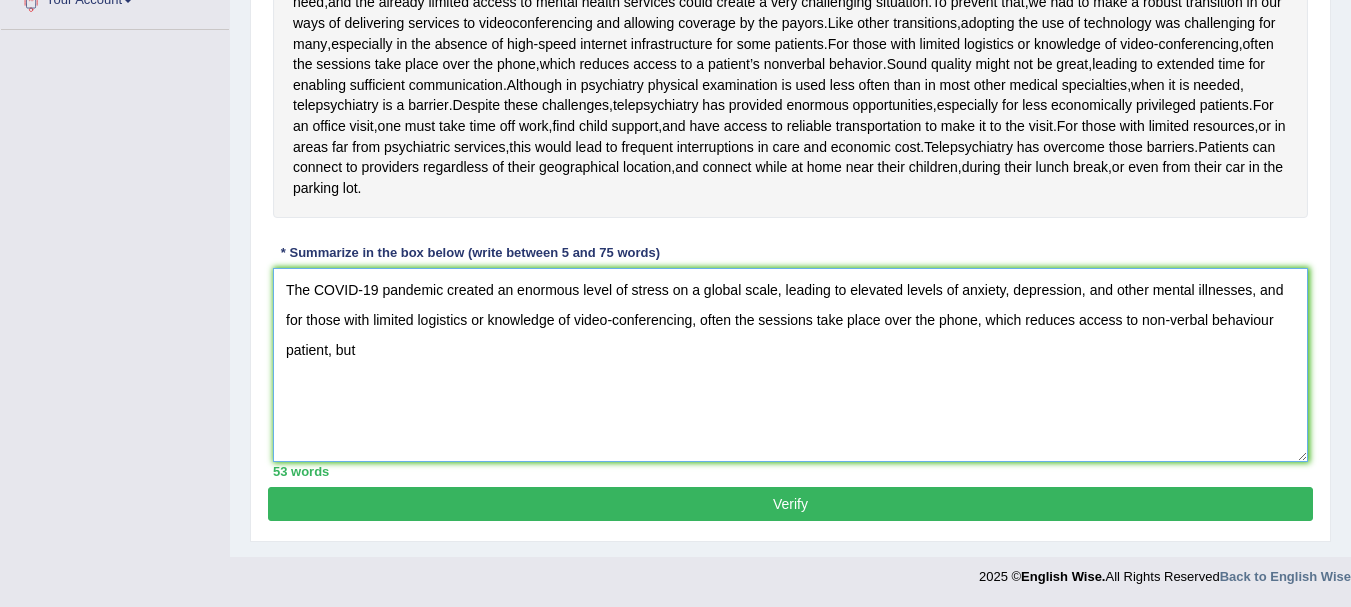 scroll, scrollTop: 539, scrollLeft: 0, axis: vertical 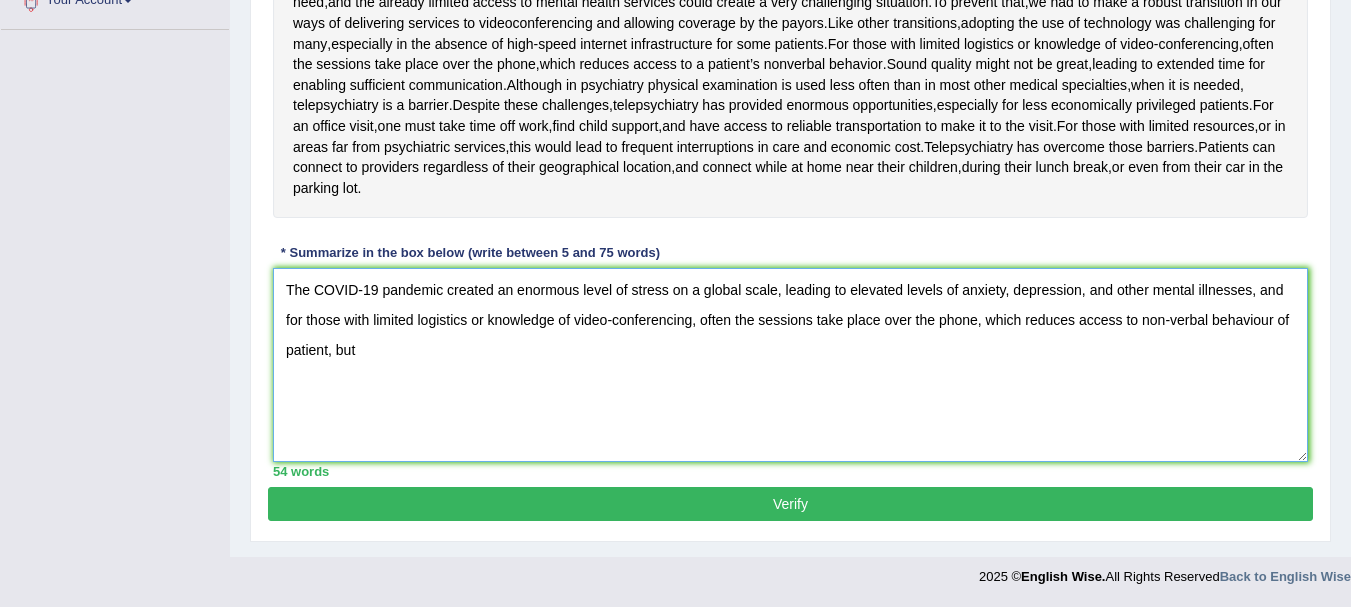 click on "The COVID-19 pandemic created an enormous level of stress on a global scale, leading to elevated levels of anxiety, depression, and other mental illnesses, and for those with limited logistics or knowledge of video-conferencing, often the sessions take place over the phone, which reduces access to non-verbal behaviour of patient, but" at bounding box center [790, 365] 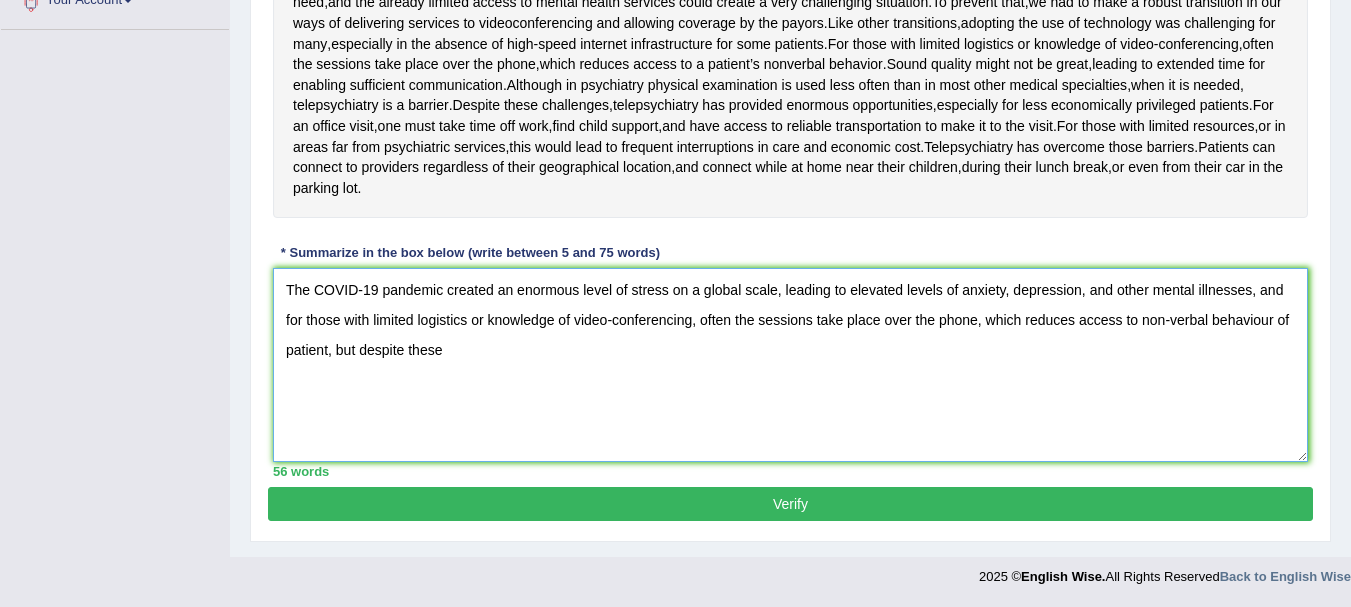 click on "The COVID-19 pandemic created an enormous level of stress on a global scale, leading to elevated levels of anxiety, depression, and other mental illnesses, and for those with limited logistics or knowledge of video-conferencing, often the sessions take place over the phone, which reduces access to non-verbal behaviour of patient, but despite these" at bounding box center [790, 365] 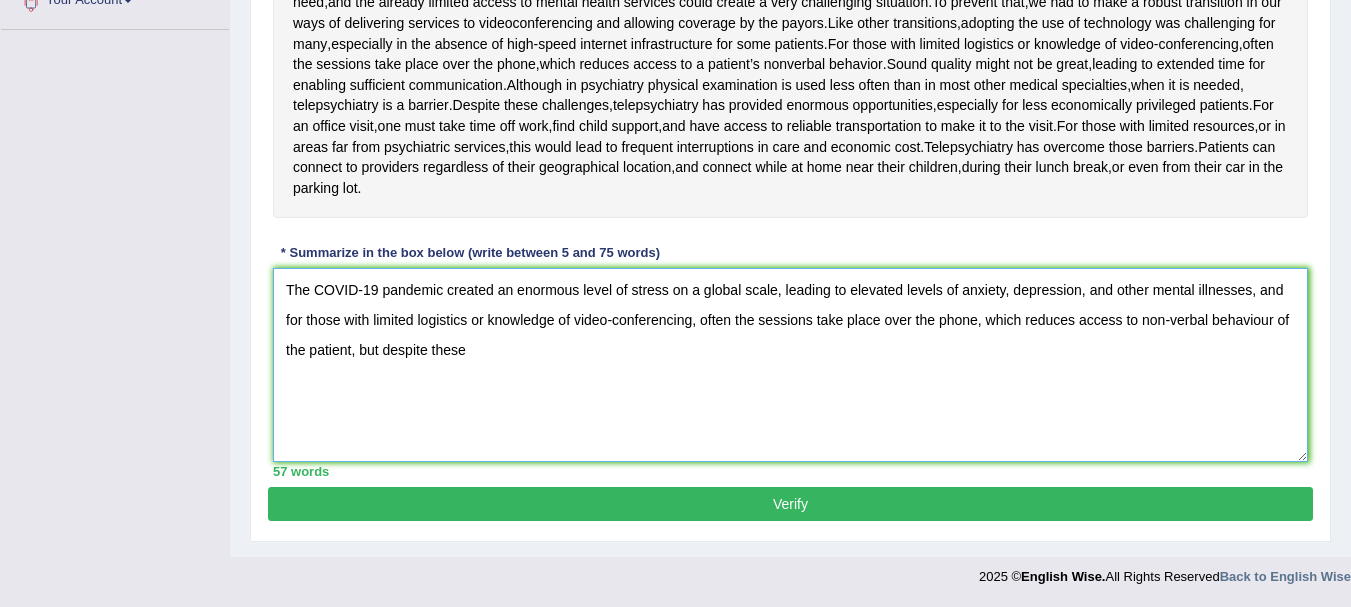 click on "The COVID-19 pandemic created an enormous level of stress on a global scale, leading to elevated levels of anxiety, depression, and other mental illnesses, and for those with limited logistics or knowledge of video-conferencing, often the sessions take place over the phone, which reduces access to non-verbal behaviour of the patient, but despite these" at bounding box center [790, 365] 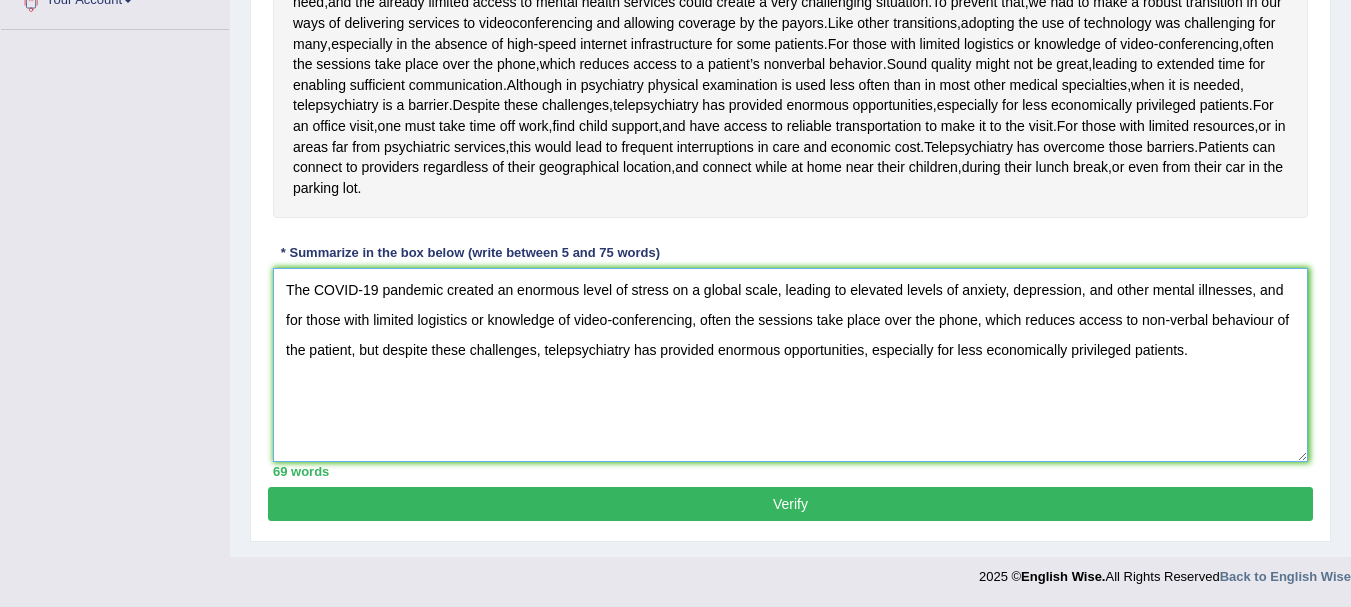 scroll, scrollTop: 587, scrollLeft: 0, axis: vertical 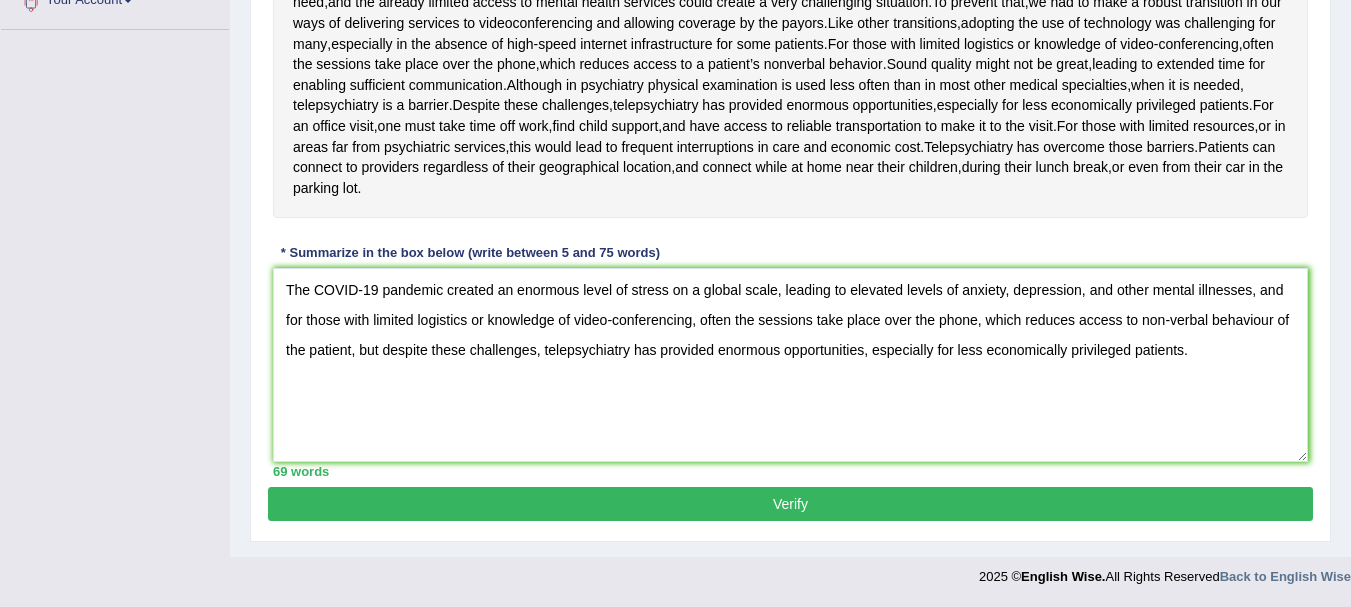 click on "Verify" at bounding box center [790, 504] 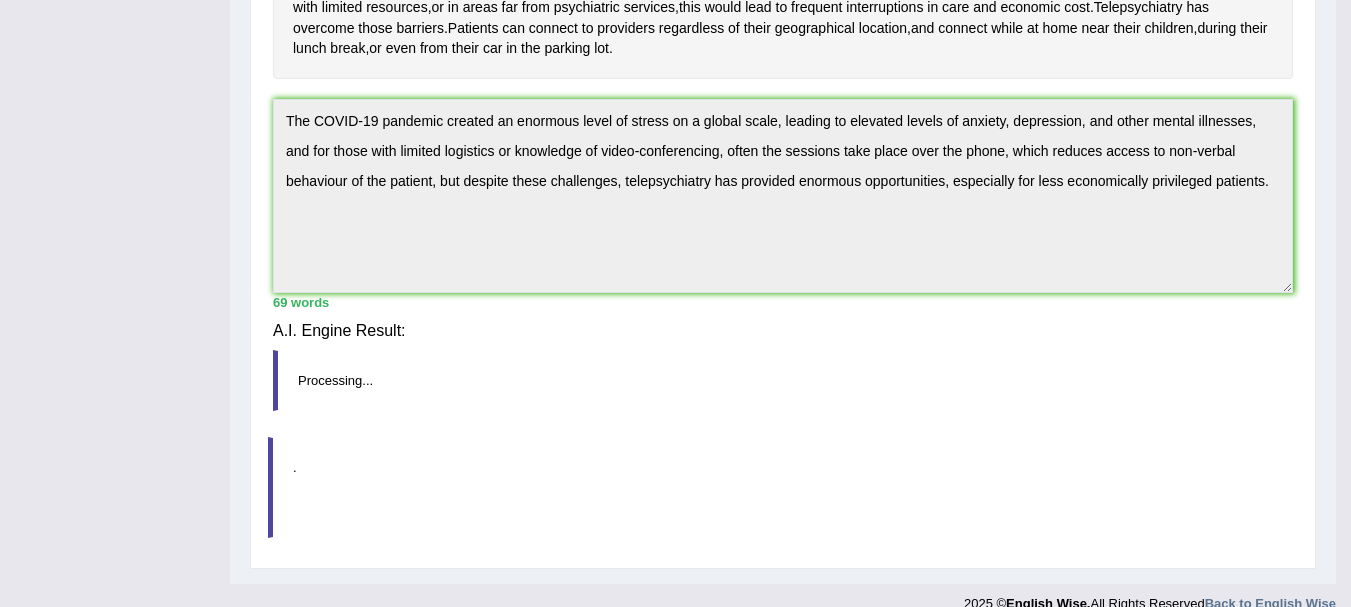 scroll, scrollTop: 498, scrollLeft: 0, axis: vertical 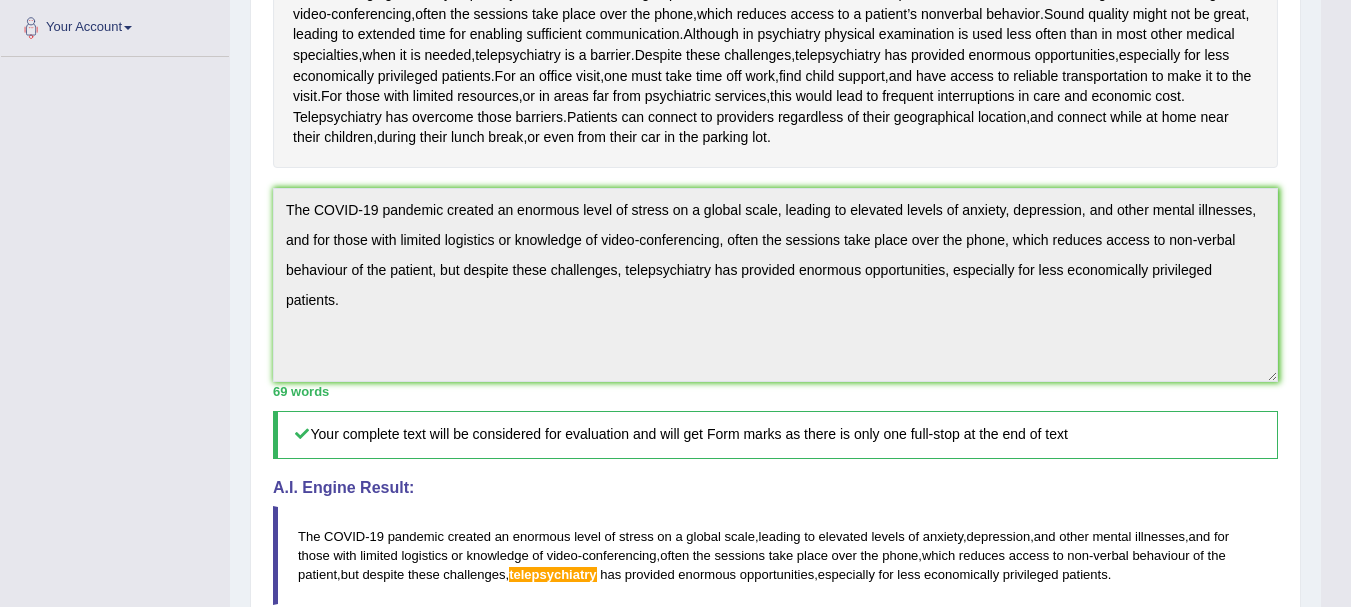 drag, startPoint x: 1358, startPoint y: 440, endPoint x: 1357, endPoint y: 401, distance: 39.012817 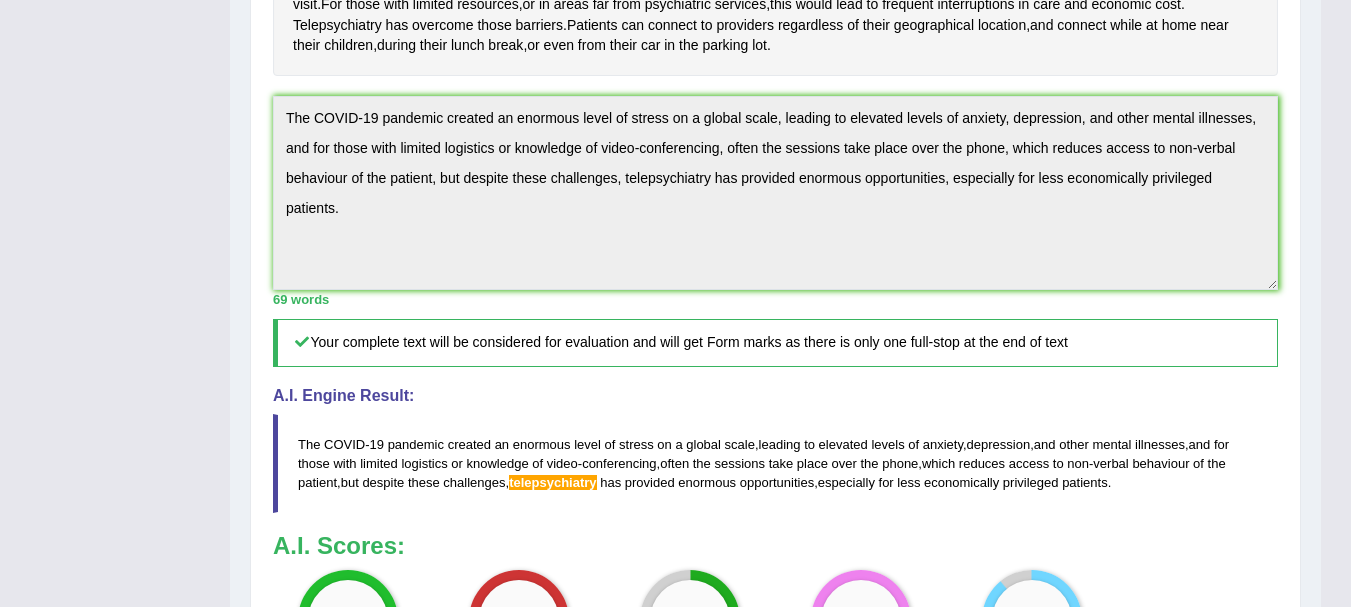 scroll, scrollTop: 593, scrollLeft: 0, axis: vertical 